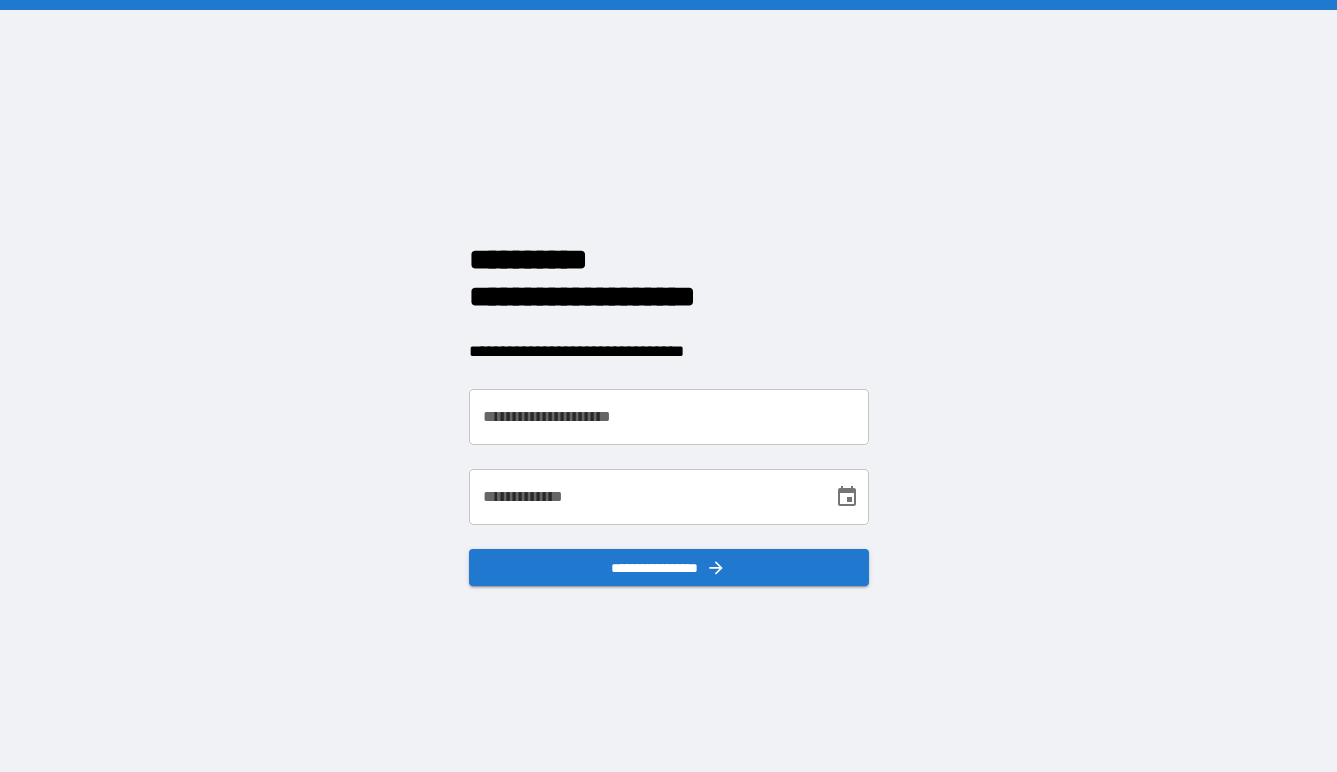 scroll, scrollTop: 0, scrollLeft: 0, axis: both 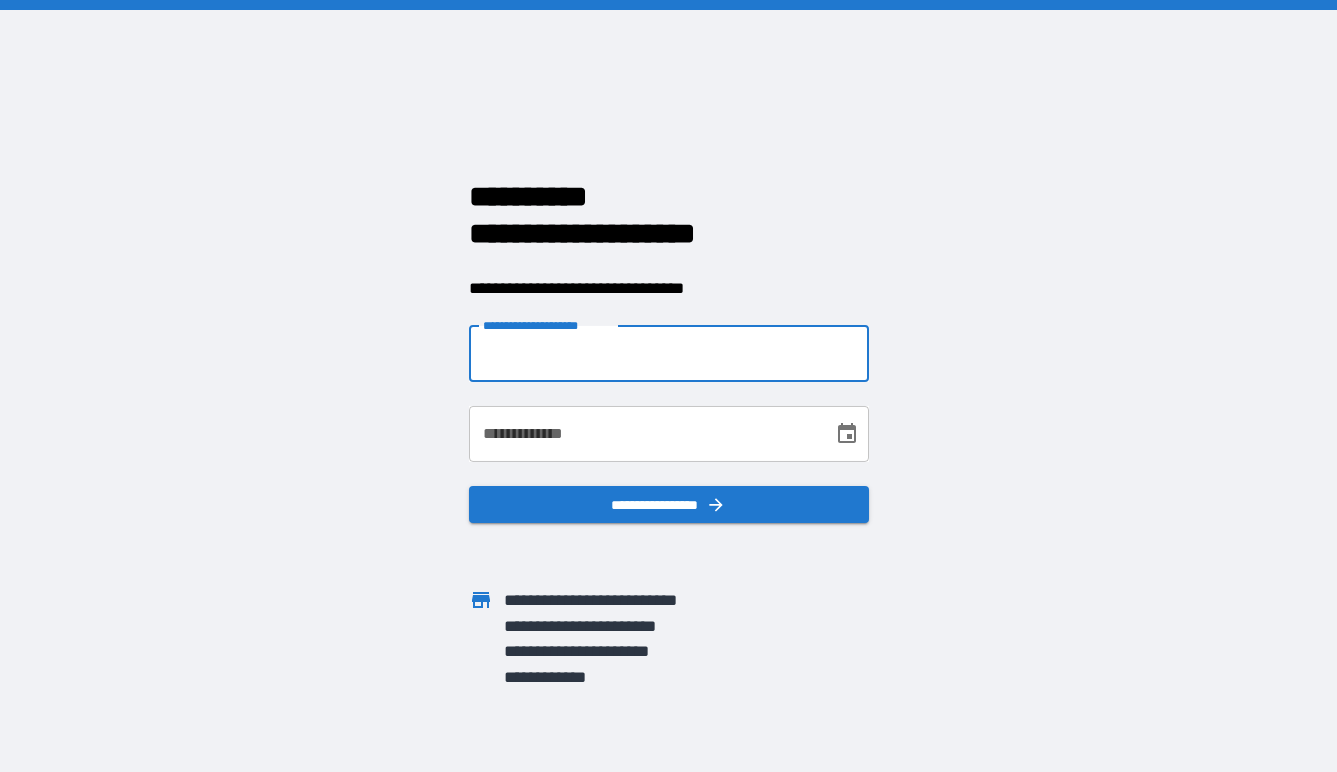 click on "**********" at bounding box center (669, 354) 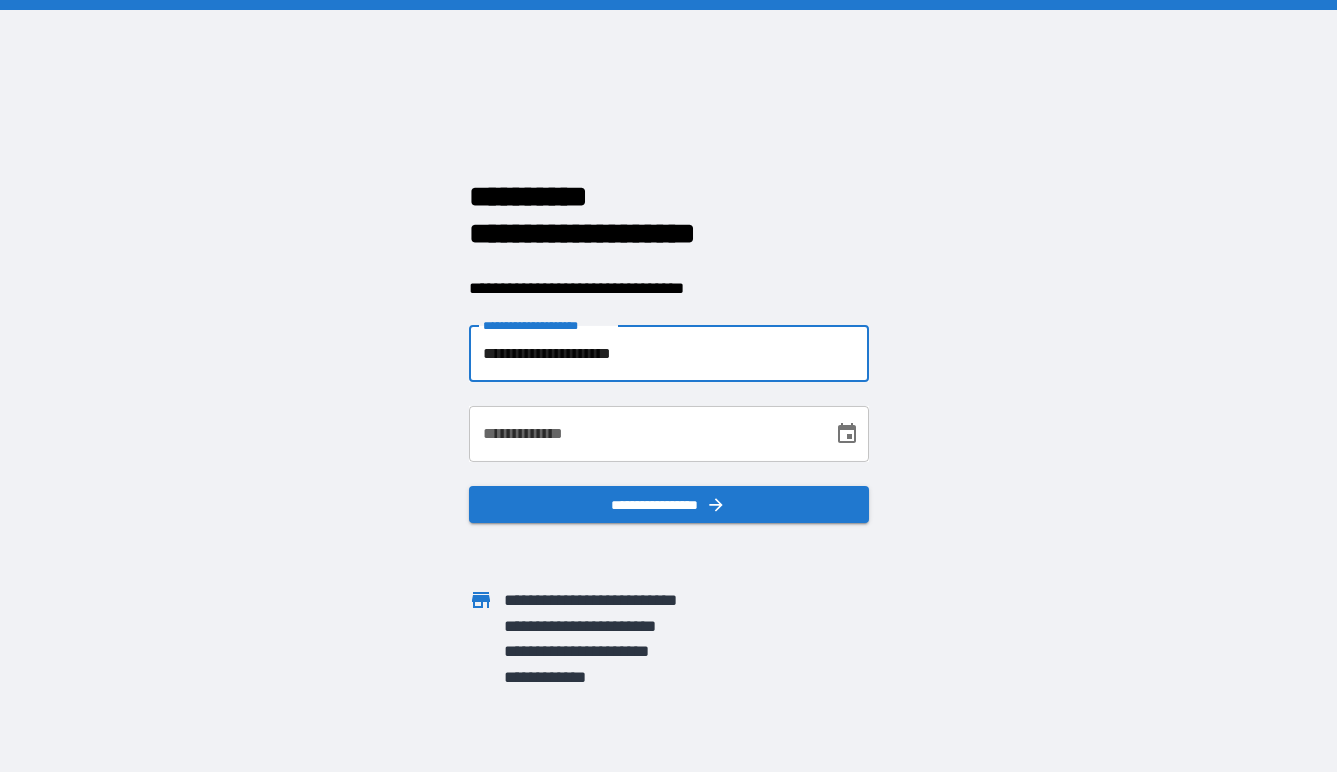type on "**********" 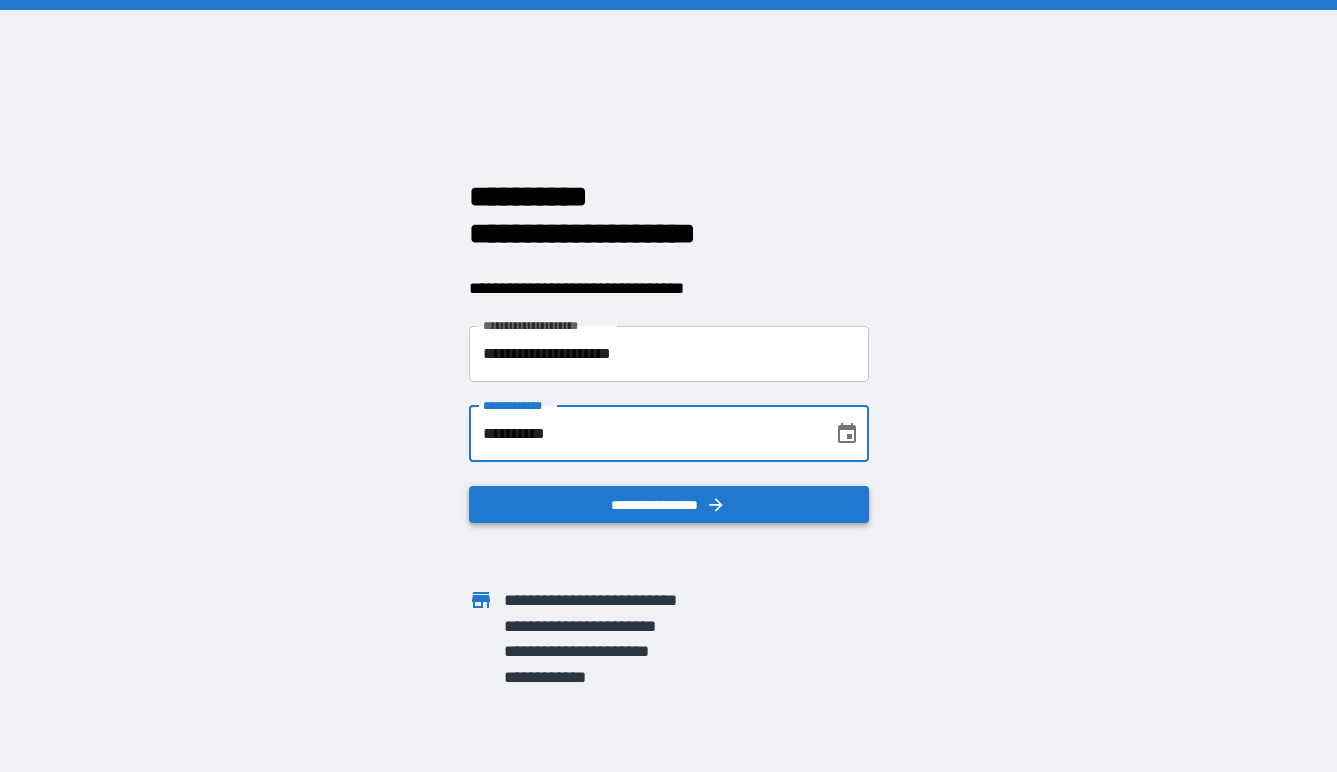 type on "**********" 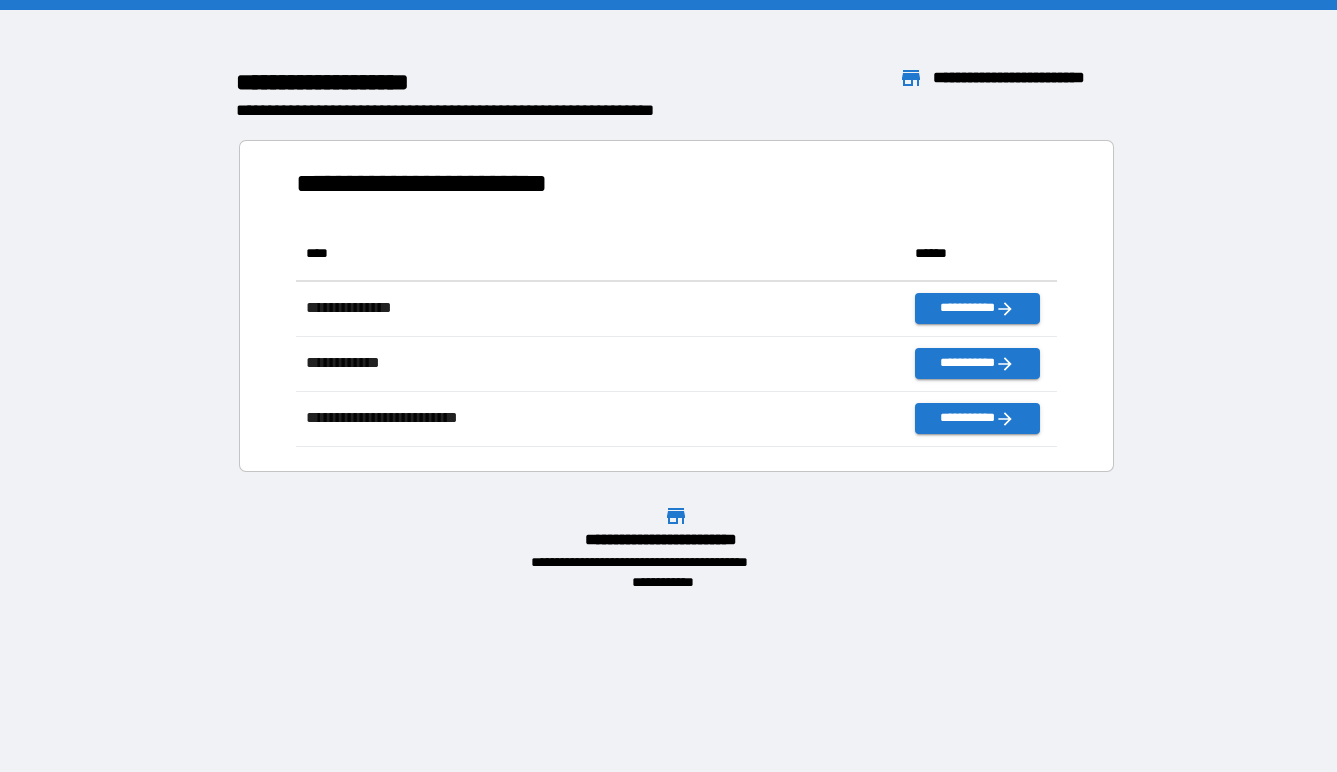 scroll, scrollTop: 1, scrollLeft: 0, axis: vertical 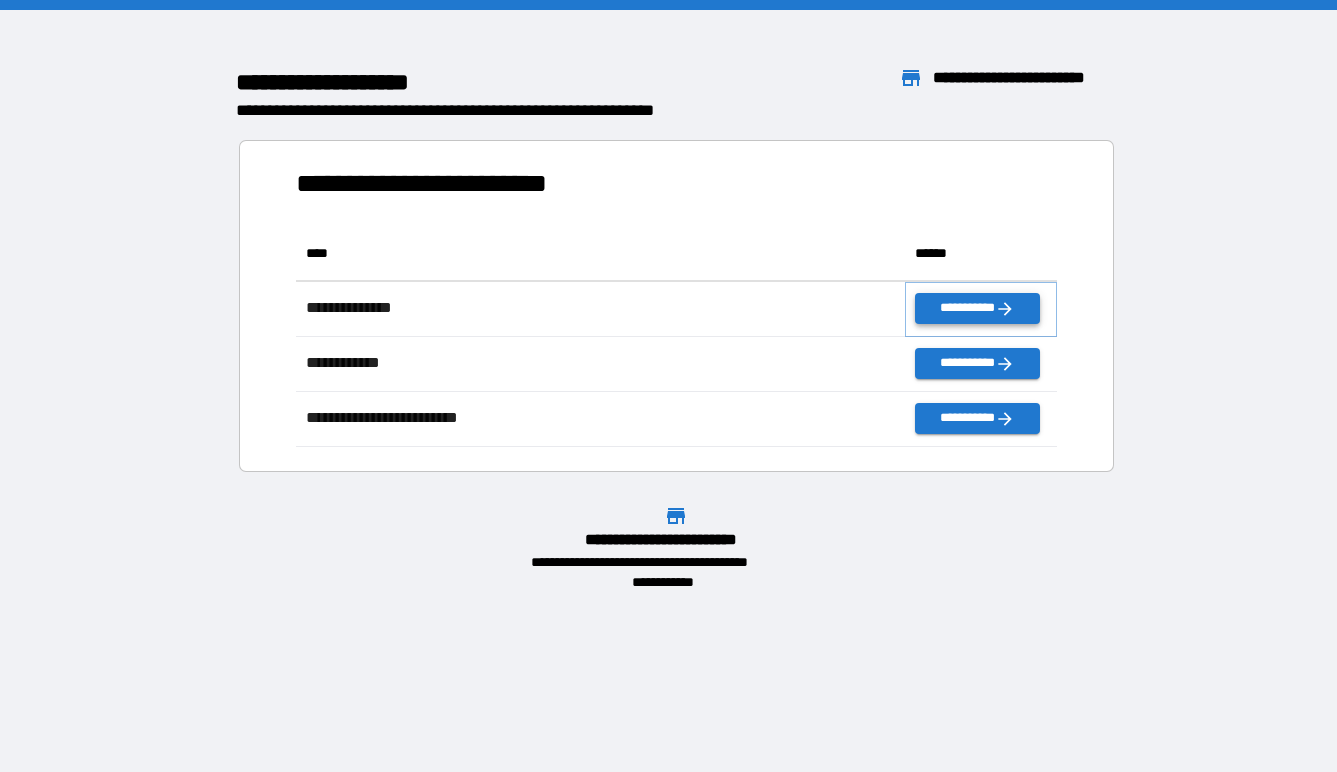click on "**********" at bounding box center (977, 308) 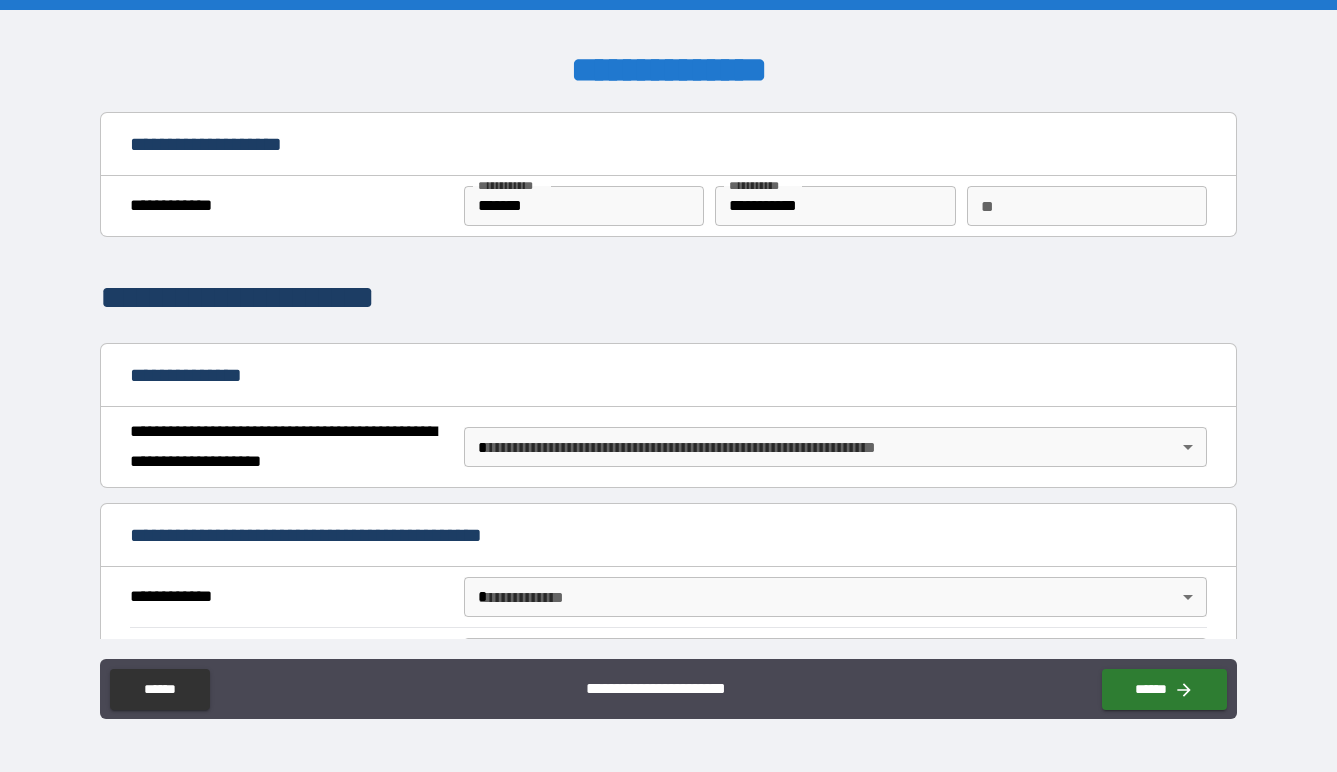 click on "**********" at bounding box center (668, 386) 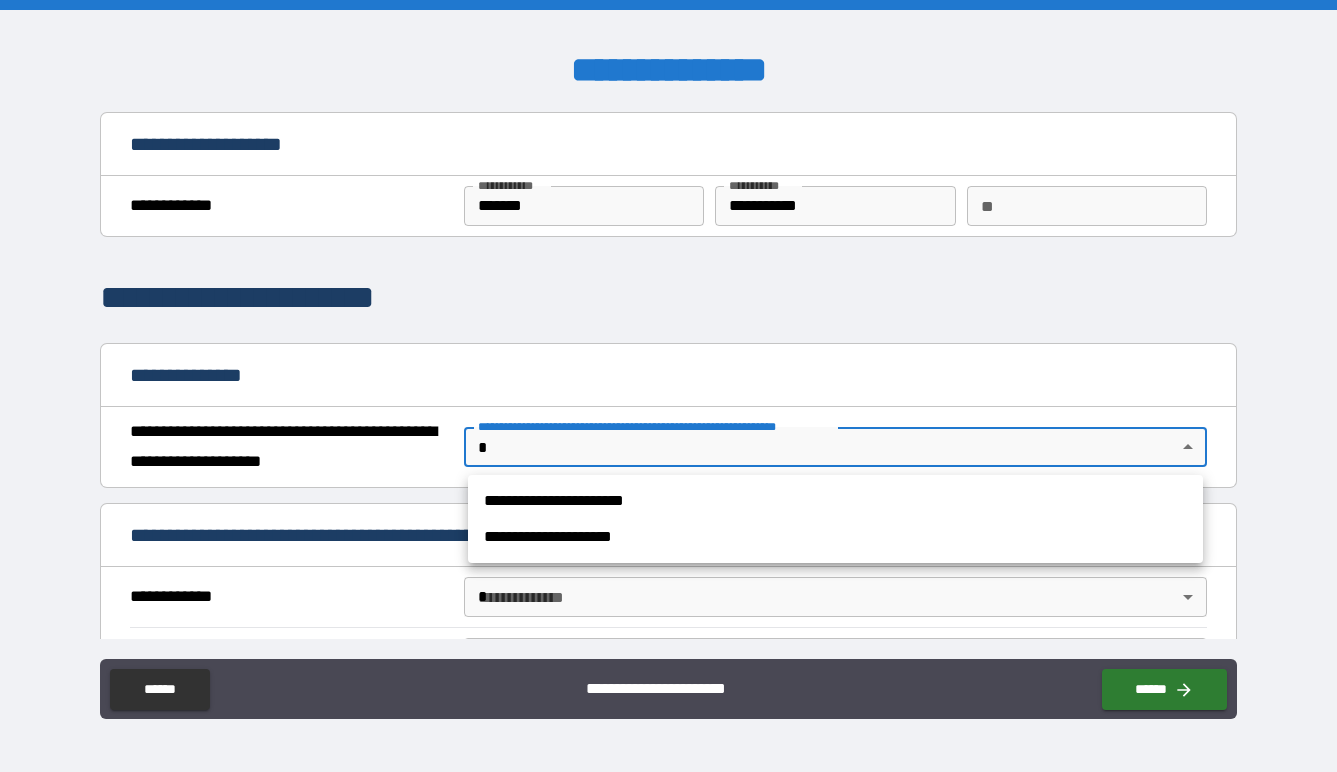 click on "**********" at bounding box center [835, 501] 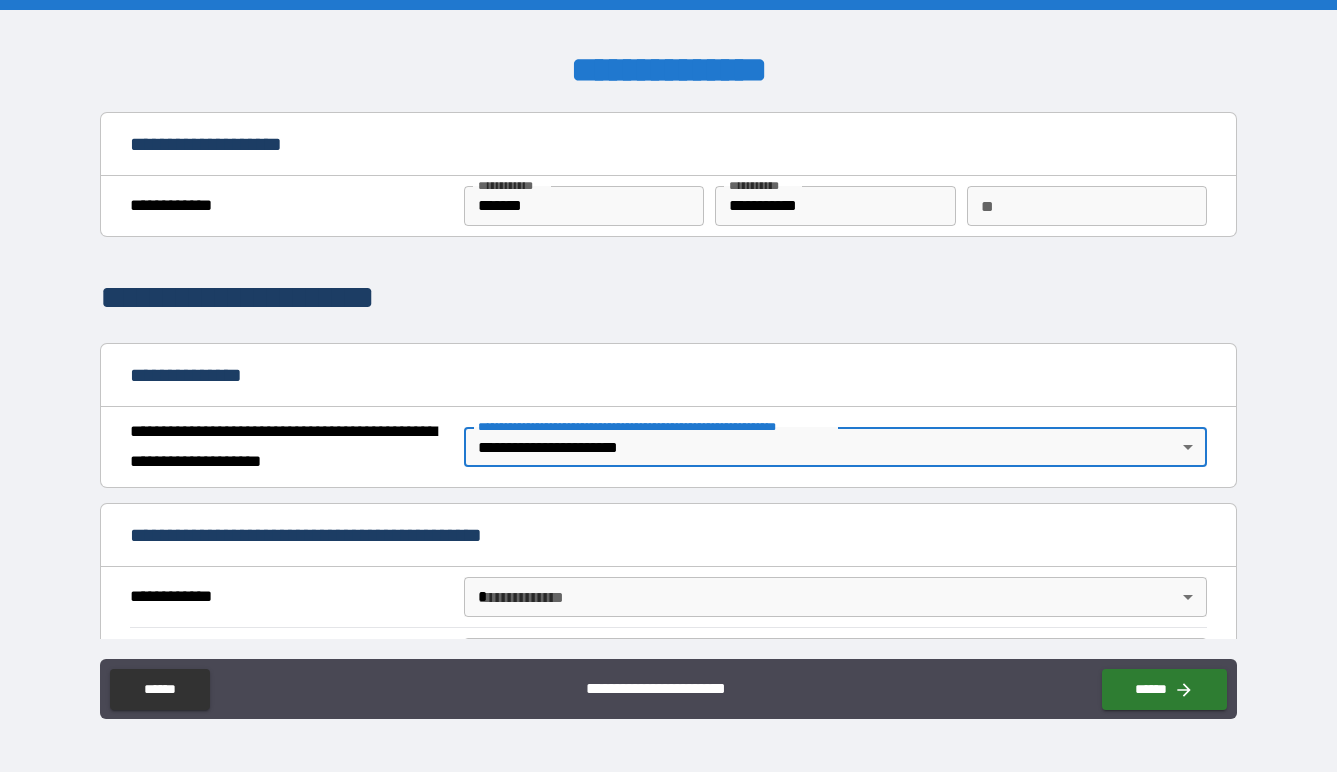 click on "**" at bounding box center [1087, 206] 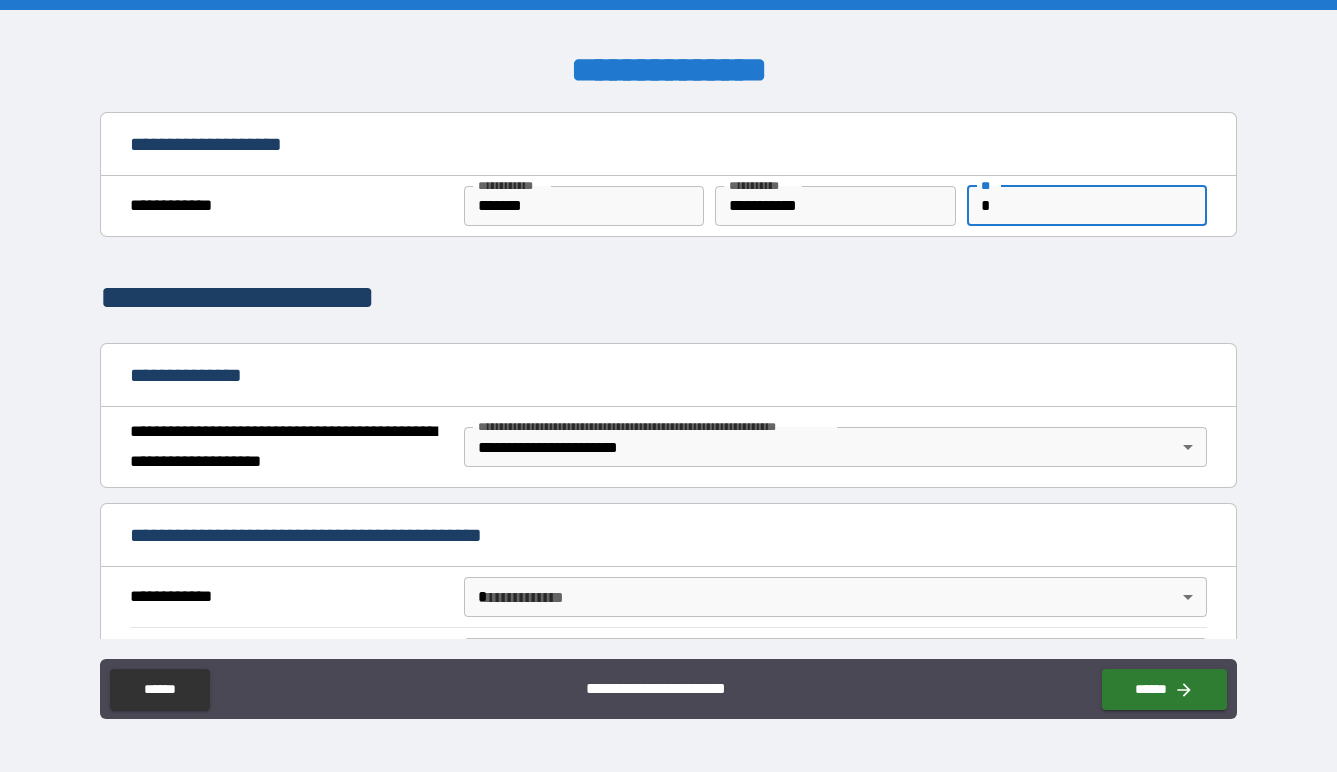 type on "*" 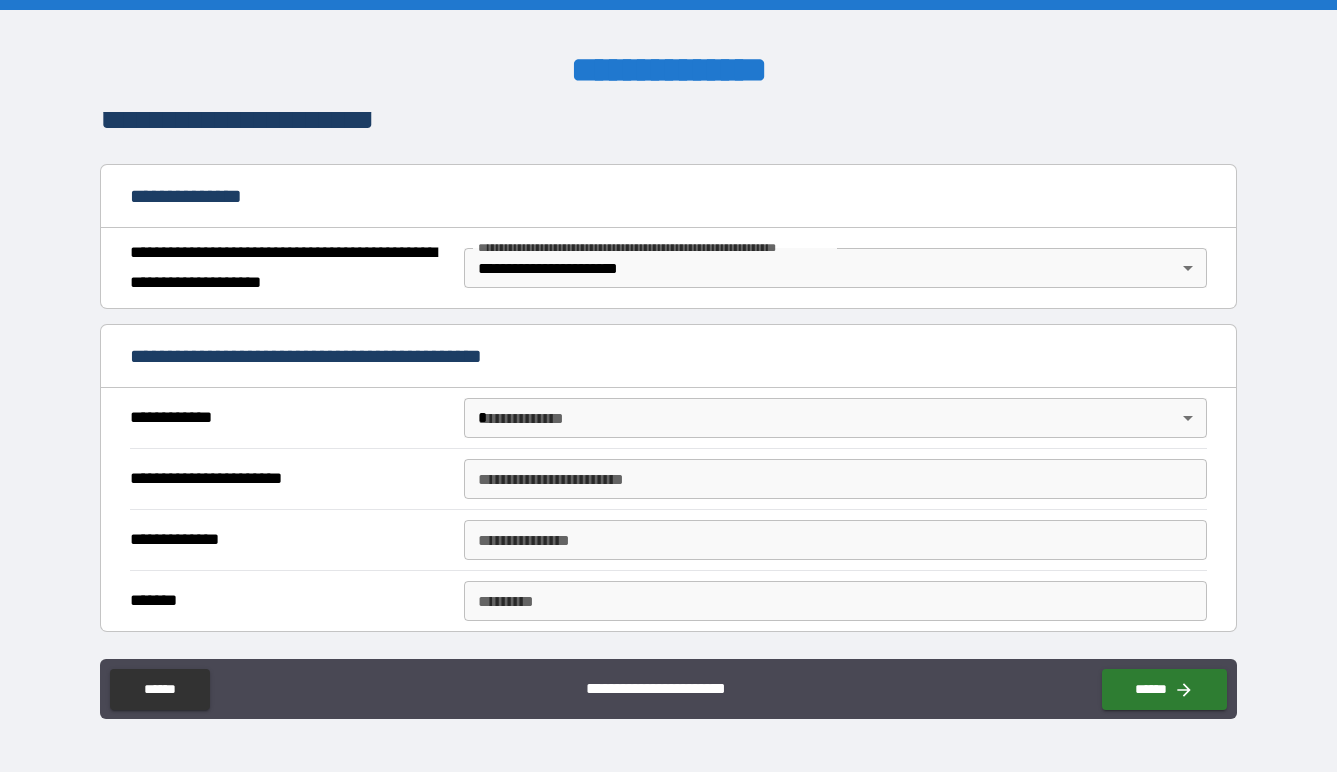 scroll, scrollTop: 223, scrollLeft: 0, axis: vertical 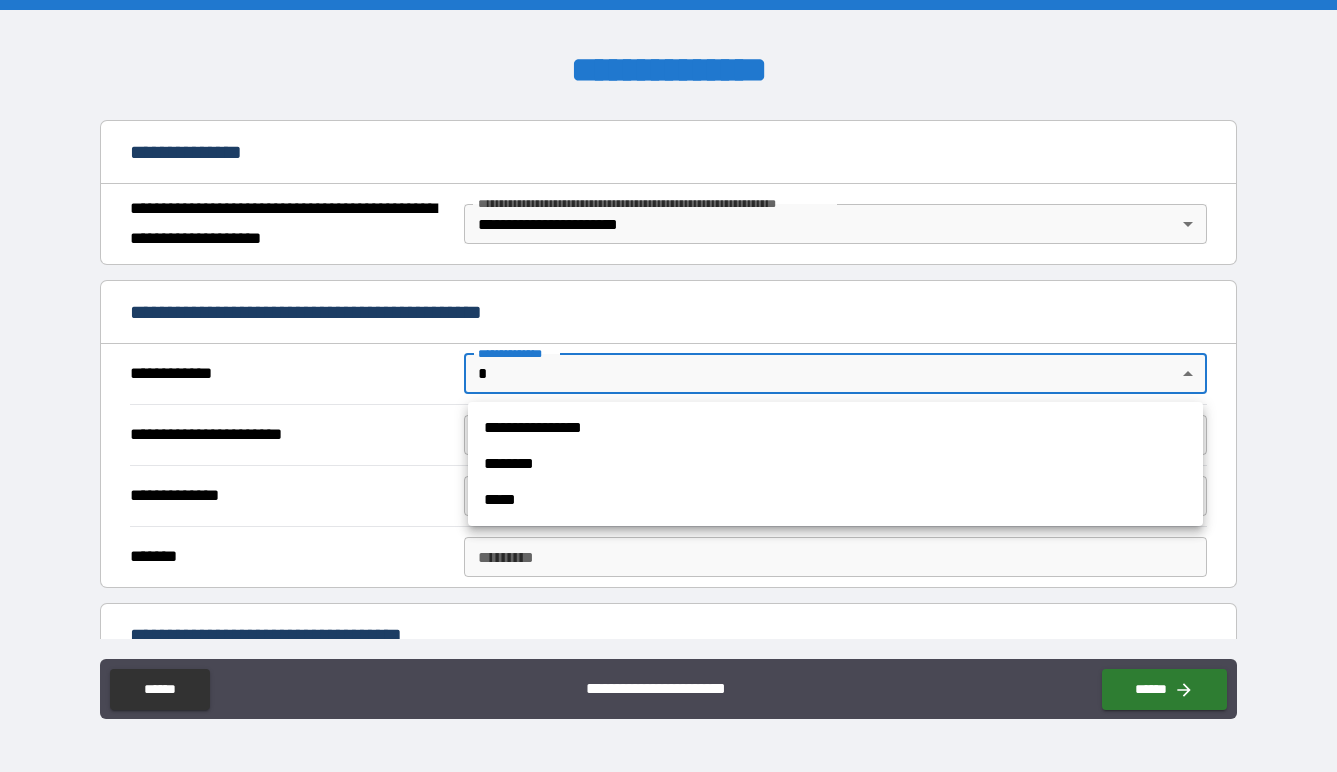 click on "**********" at bounding box center (668, 386) 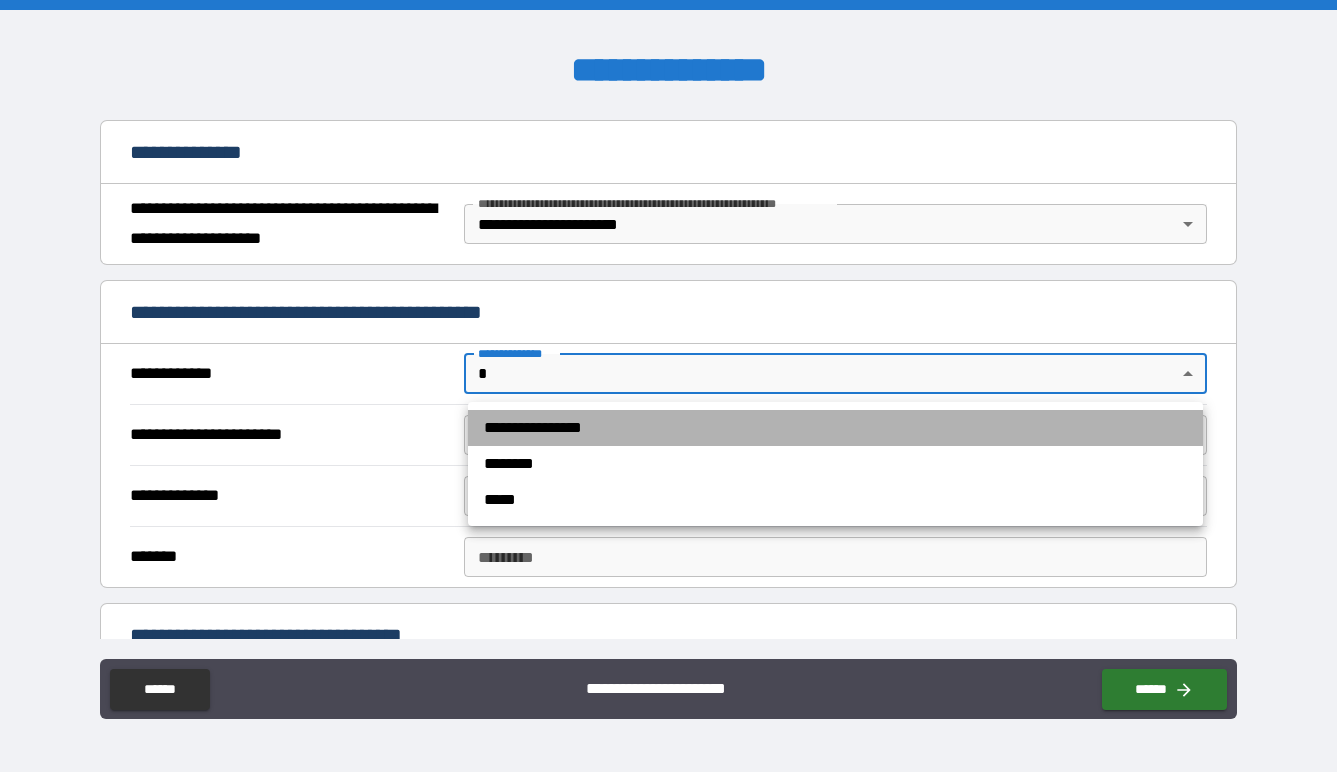 click on "**********" at bounding box center (835, 428) 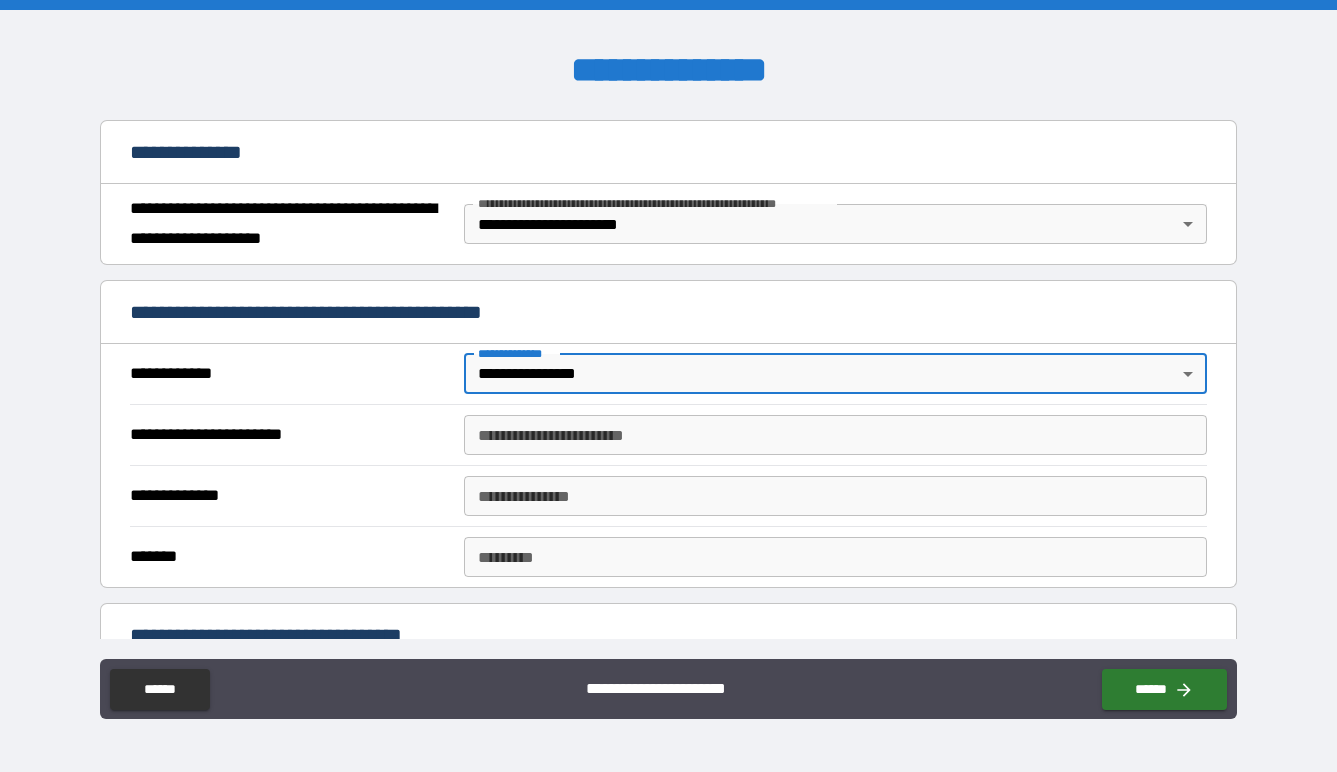 click on "**********" at bounding box center [836, 435] 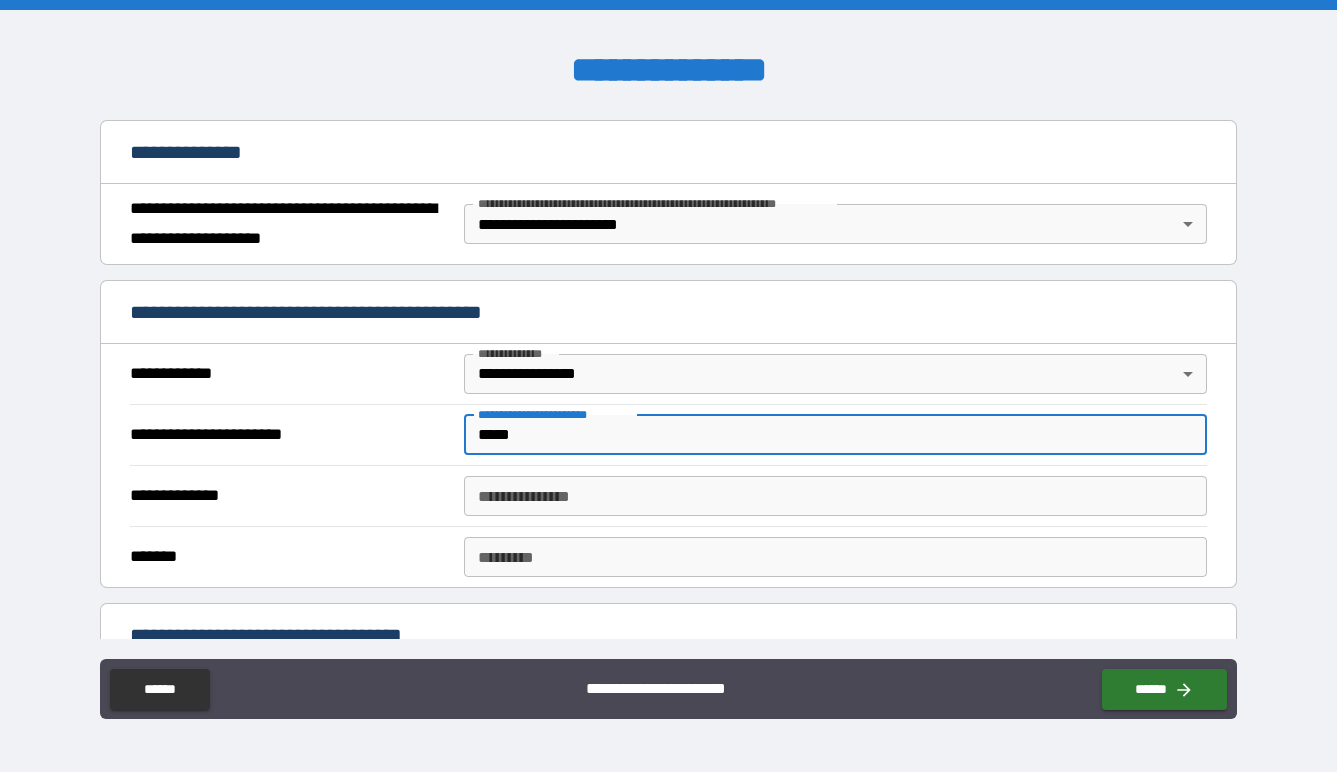 type on "*****" 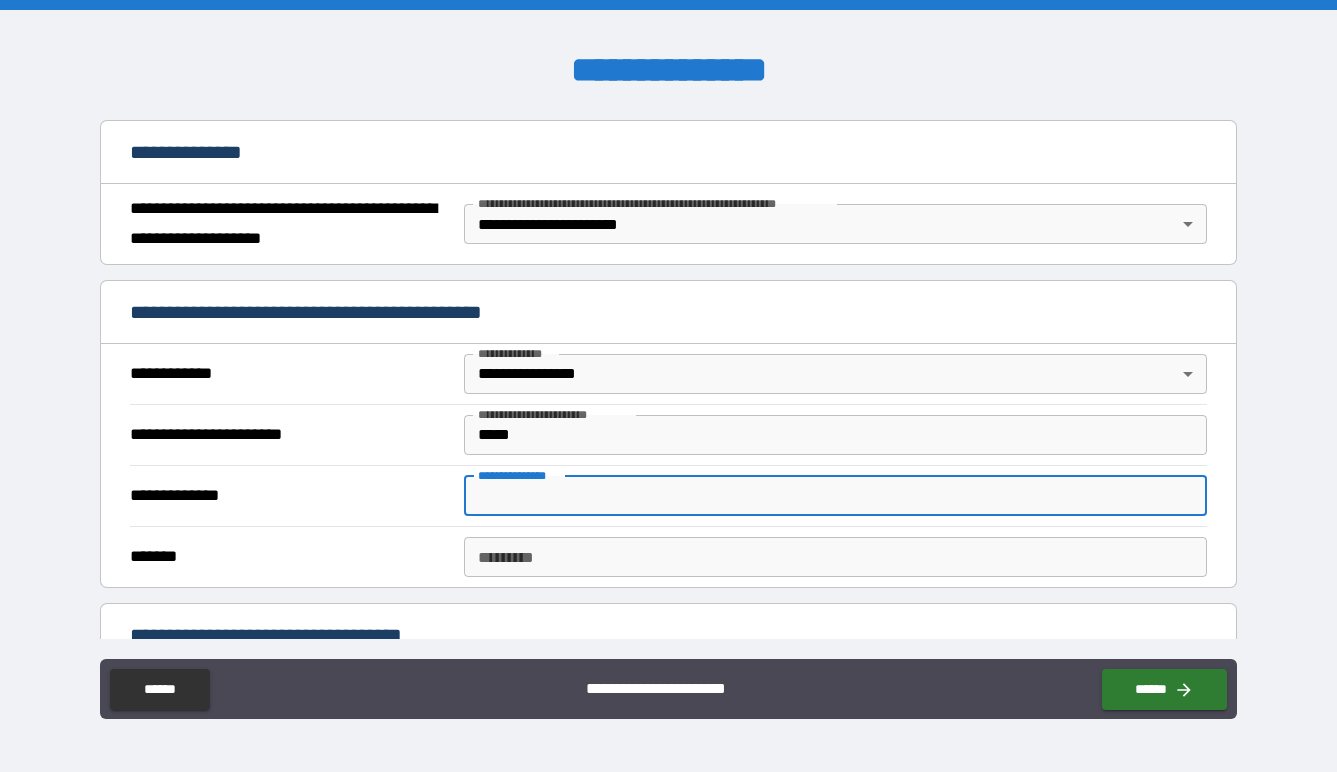 click on "**********" at bounding box center [836, 496] 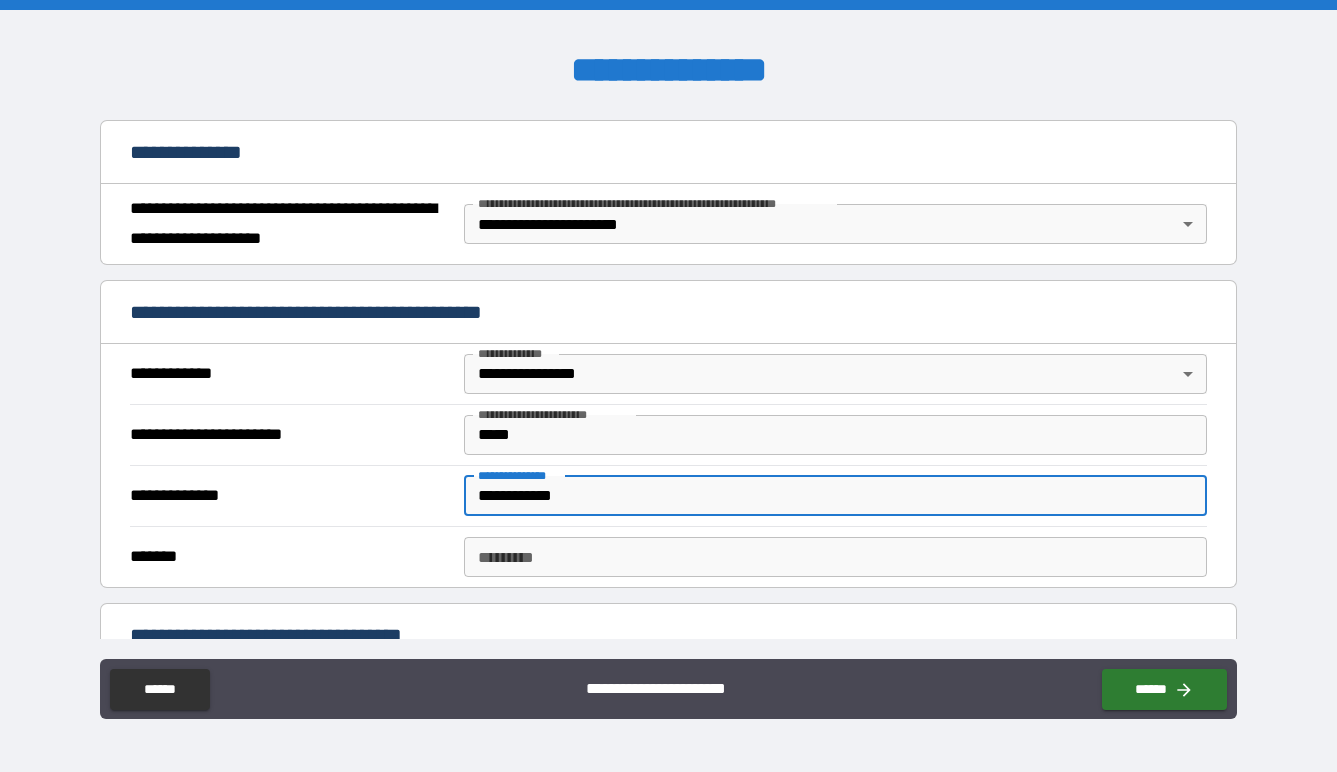type on "**********" 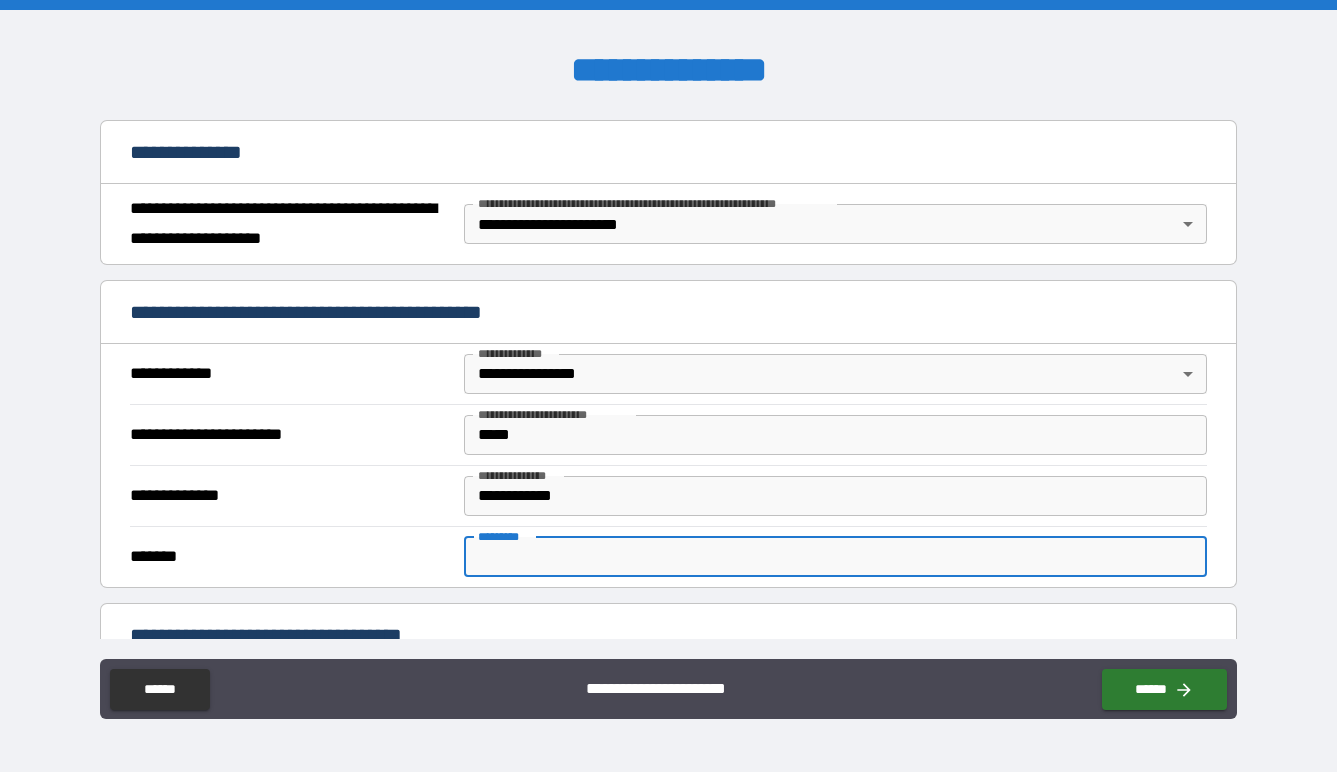 click on "*******   *" at bounding box center [836, 557] 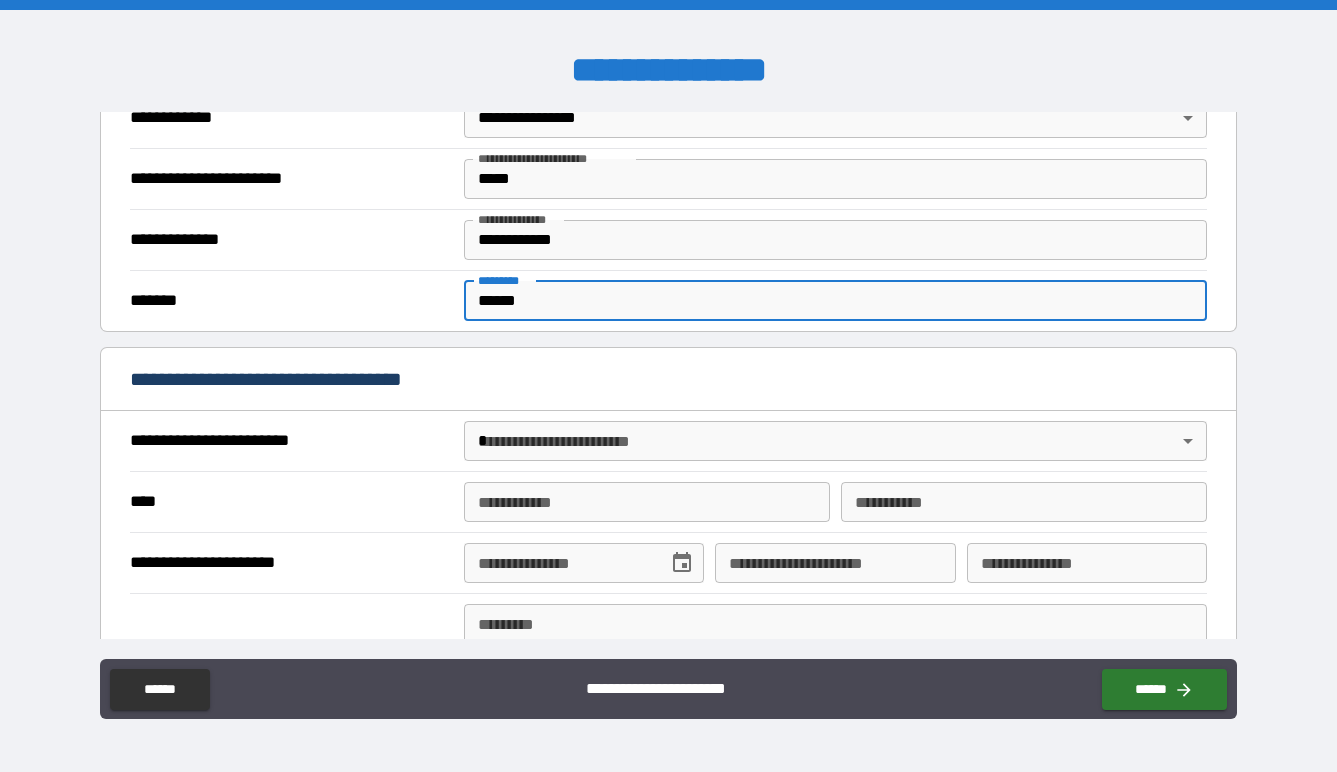 scroll, scrollTop: 483, scrollLeft: 0, axis: vertical 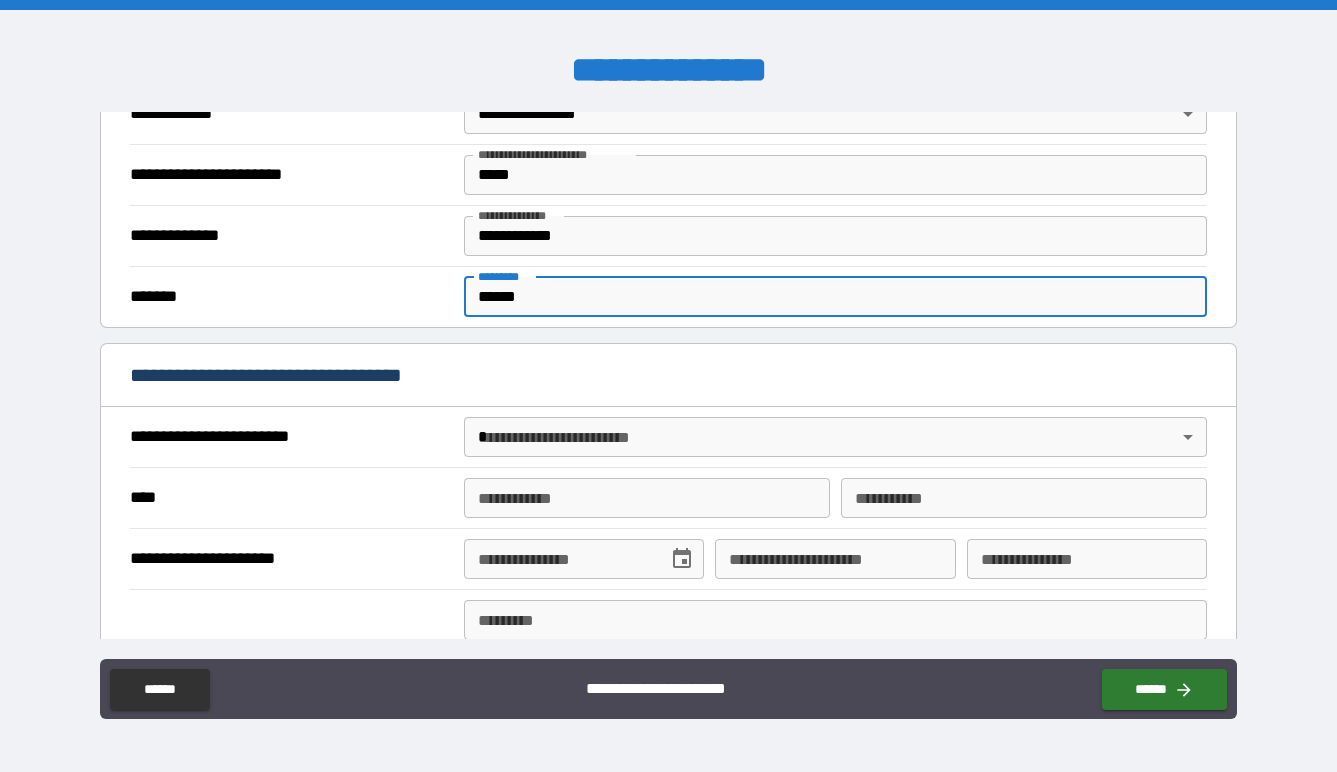 type on "******" 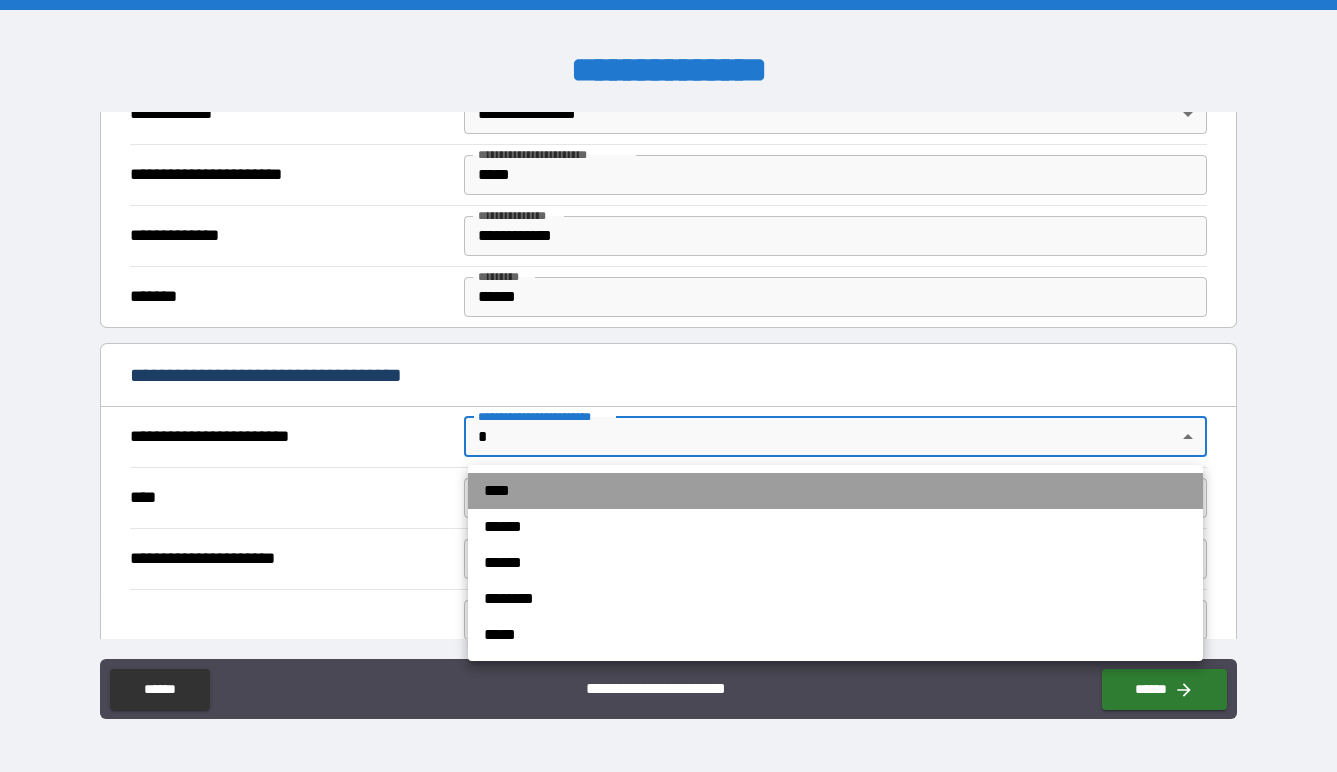 click on "****" at bounding box center [835, 491] 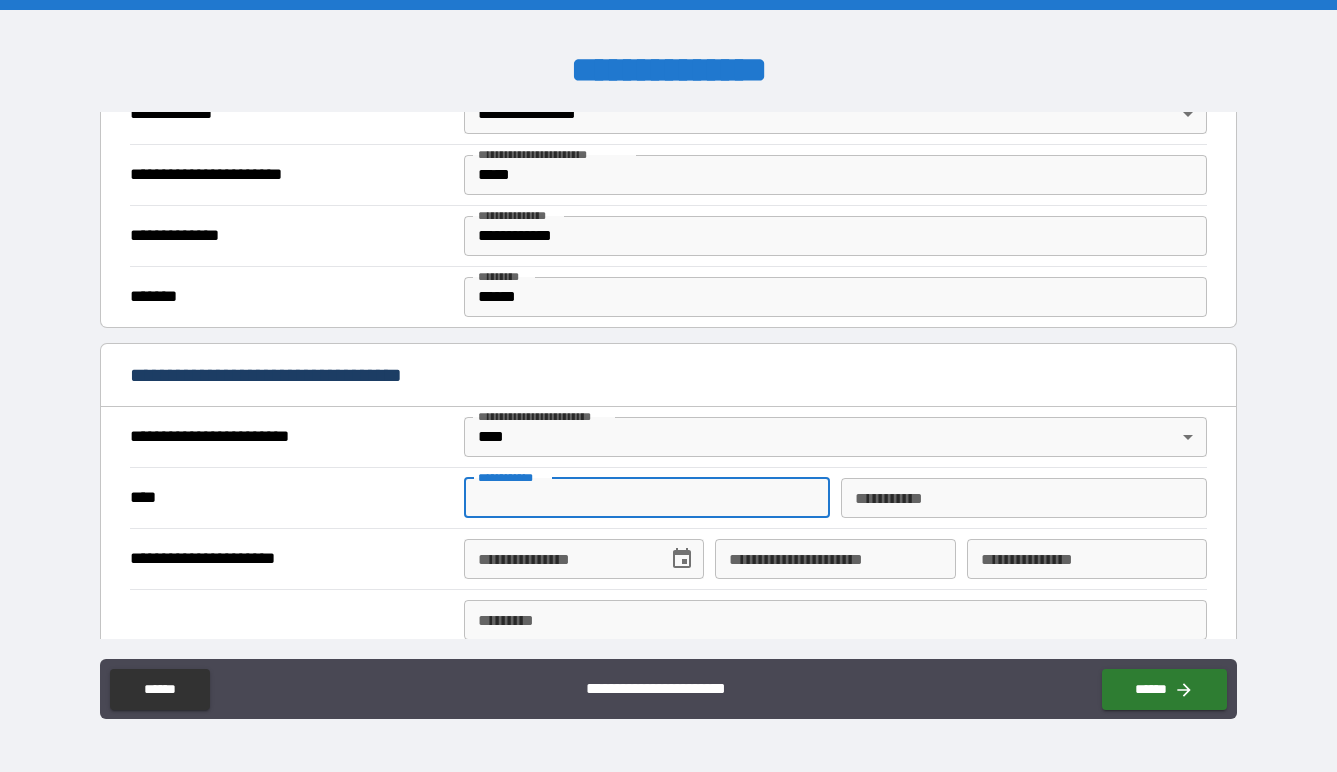 click on "**********" at bounding box center [647, 498] 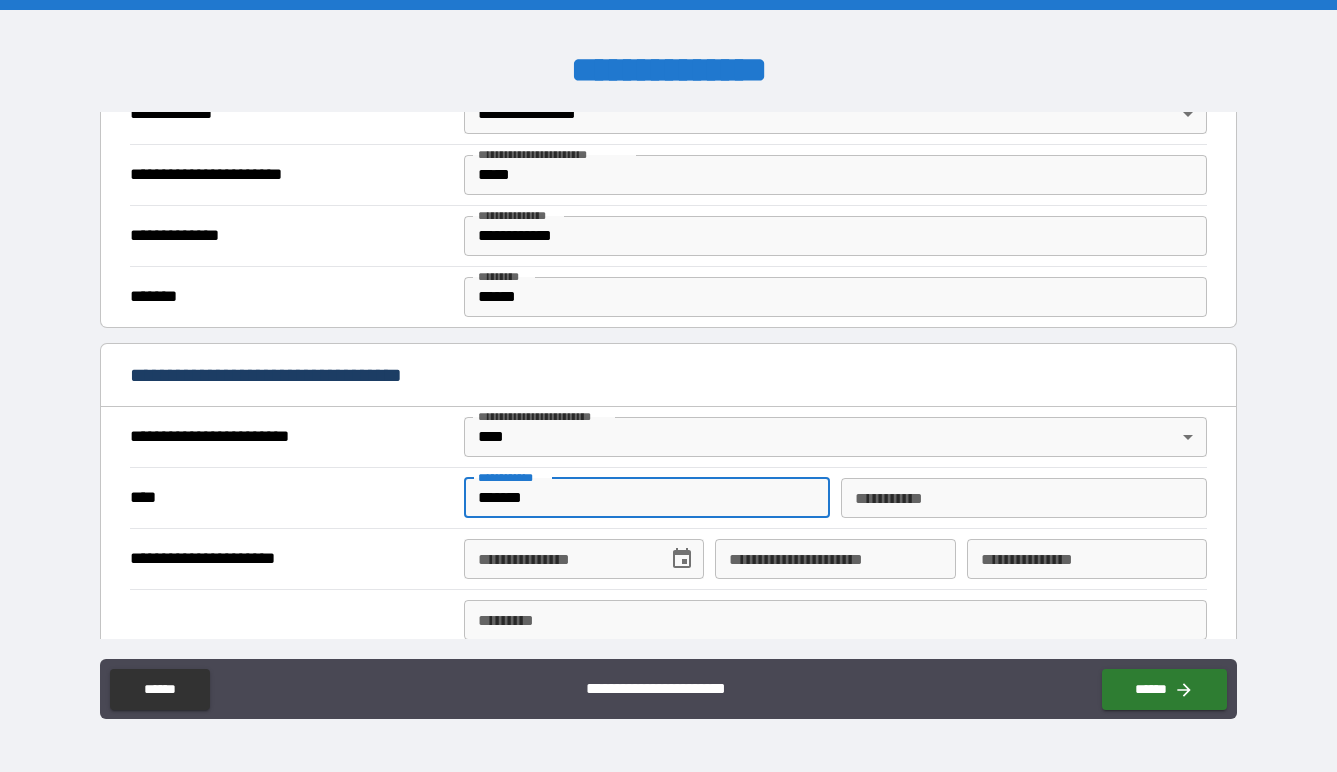 type on "*******" 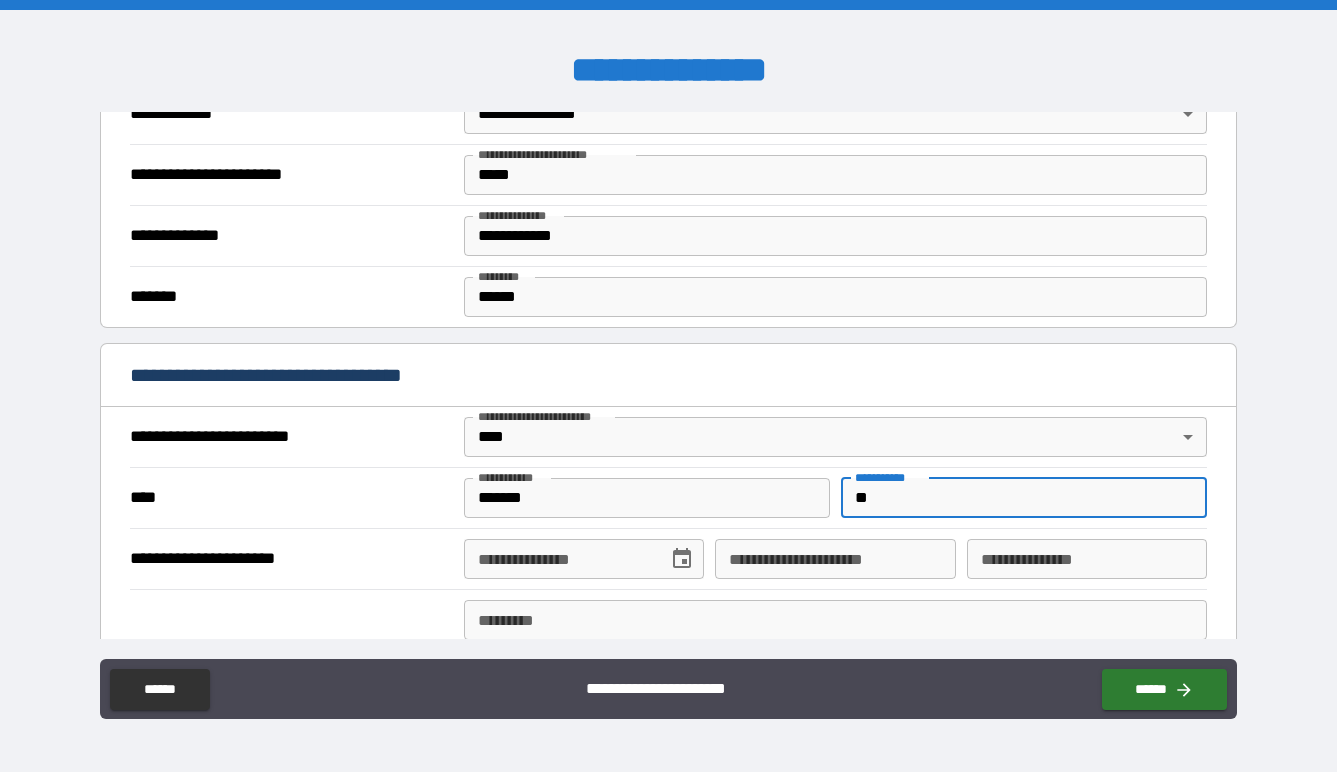 type on "*" 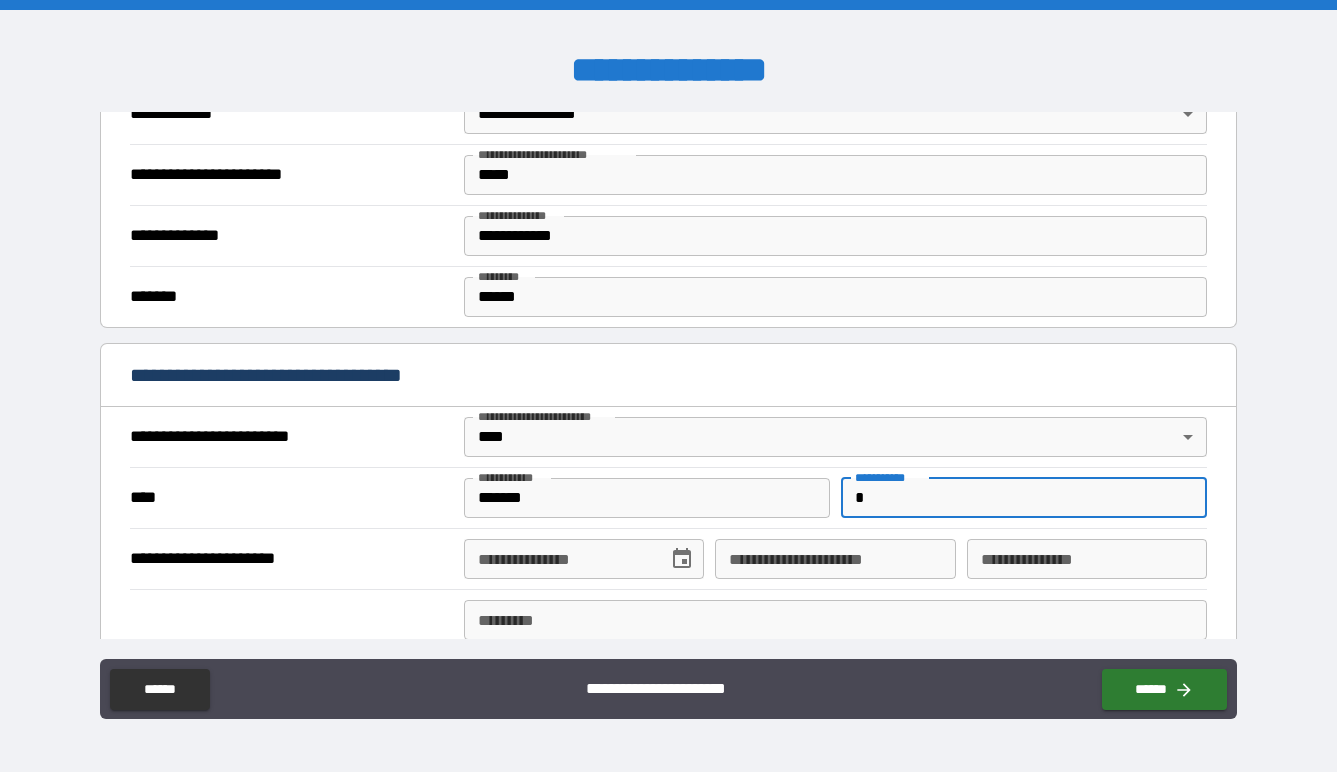 type 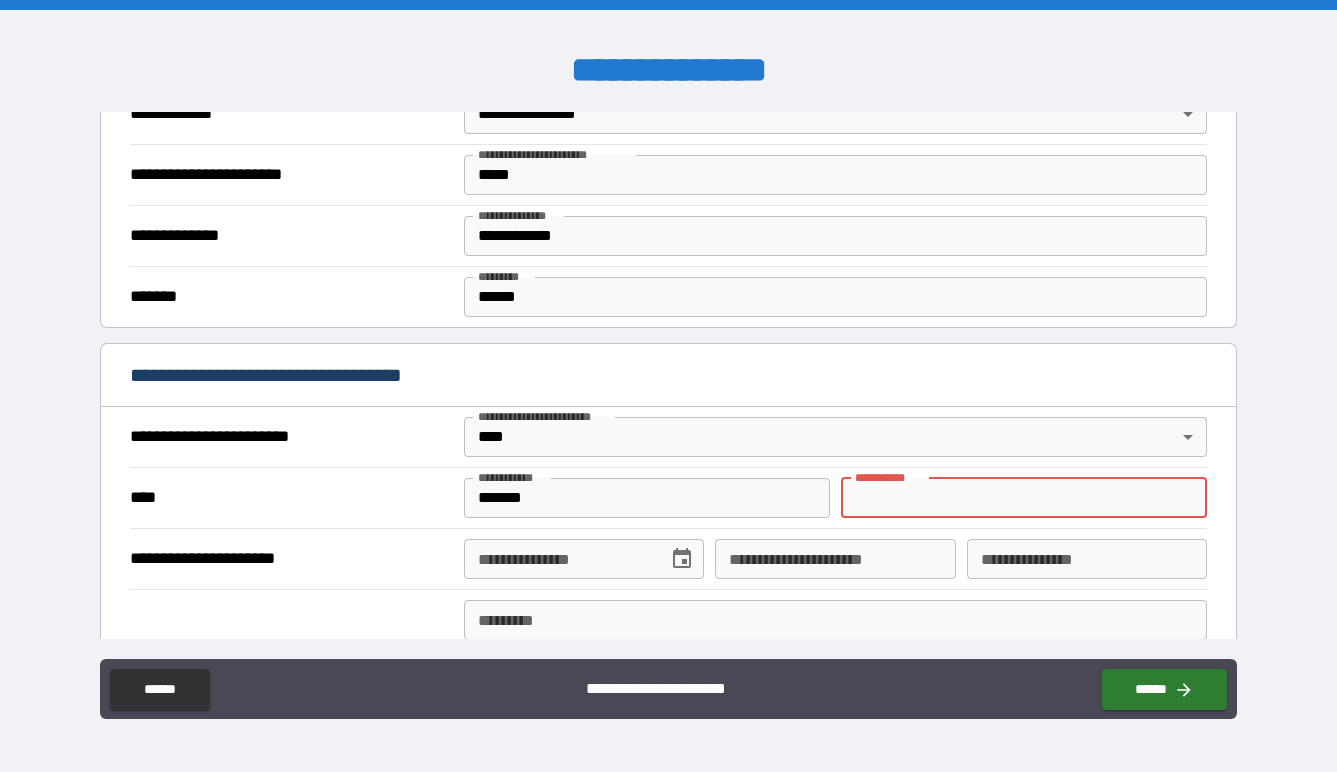 click on "*******" at bounding box center [647, 498] 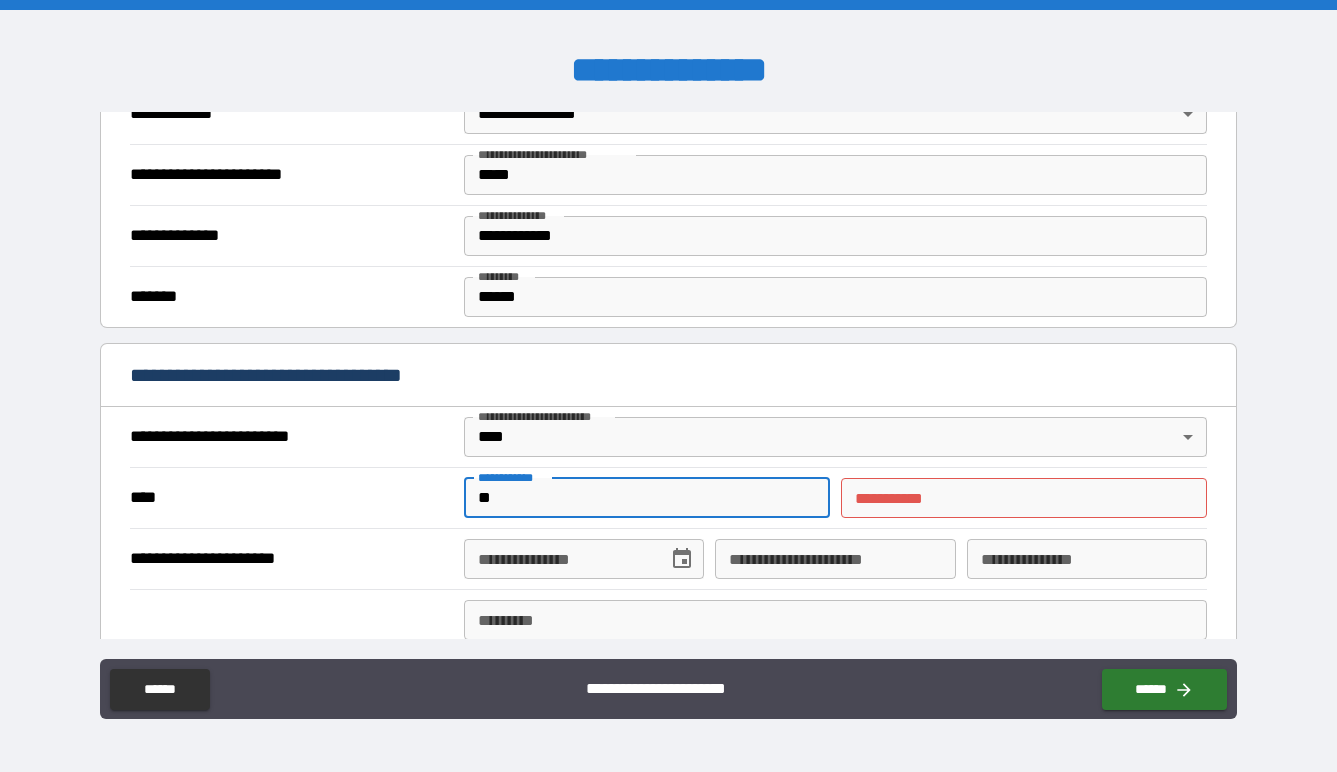 type on "*" 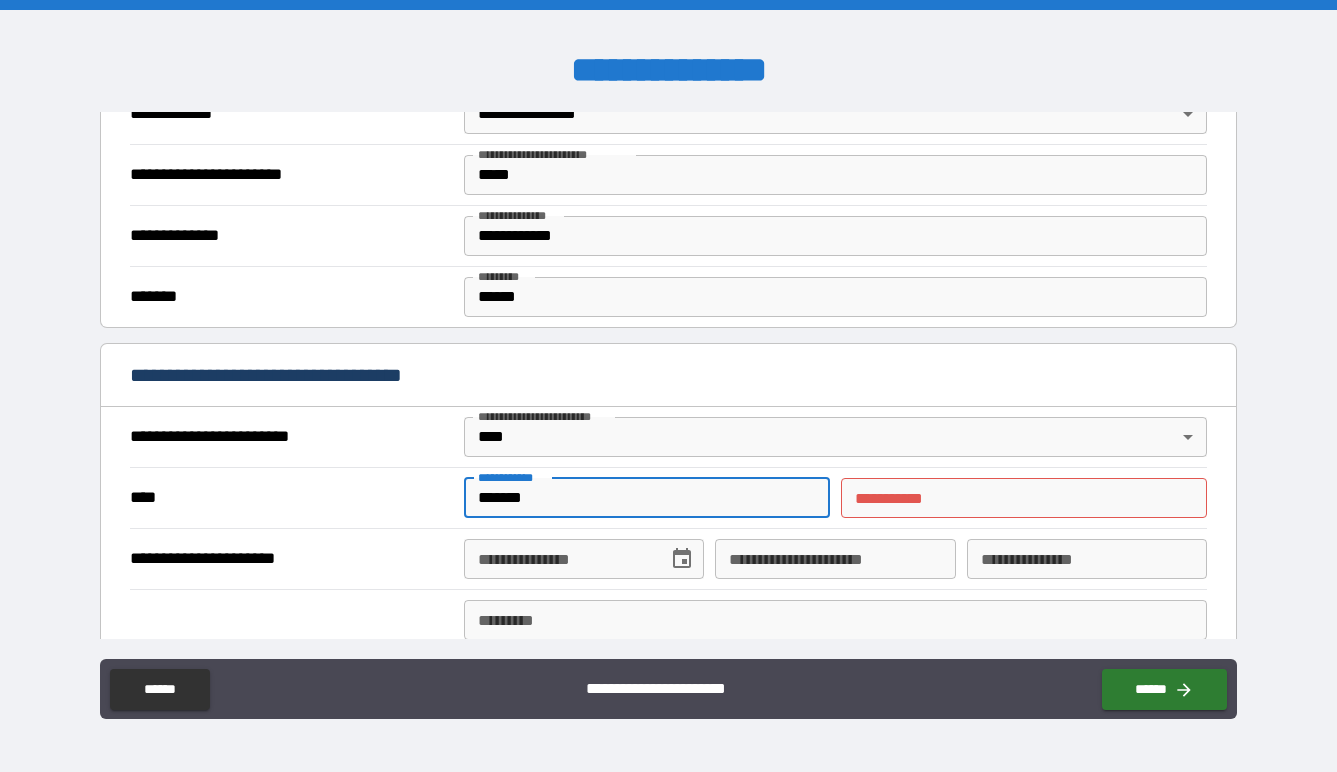 type on "*******" 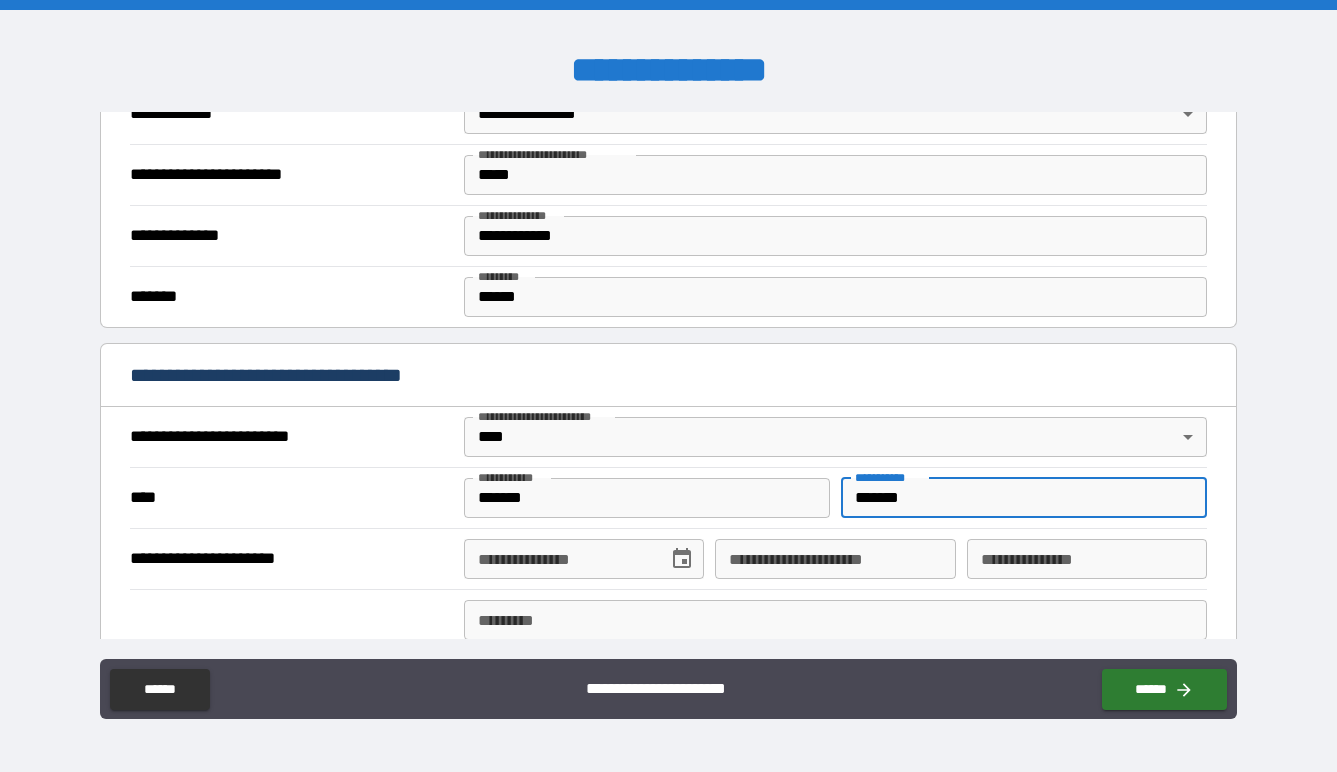 type on "*******" 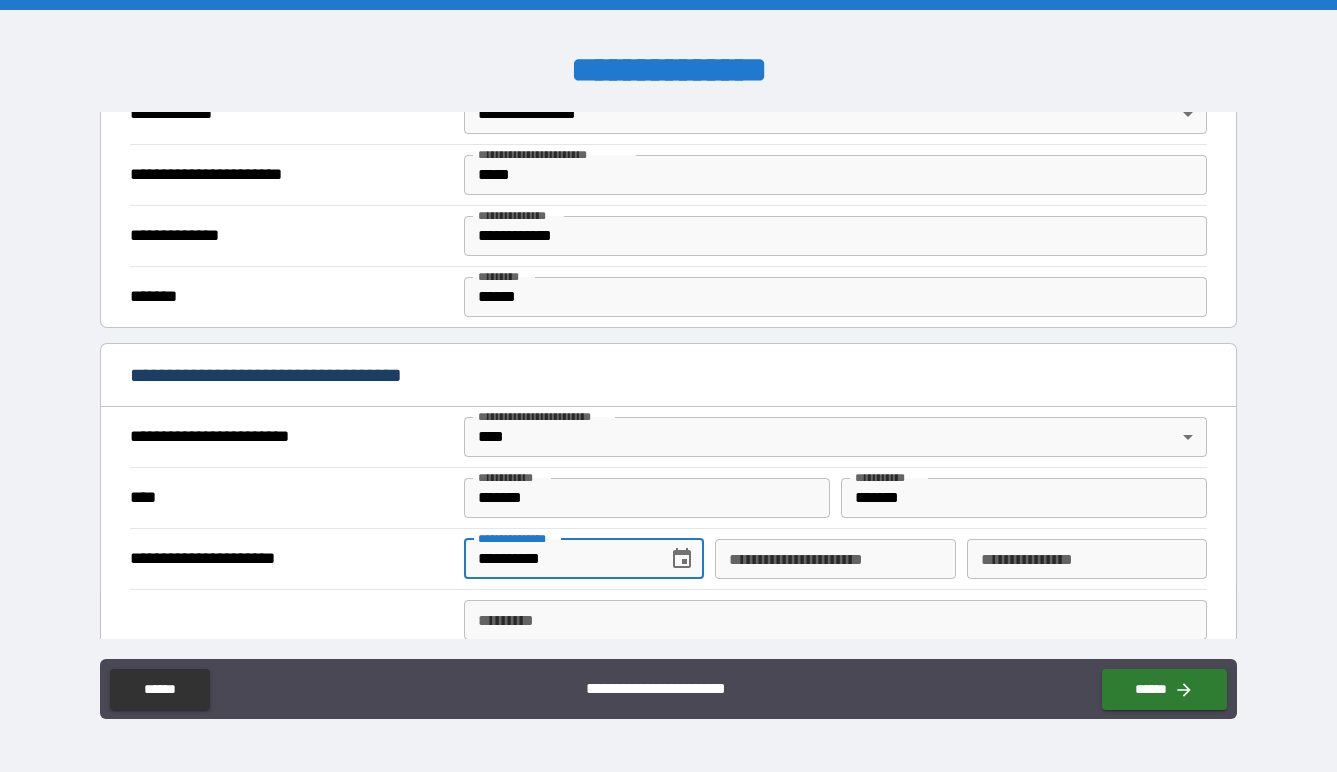 type on "**********" 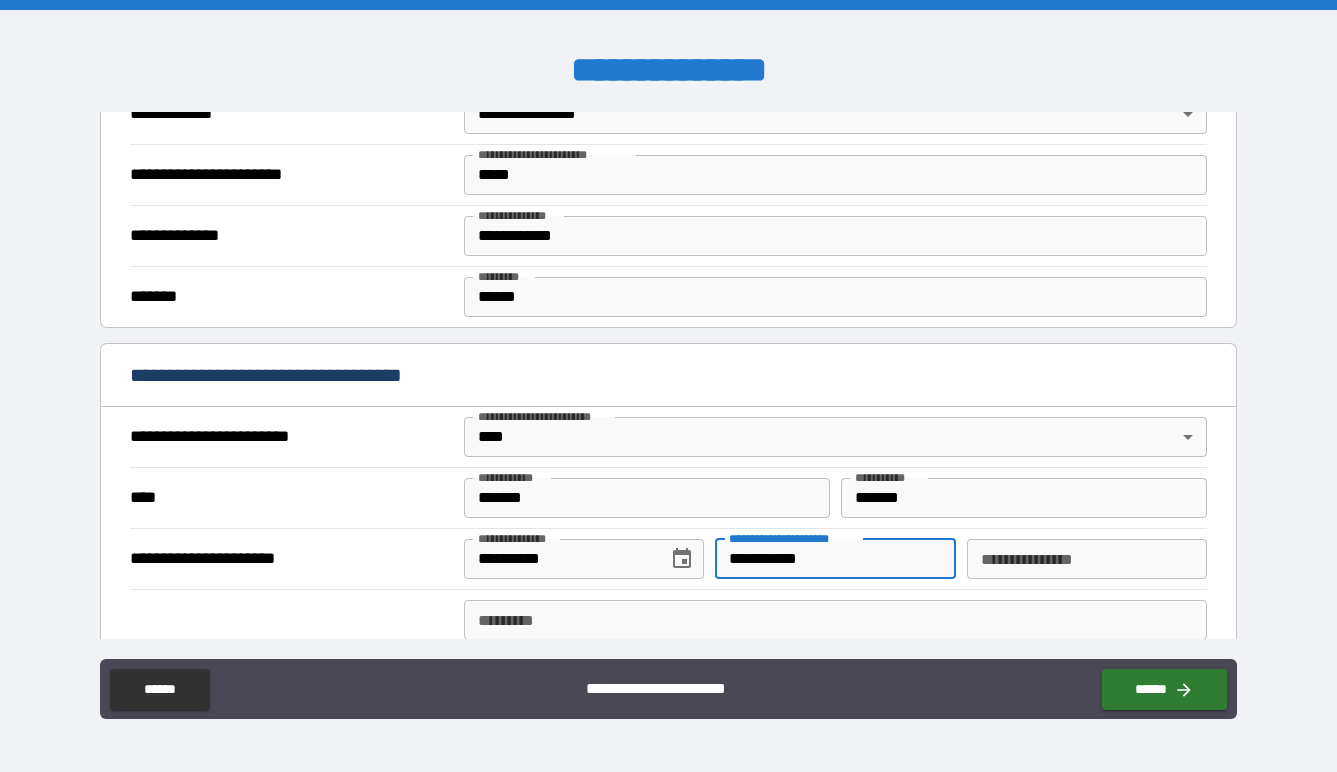 type on "**********" 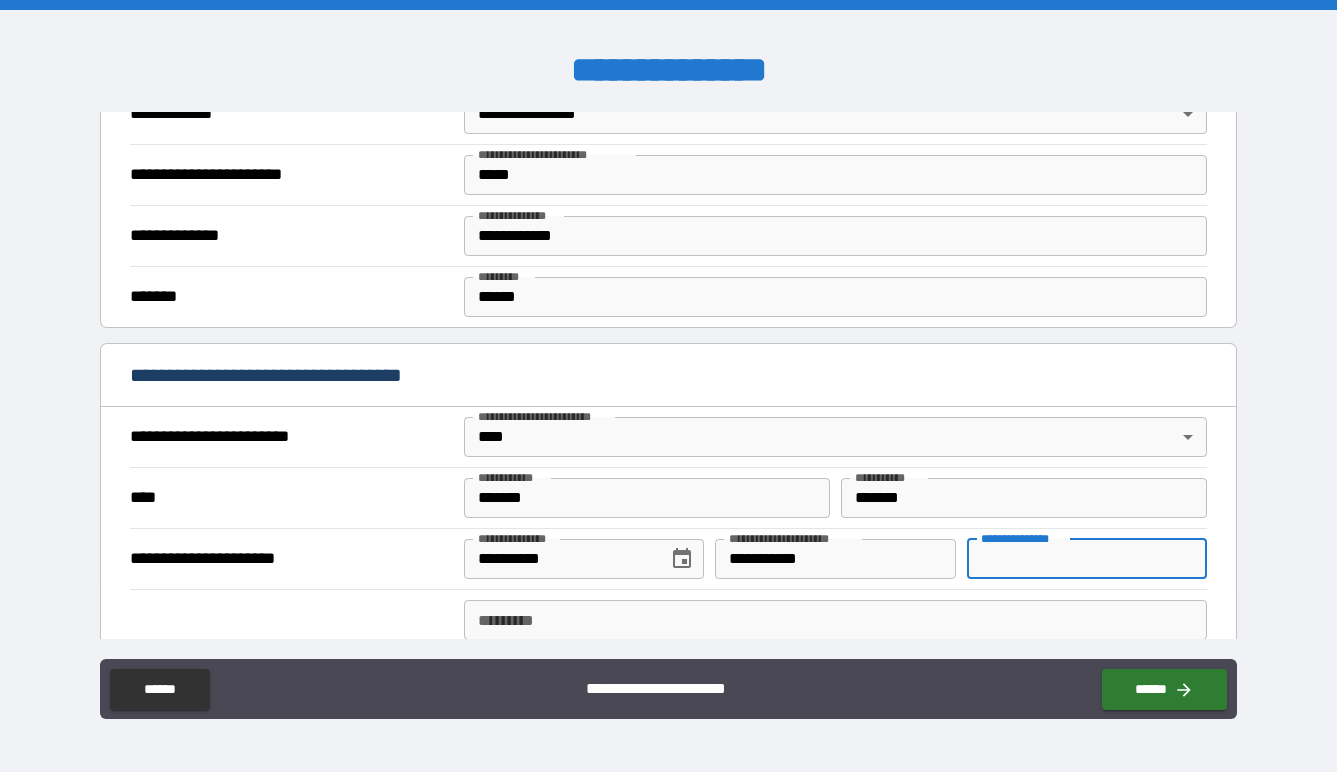 click on "**********" at bounding box center (1087, 559) 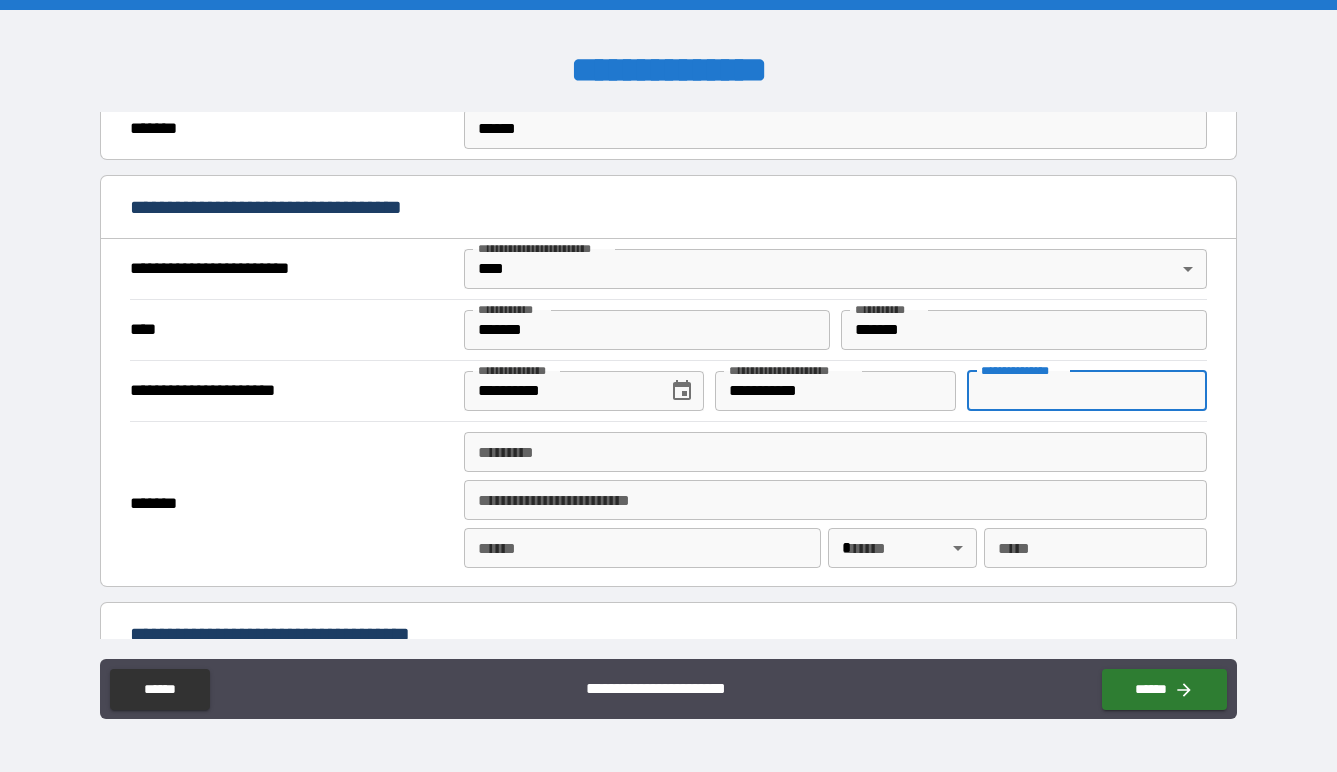 scroll, scrollTop: 685, scrollLeft: 0, axis: vertical 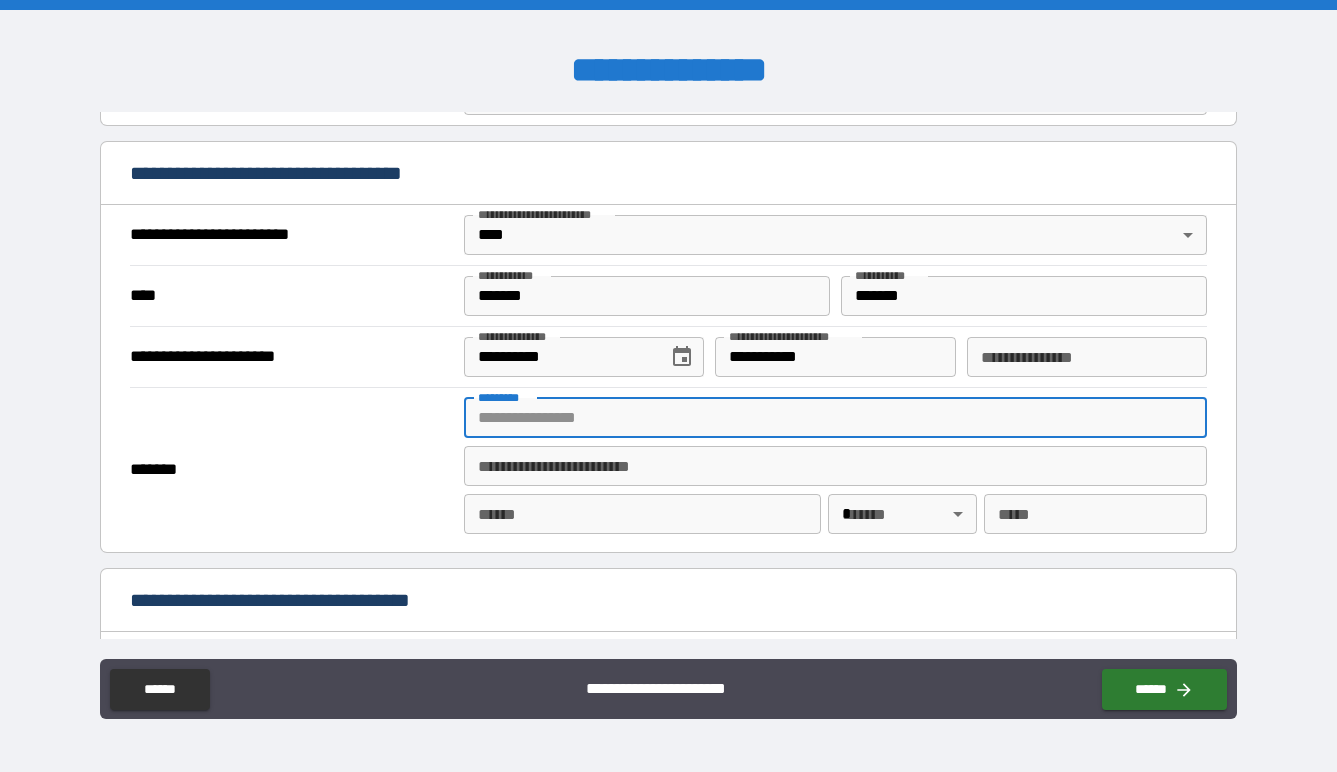click on "*******   *" at bounding box center [836, 418] 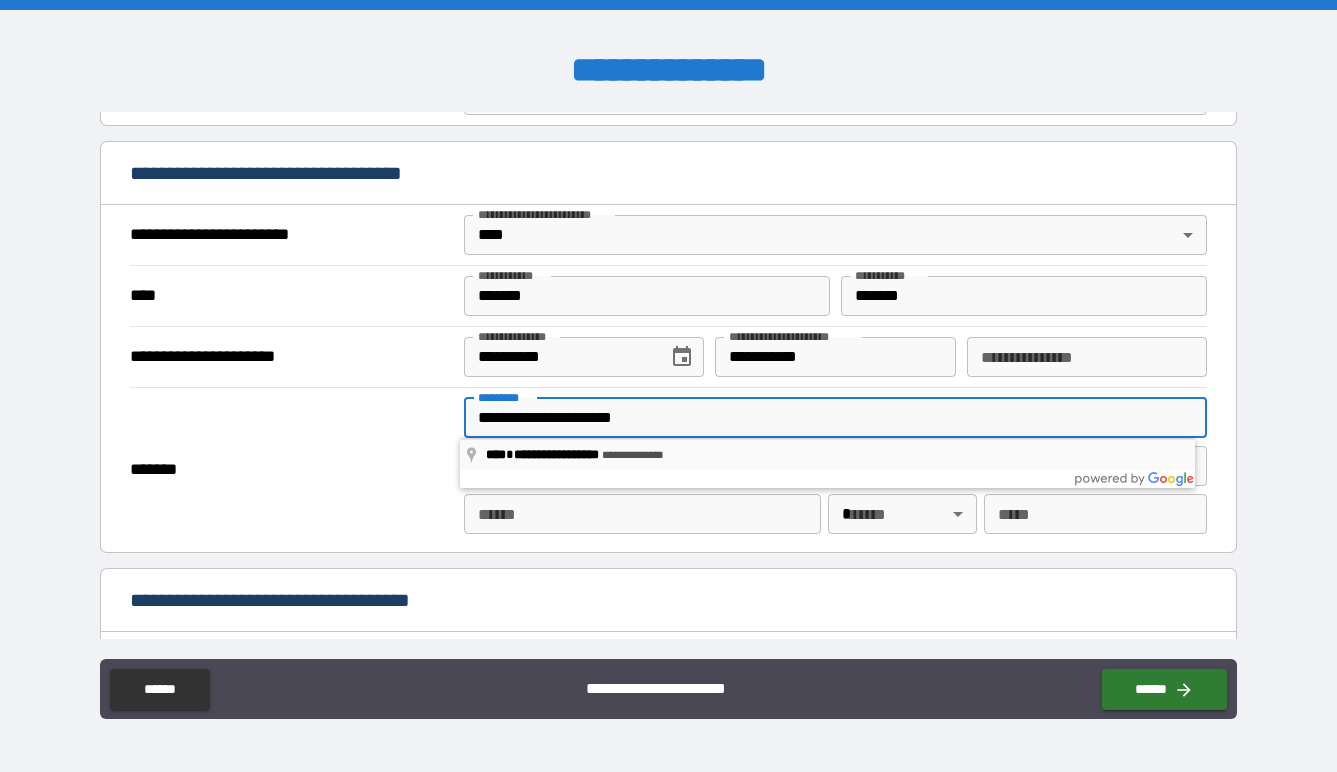 type on "**********" 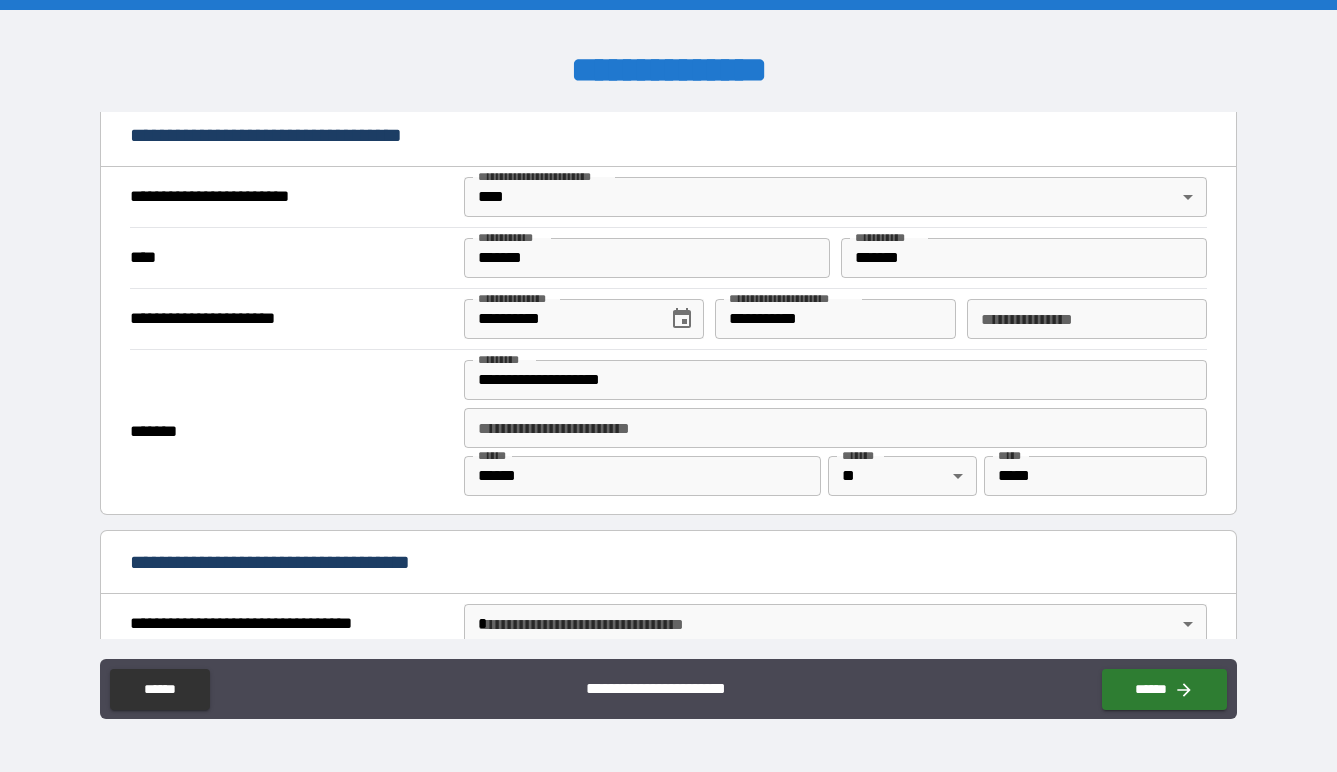 scroll, scrollTop: 713, scrollLeft: 0, axis: vertical 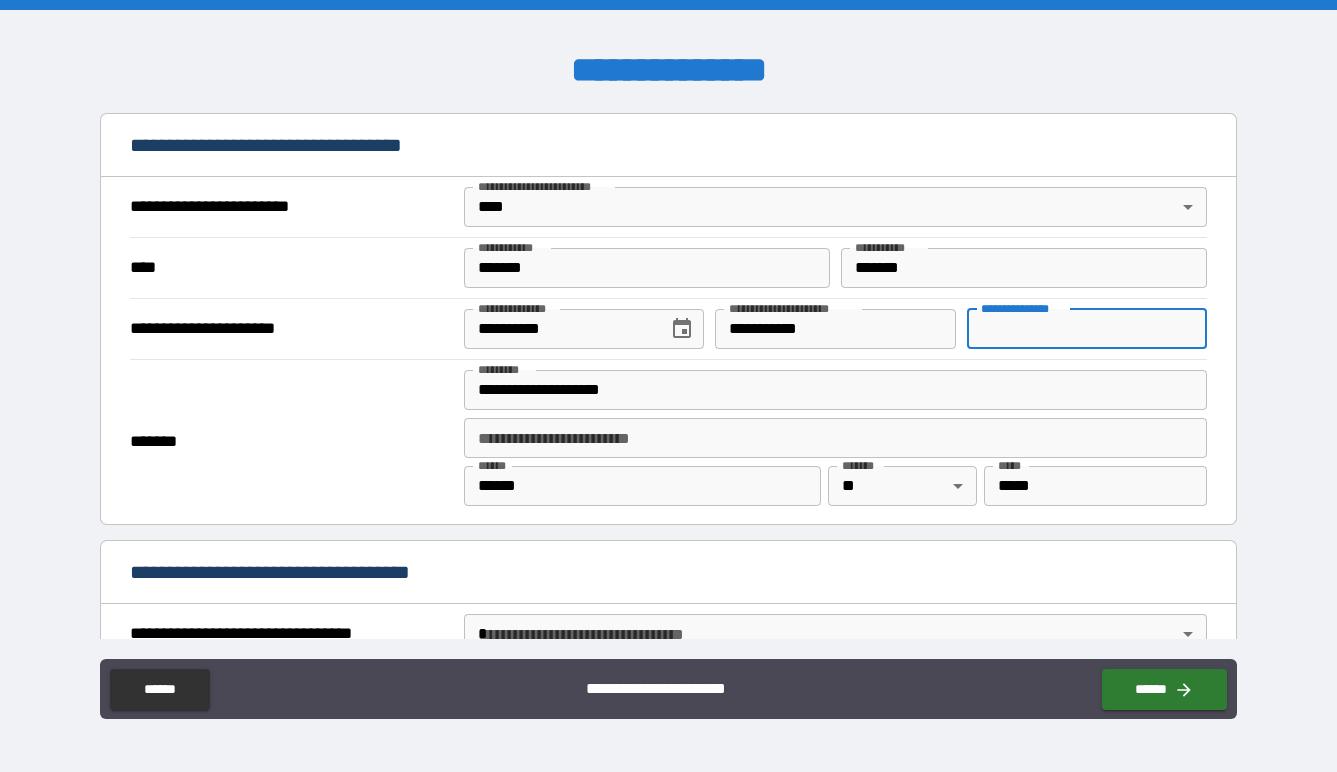 click on "**********" at bounding box center [1087, 329] 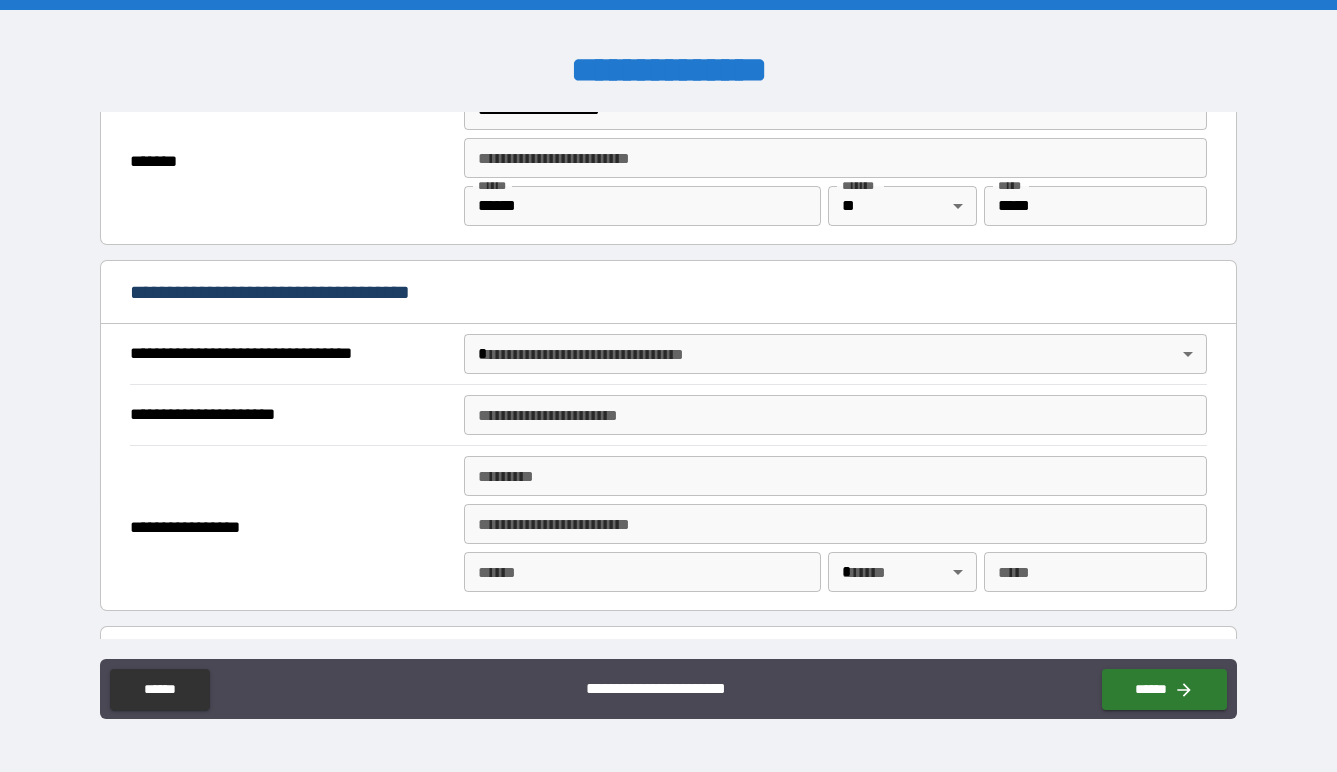 scroll, scrollTop: 994, scrollLeft: 0, axis: vertical 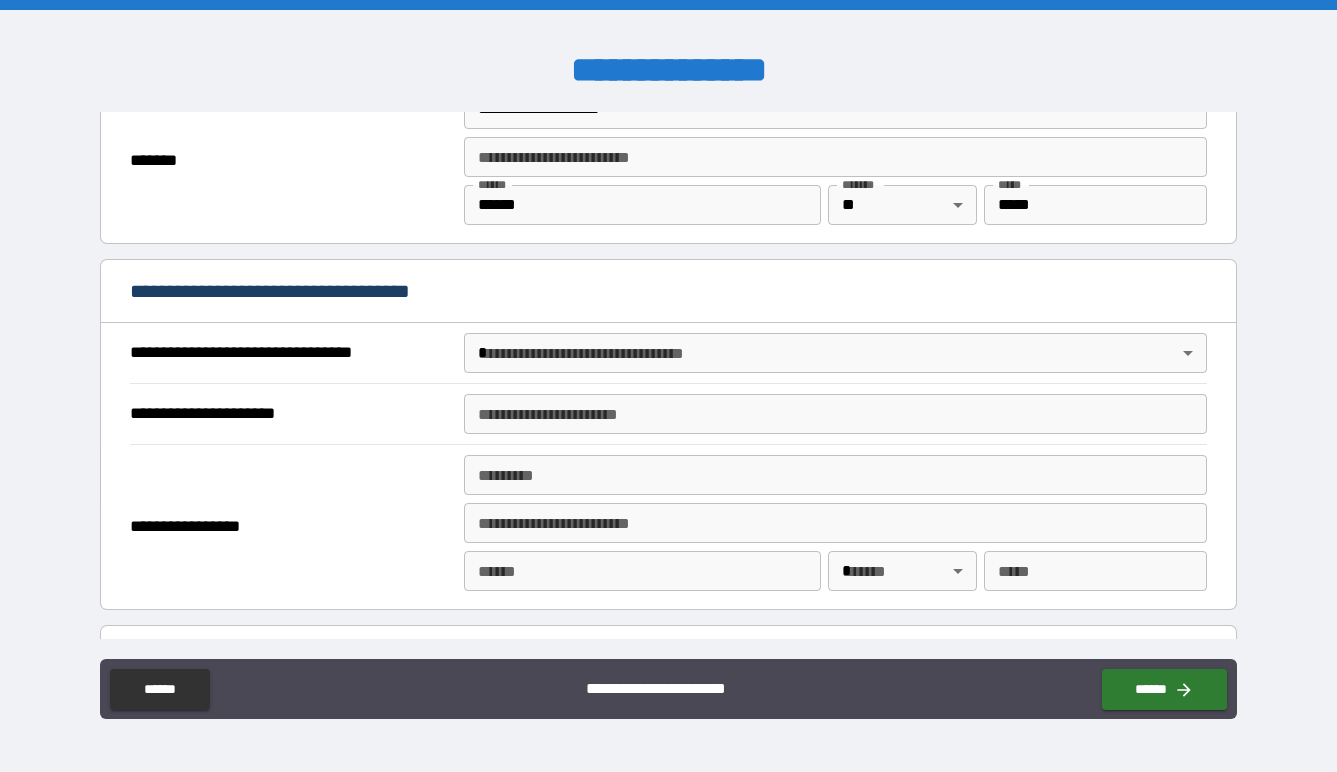 type on "********" 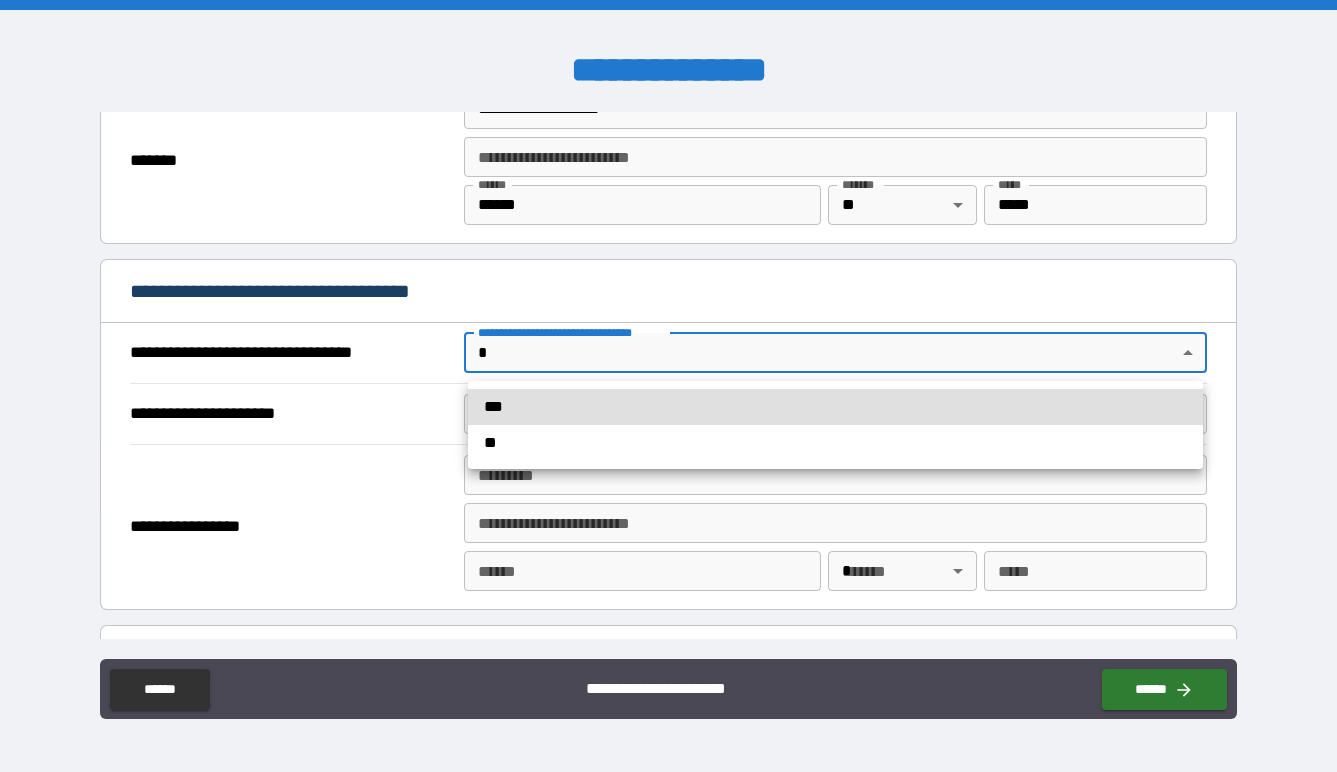 click on "**********" at bounding box center (668, 386) 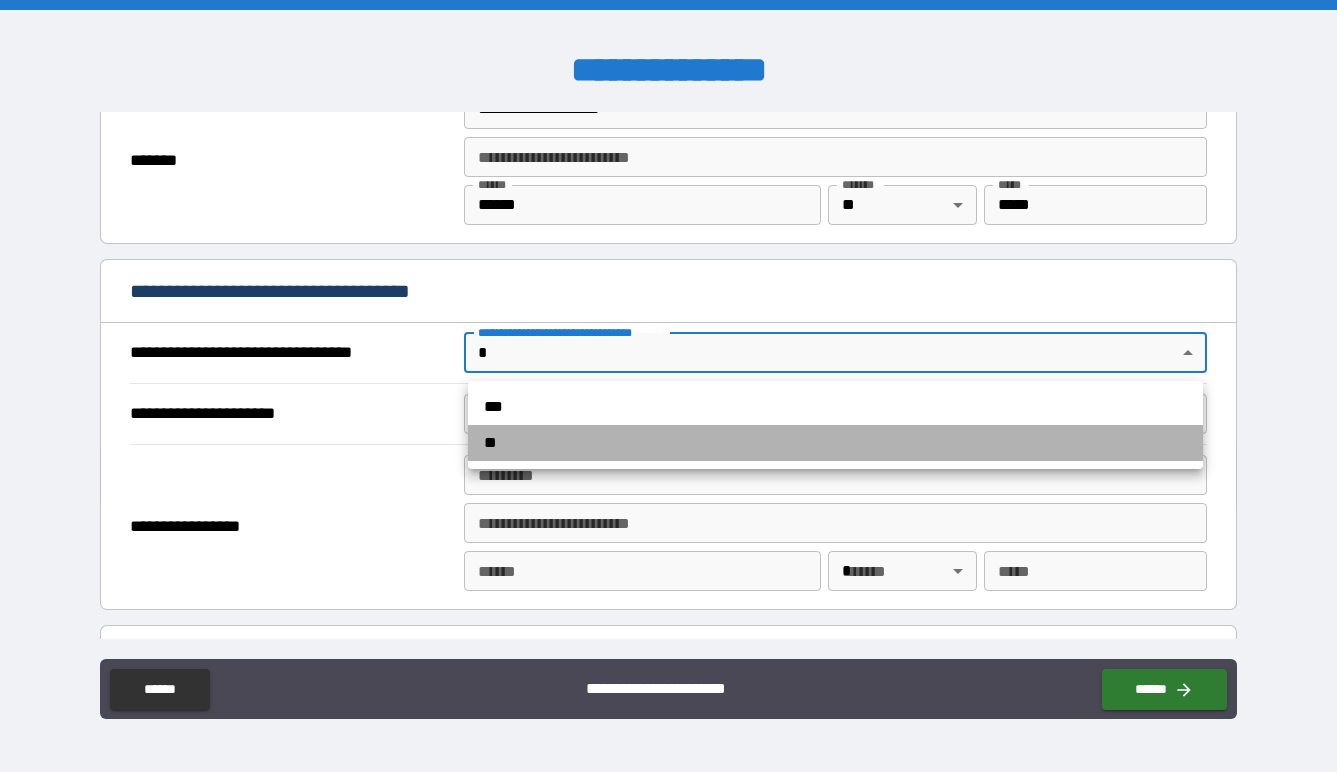 click on "**" at bounding box center (835, 443) 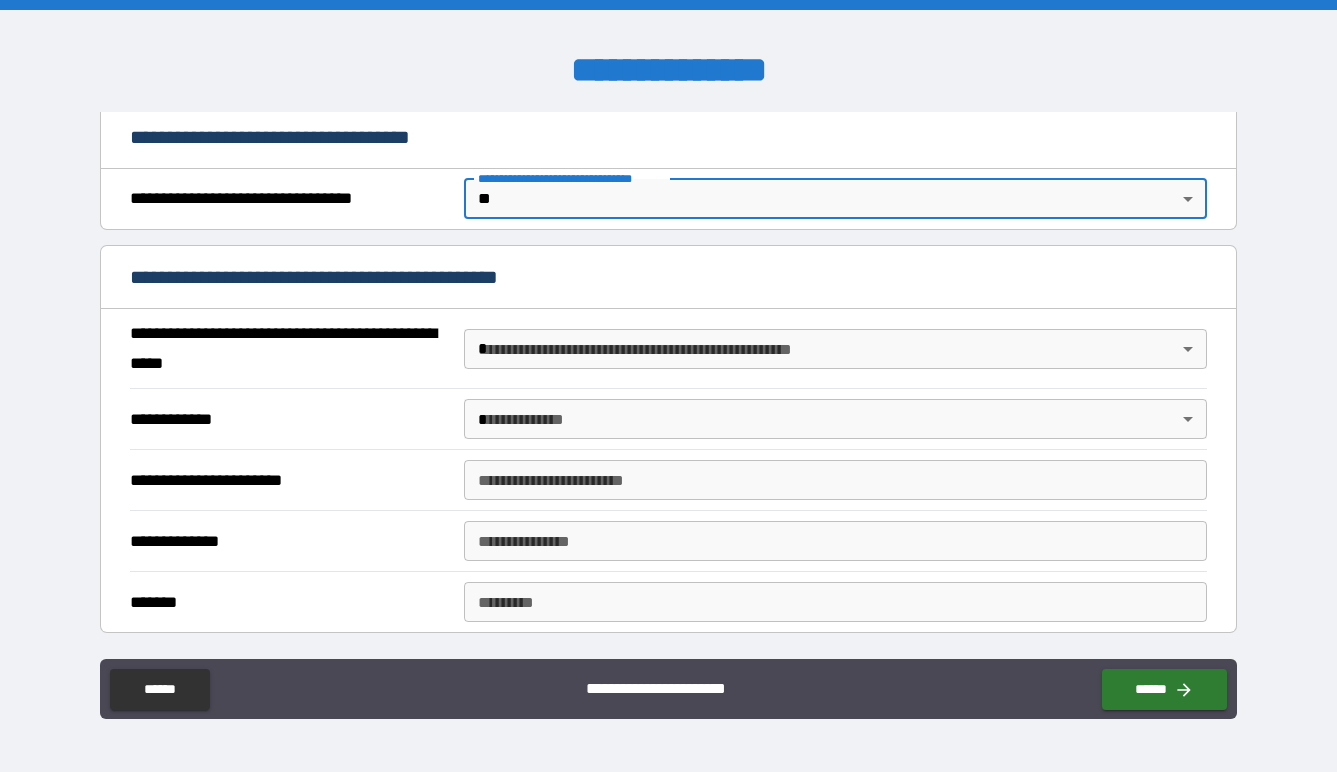scroll, scrollTop: 1160, scrollLeft: 0, axis: vertical 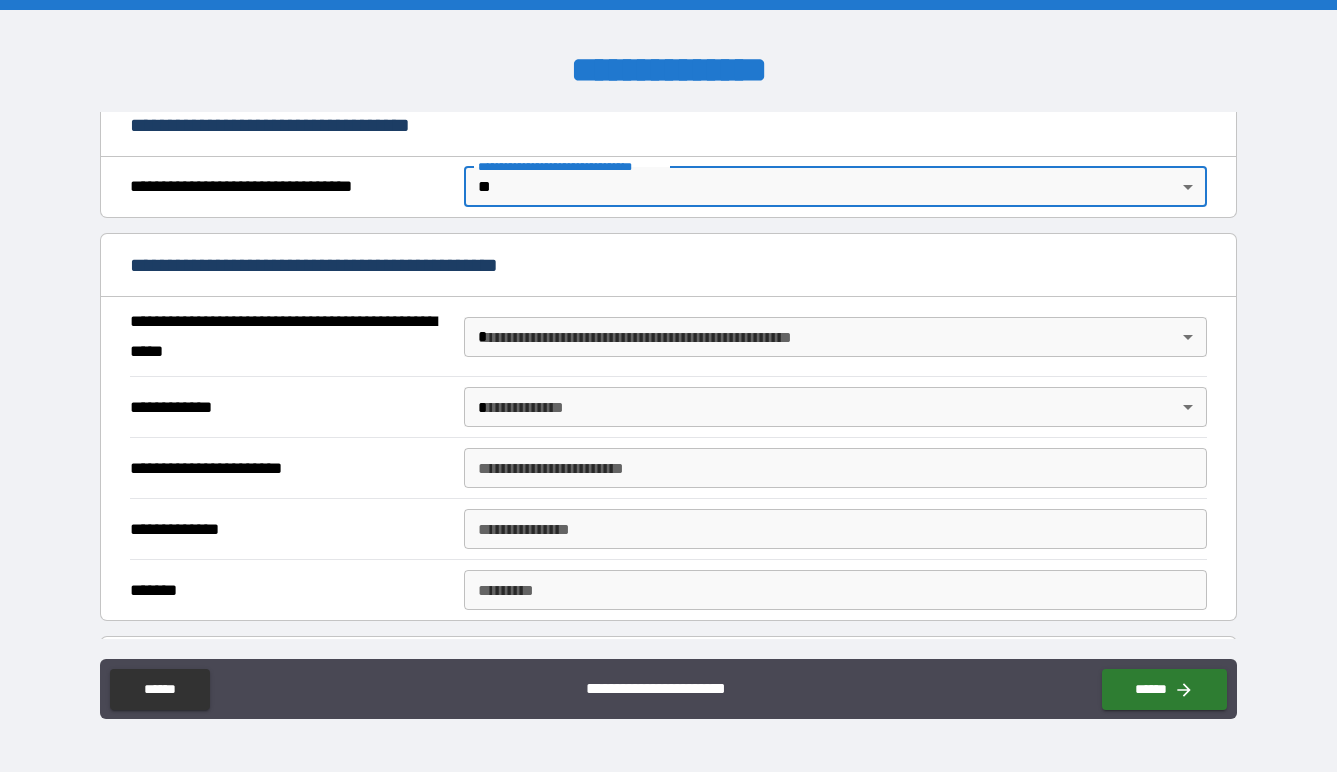 click on "**********" at bounding box center [668, 386] 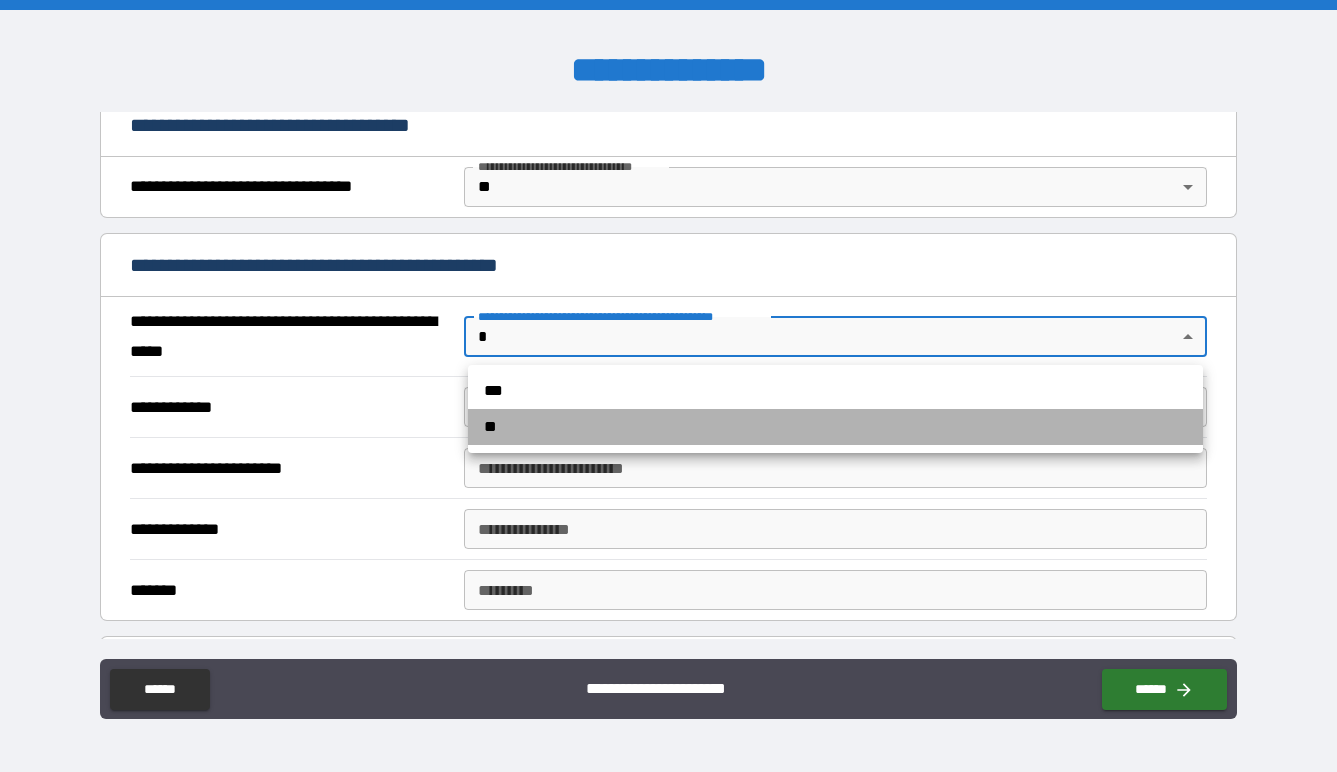 click on "**" at bounding box center [835, 427] 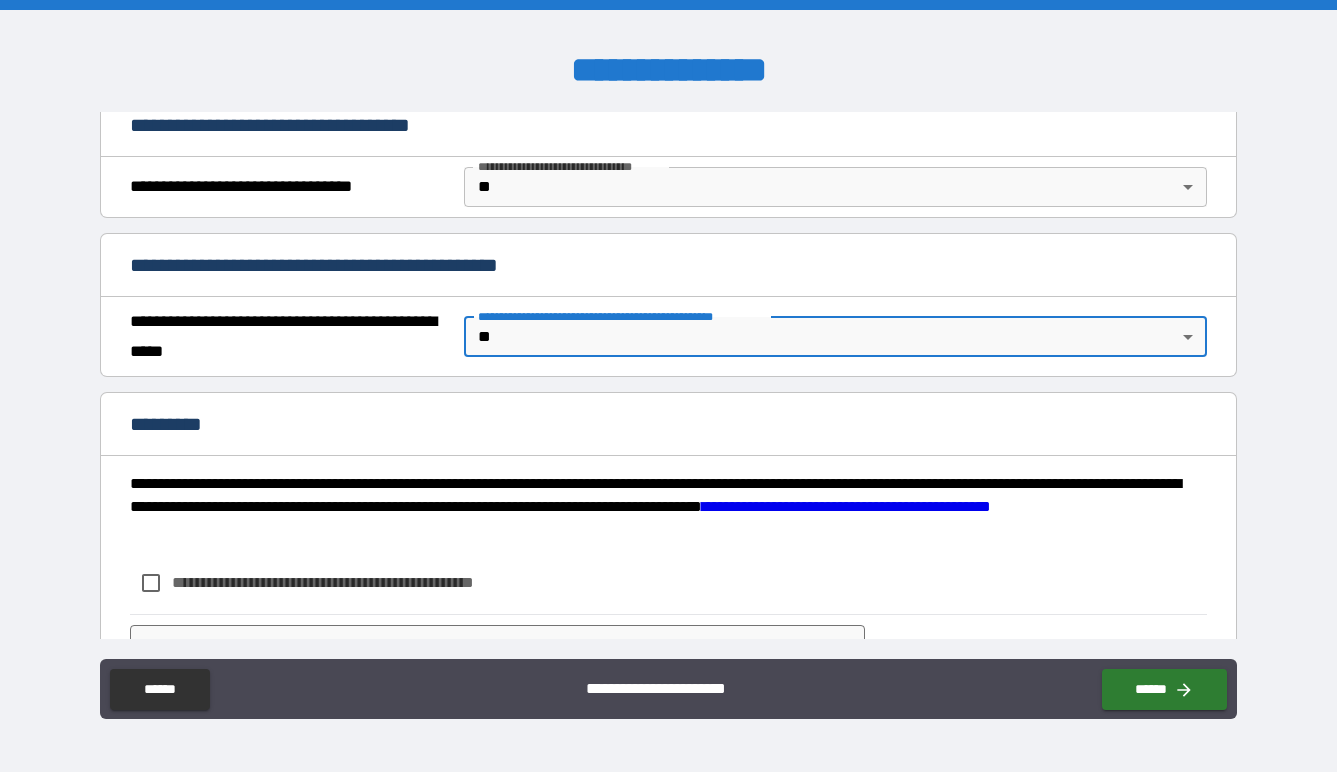 scroll, scrollTop: 1256, scrollLeft: 0, axis: vertical 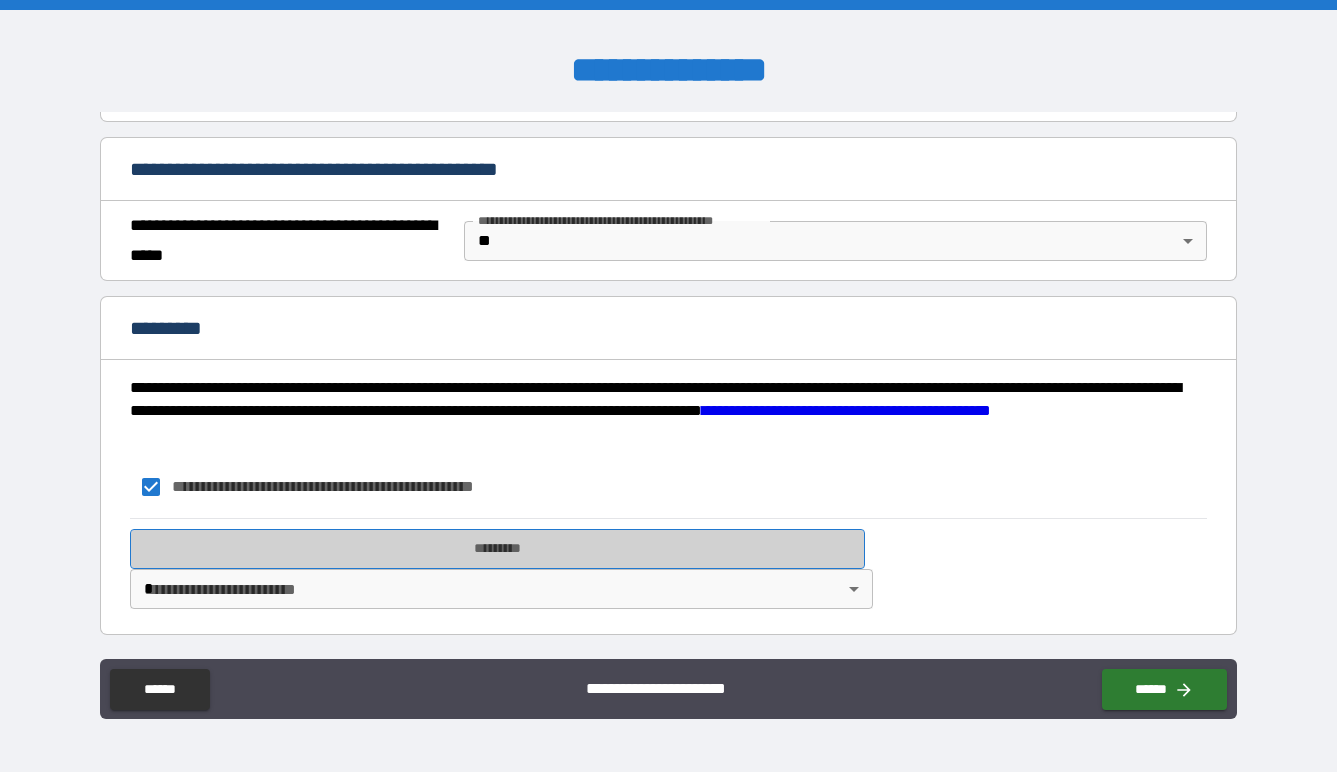 click on "*********" at bounding box center [497, 549] 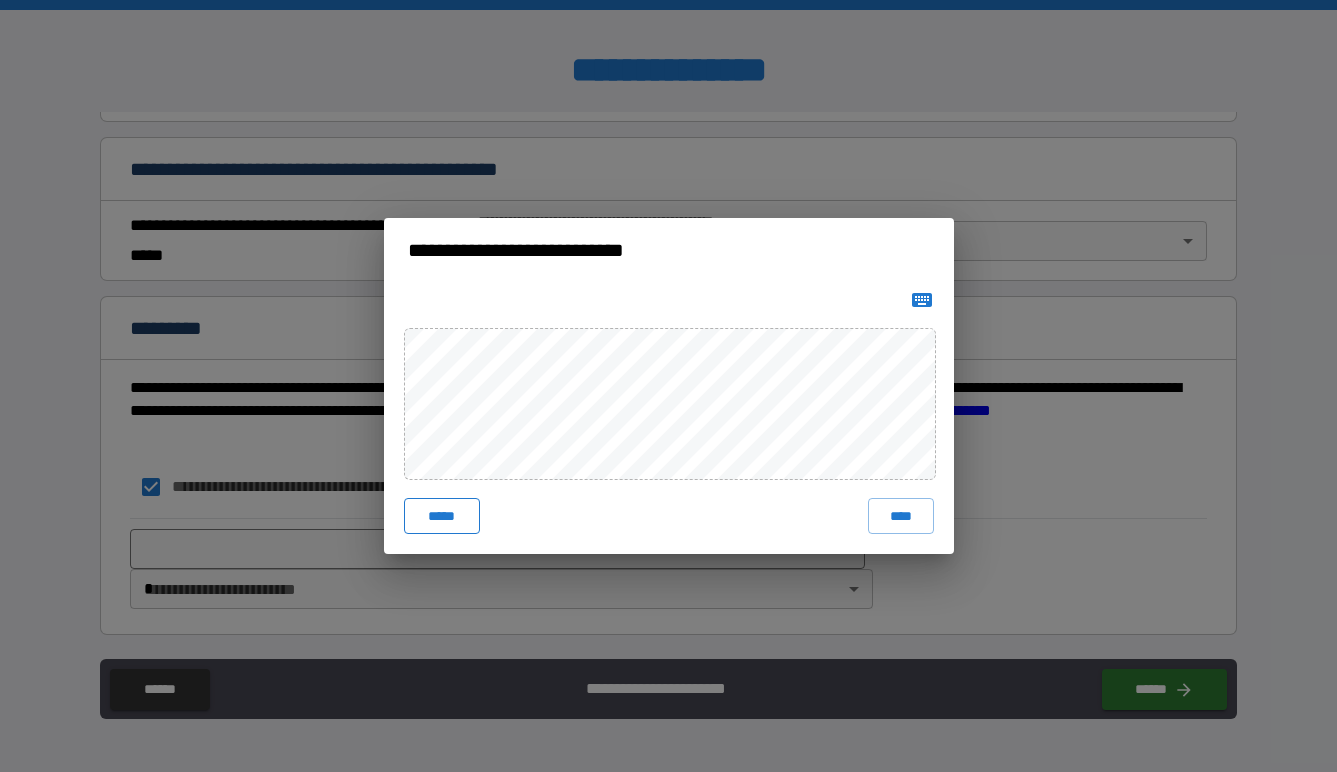 click on "*****" at bounding box center [442, 516] 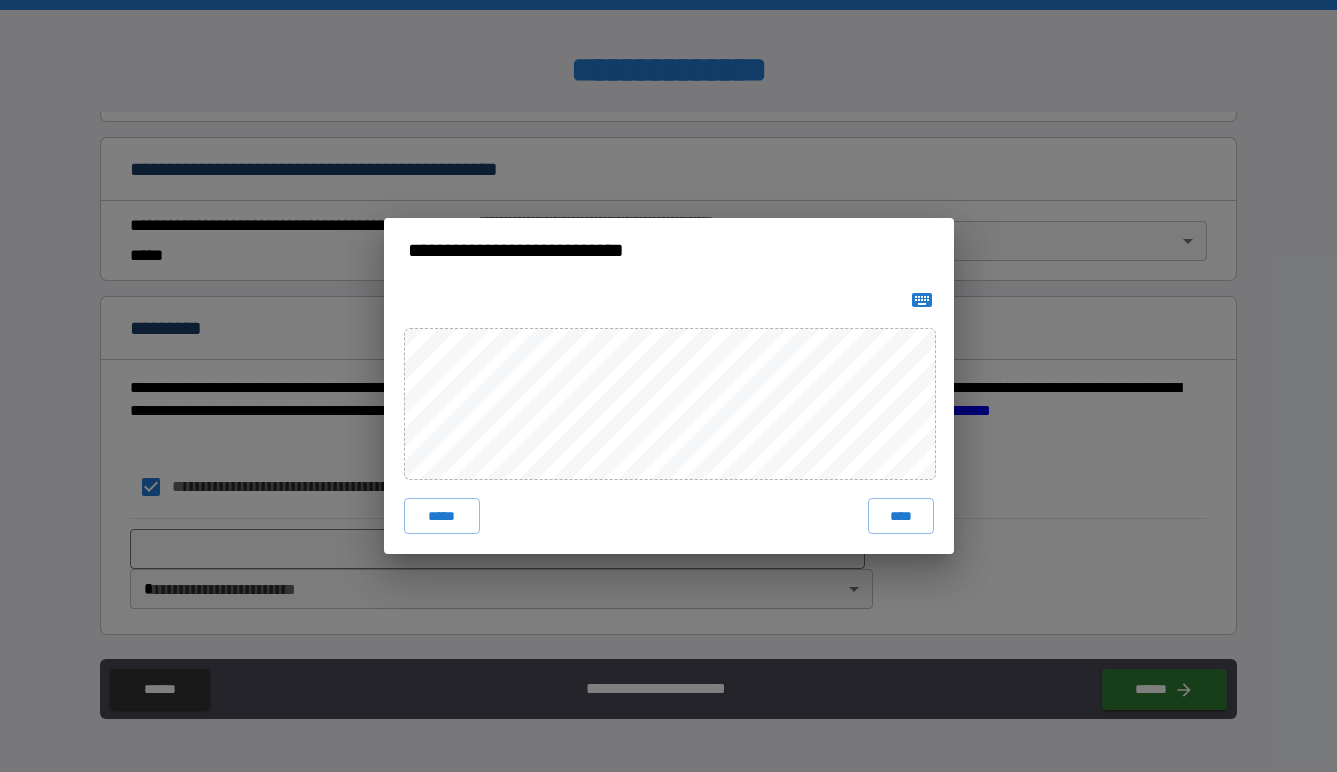 type 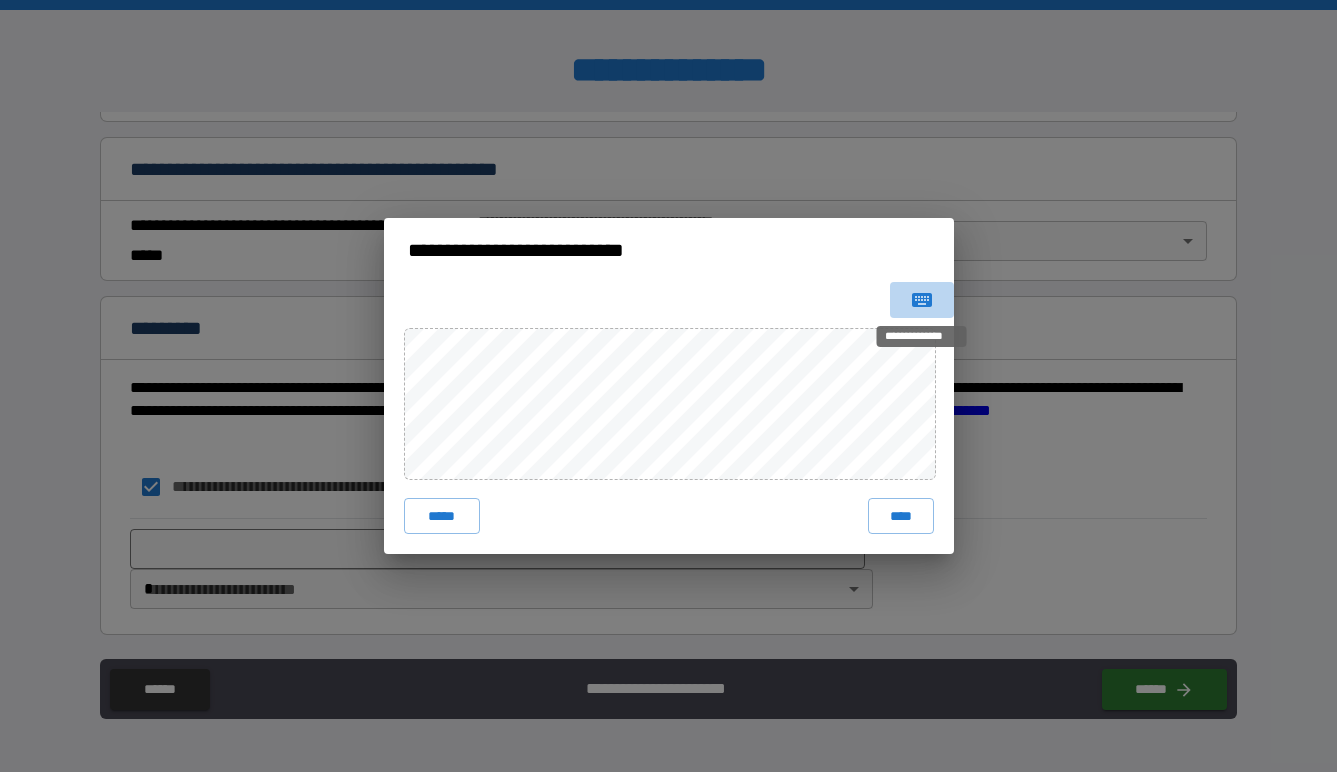 click 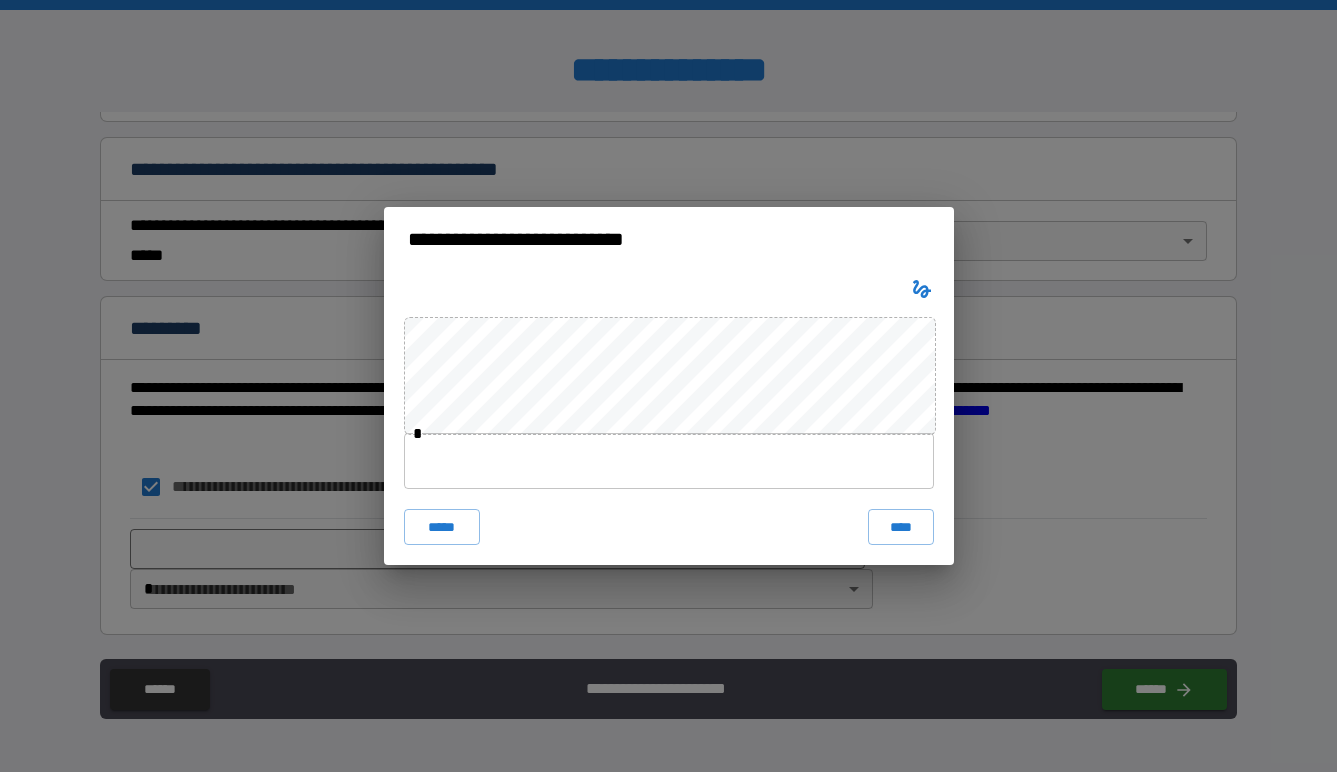 type 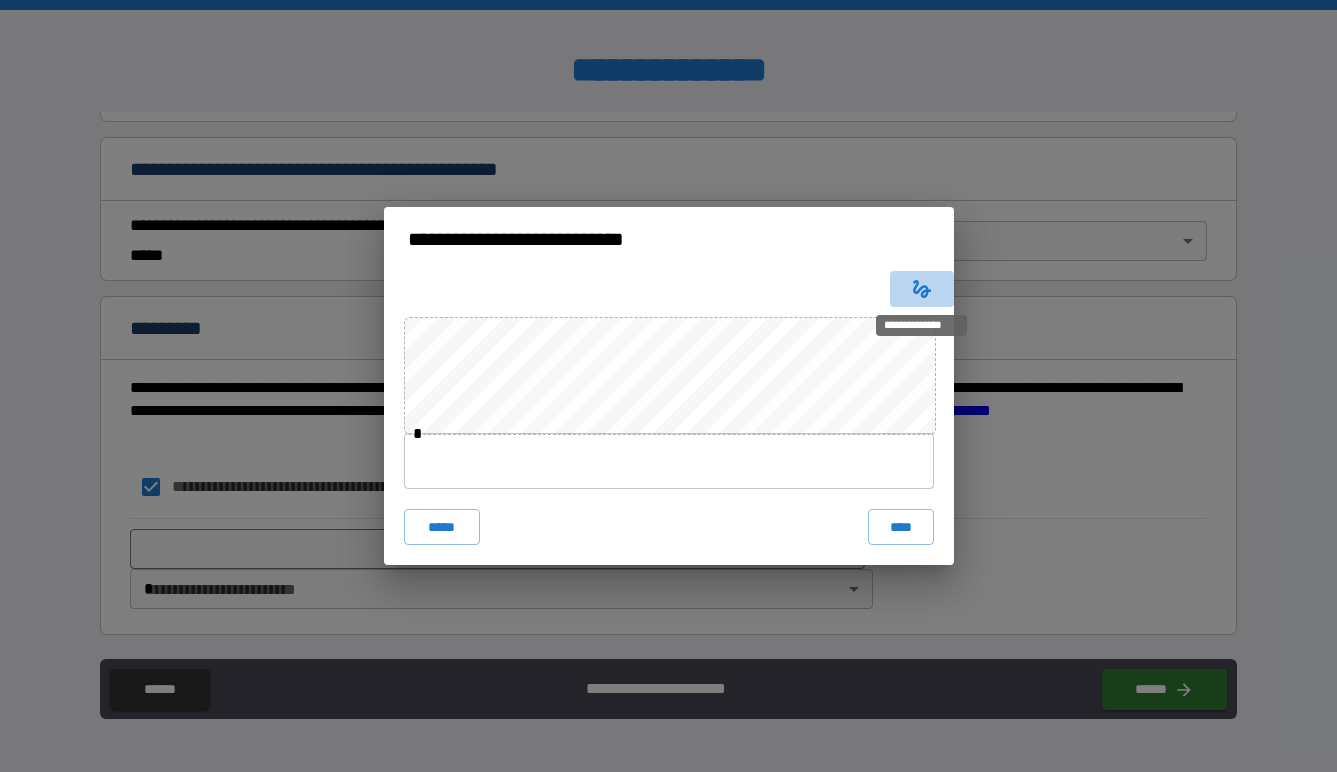 click 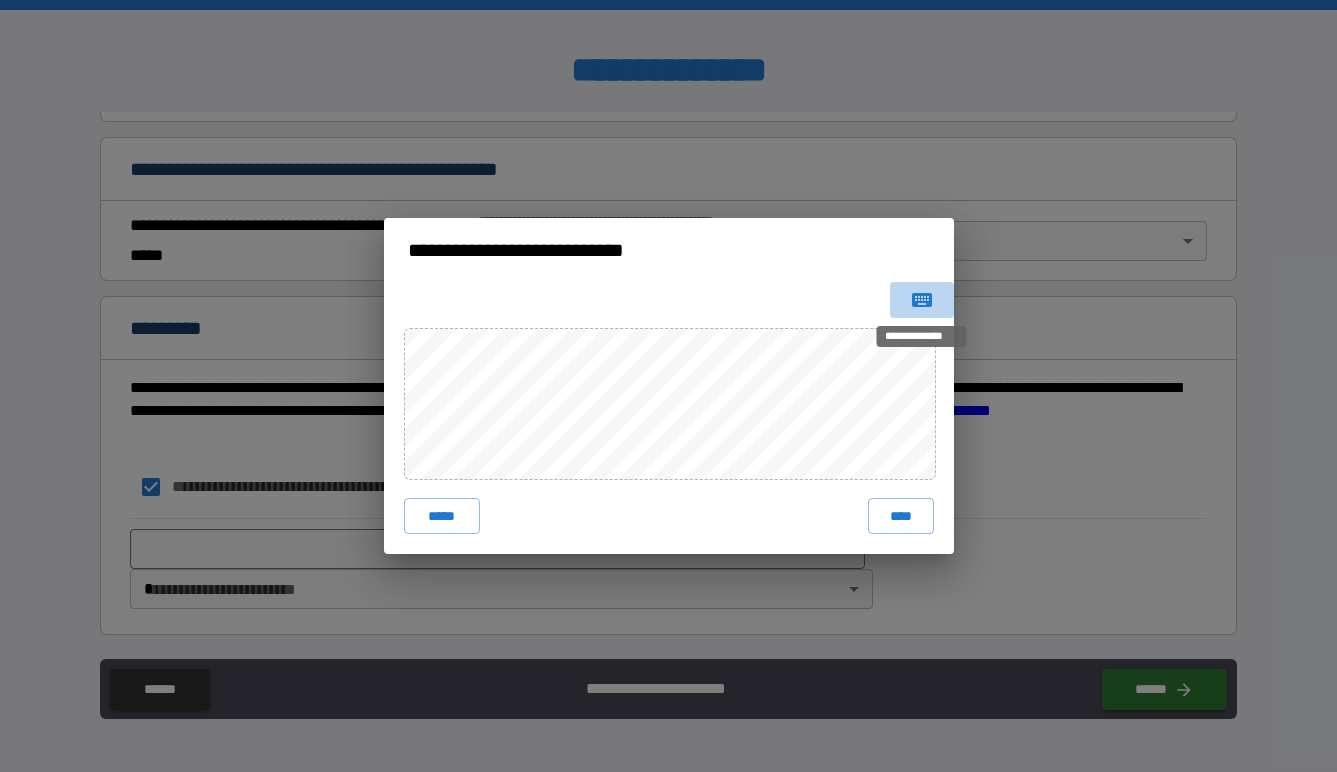 click 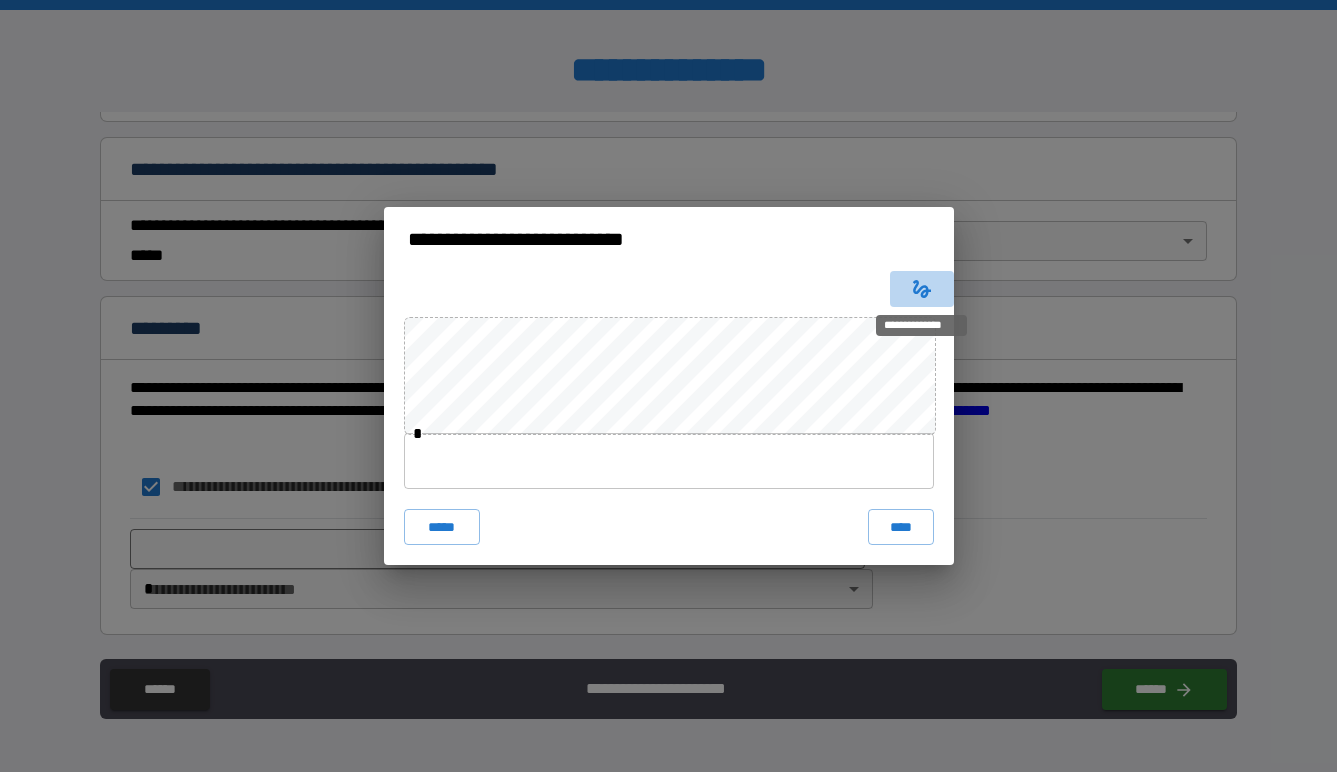 click 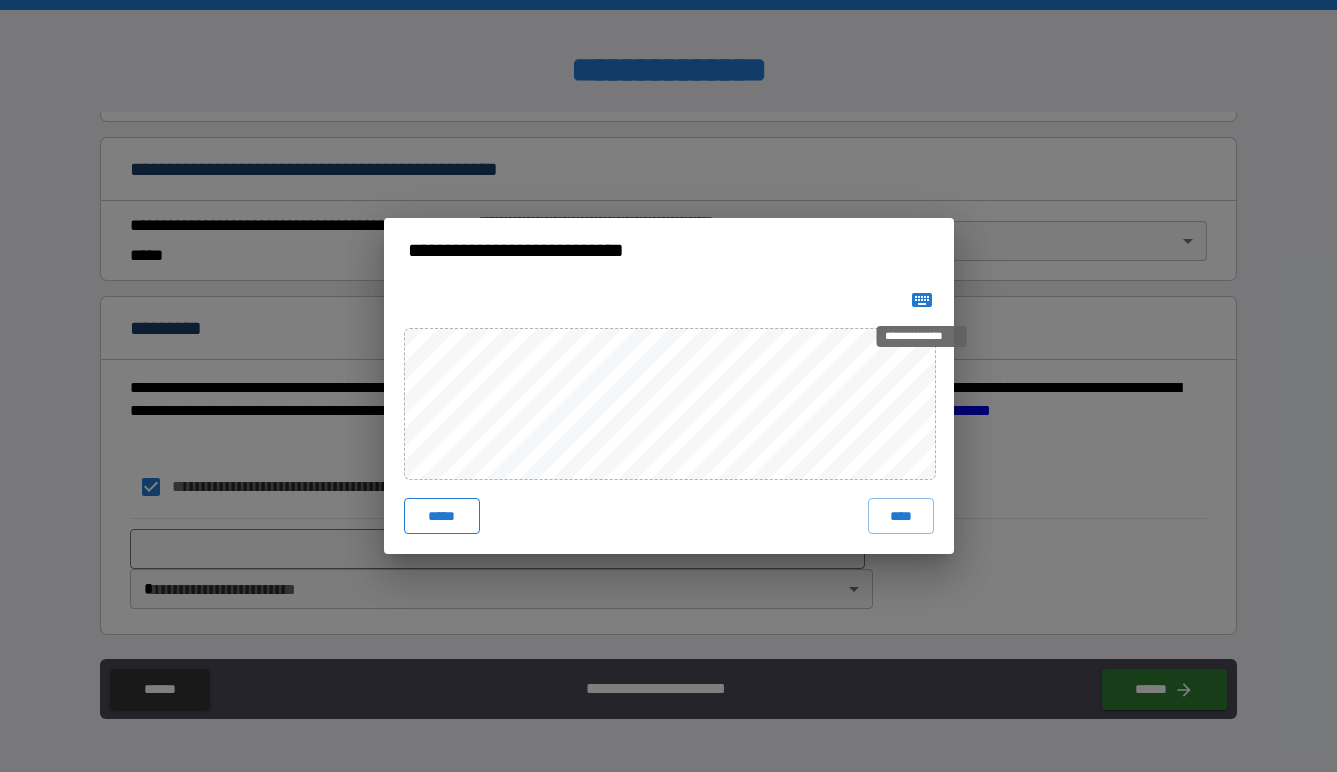 click on "*****" at bounding box center (442, 516) 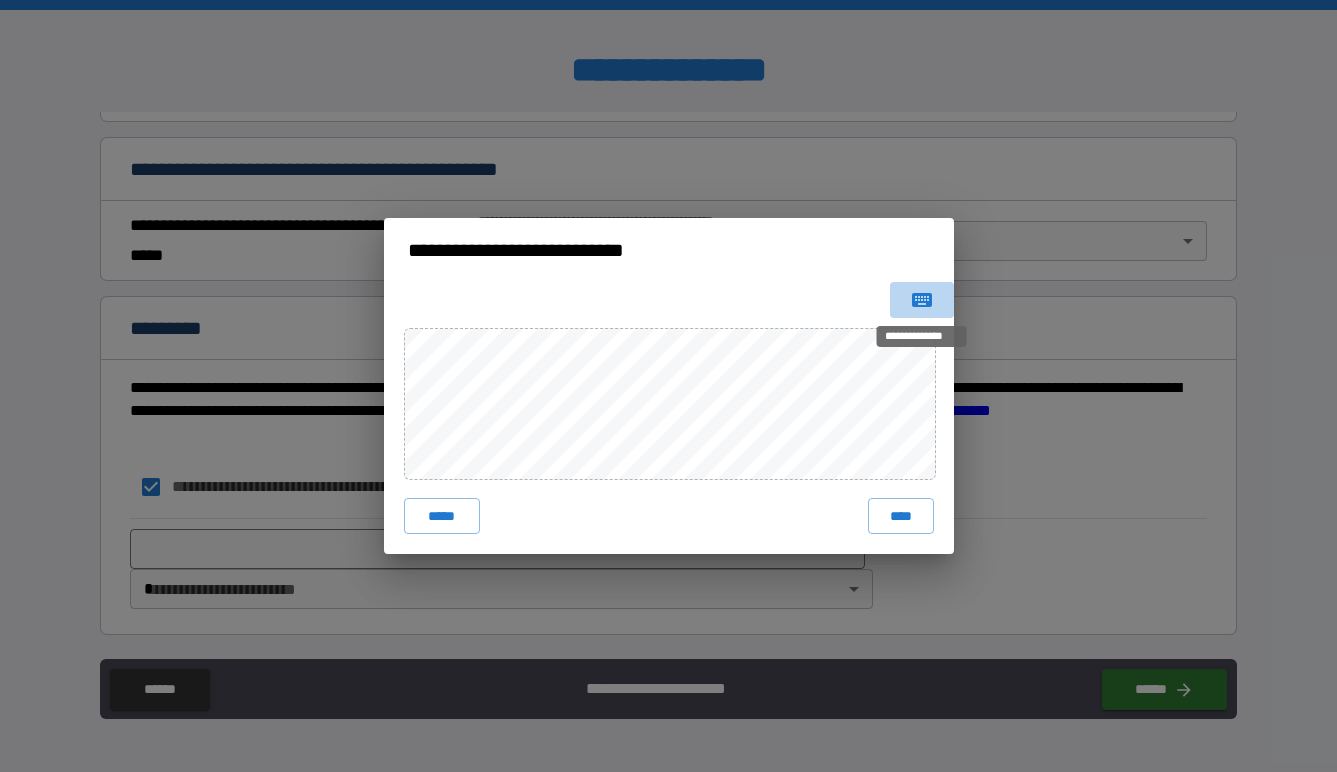 click on "**********" at bounding box center (922, 336) 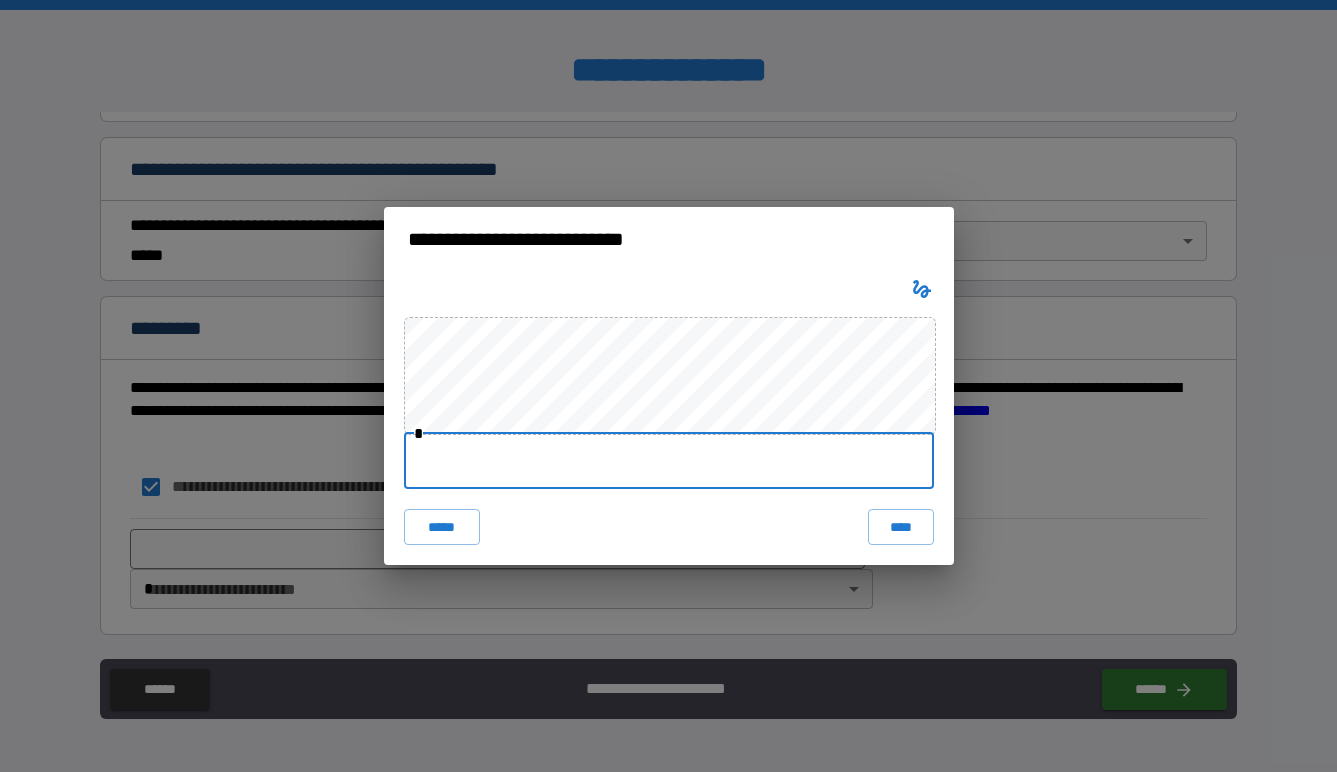 click at bounding box center (669, 461) 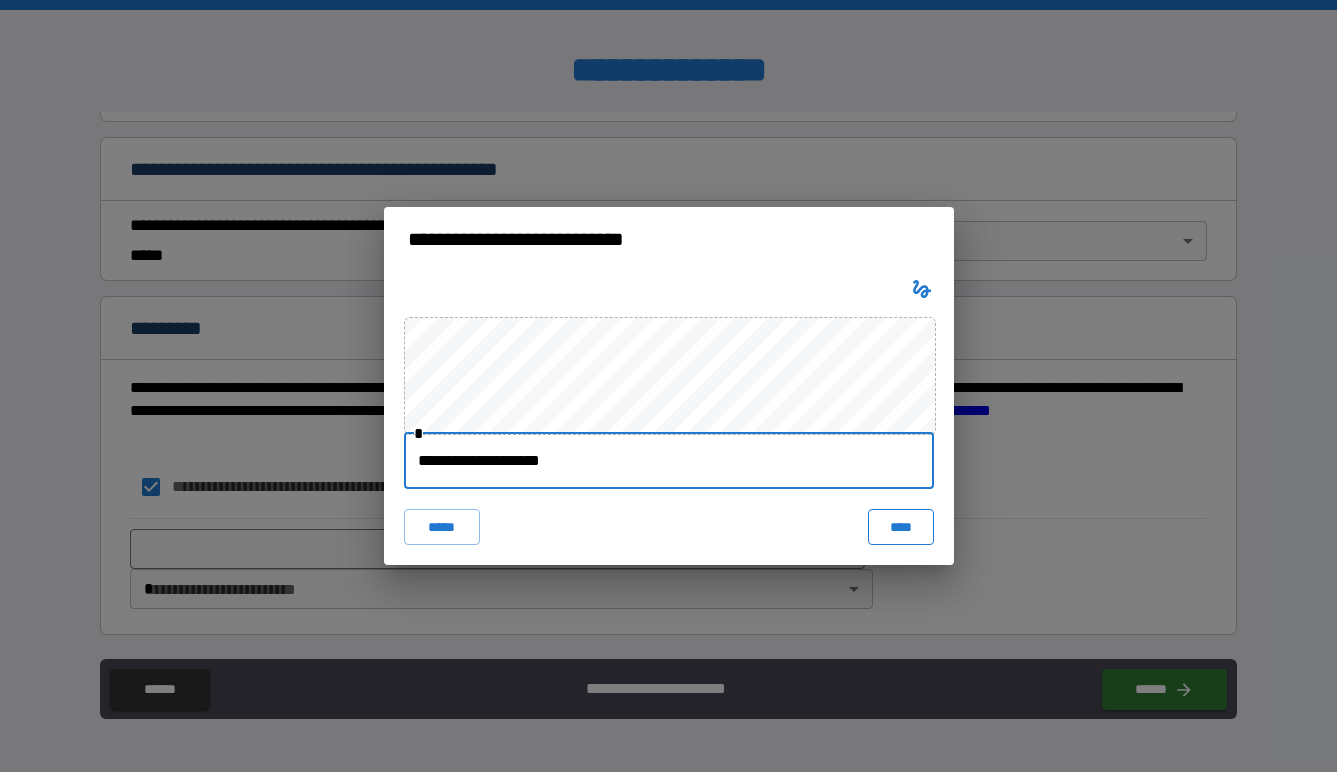 type on "**********" 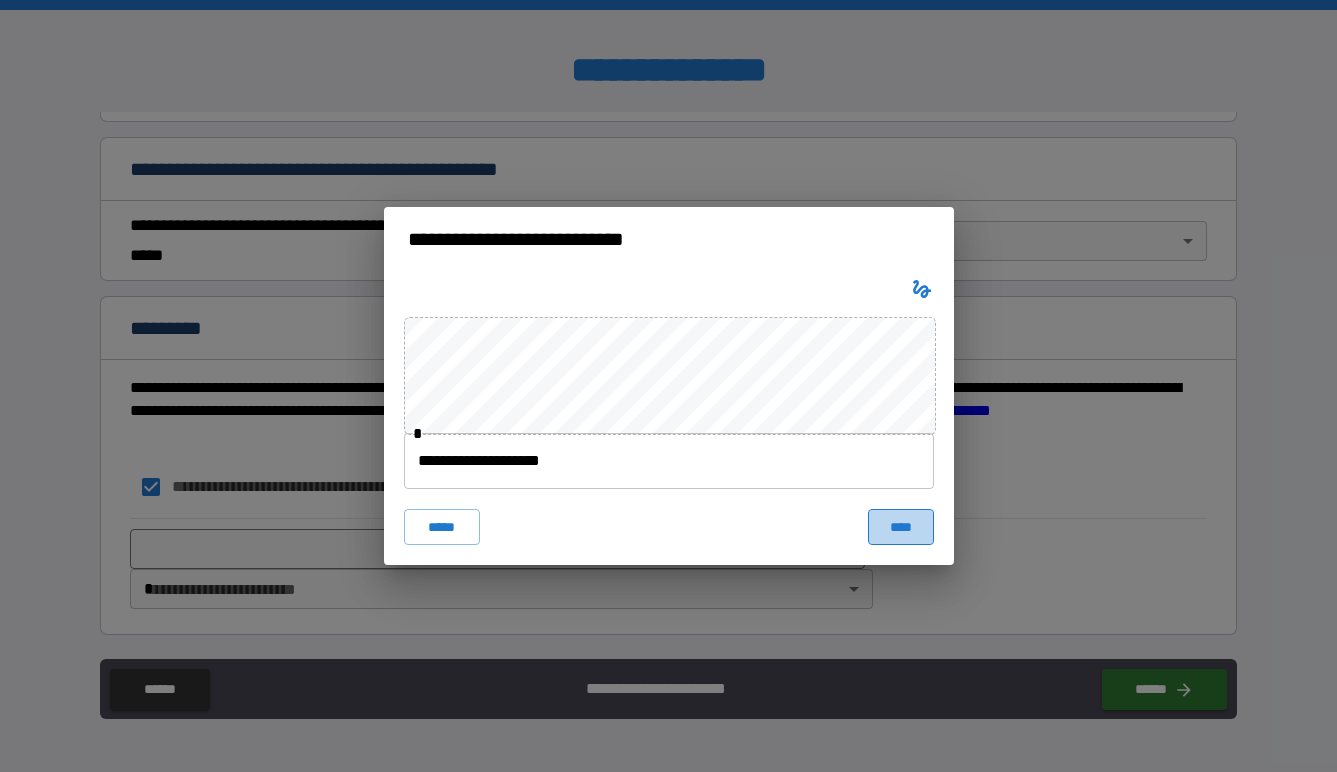 click on "****" at bounding box center (901, 527) 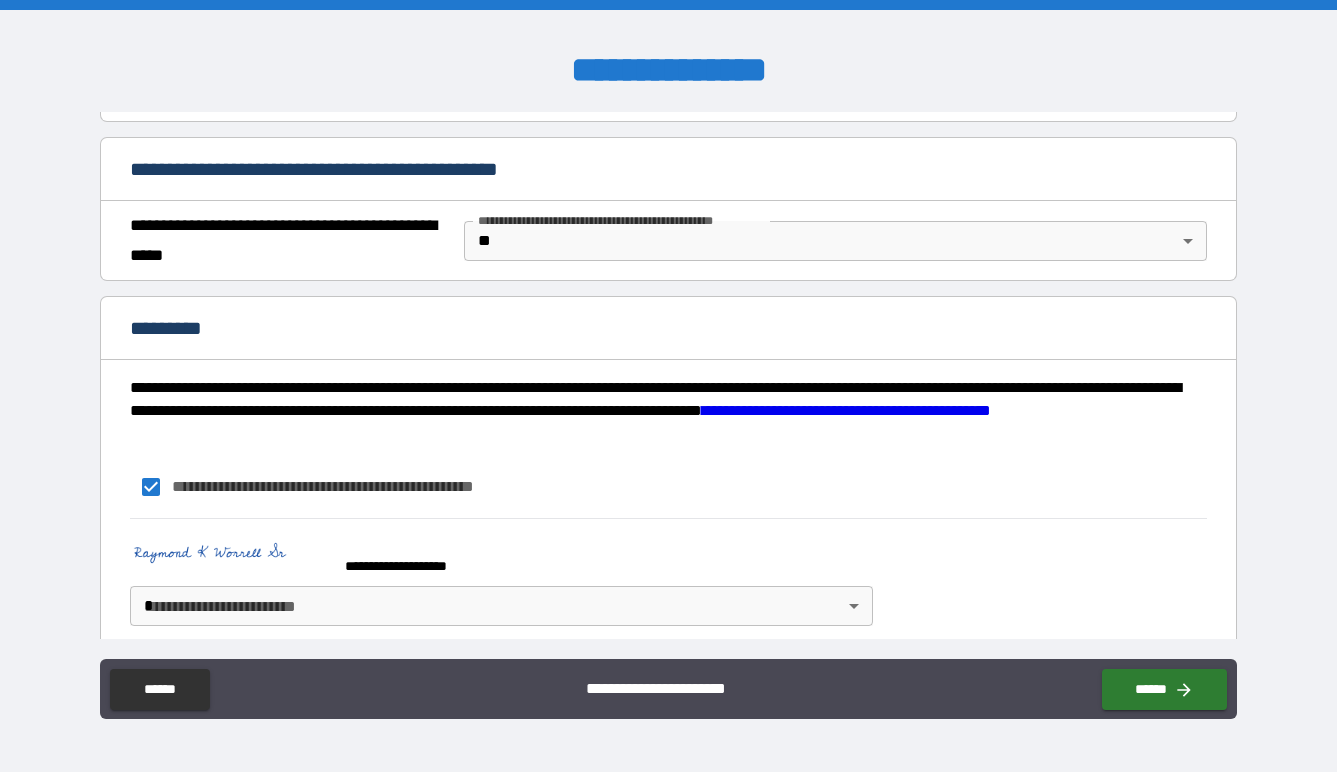scroll, scrollTop: 1273, scrollLeft: 0, axis: vertical 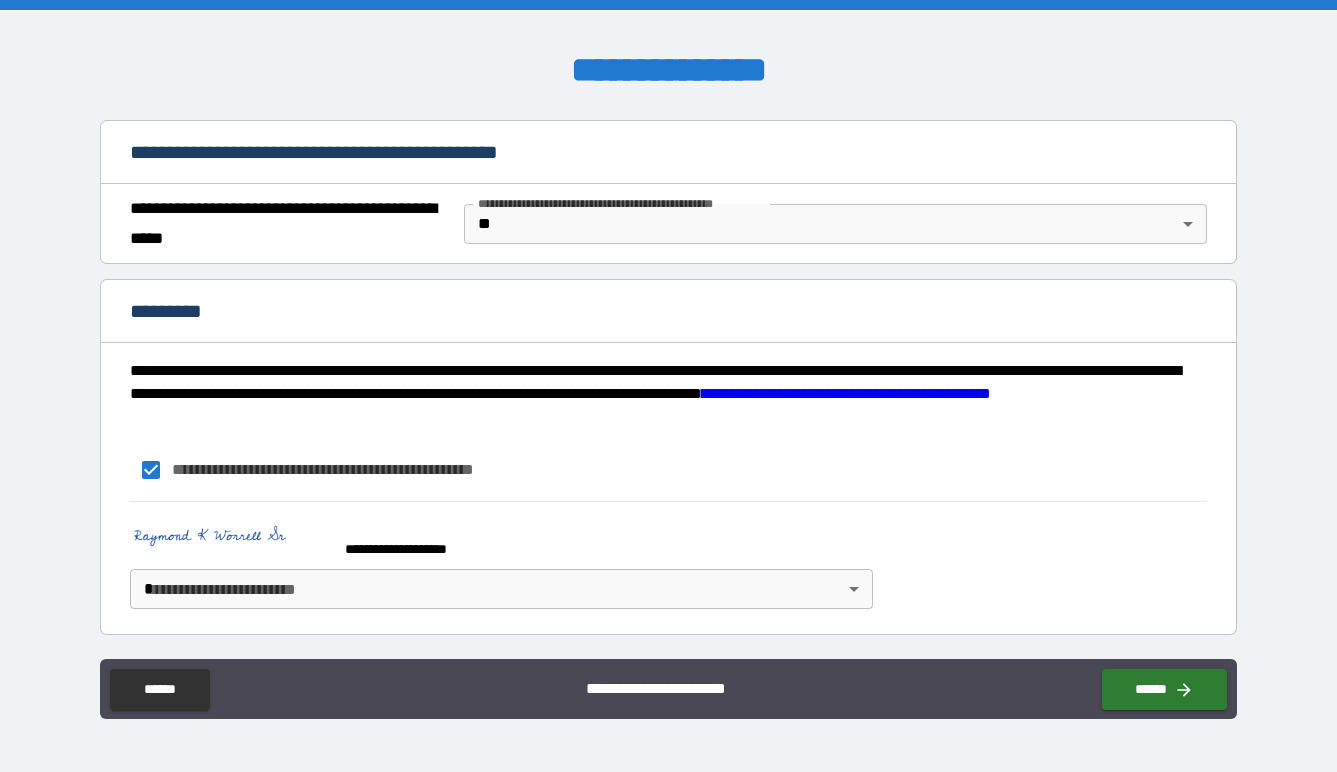click on "**********" at bounding box center (668, 386) 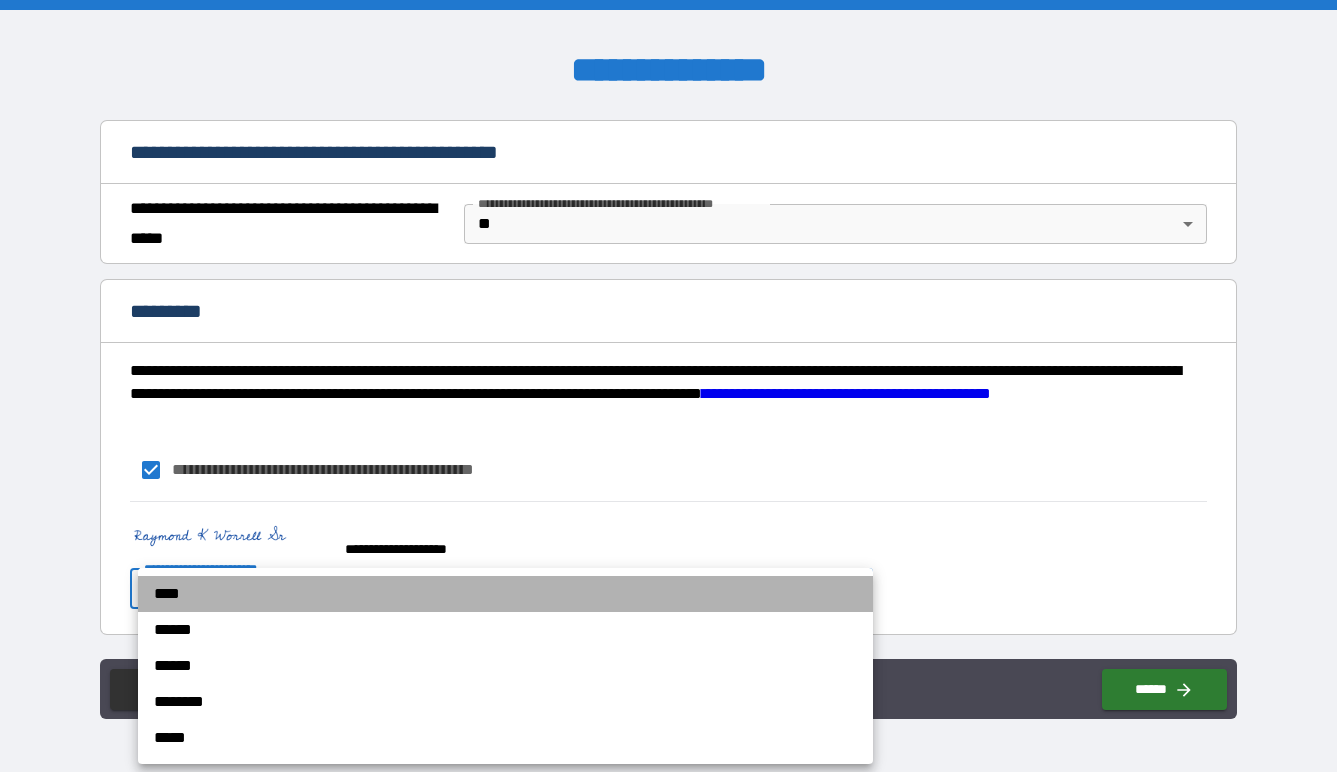 click on "****" at bounding box center [505, 594] 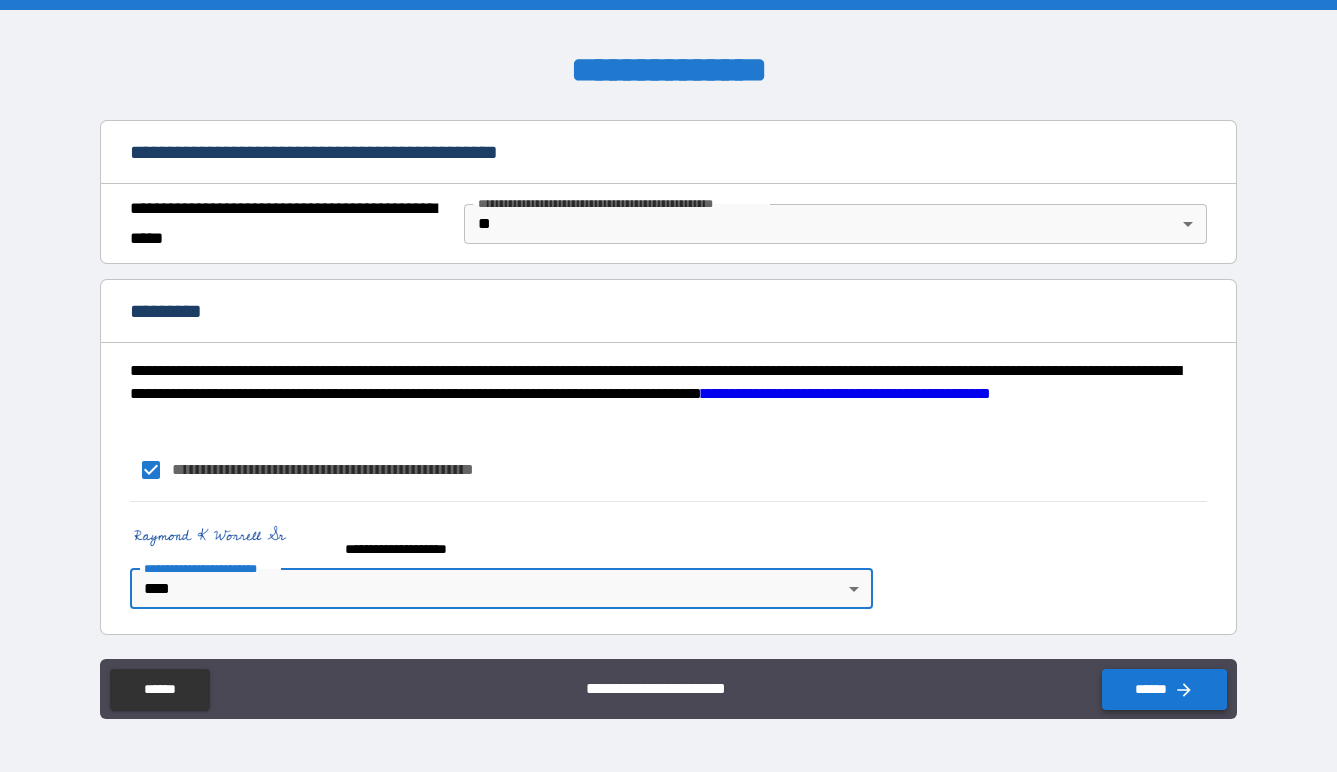 click on "******" at bounding box center (1164, 689) 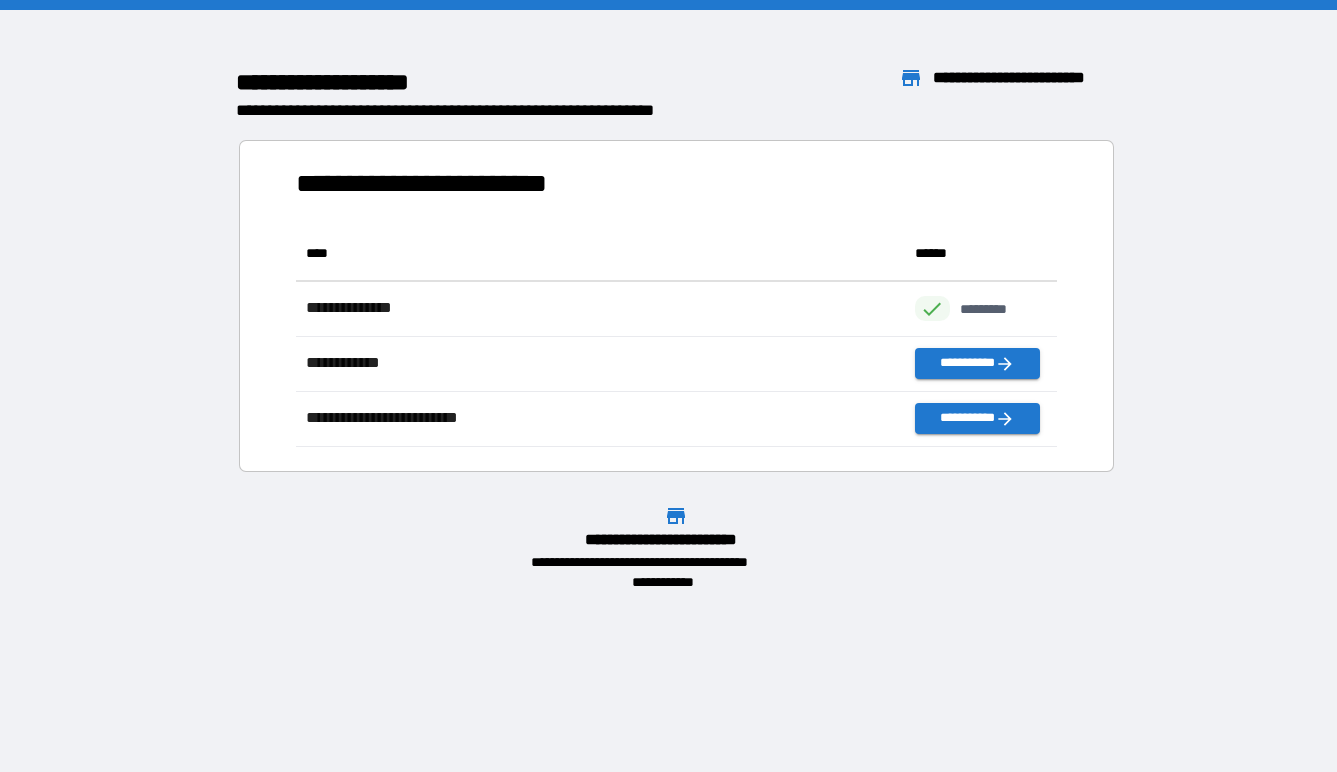 scroll, scrollTop: 1, scrollLeft: 0, axis: vertical 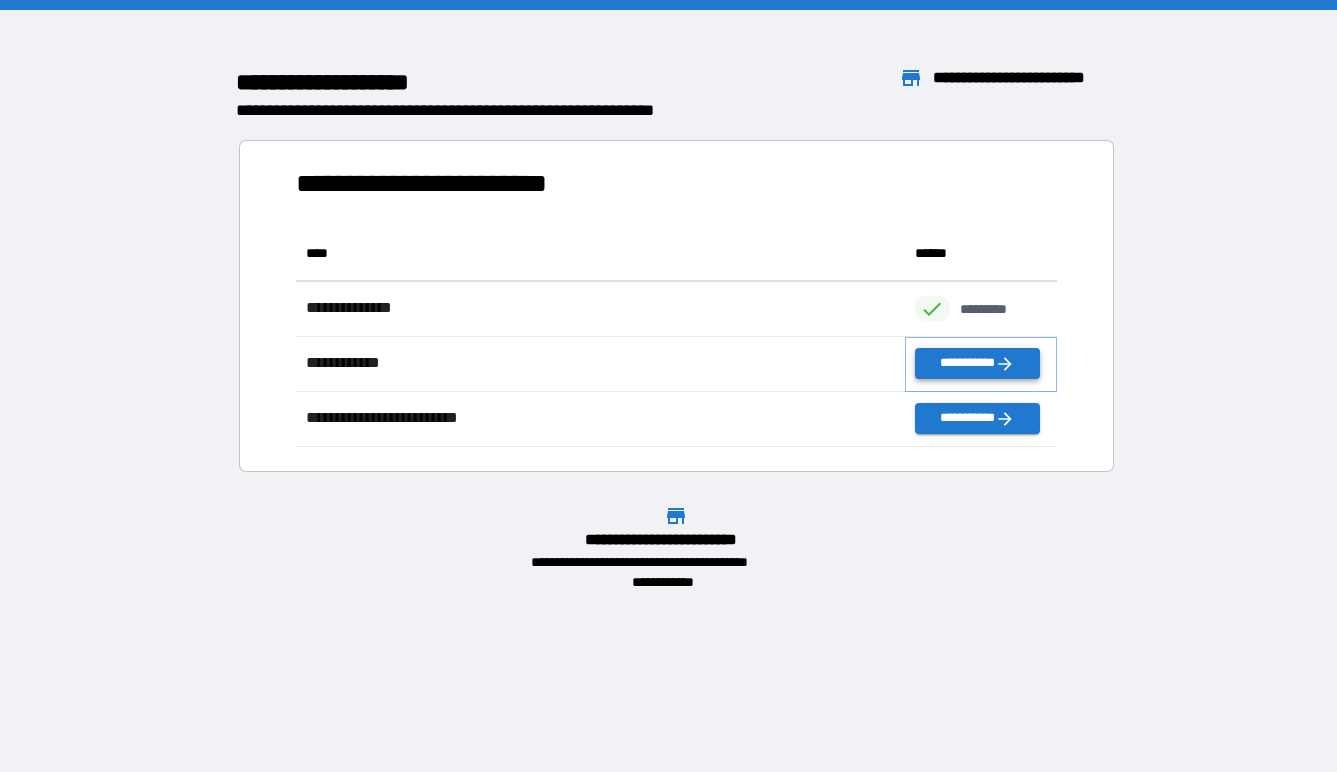 click 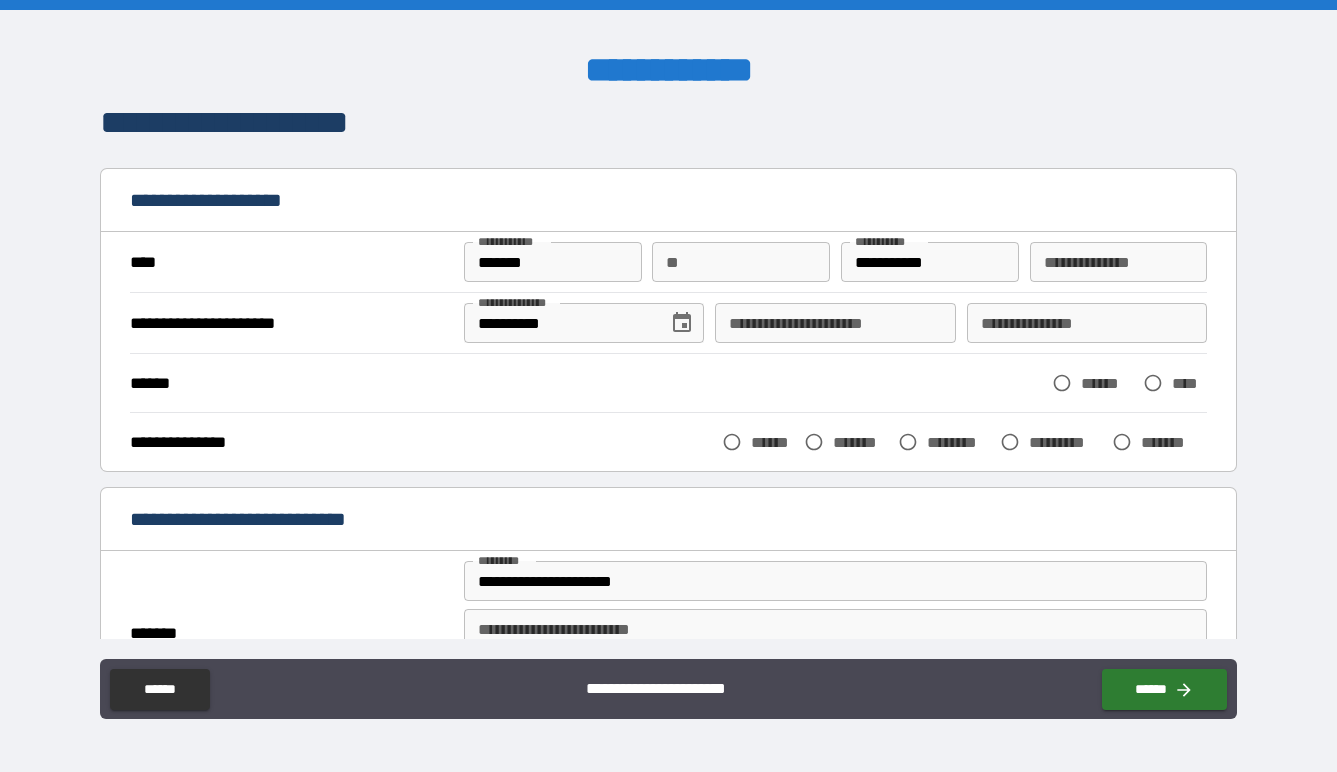 scroll, scrollTop: 22, scrollLeft: 0, axis: vertical 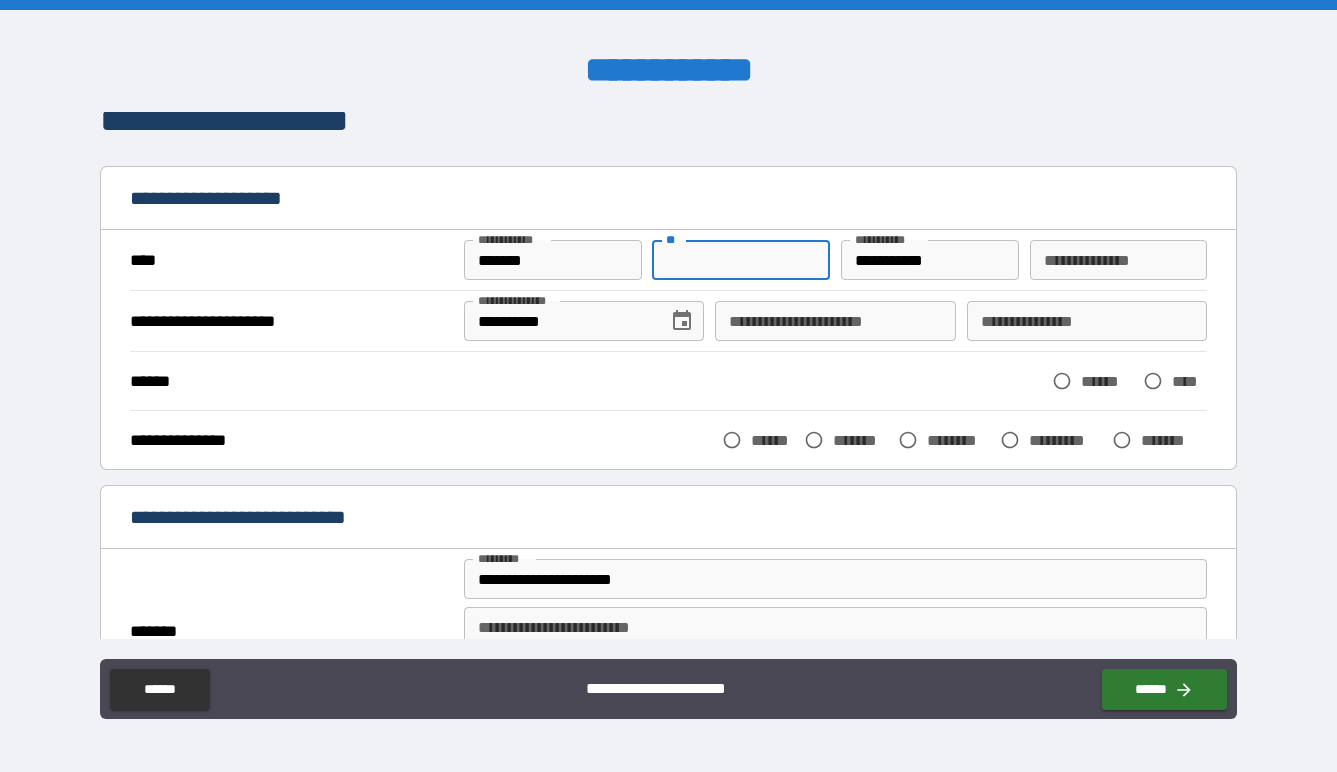click on "**" at bounding box center (741, 260) 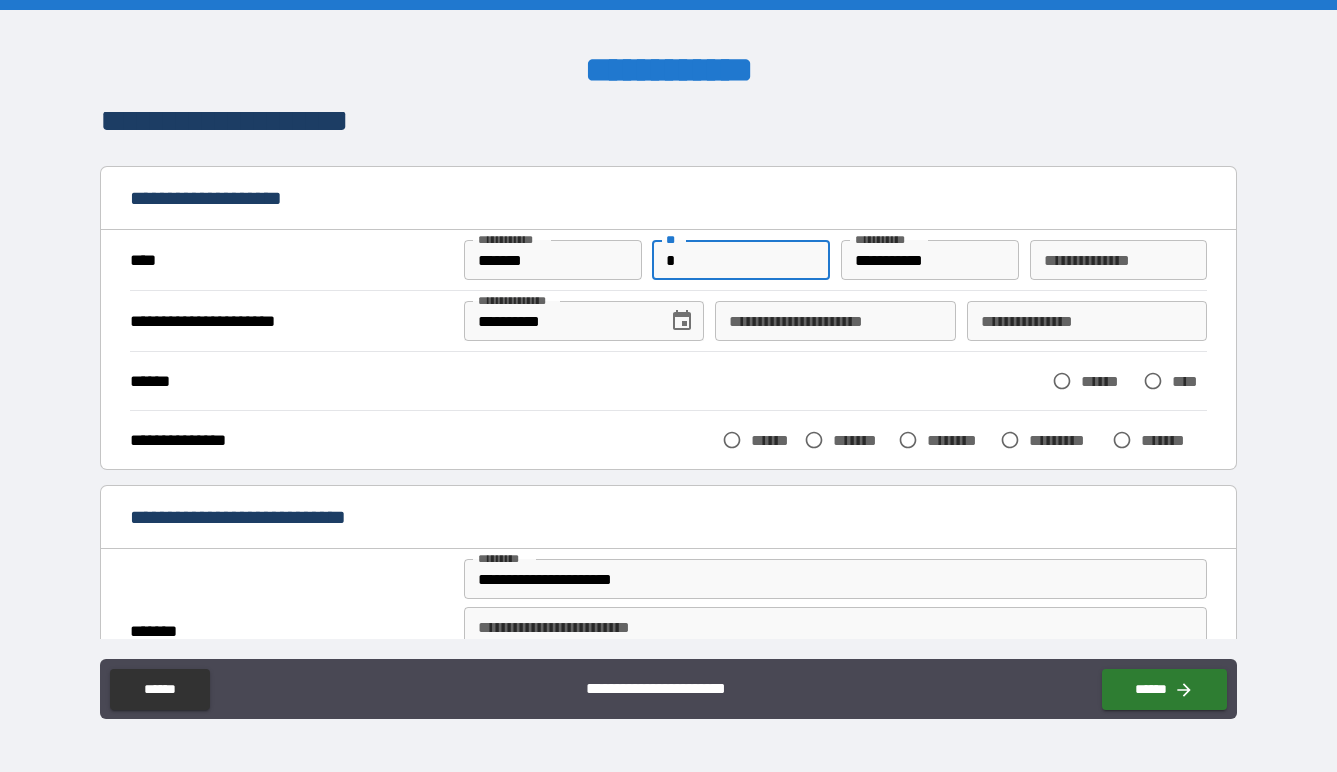 type on "*" 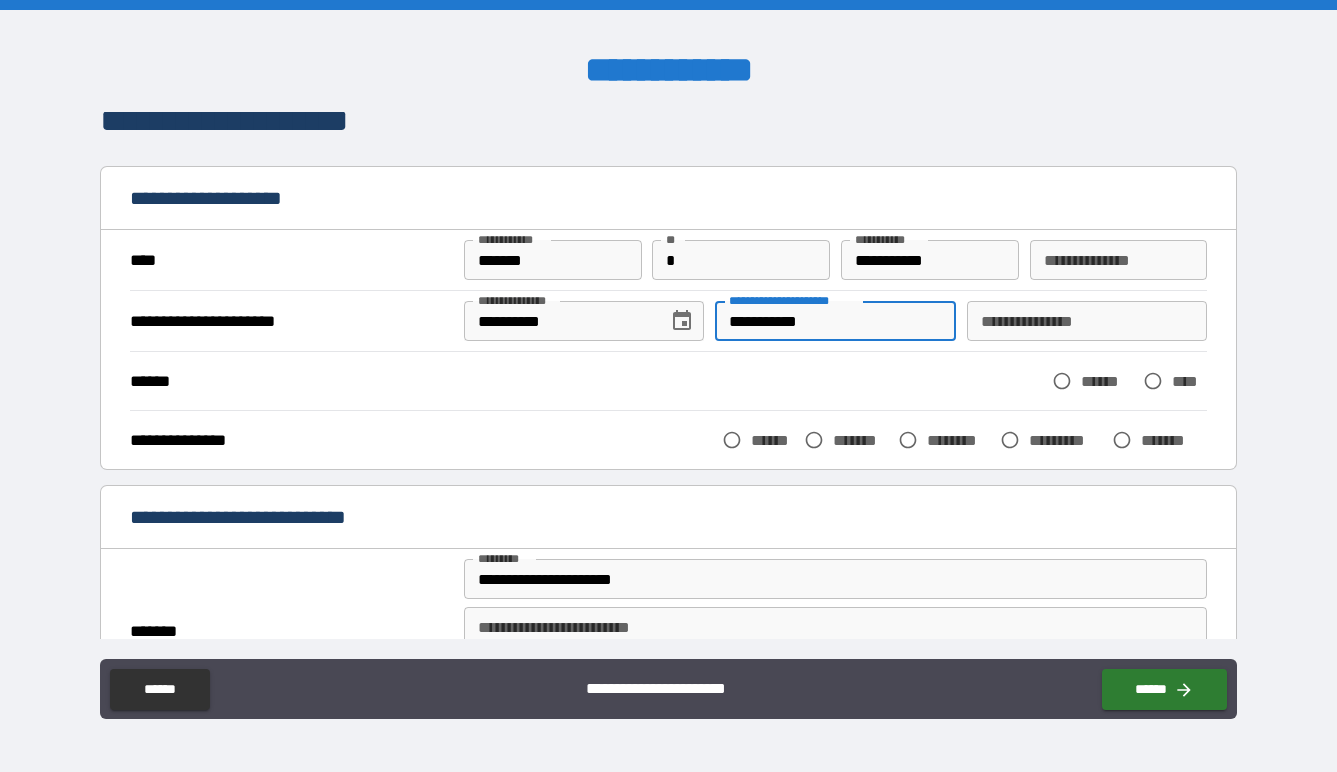 type on "**********" 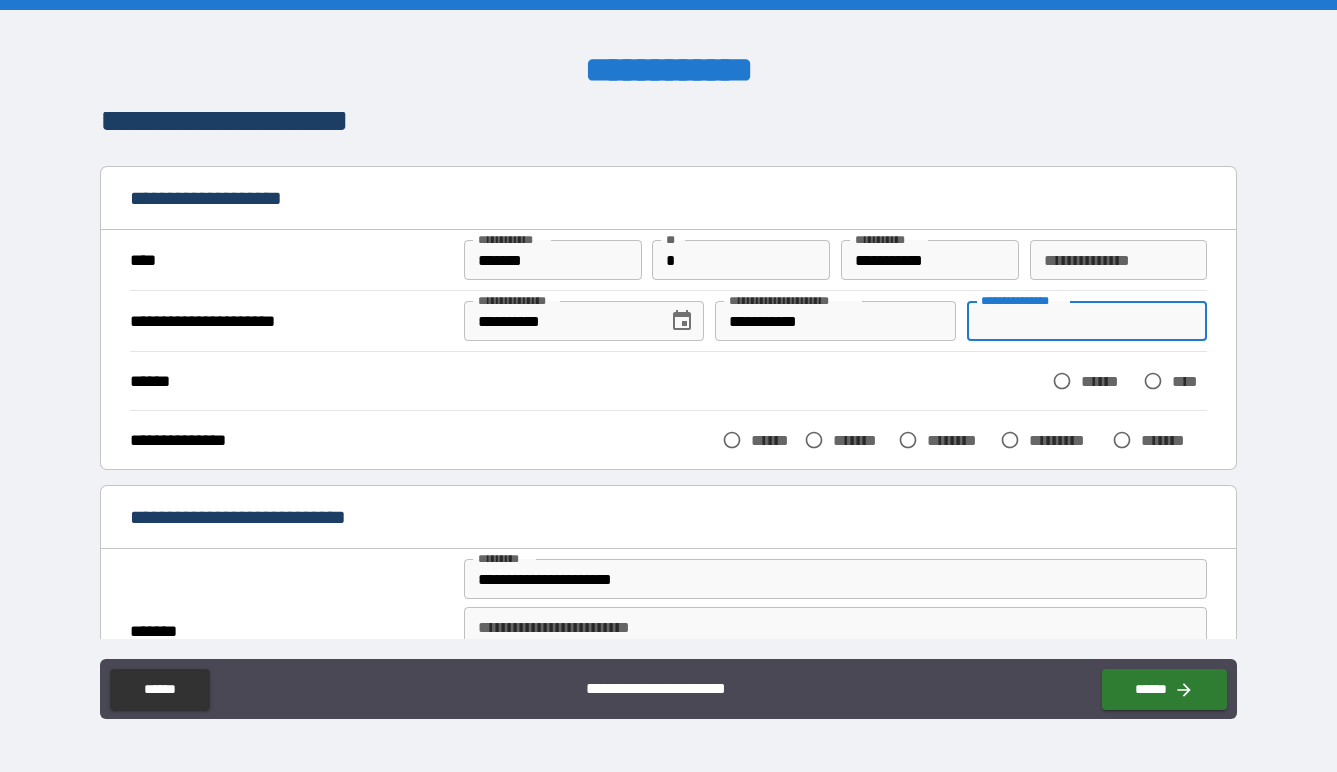 click on "**********" at bounding box center [1087, 321] 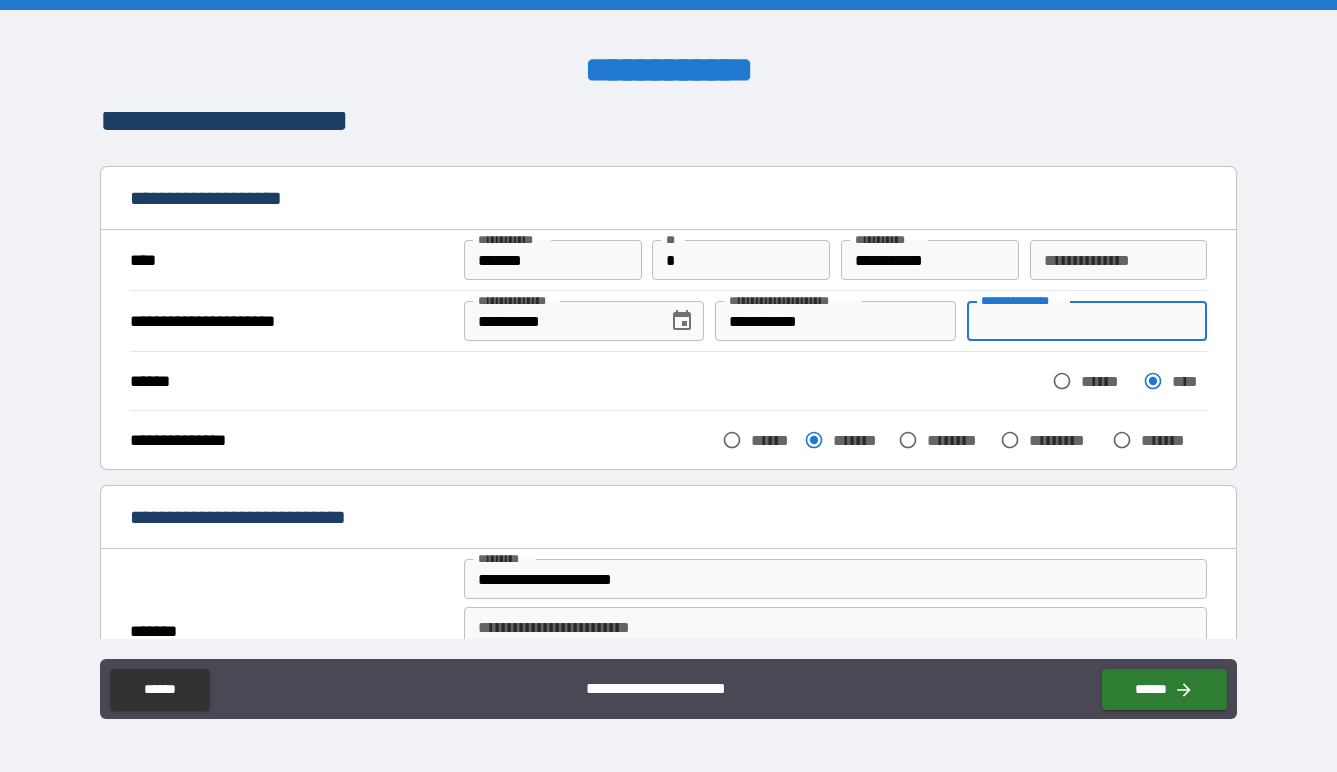 click on "**********" at bounding box center [1087, 321] 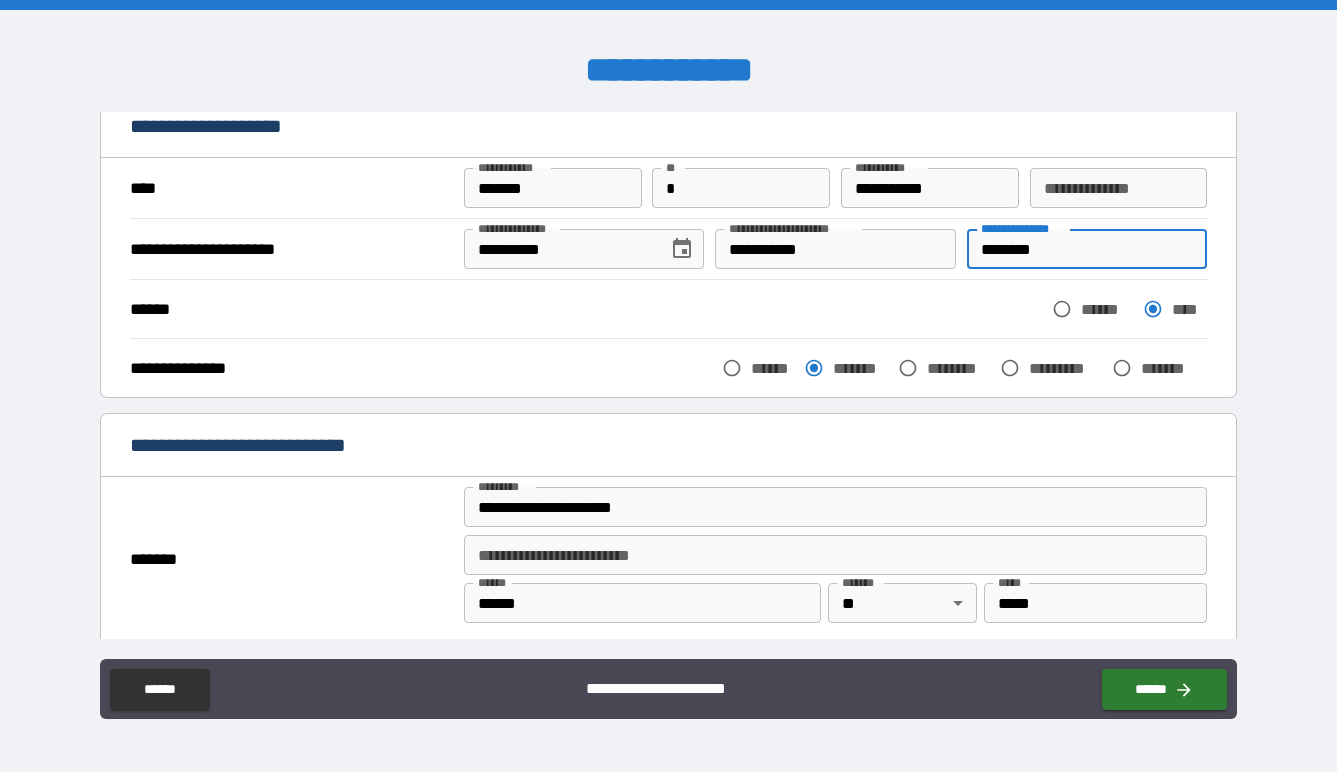 scroll, scrollTop: 98, scrollLeft: 0, axis: vertical 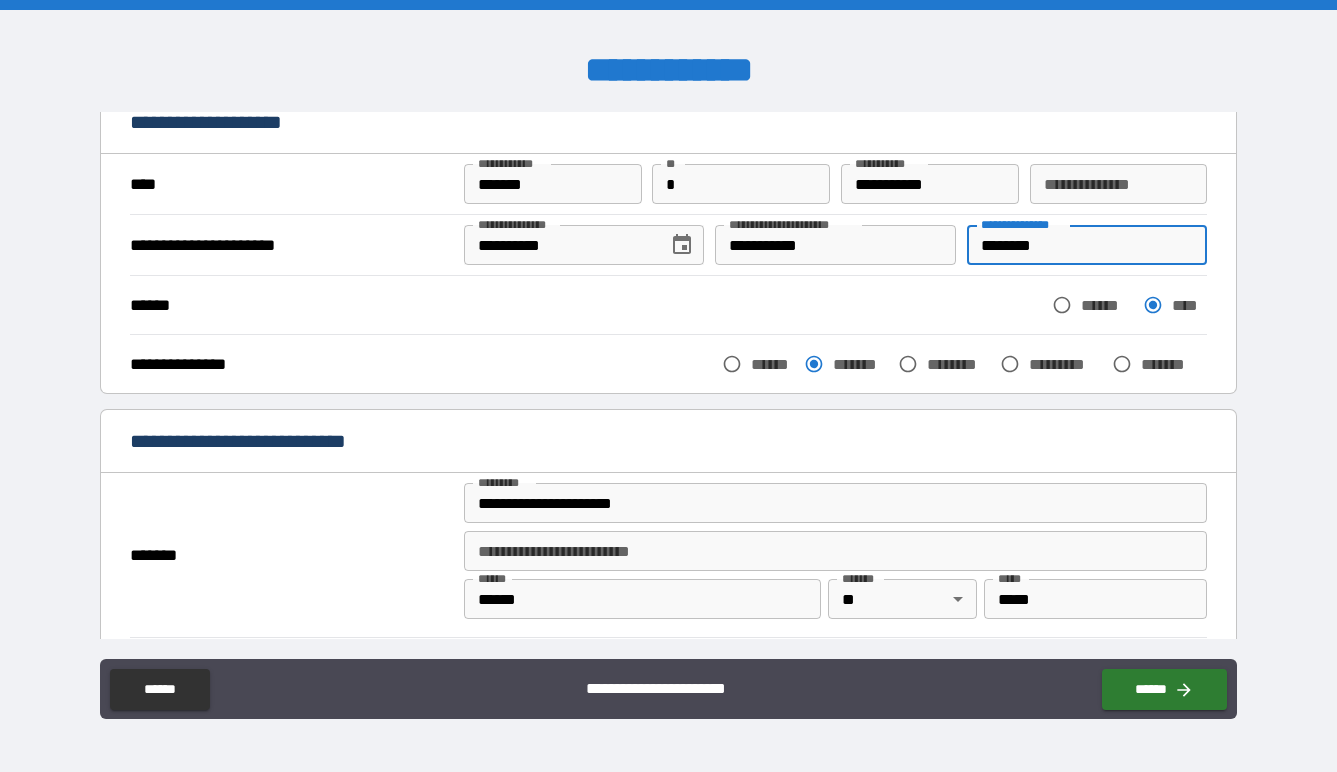 type on "********" 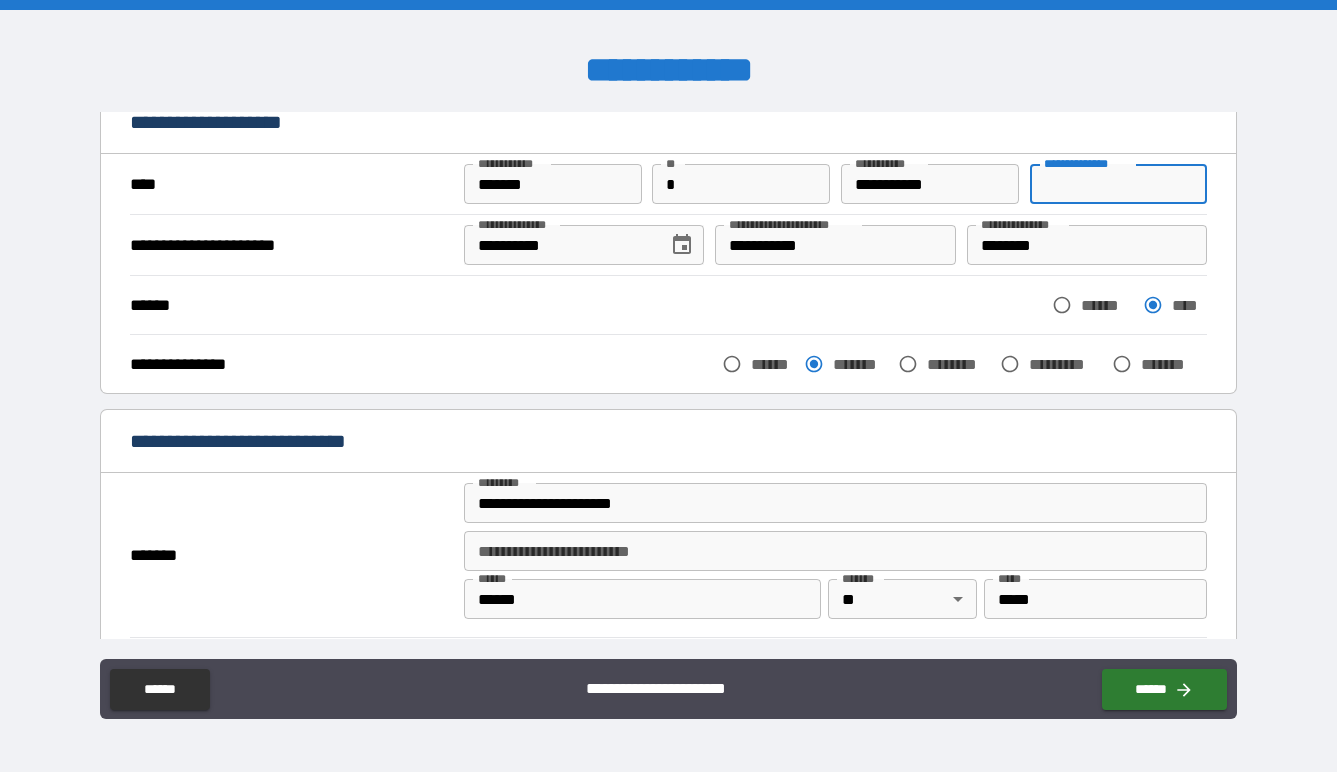 click on "**********" at bounding box center [1119, 184] 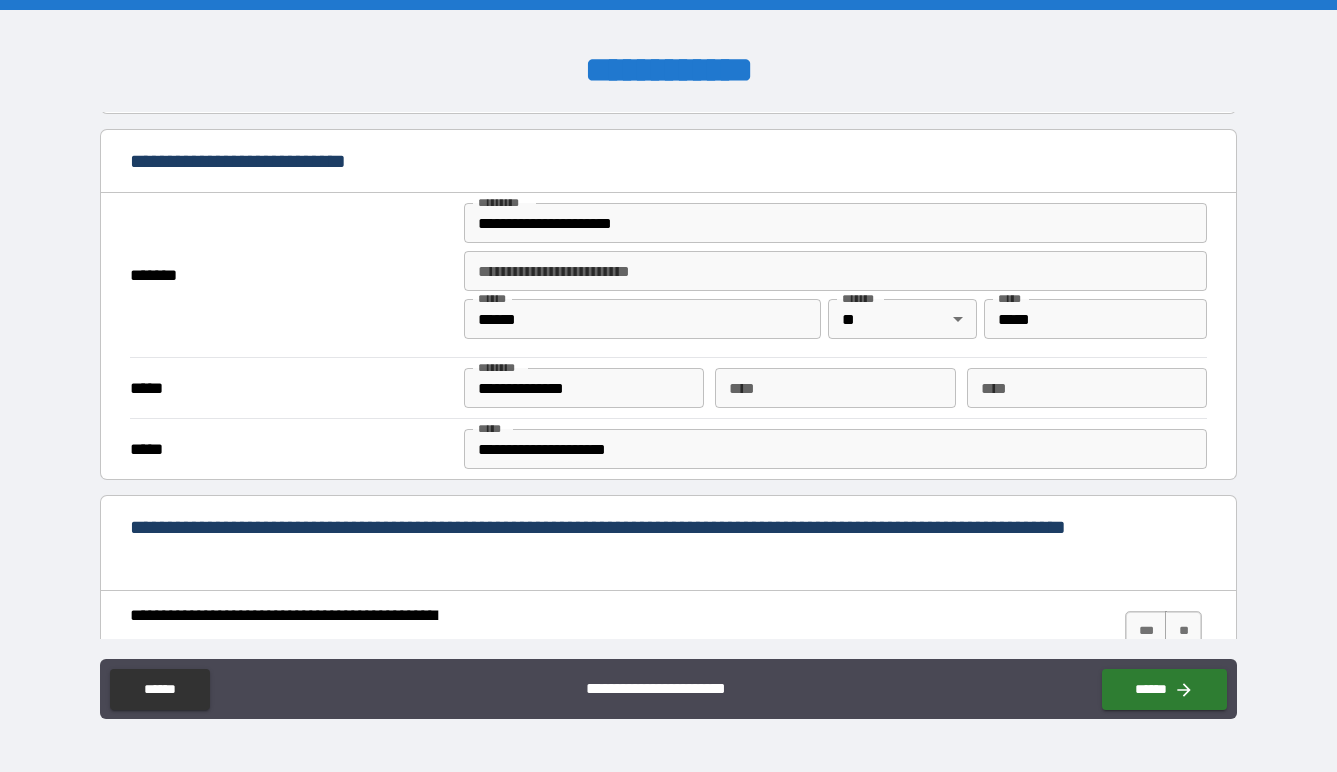 scroll, scrollTop: 379, scrollLeft: 0, axis: vertical 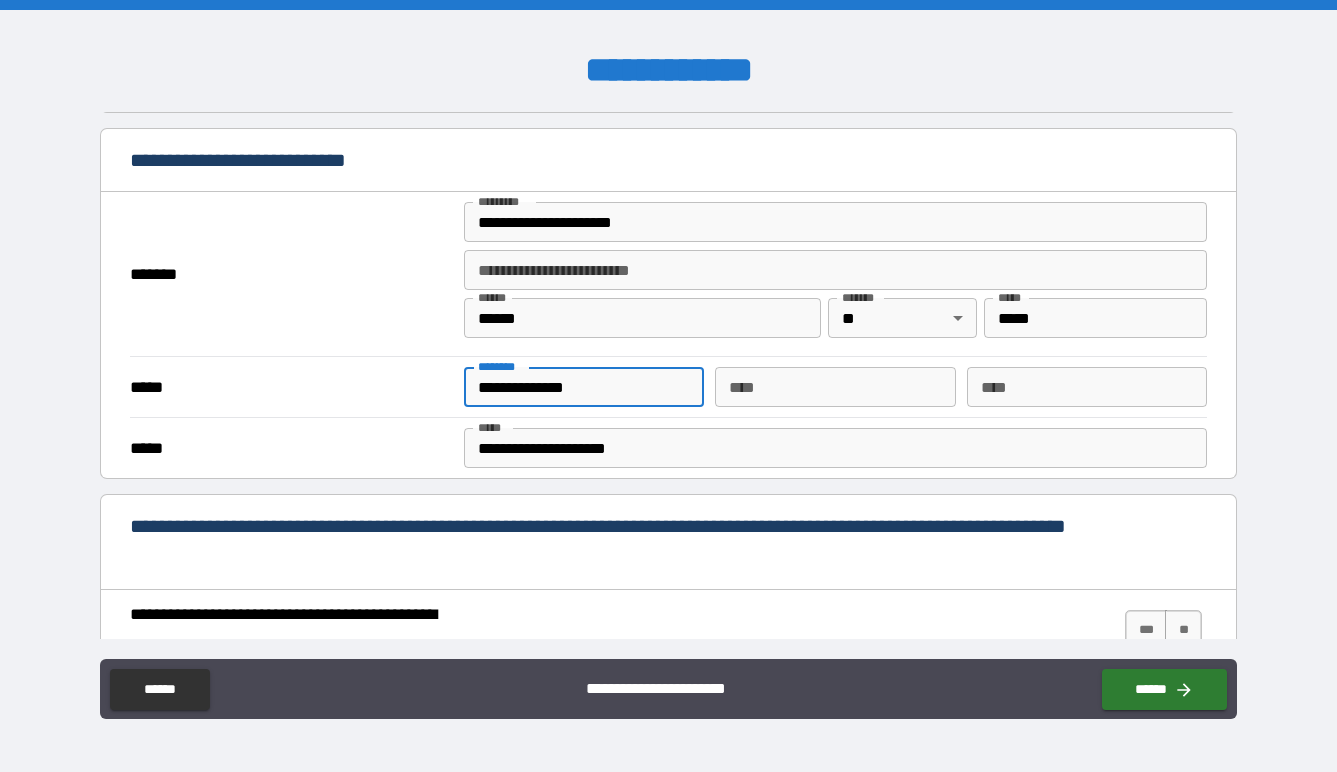 click on "**********" at bounding box center (584, 387) 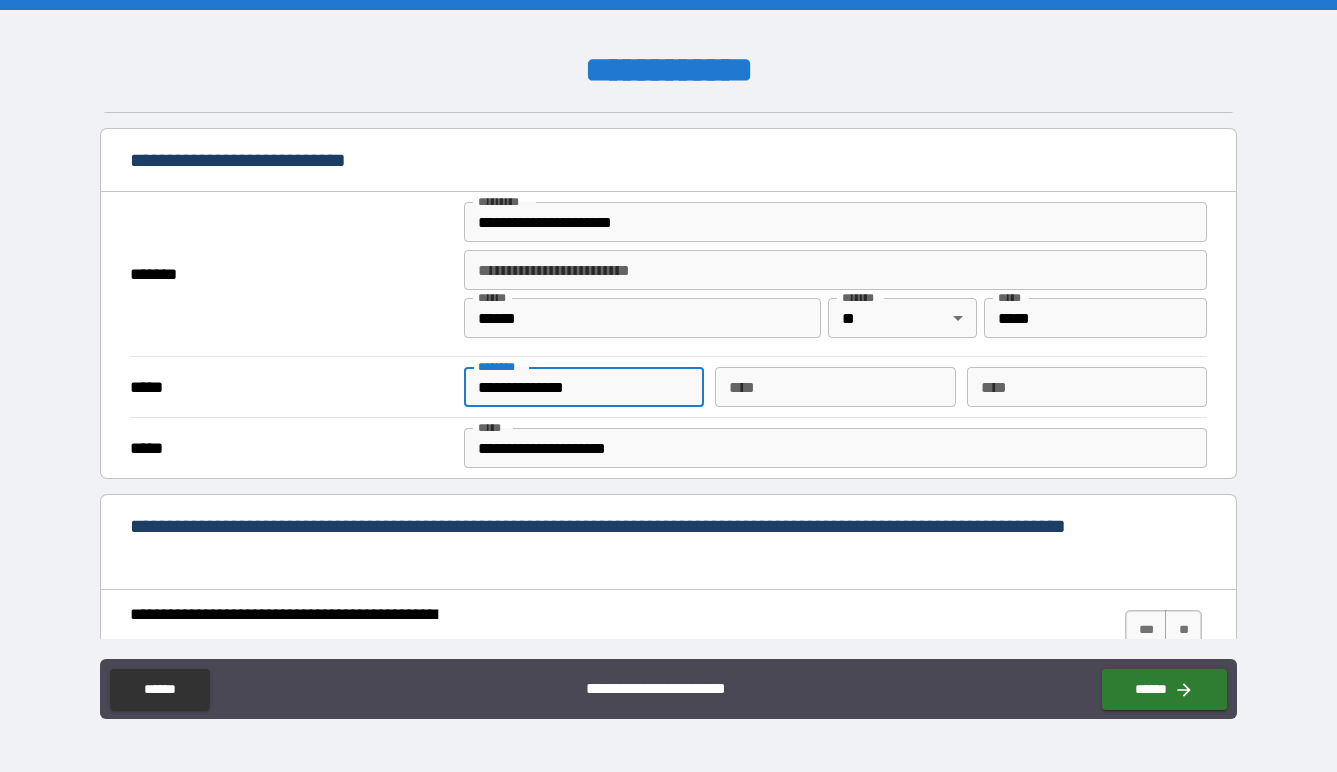 click on "**********" at bounding box center [584, 387] 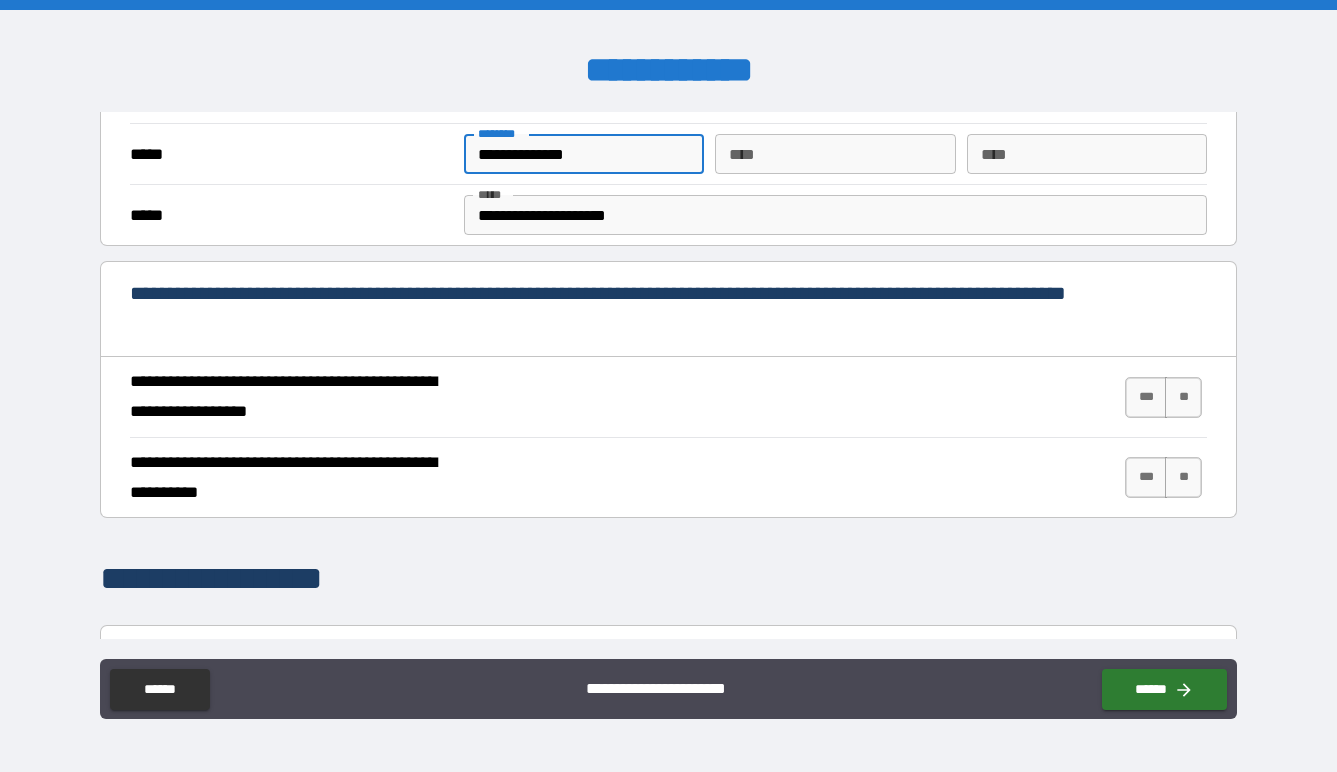 scroll, scrollTop: 610, scrollLeft: 0, axis: vertical 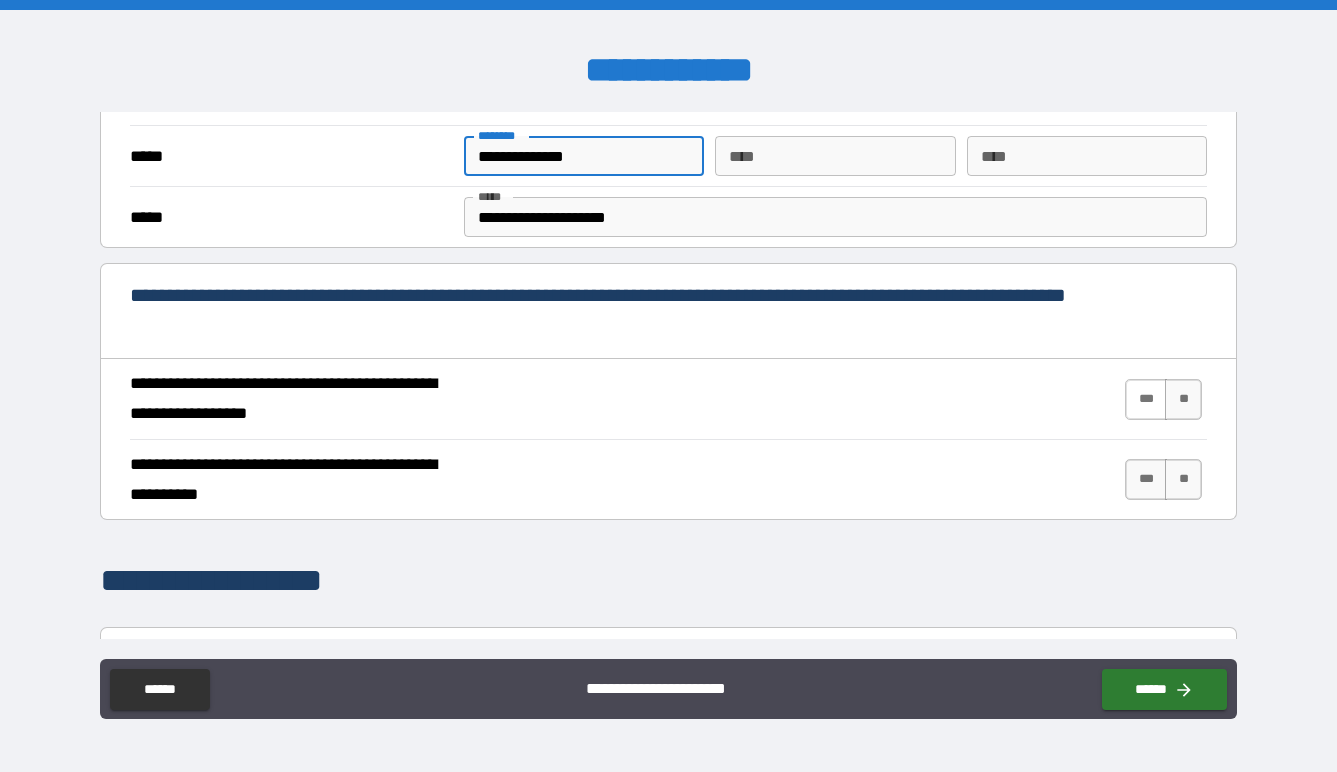 type on "**********" 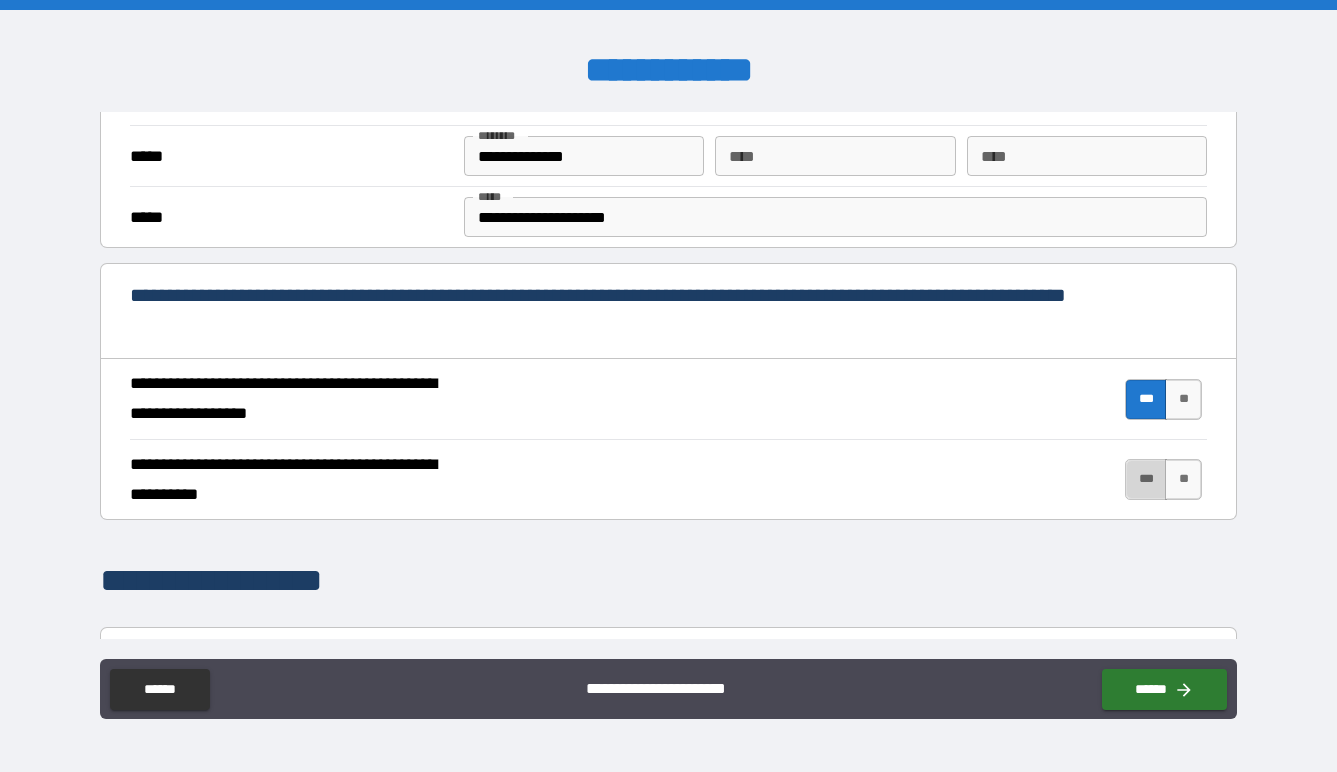 click on "***" at bounding box center (1146, 479) 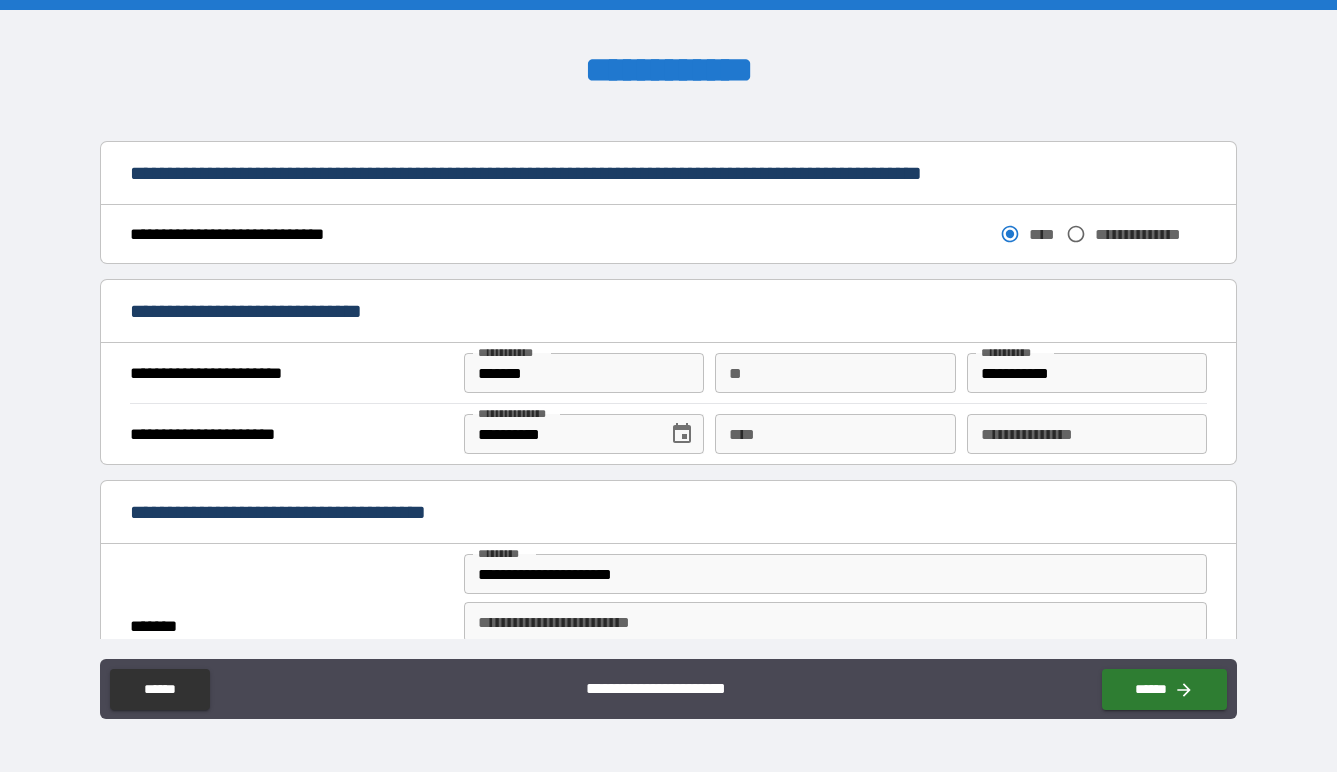 scroll, scrollTop: 1100, scrollLeft: 0, axis: vertical 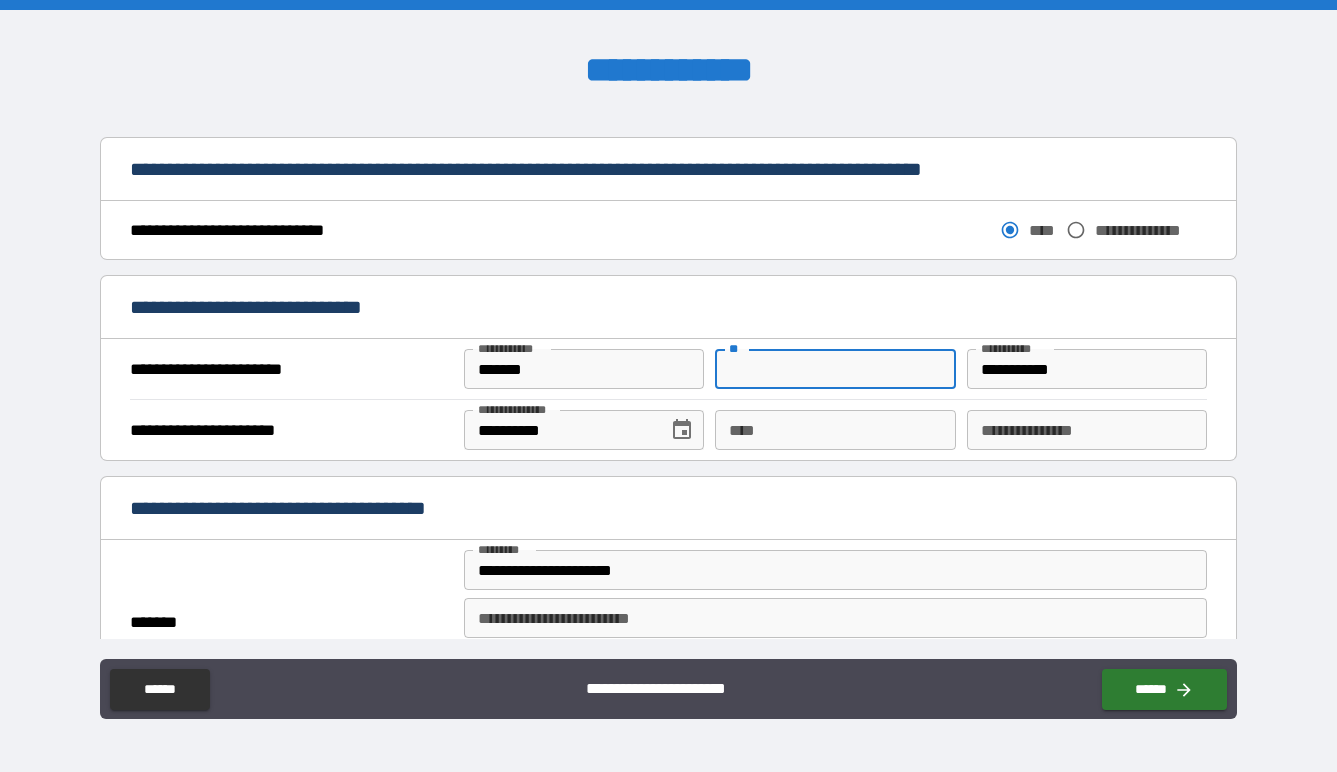 click on "**" at bounding box center (835, 369) 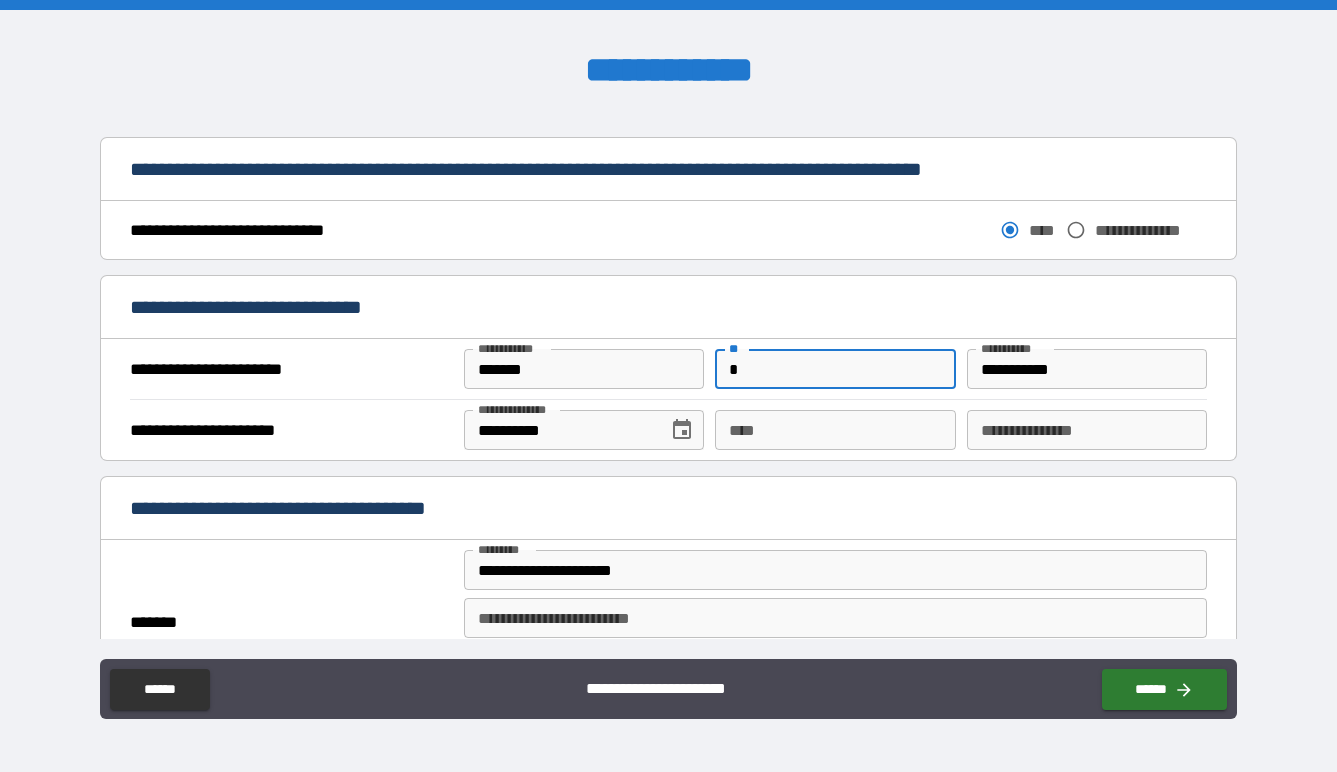 type on "*" 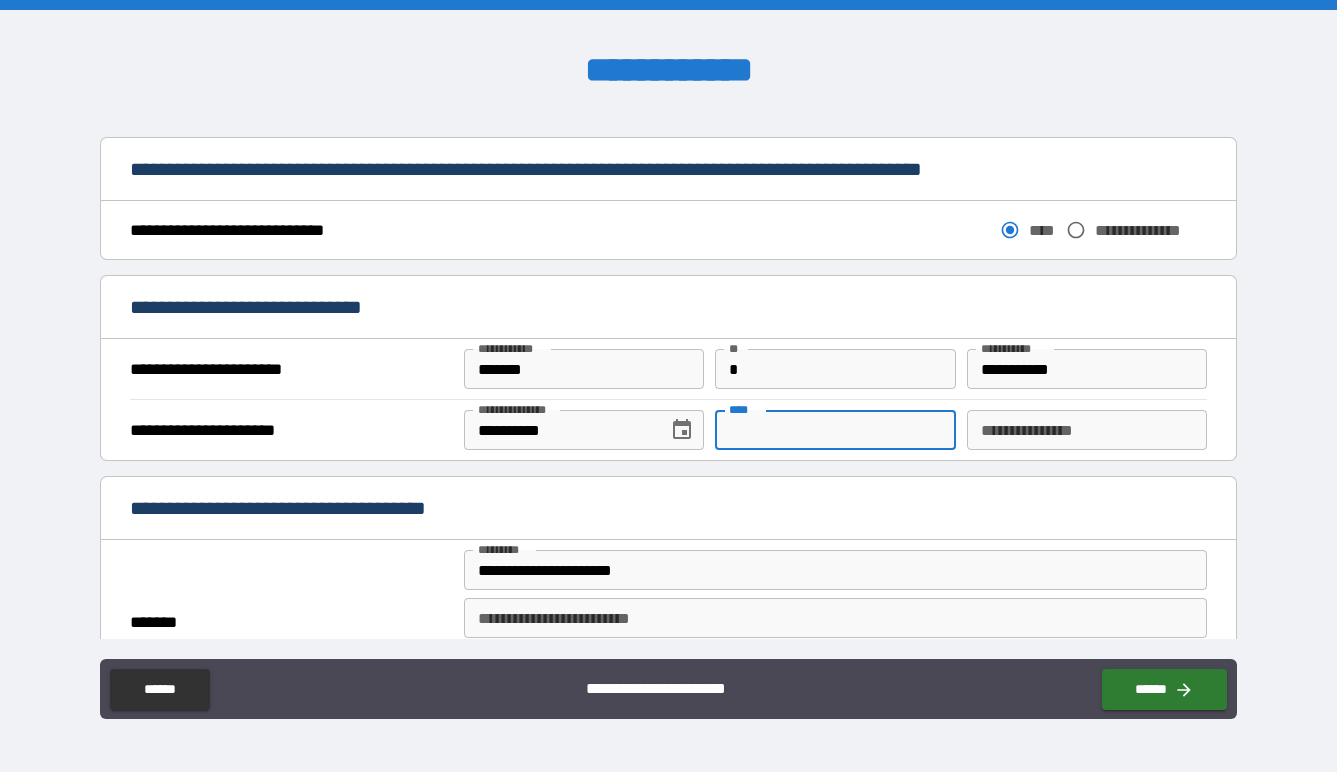 click on "****" at bounding box center (835, 430) 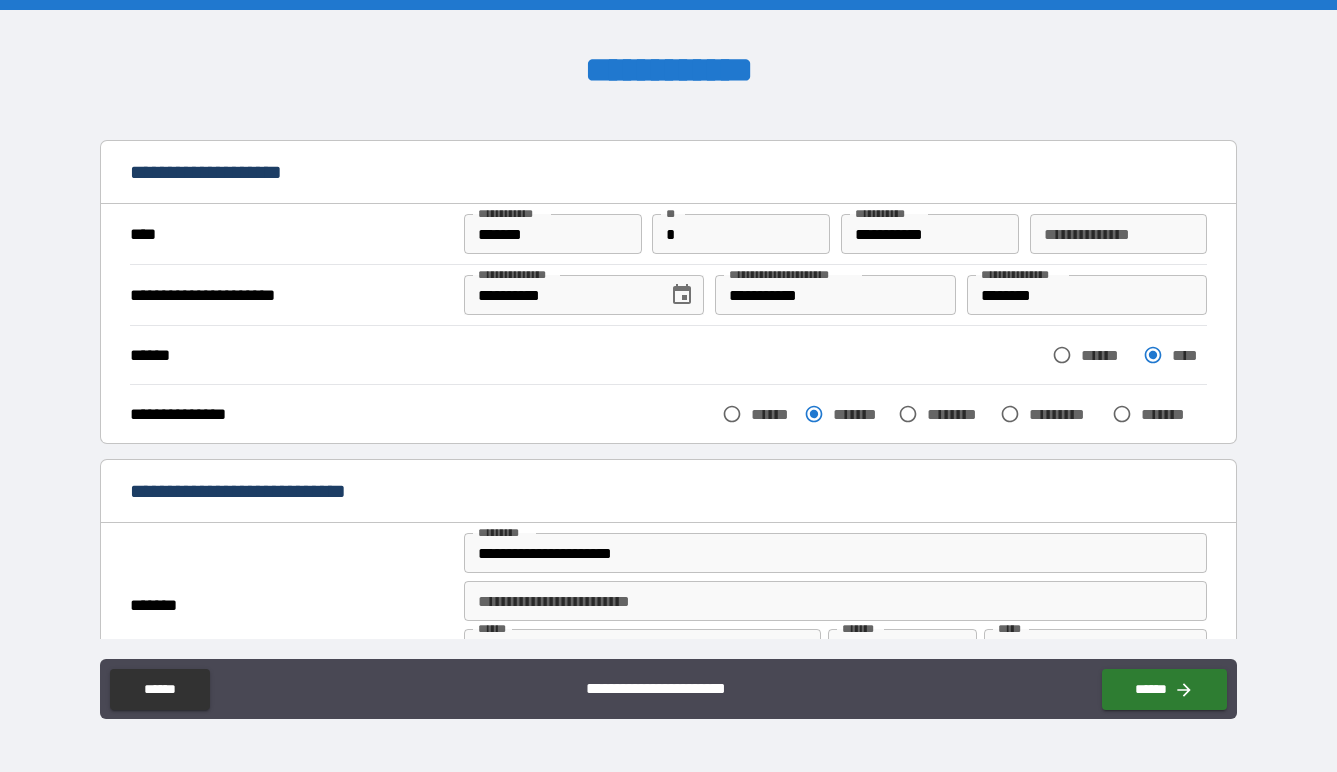 scroll, scrollTop: 0, scrollLeft: 0, axis: both 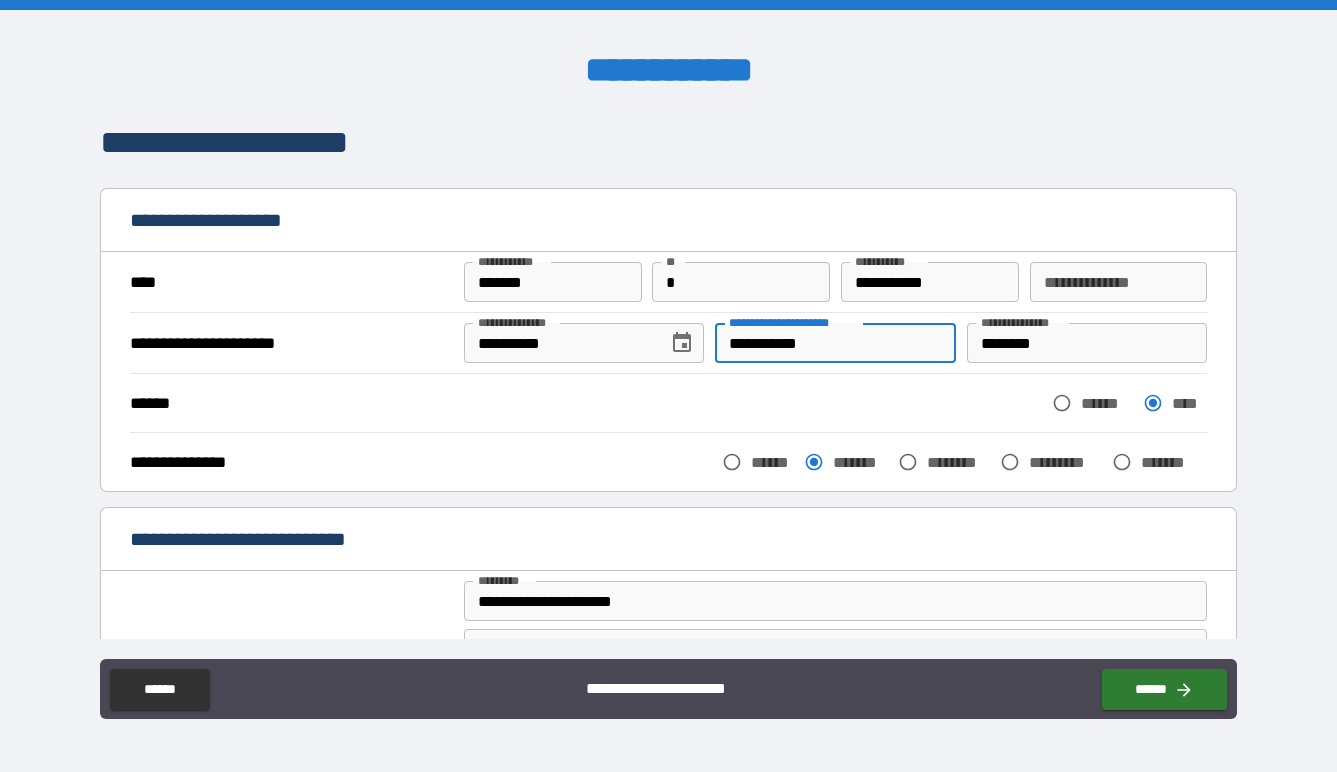 drag, startPoint x: 720, startPoint y: 341, endPoint x: 814, endPoint y: 351, distance: 94.53042 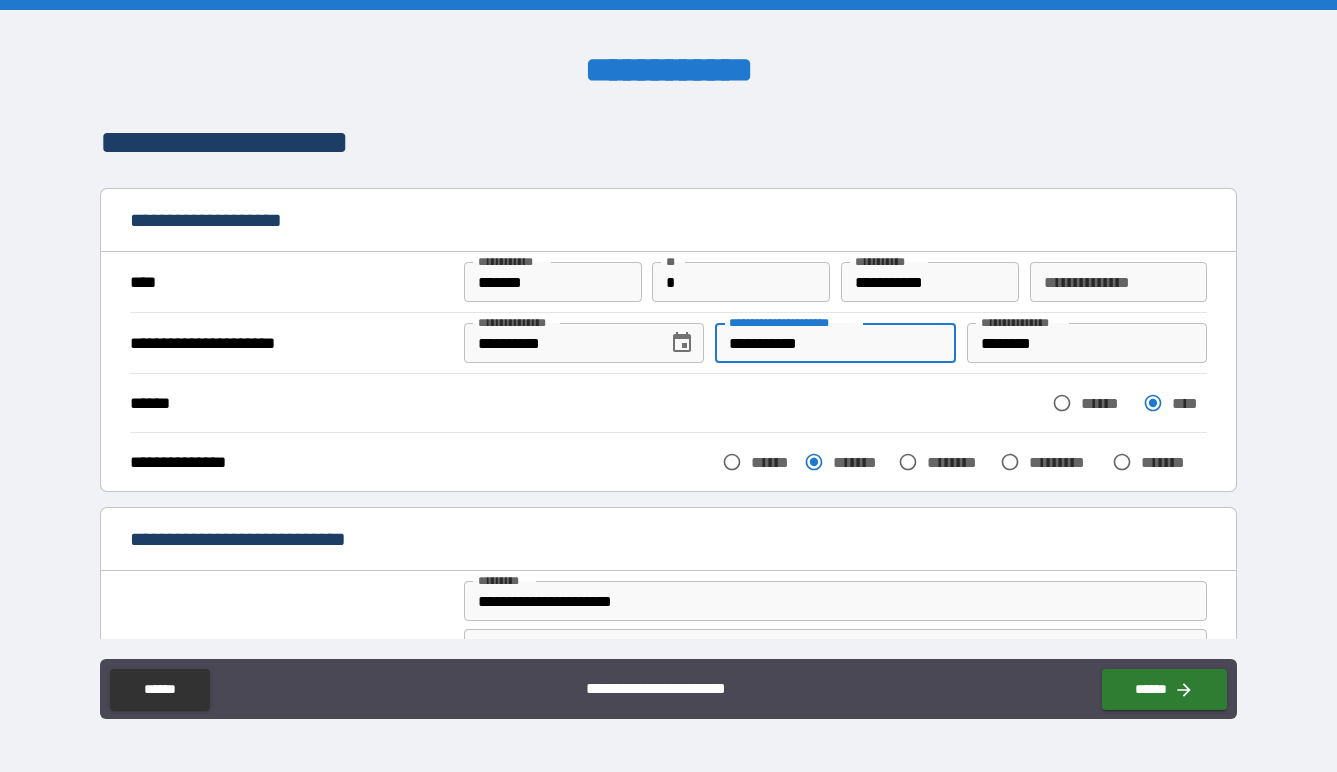 click on "**********" at bounding box center [835, 343] 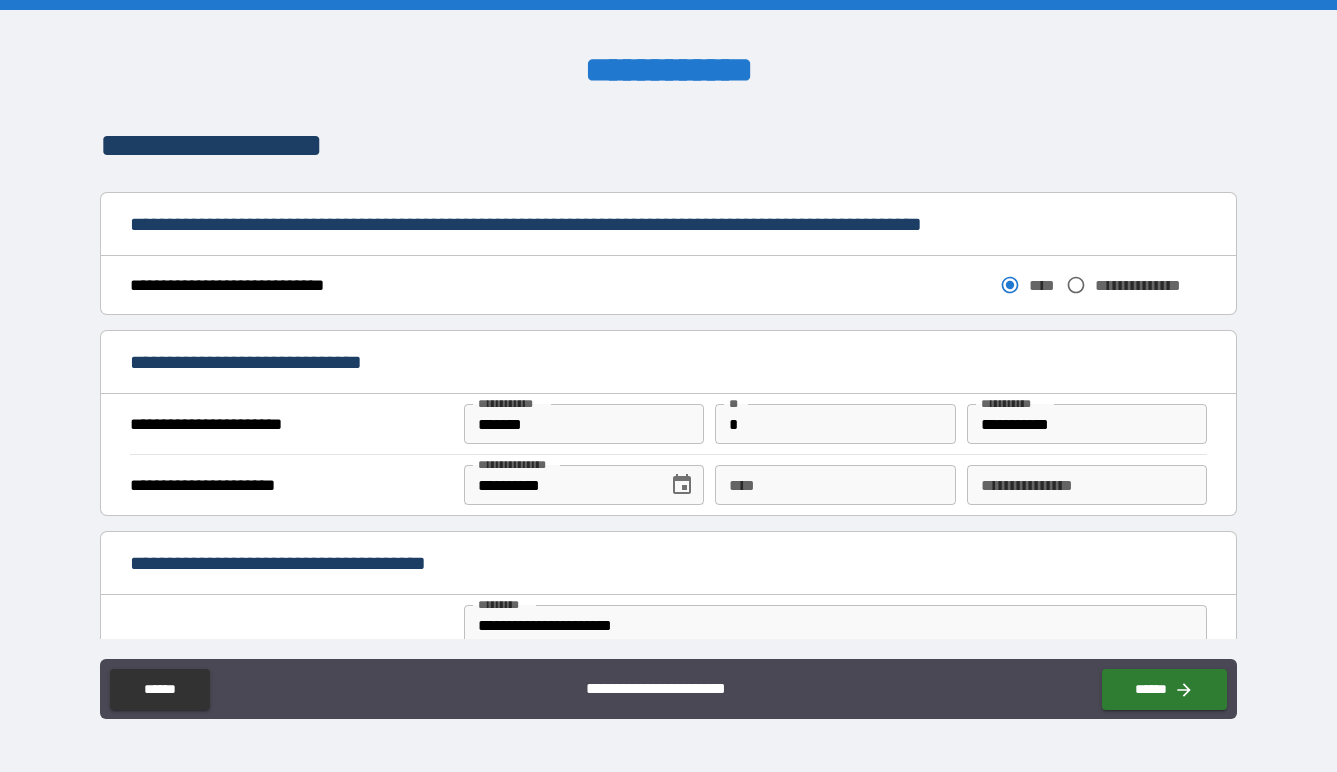 scroll, scrollTop: 1052, scrollLeft: 0, axis: vertical 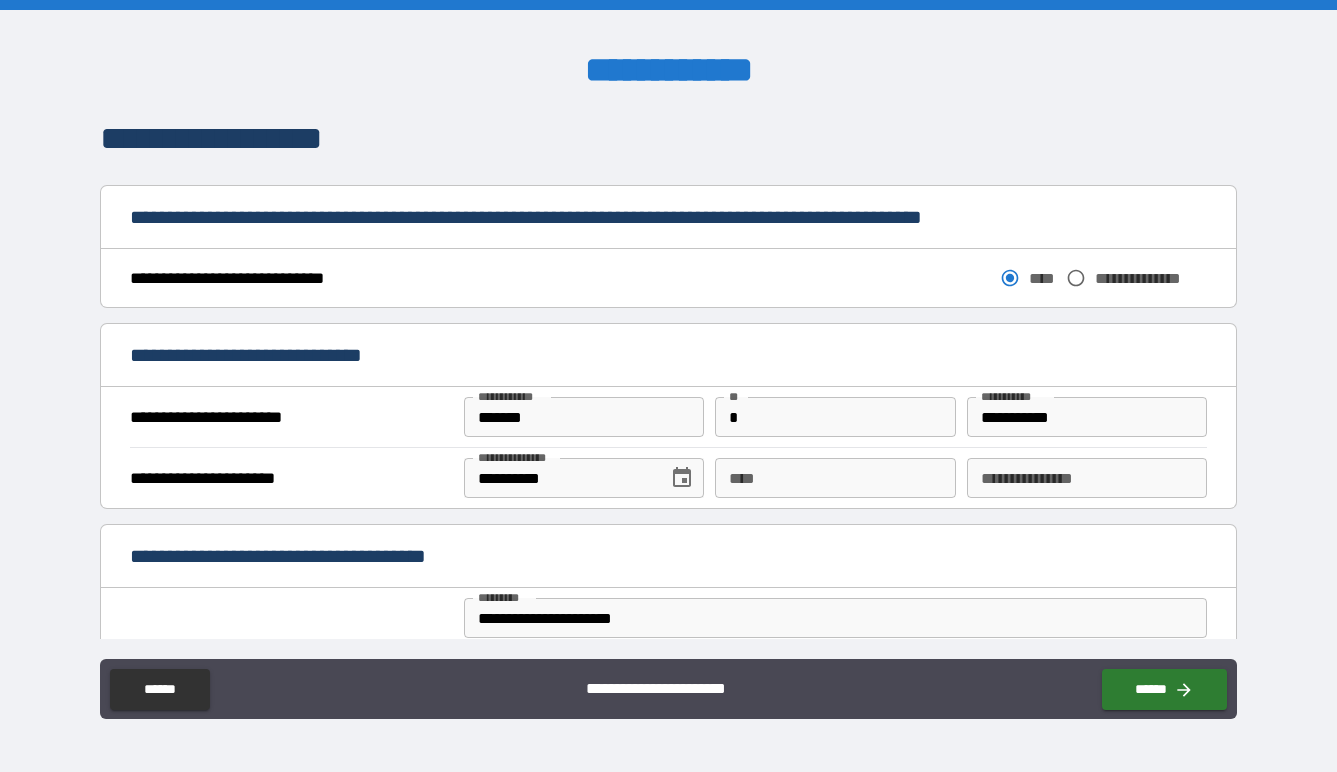click on "****" at bounding box center (835, 478) 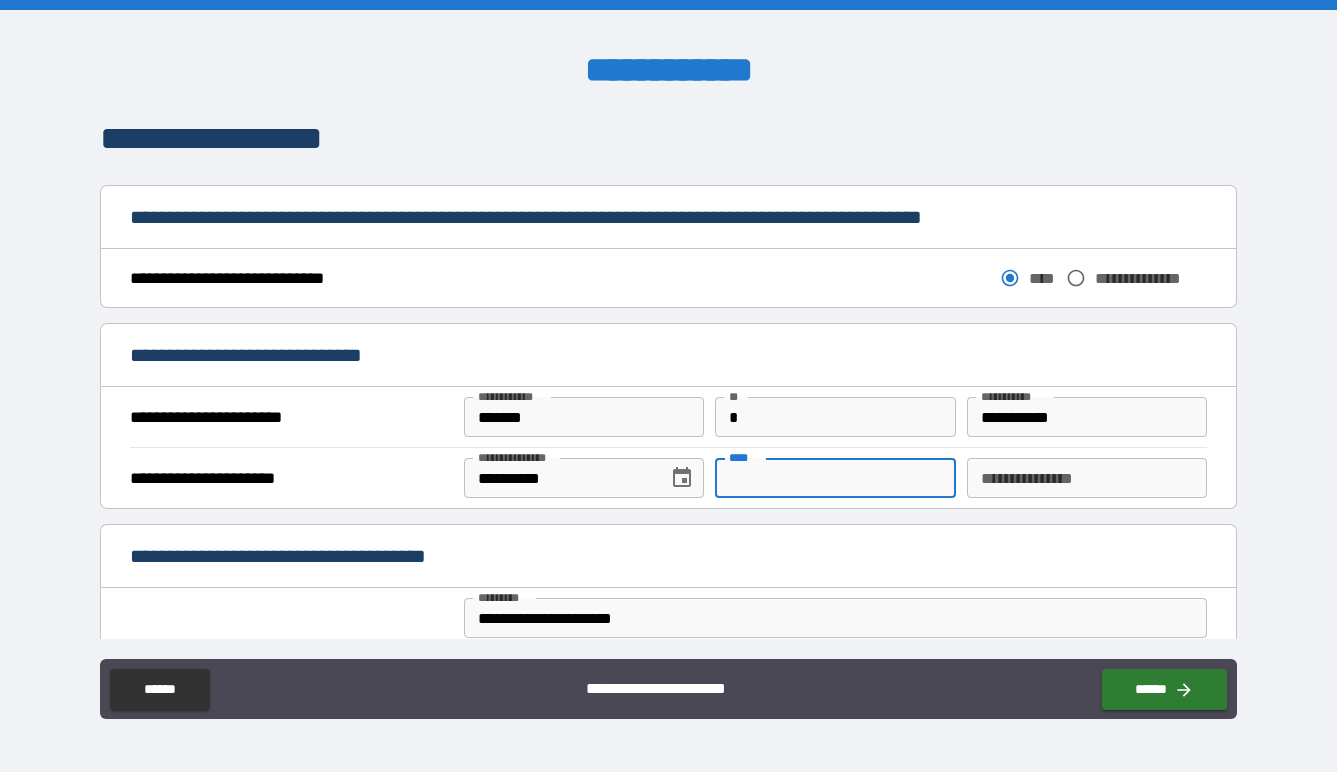 paste on "**********" 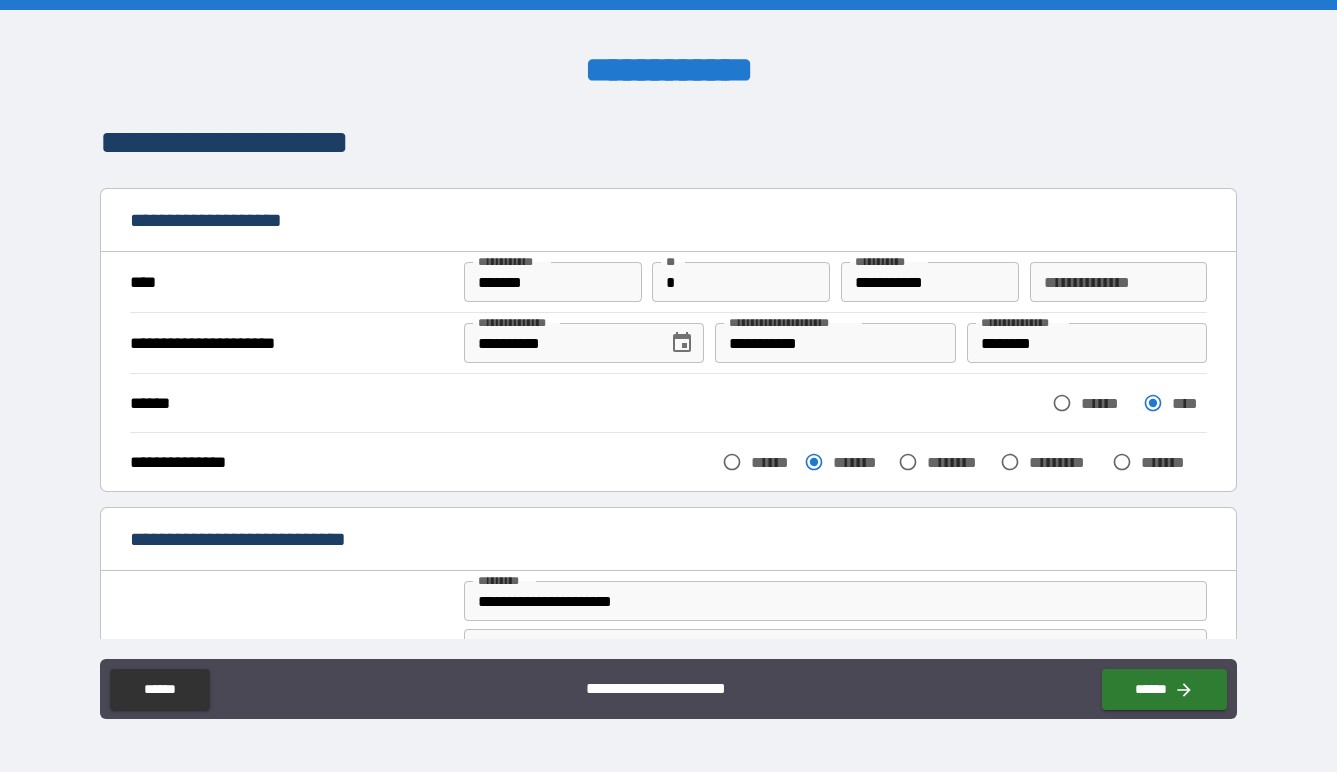 scroll, scrollTop: 2, scrollLeft: 0, axis: vertical 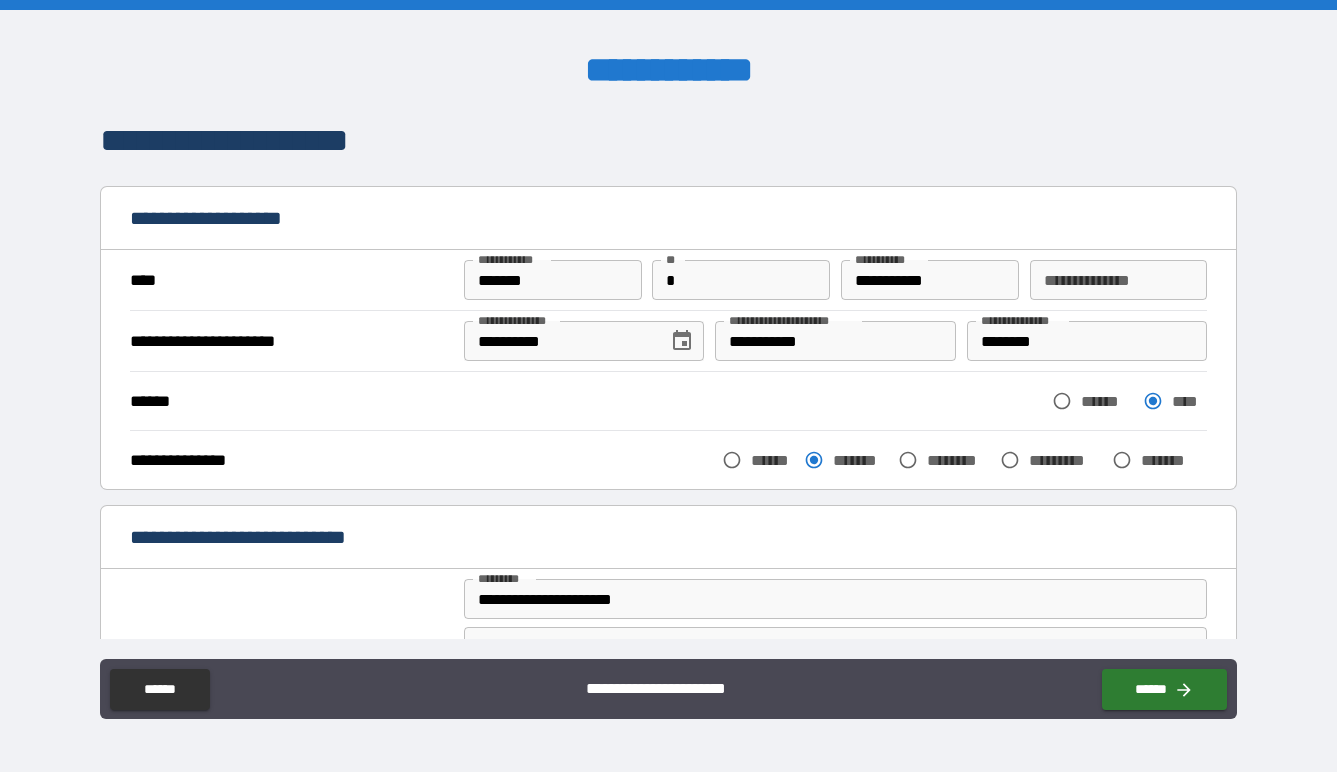type on "**********" 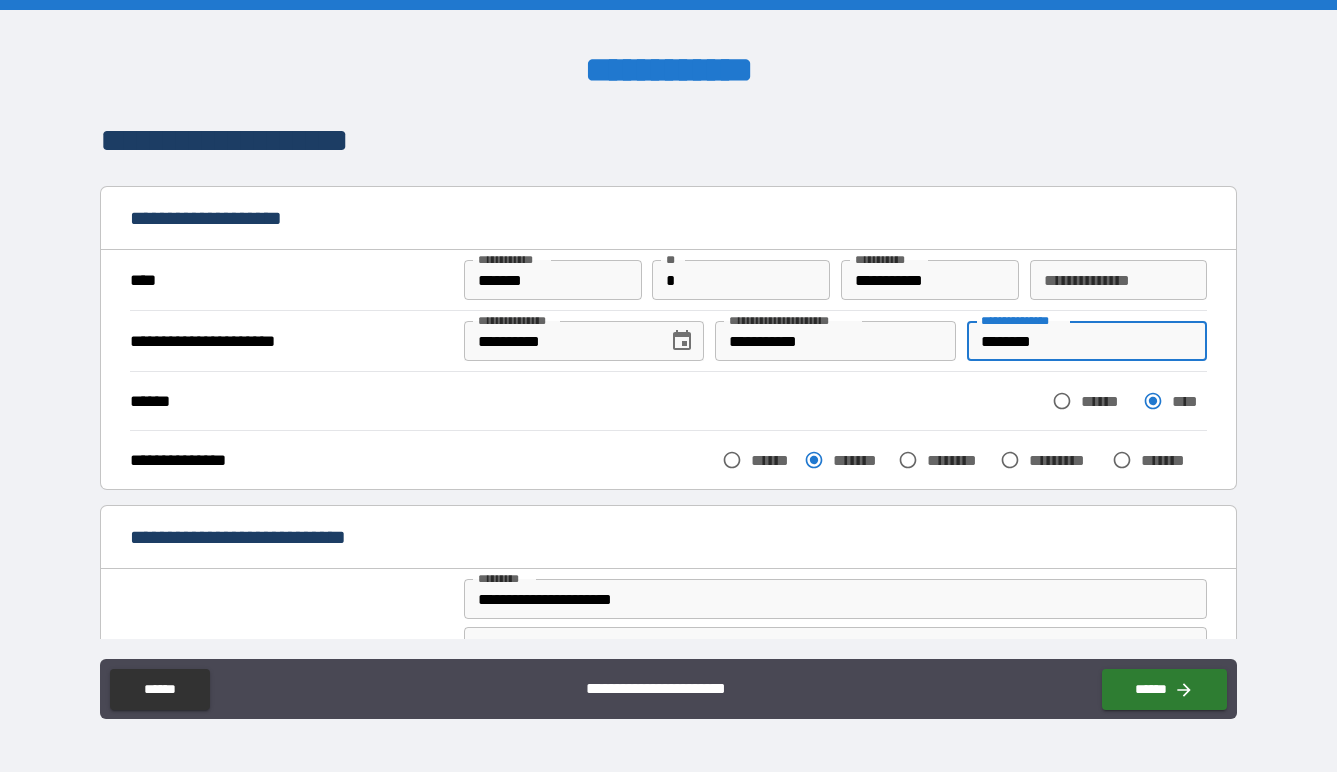 drag, startPoint x: 971, startPoint y: 340, endPoint x: 1049, endPoint y: 343, distance: 78.05767 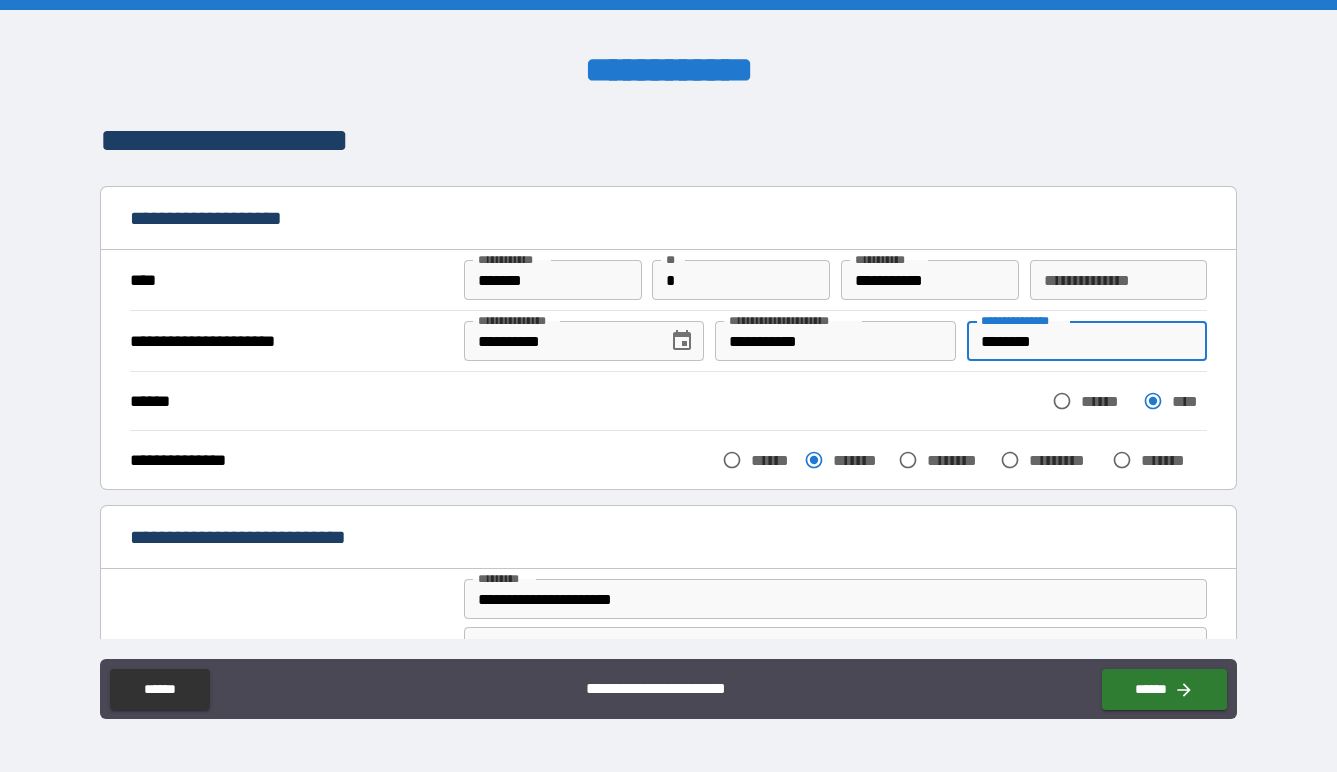 click on "********" at bounding box center (1087, 341) 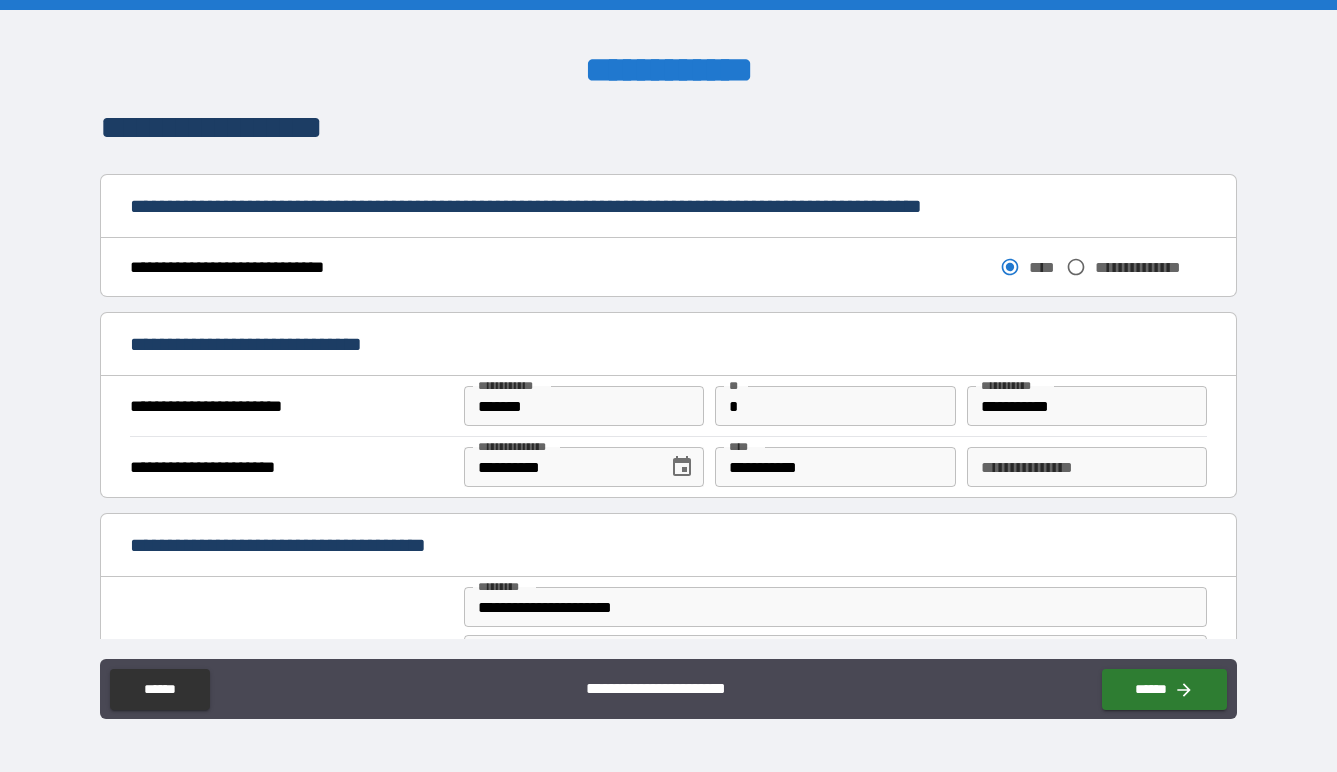 scroll, scrollTop: 1090, scrollLeft: 0, axis: vertical 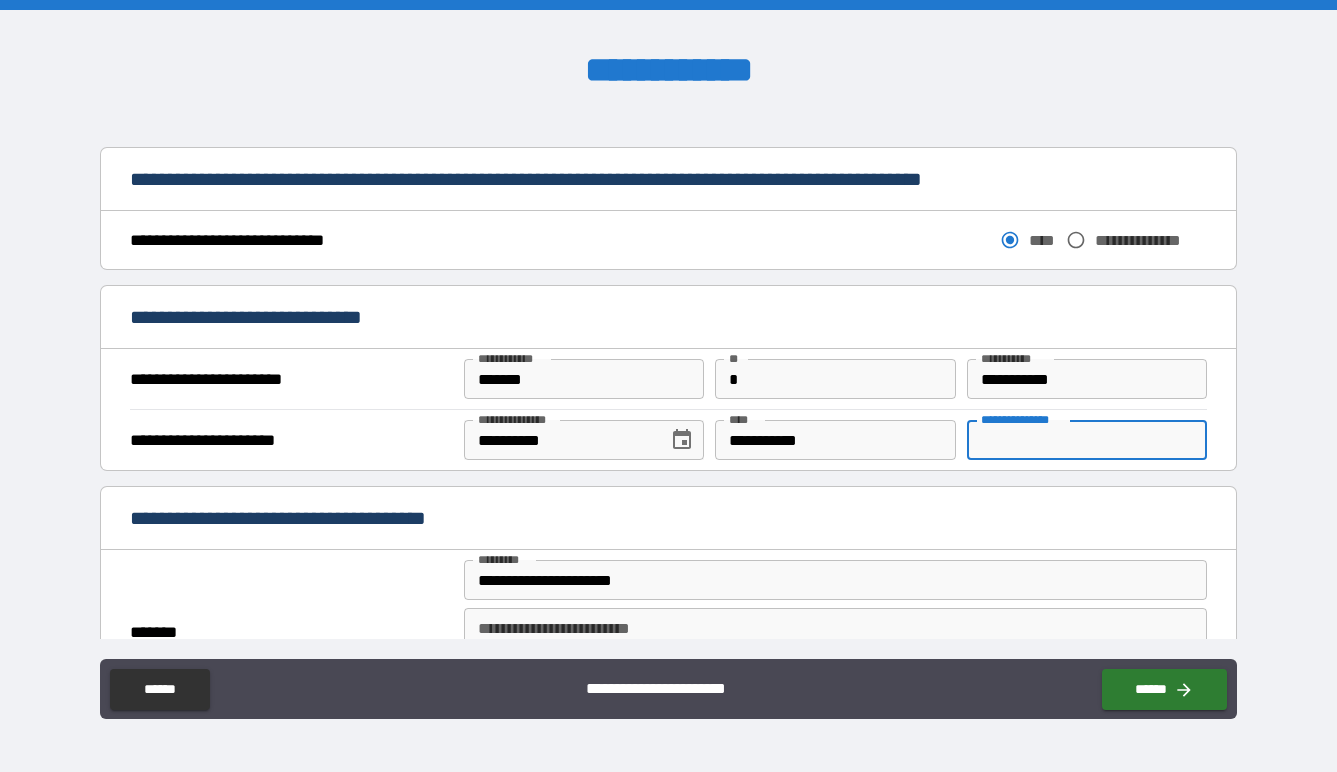 click on "**********" at bounding box center [1087, 440] 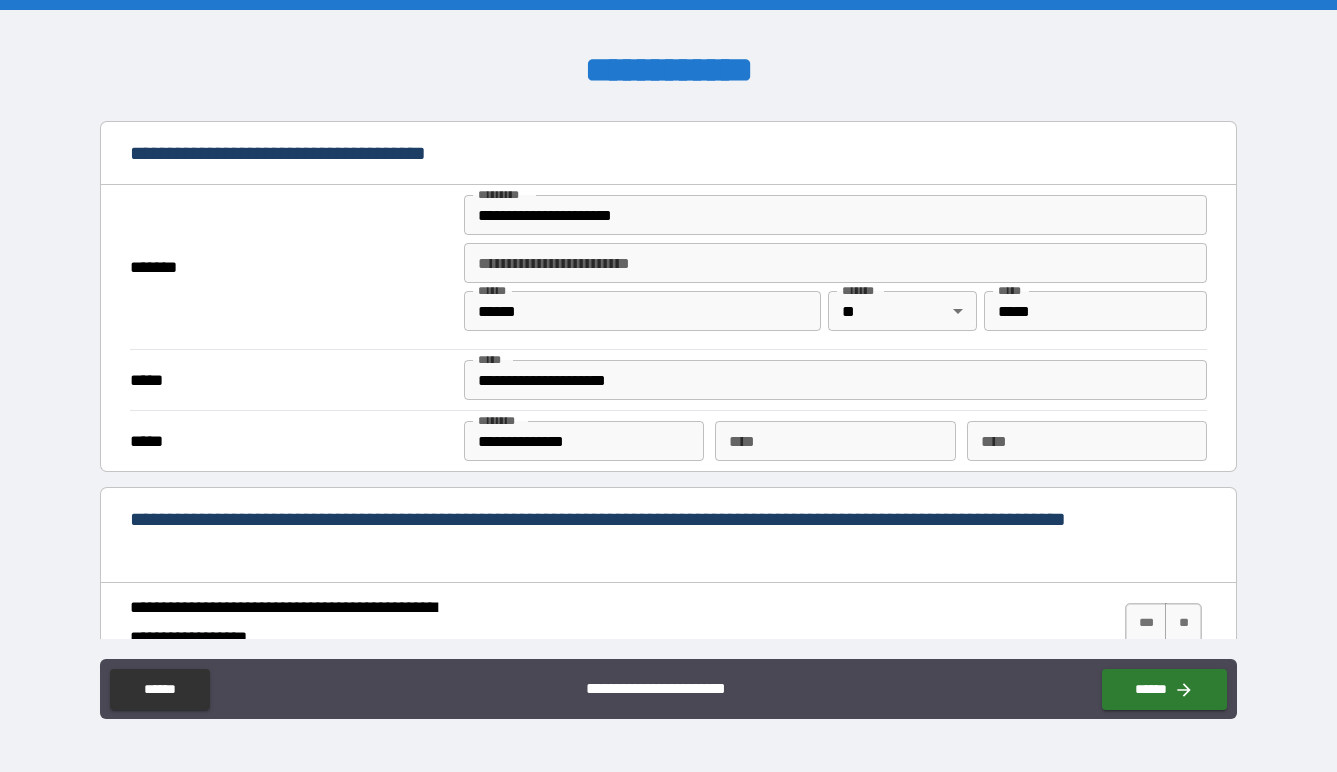 scroll, scrollTop: 1484, scrollLeft: 0, axis: vertical 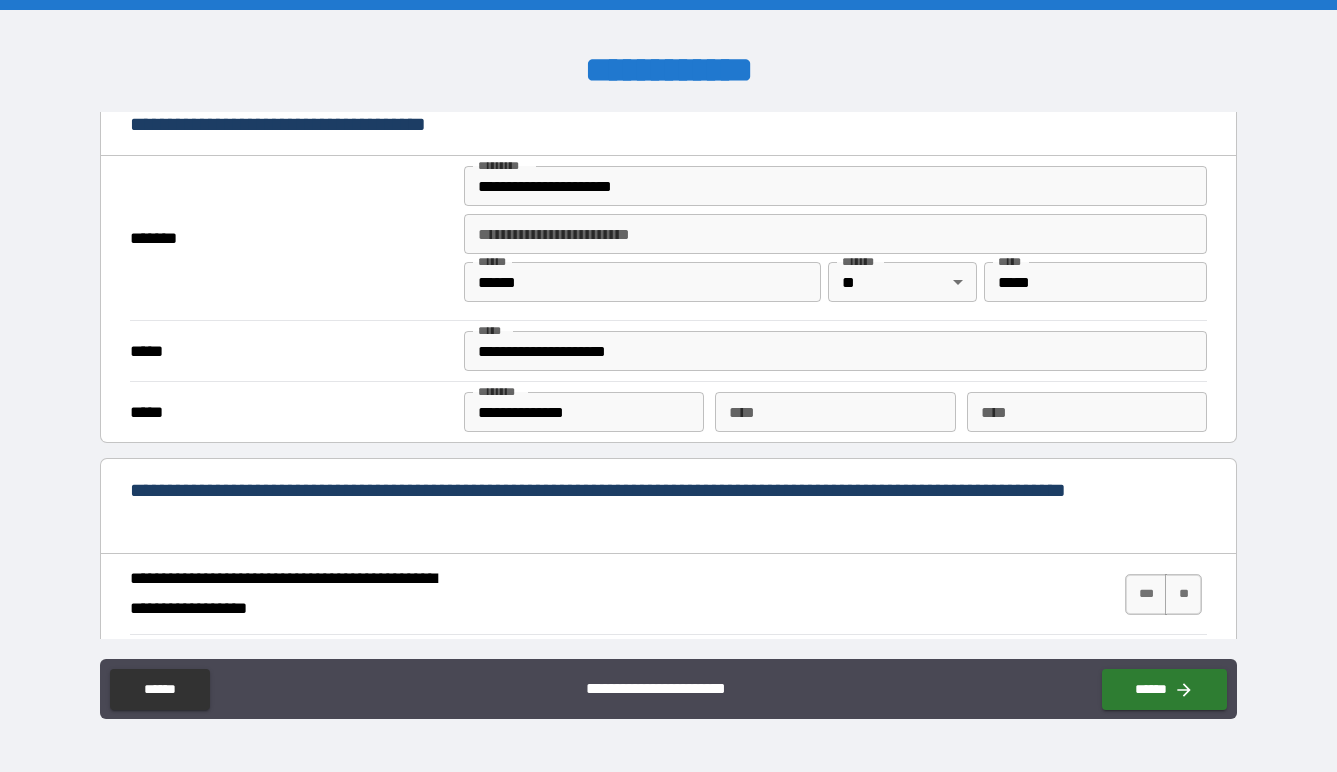 type on "********" 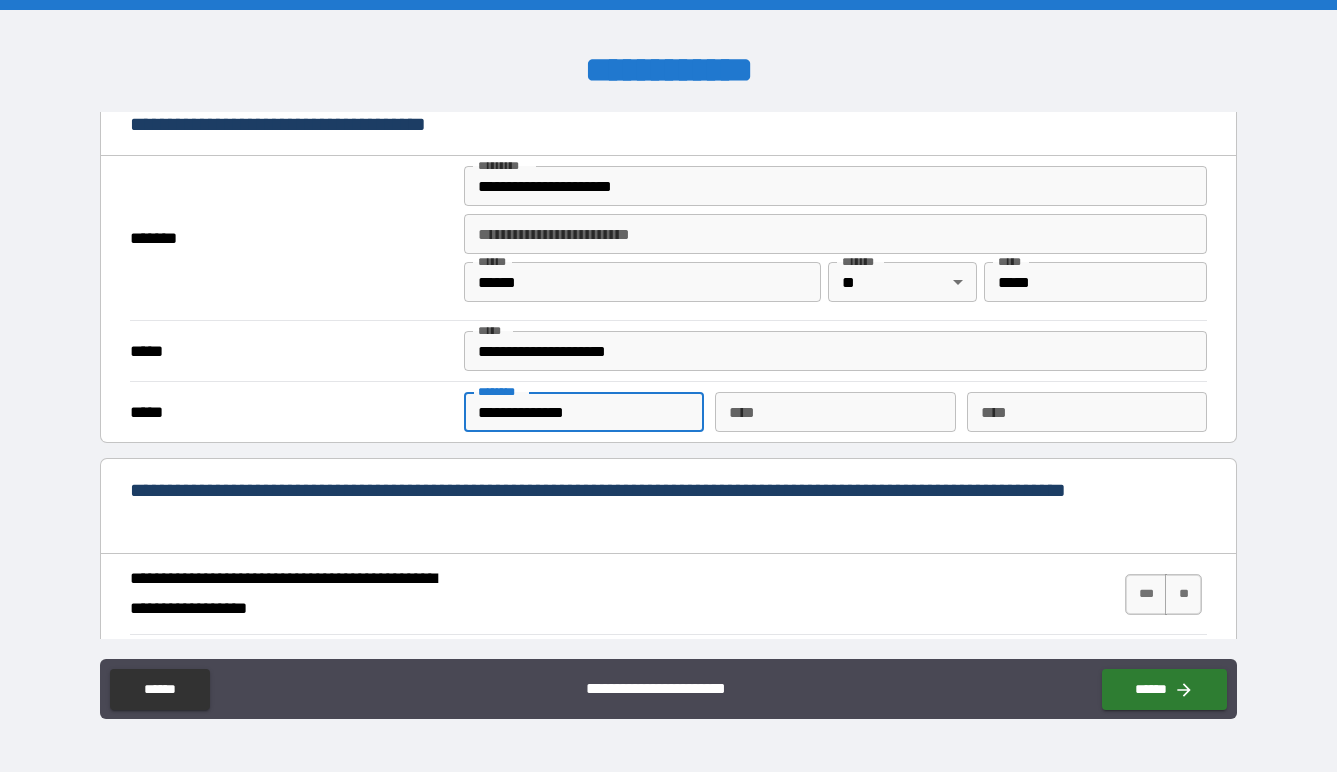 type on "**********" 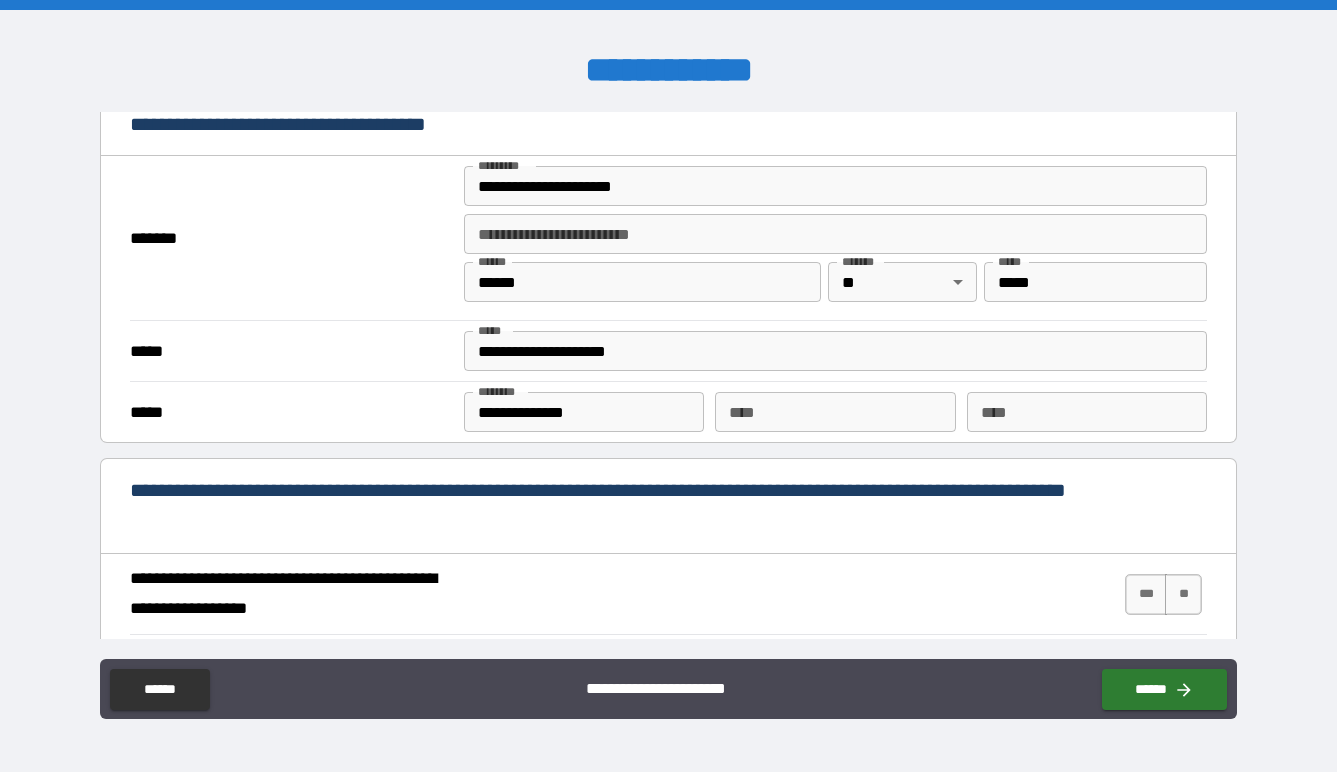 click on "**********" at bounding box center (669, 508) 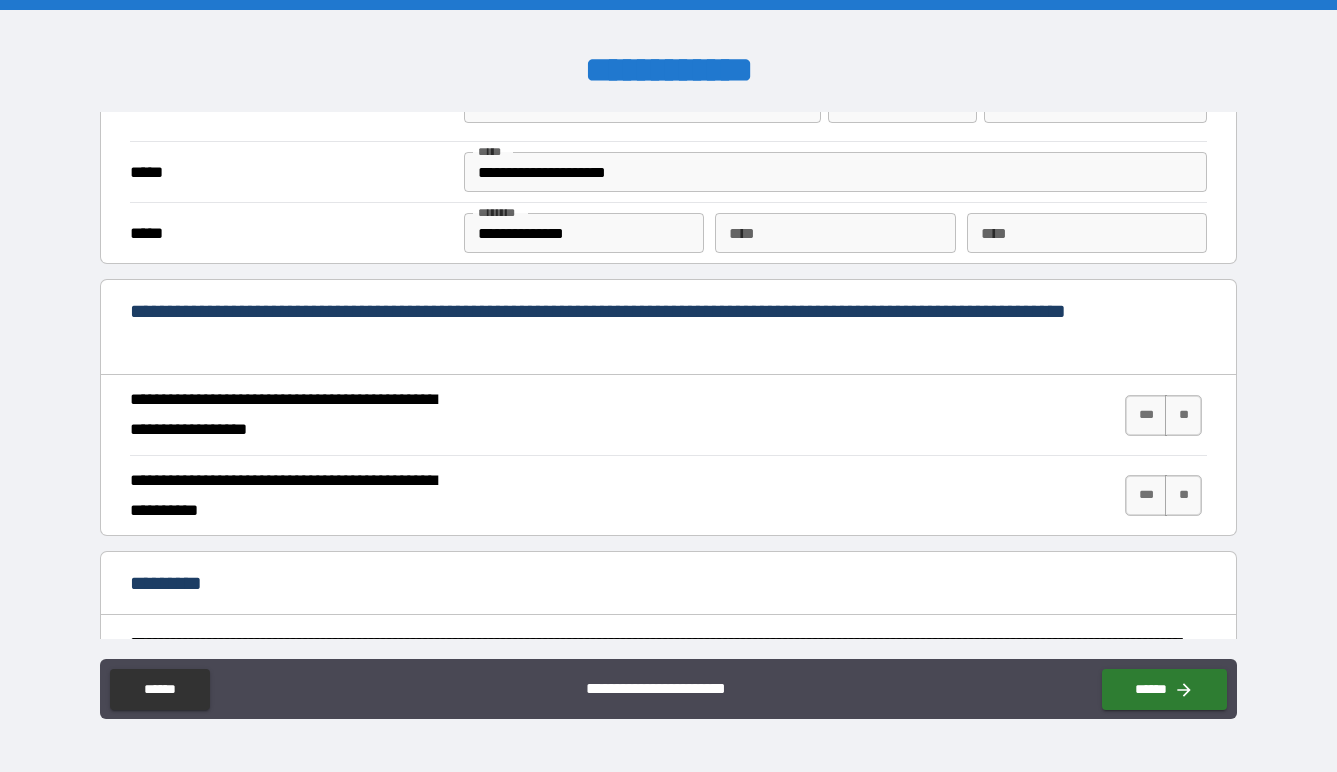 scroll, scrollTop: 1664, scrollLeft: 0, axis: vertical 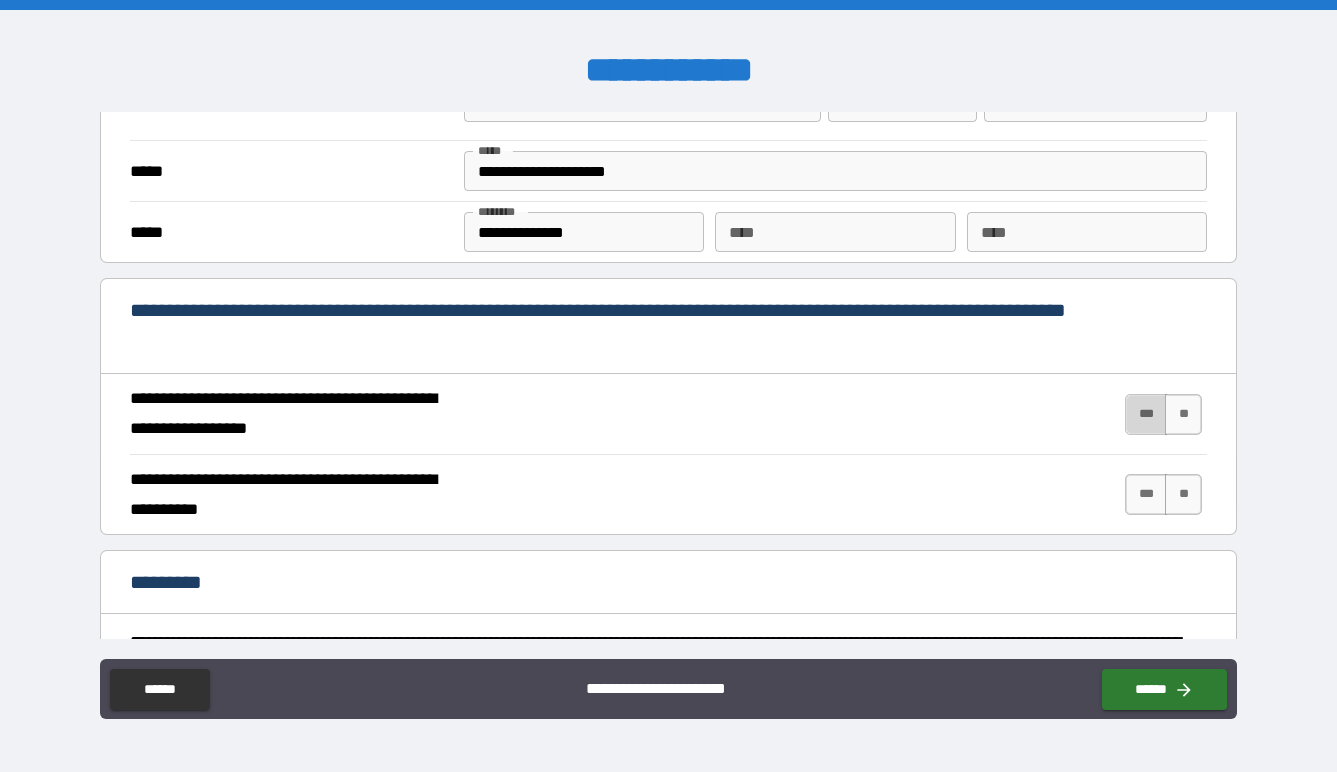 click on "***" at bounding box center (1146, 414) 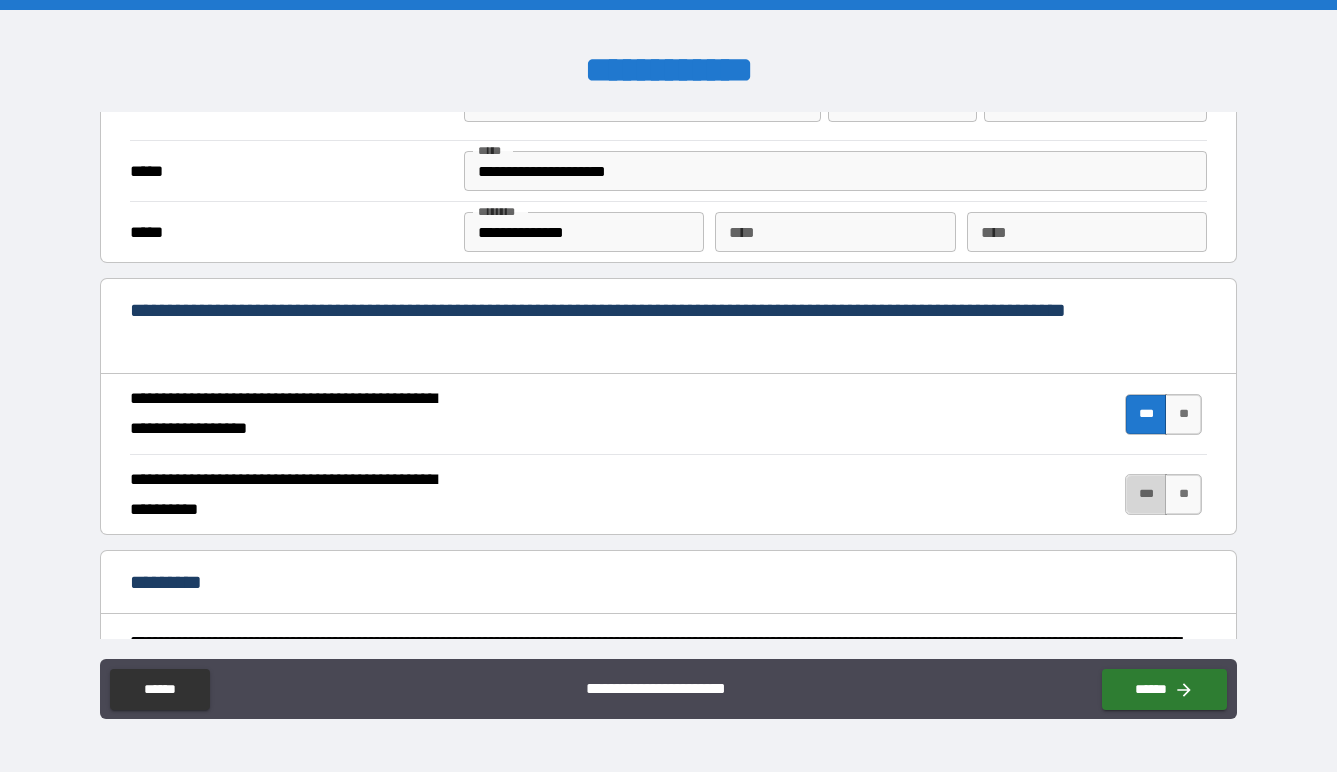 click on "***" at bounding box center (1146, 494) 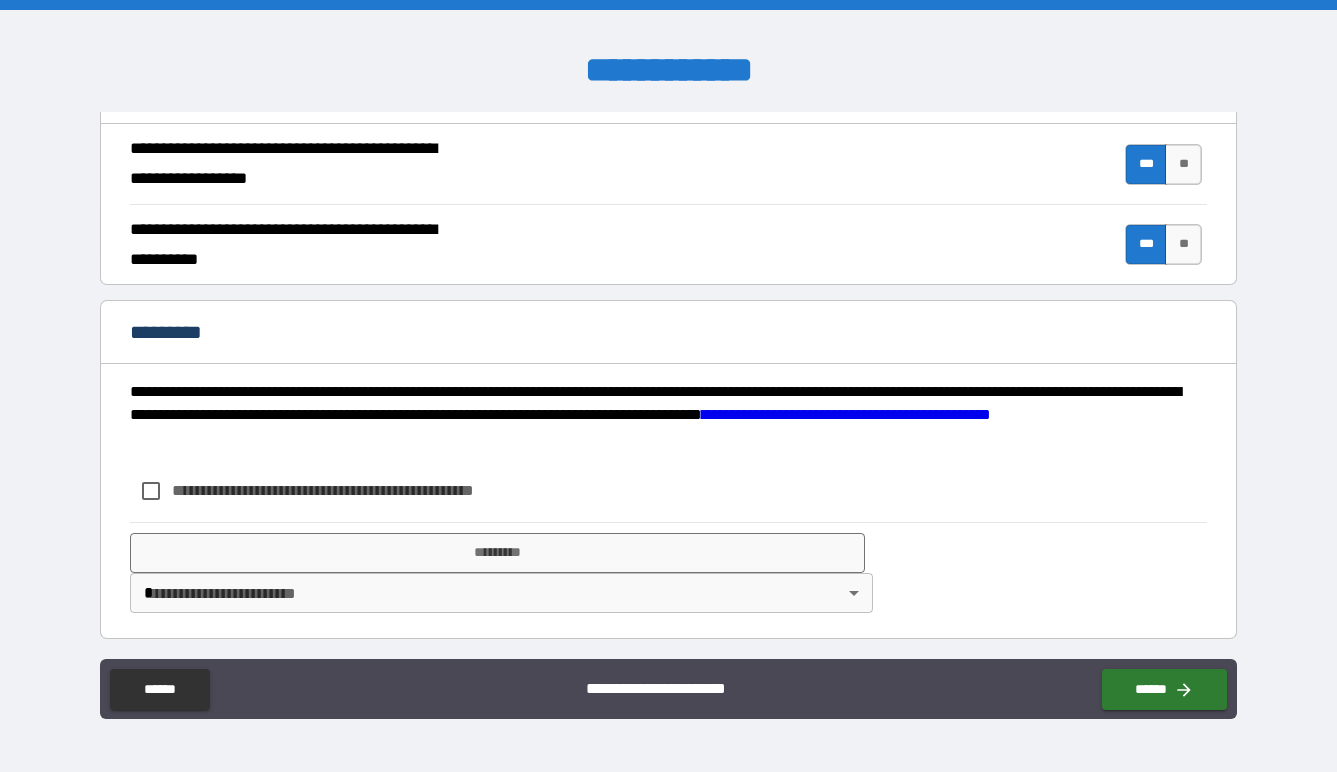 scroll, scrollTop: 1918, scrollLeft: 0, axis: vertical 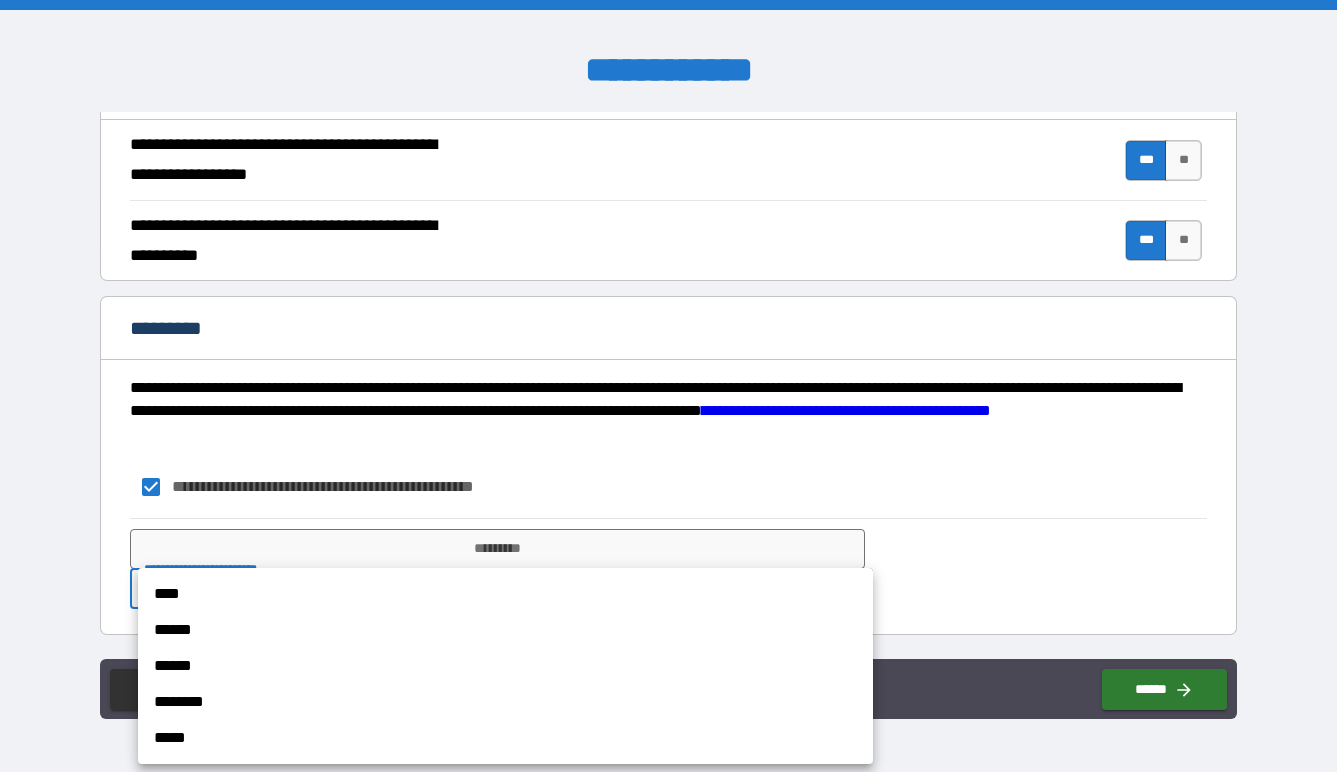 click on "**********" at bounding box center (668, 386) 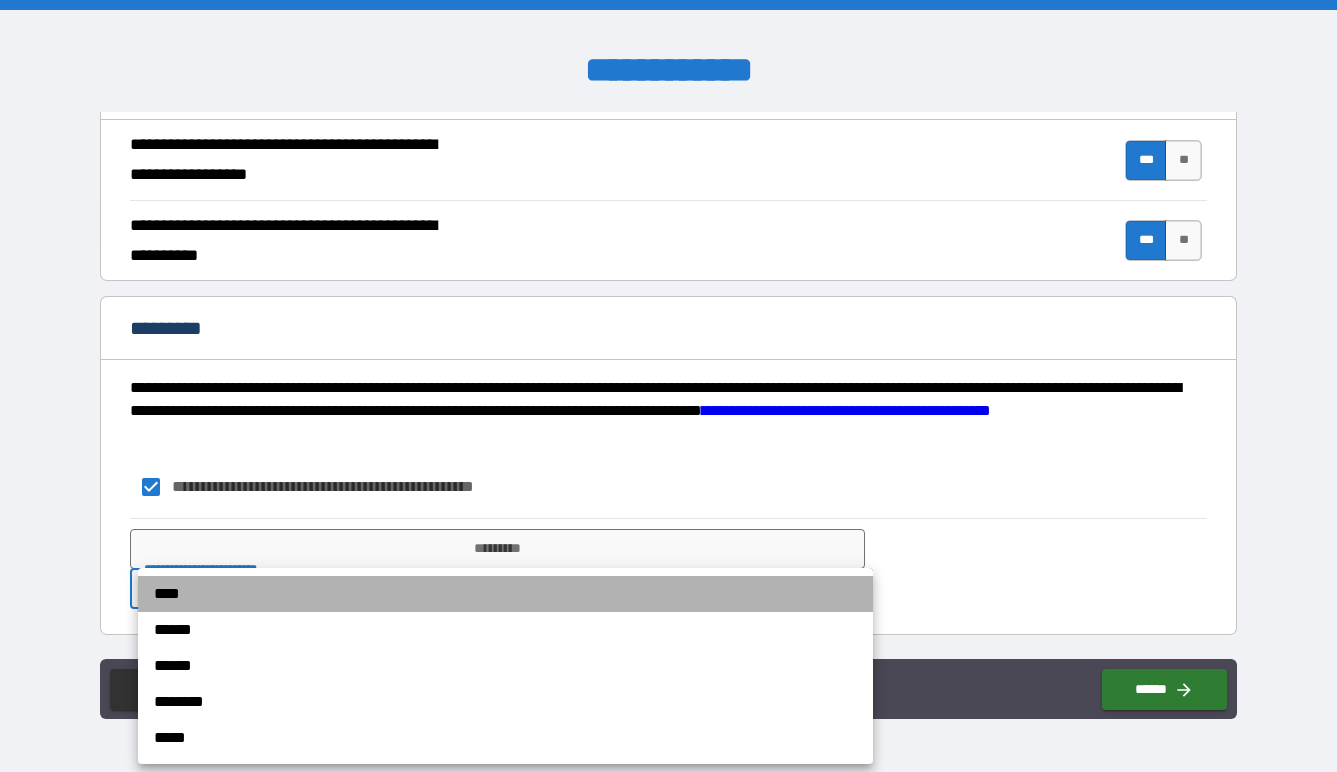 click on "****" at bounding box center (505, 594) 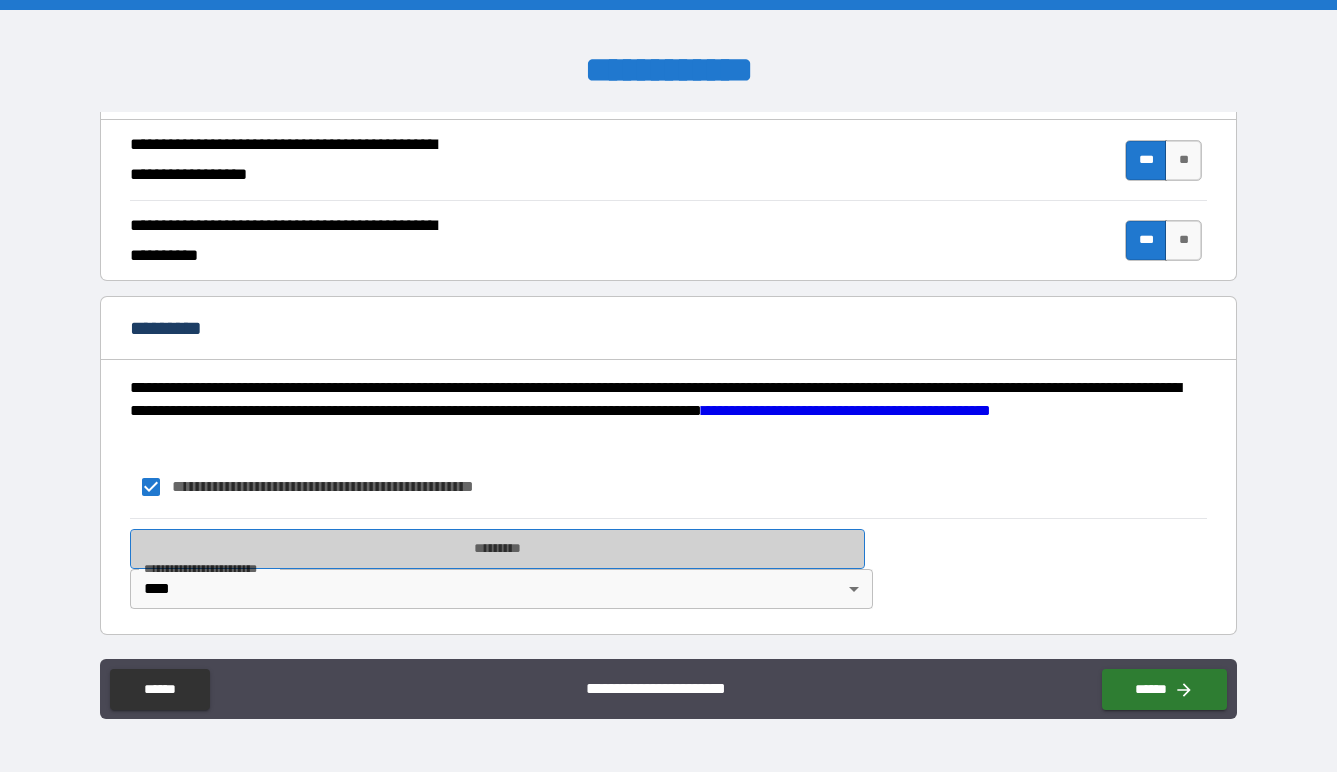 click on "*********" at bounding box center [497, 549] 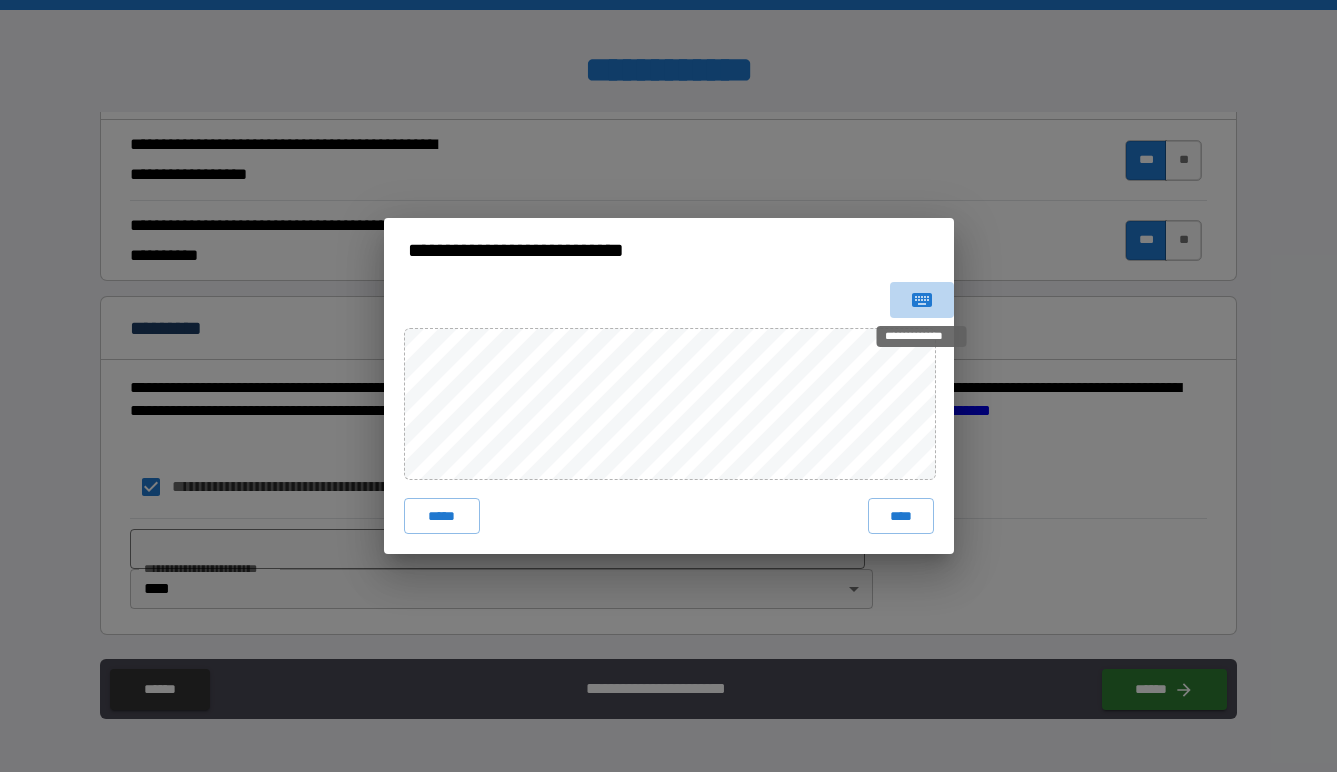 click 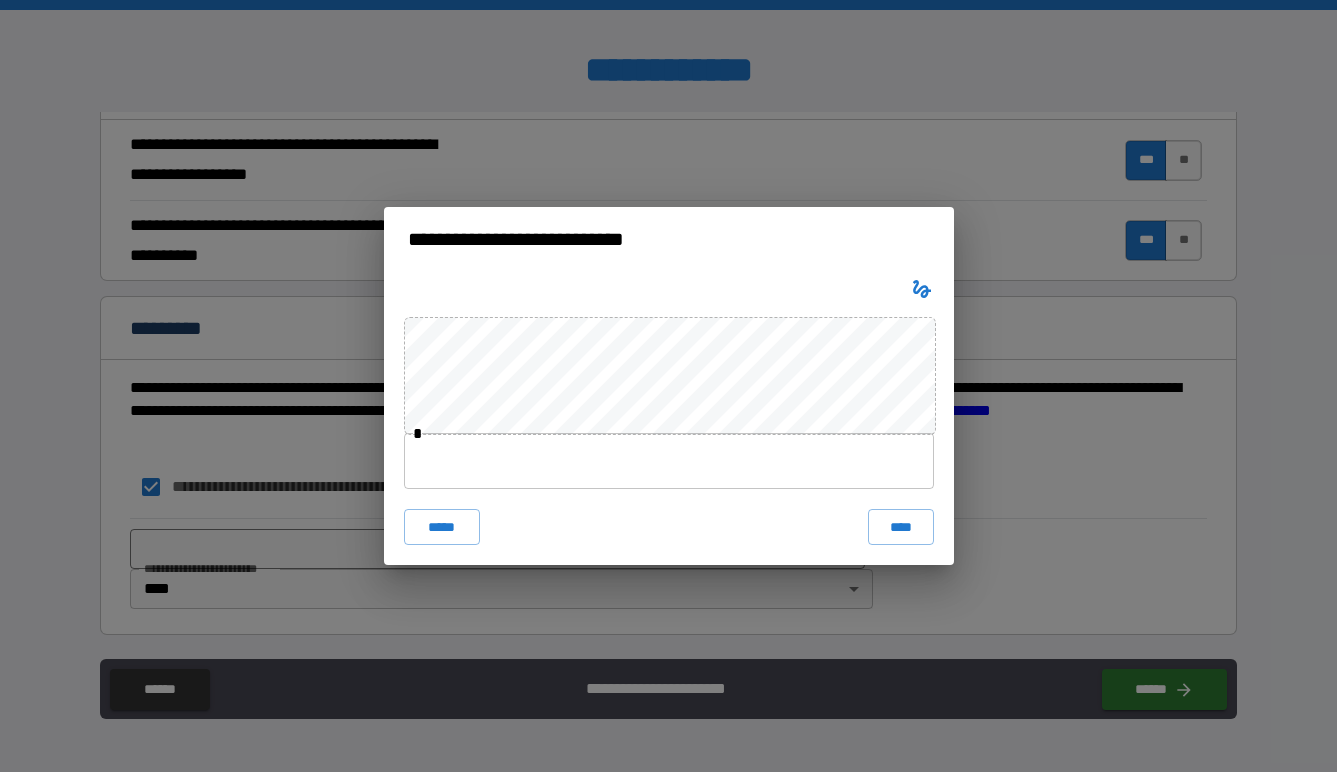 click at bounding box center (669, 461) 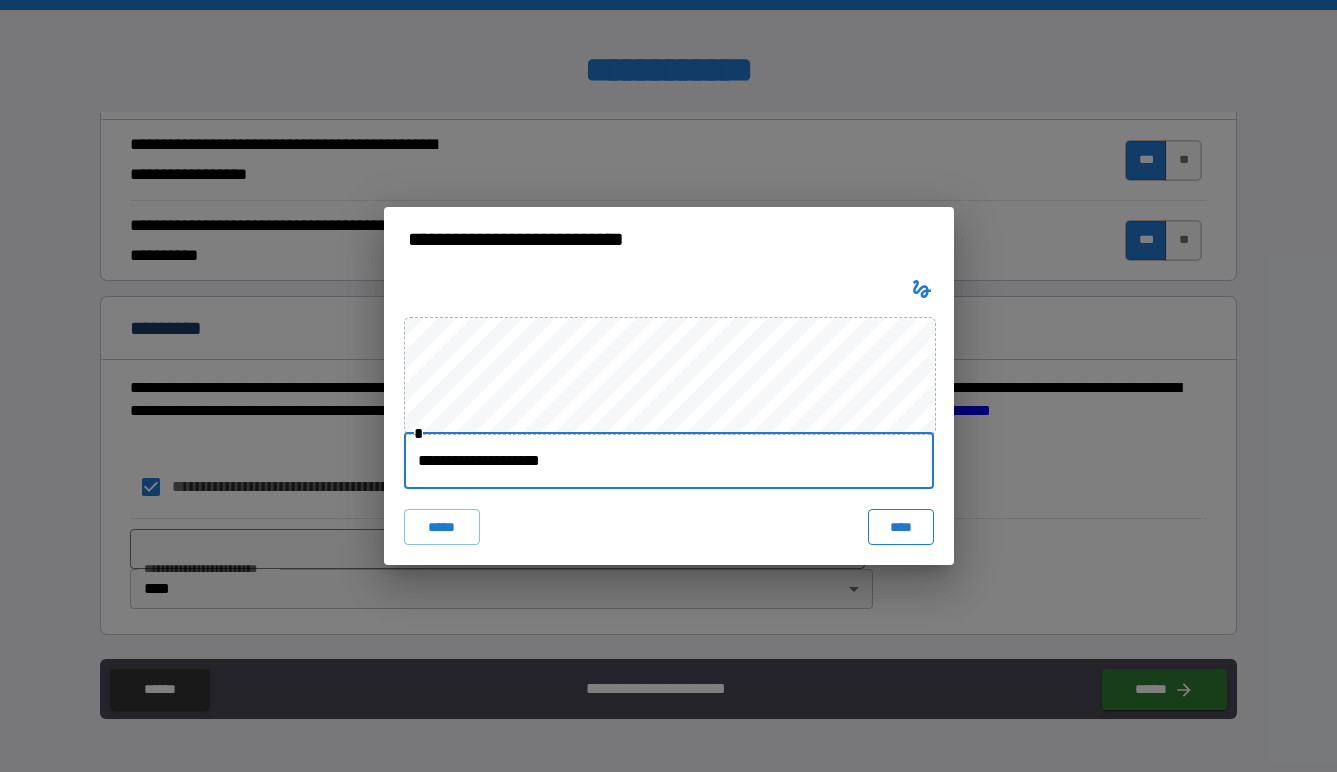 type on "**********" 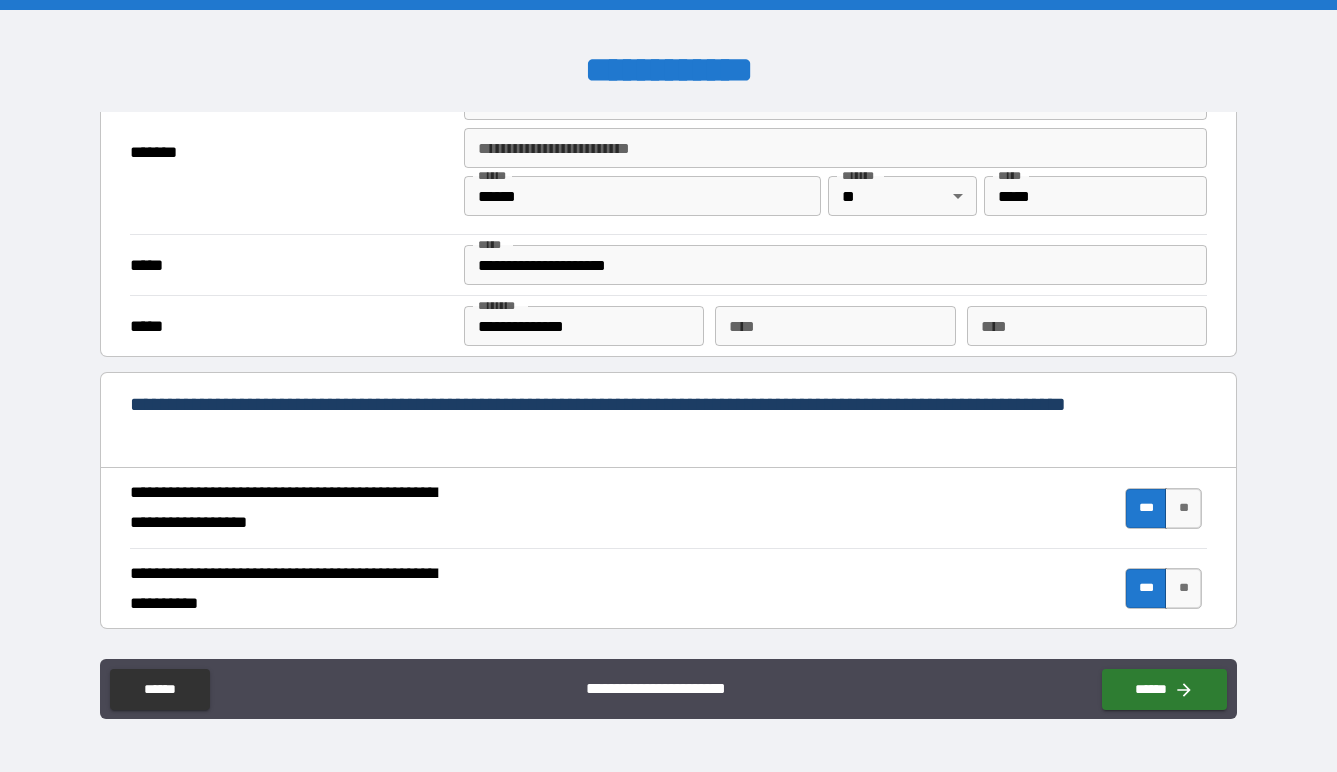 scroll, scrollTop: 1935, scrollLeft: 0, axis: vertical 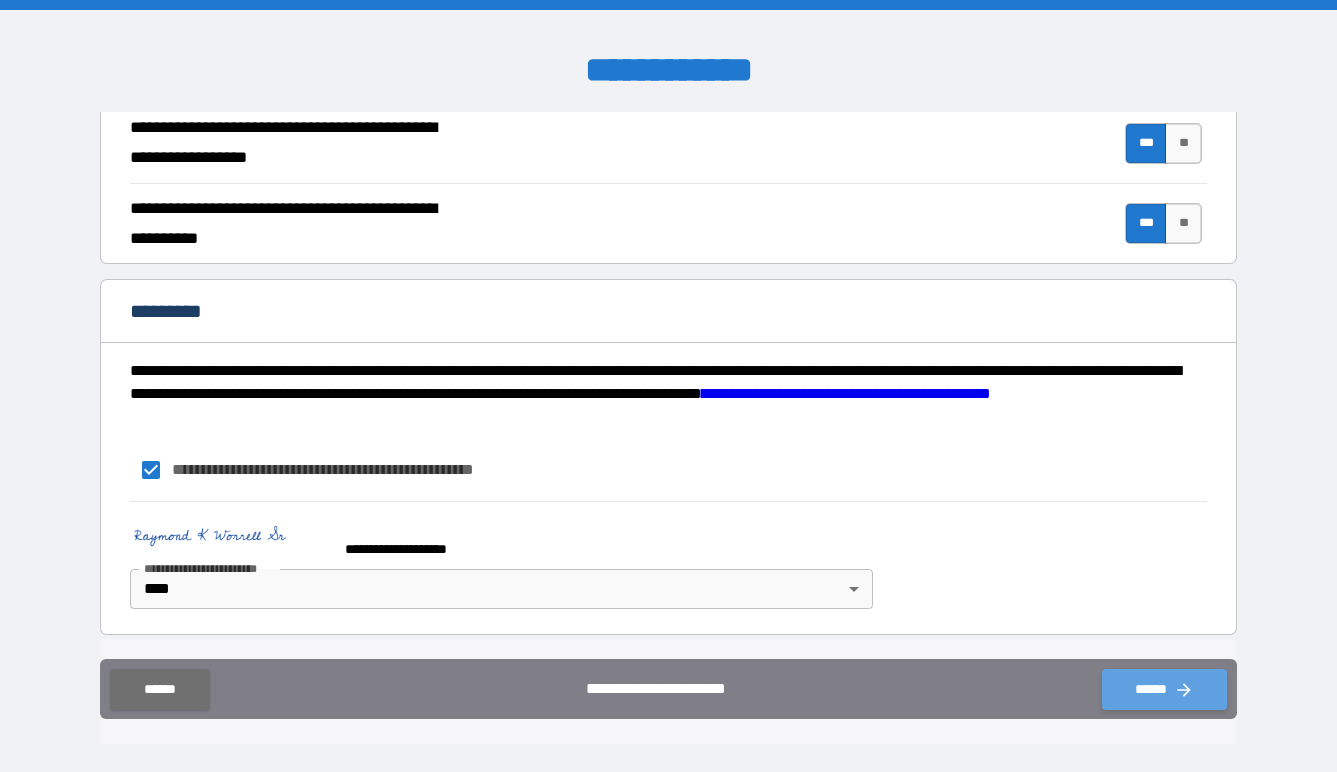 click on "******" at bounding box center [1164, 689] 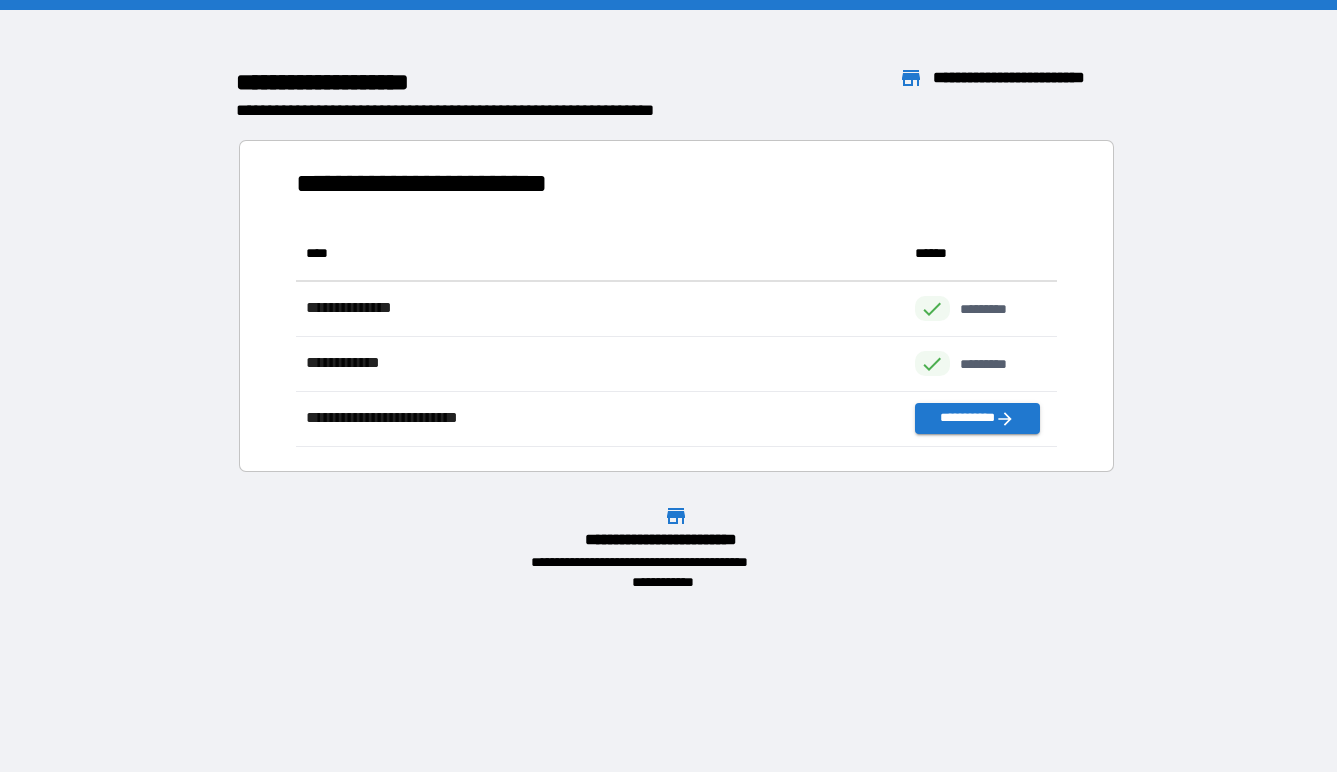 scroll, scrollTop: 1, scrollLeft: 0, axis: vertical 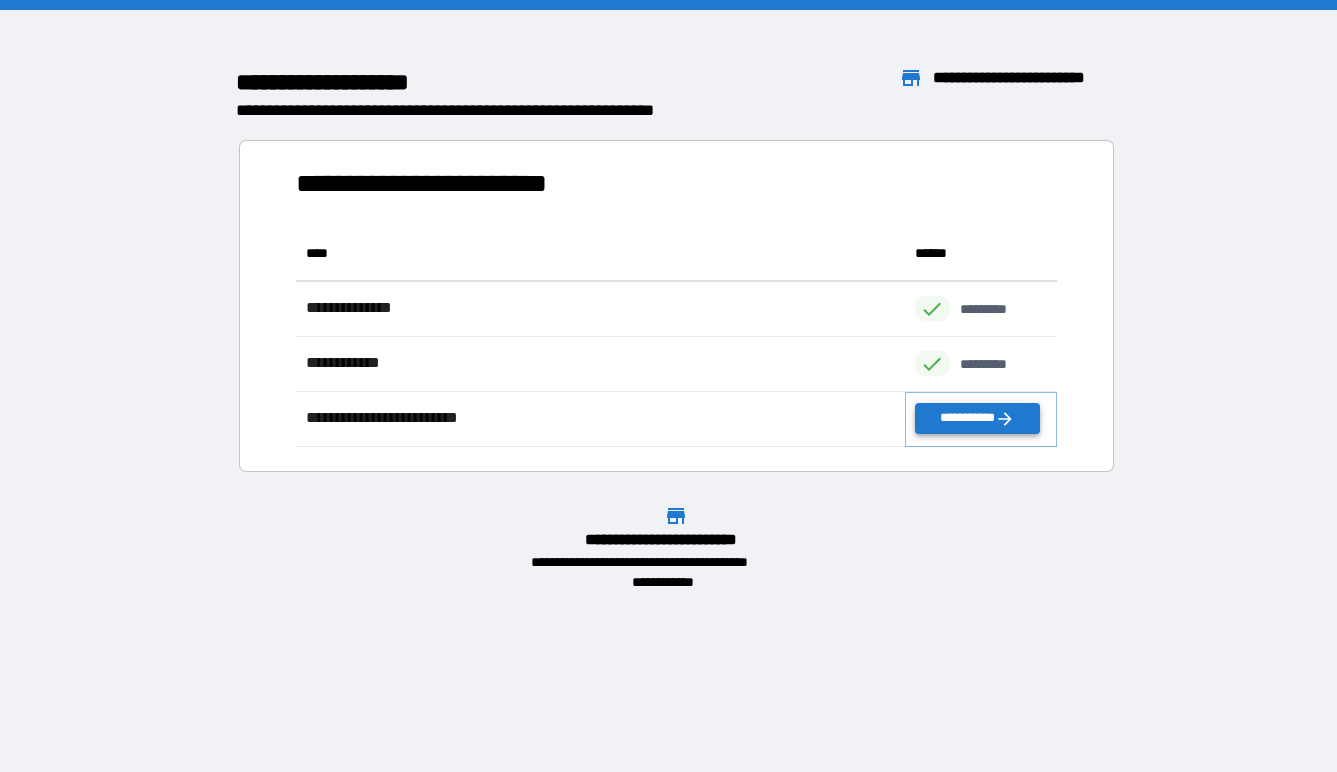 click on "**********" at bounding box center (977, 418) 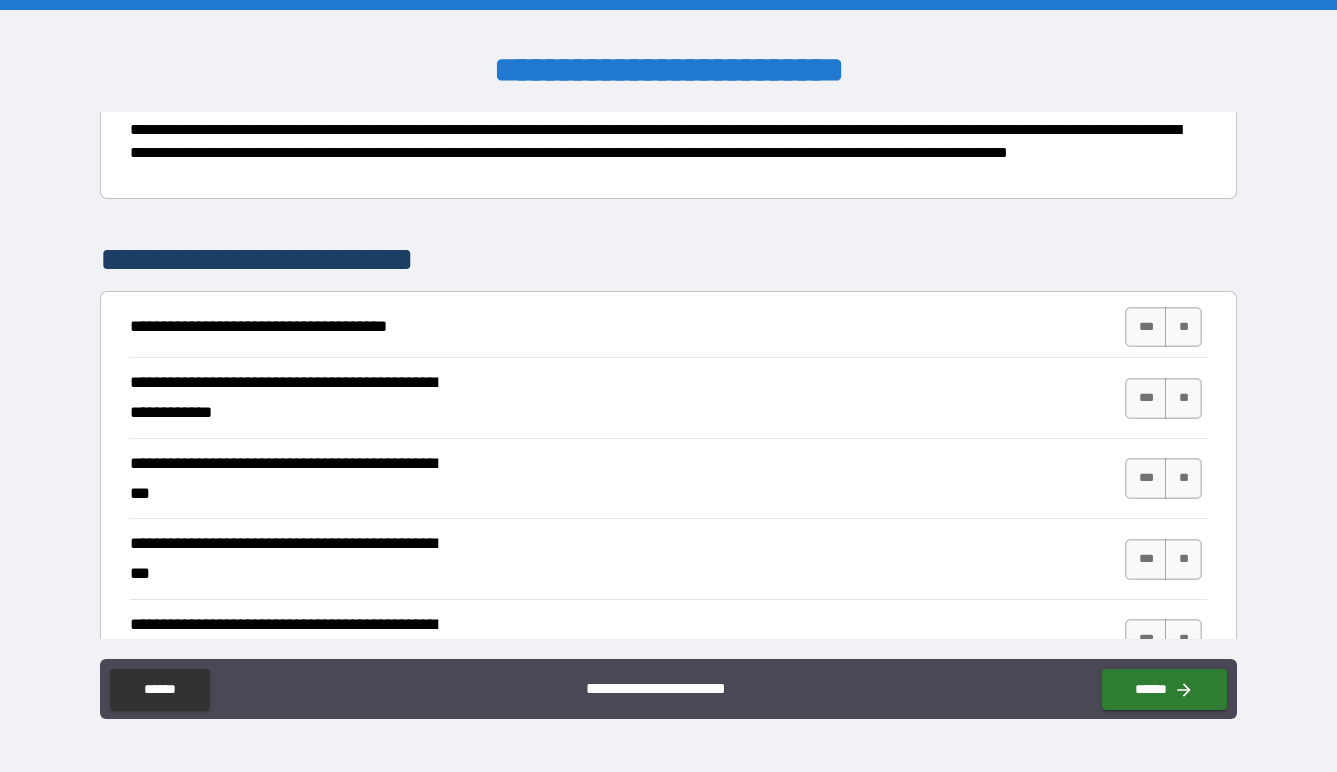 scroll, scrollTop: 224, scrollLeft: 0, axis: vertical 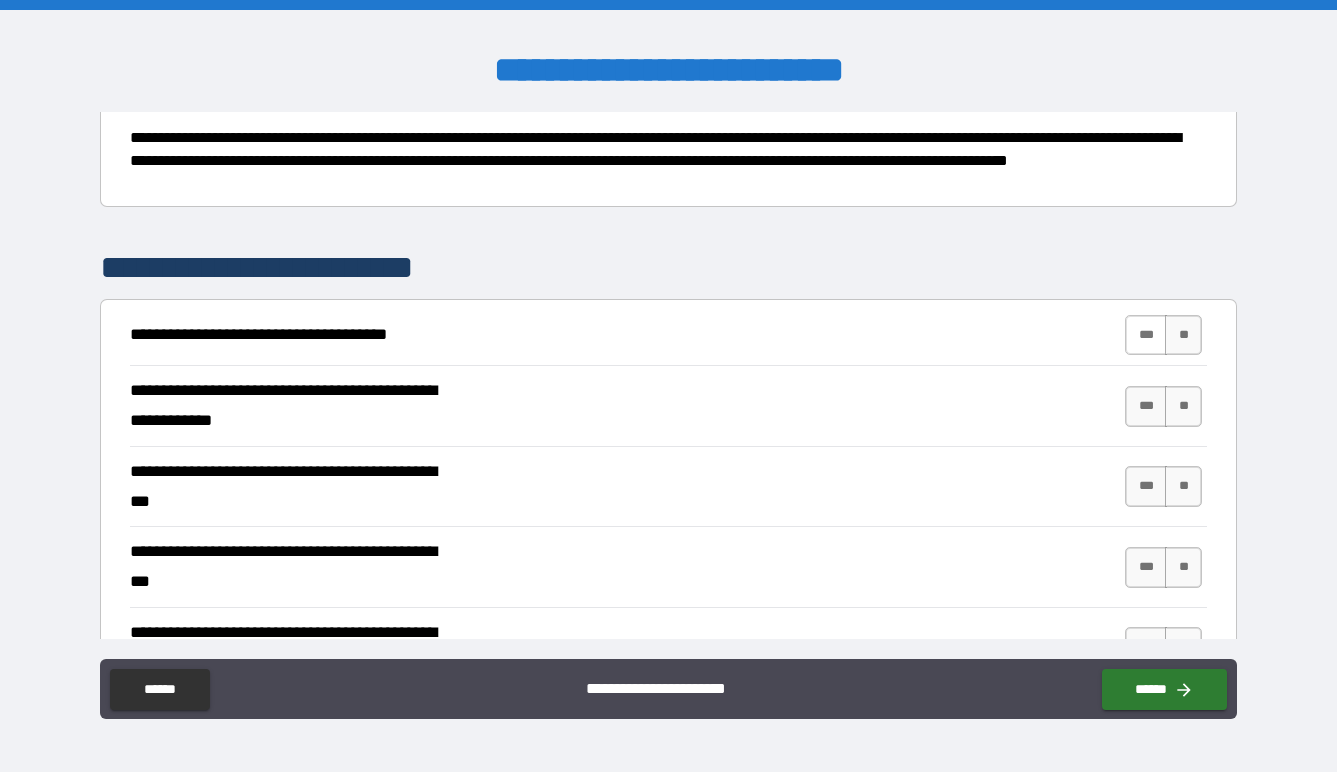click on "***" at bounding box center (1146, 335) 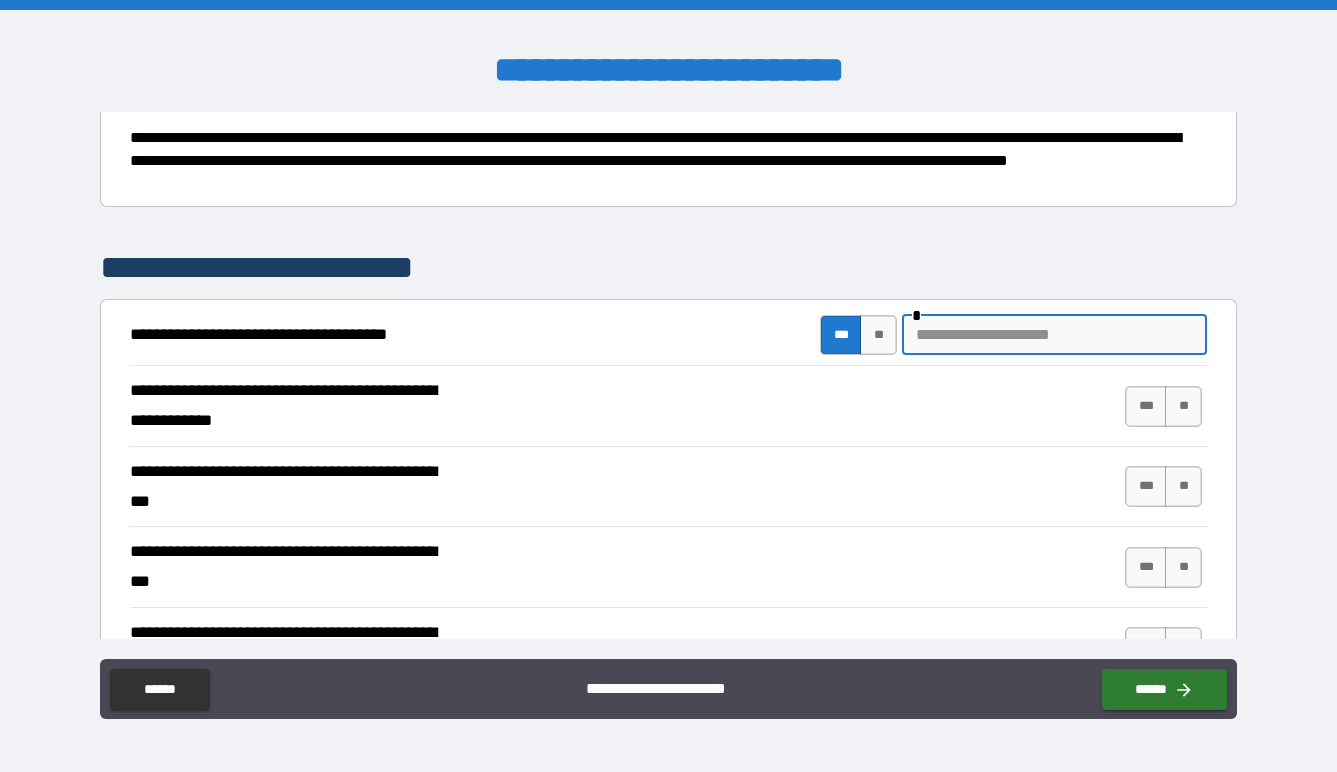 click at bounding box center [1054, 335] 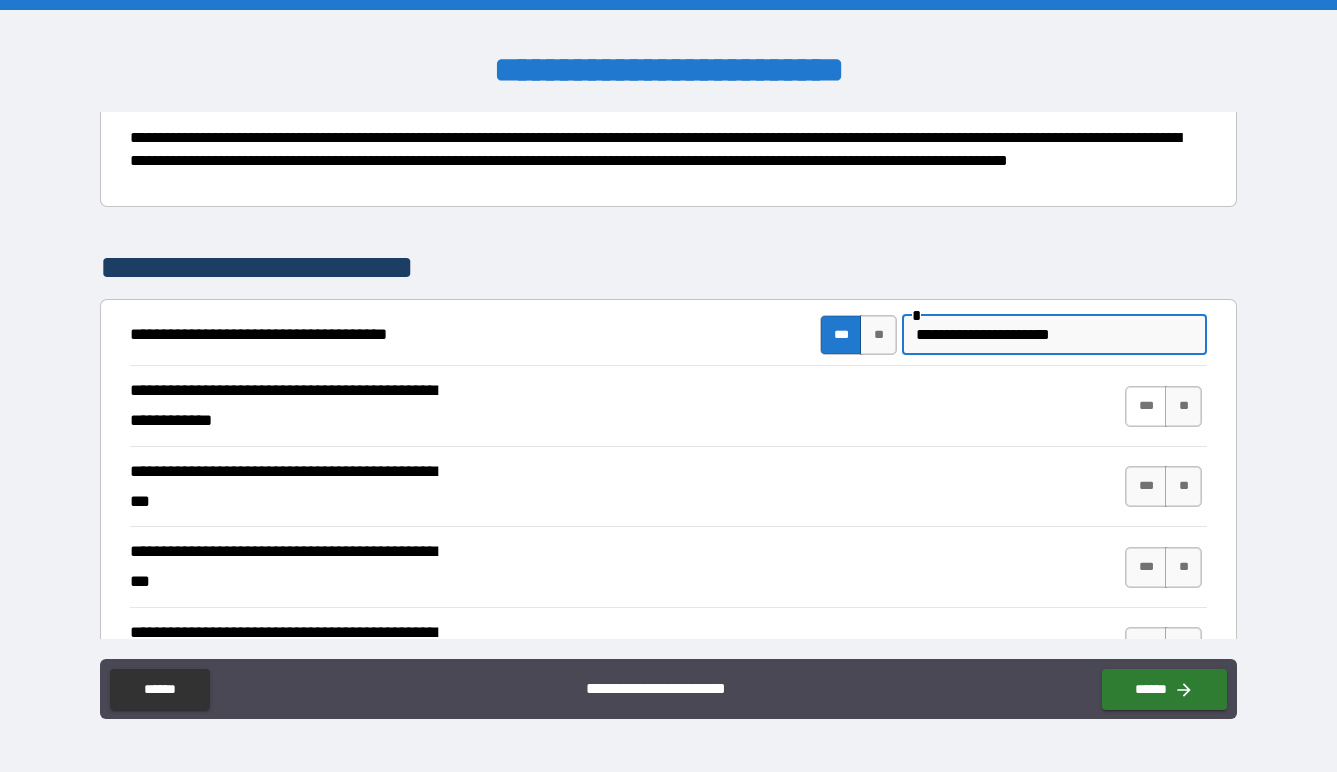 type on "**********" 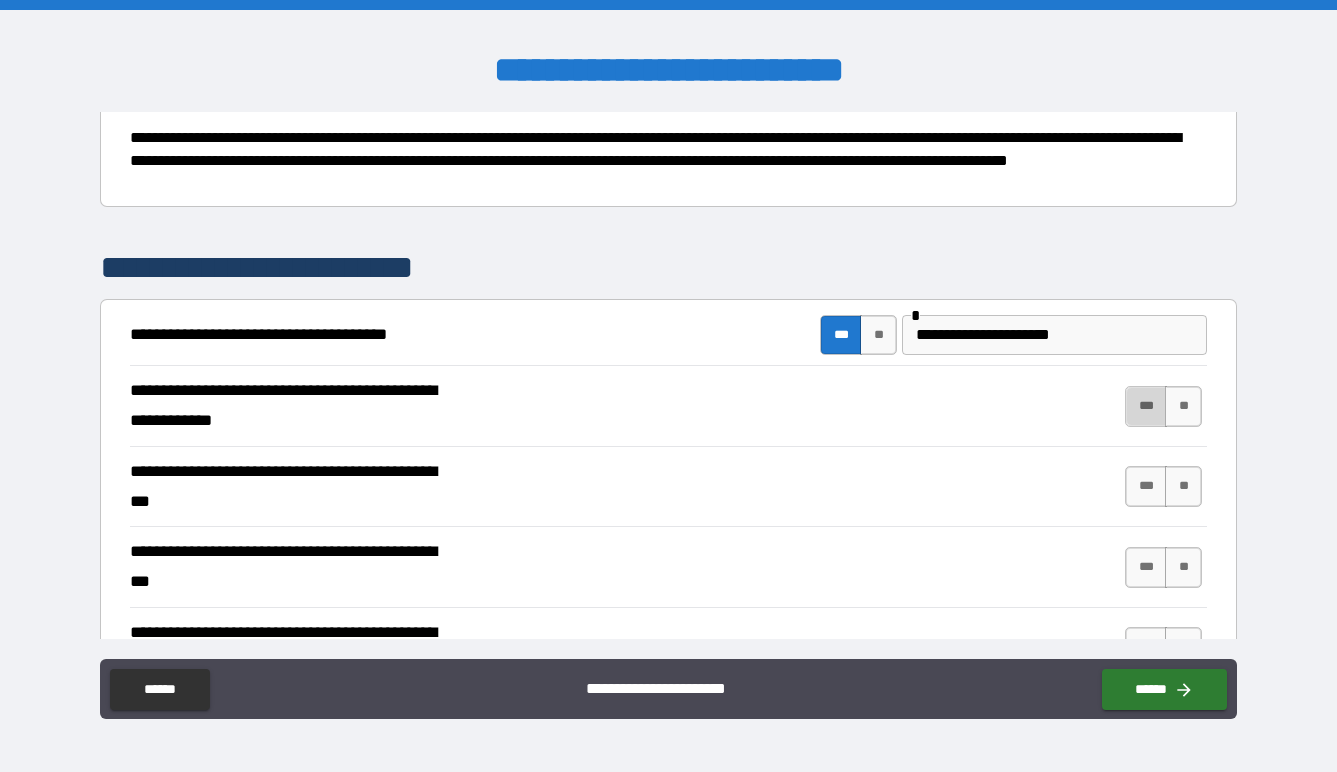 click on "***" at bounding box center (1146, 406) 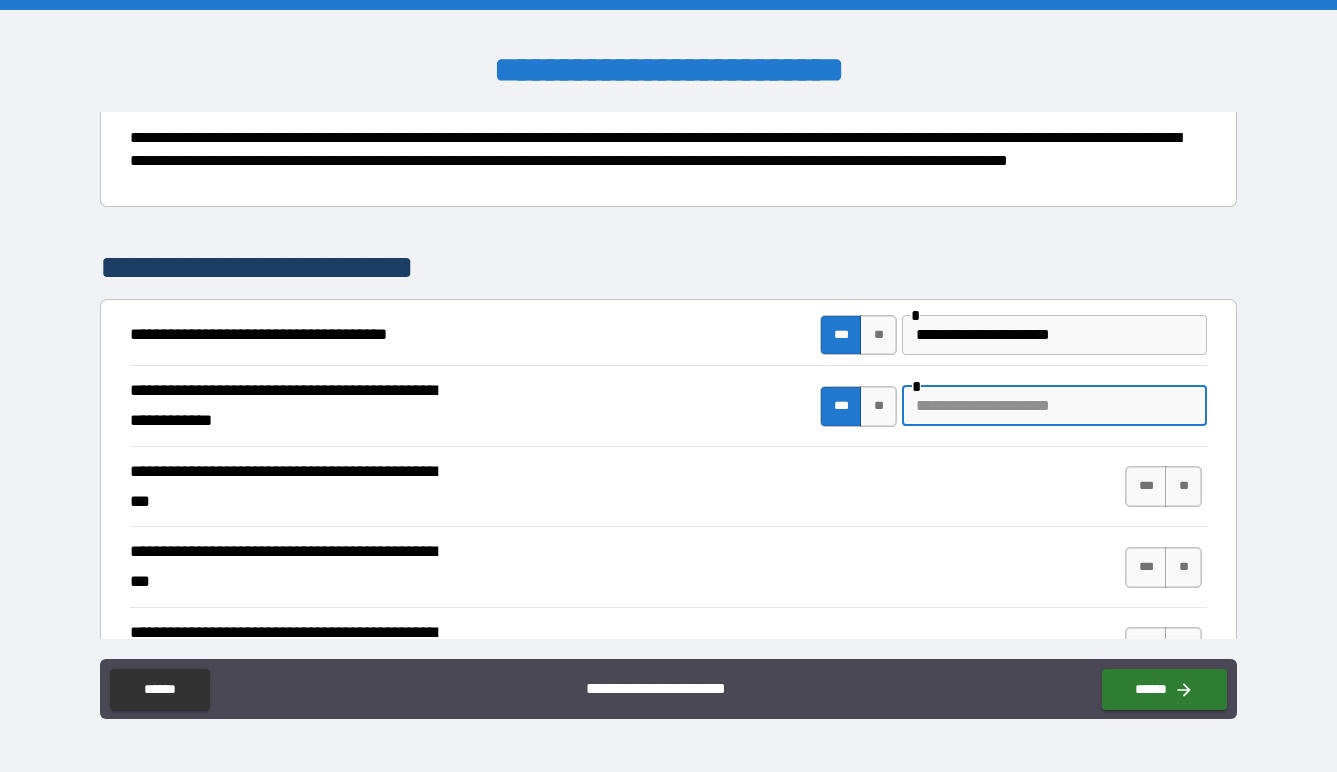 click at bounding box center [1054, 406] 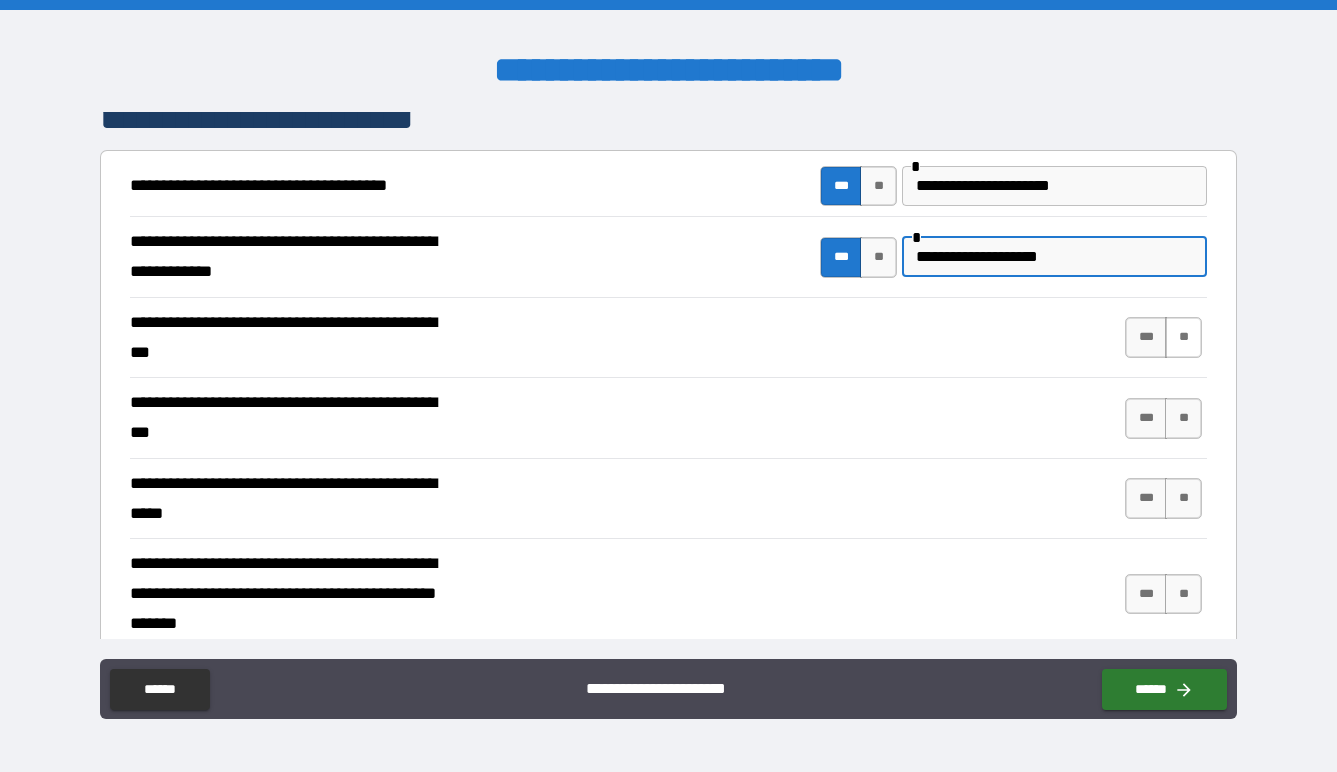 scroll, scrollTop: 375, scrollLeft: 0, axis: vertical 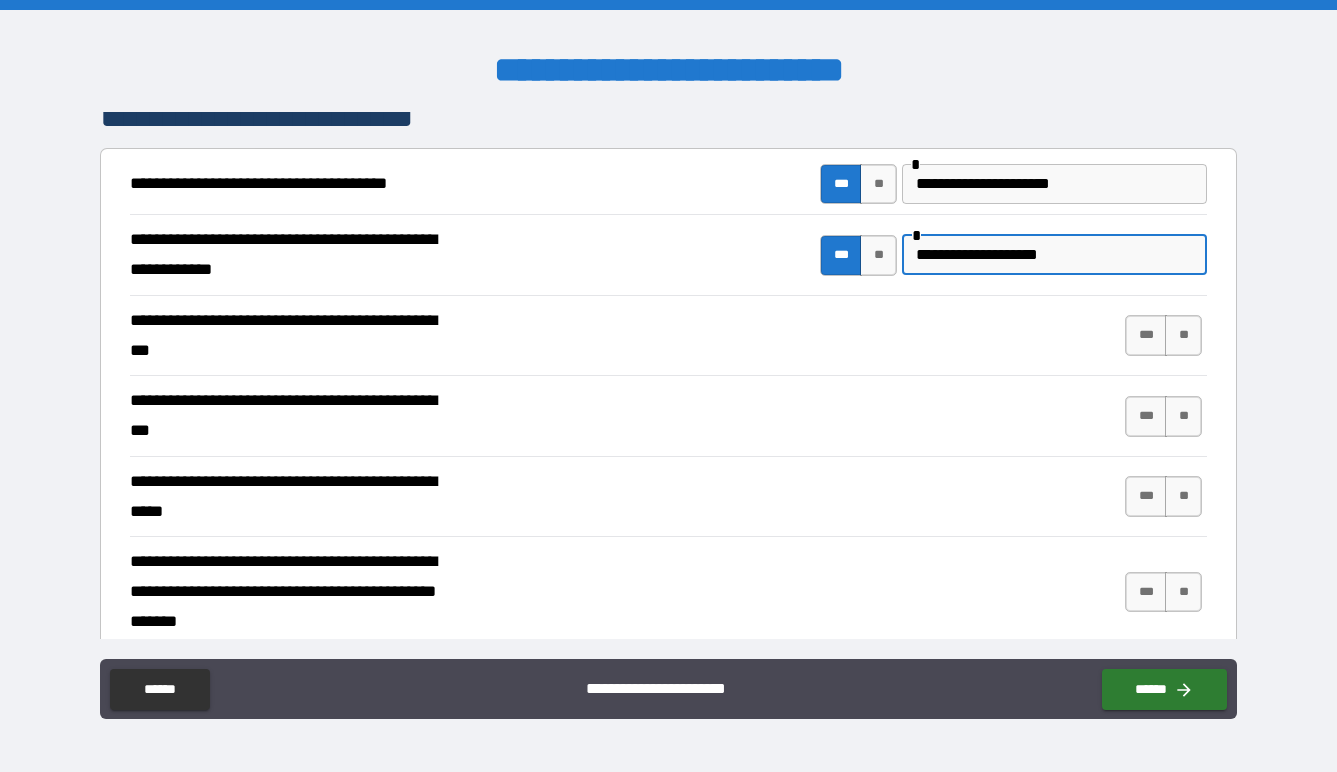 click on "**********" at bounding box center [1054, 255] 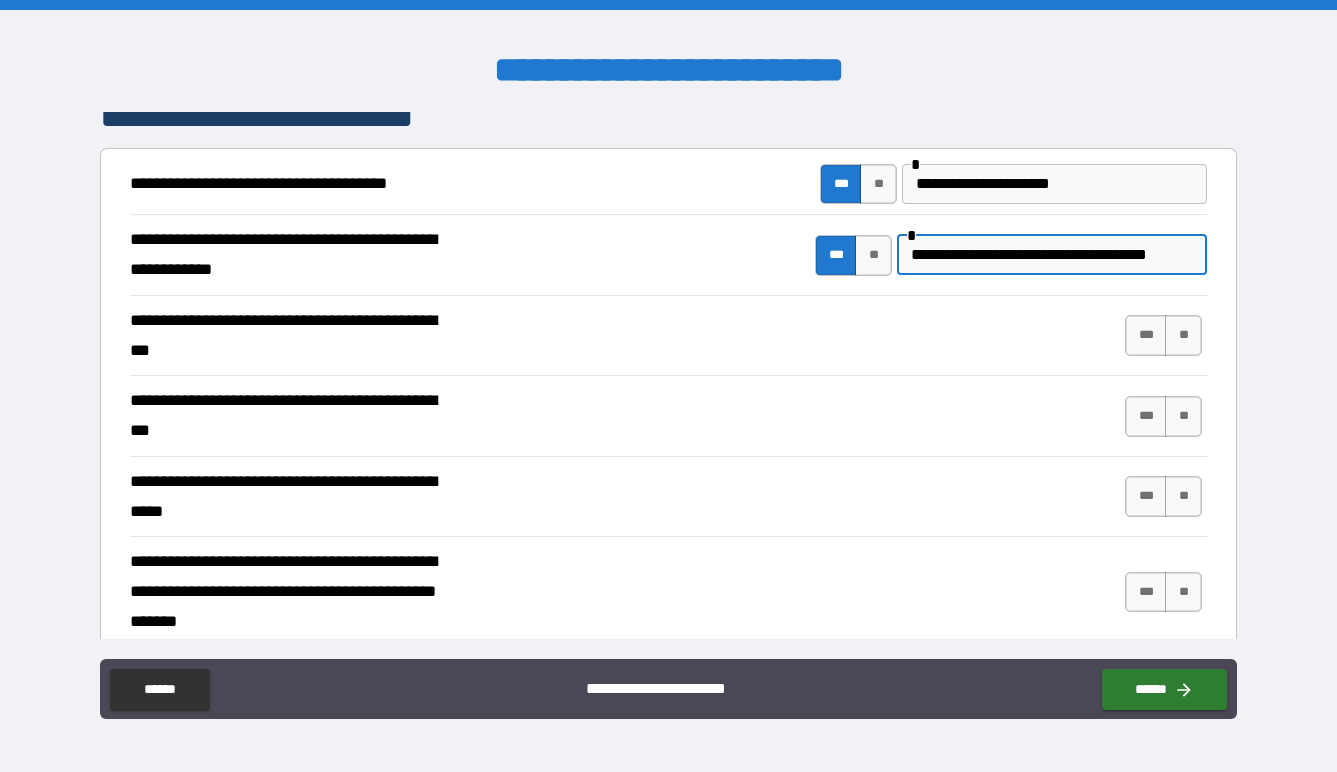 scroll, scrollTop: 0, scrollLeft: 17, axis: horizontal 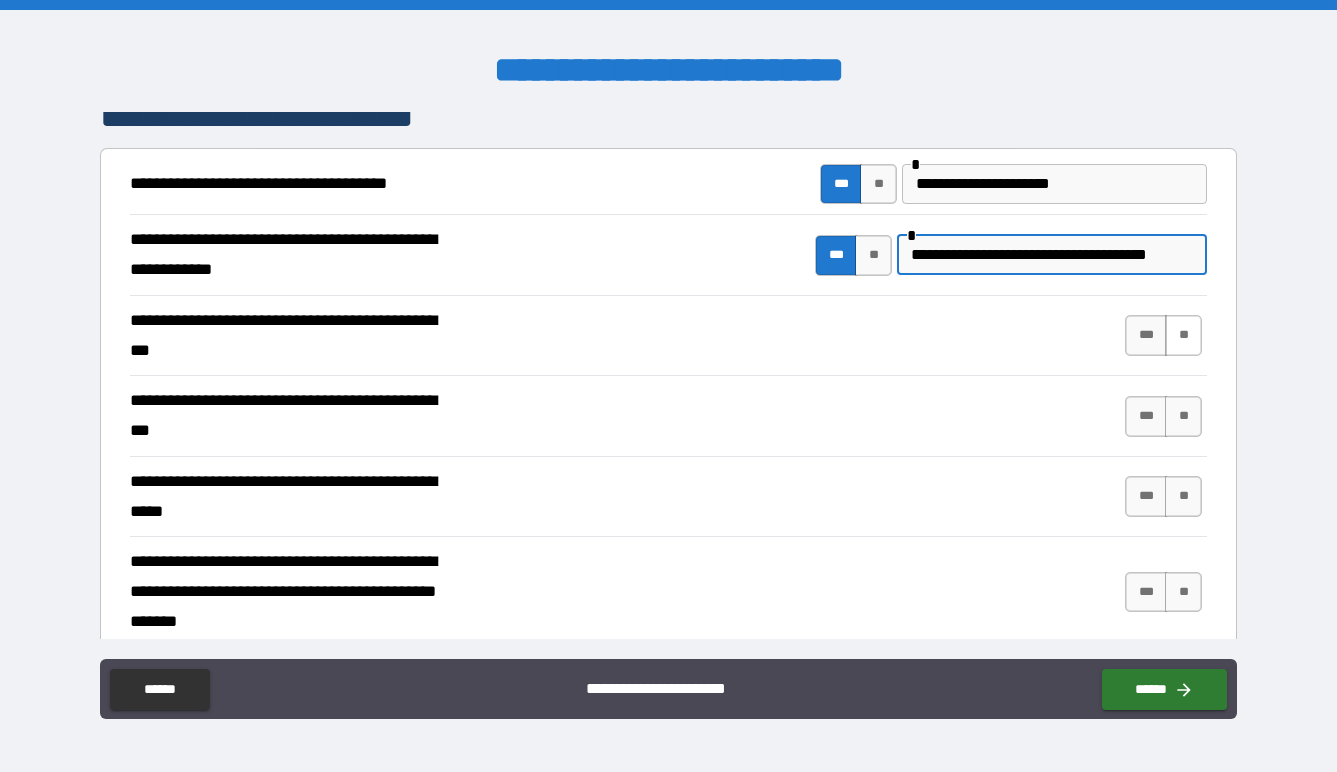 type on "**********" 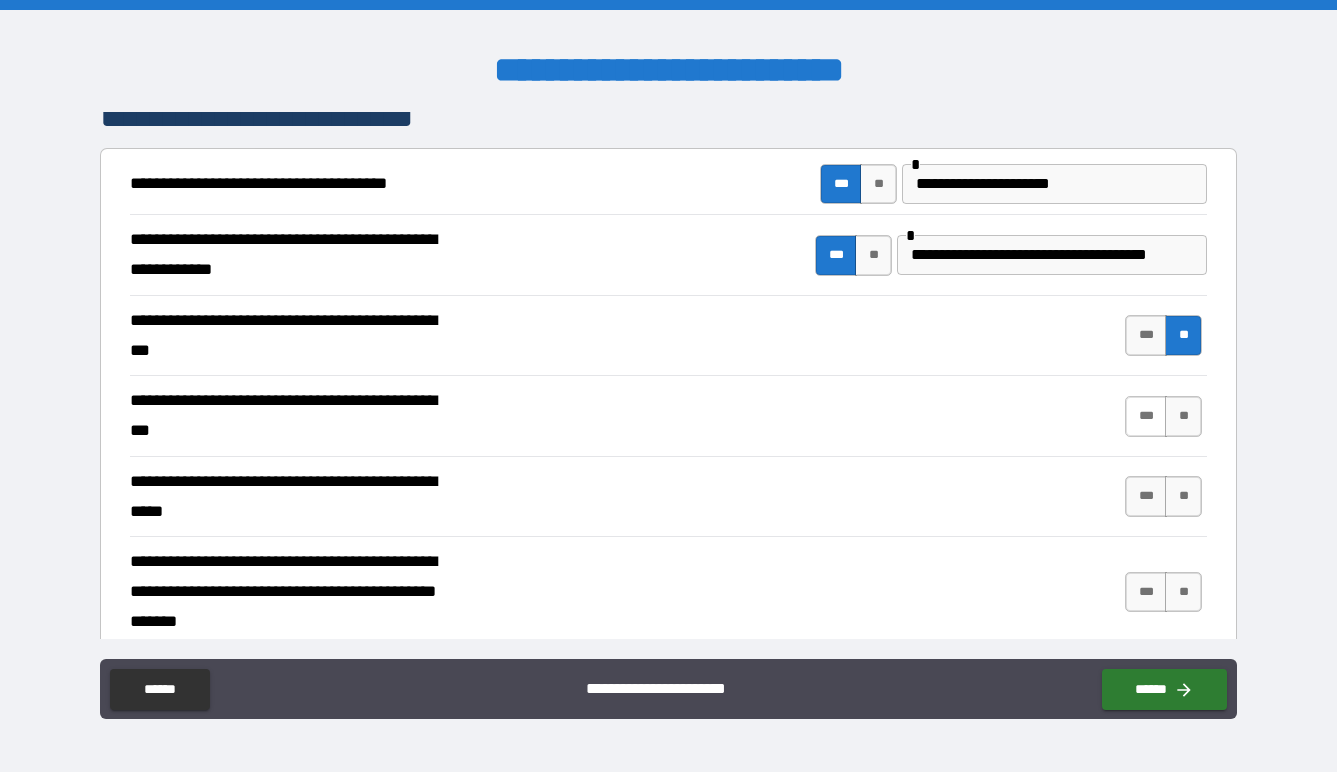 click on "***" at bounding box center [1146, 416] 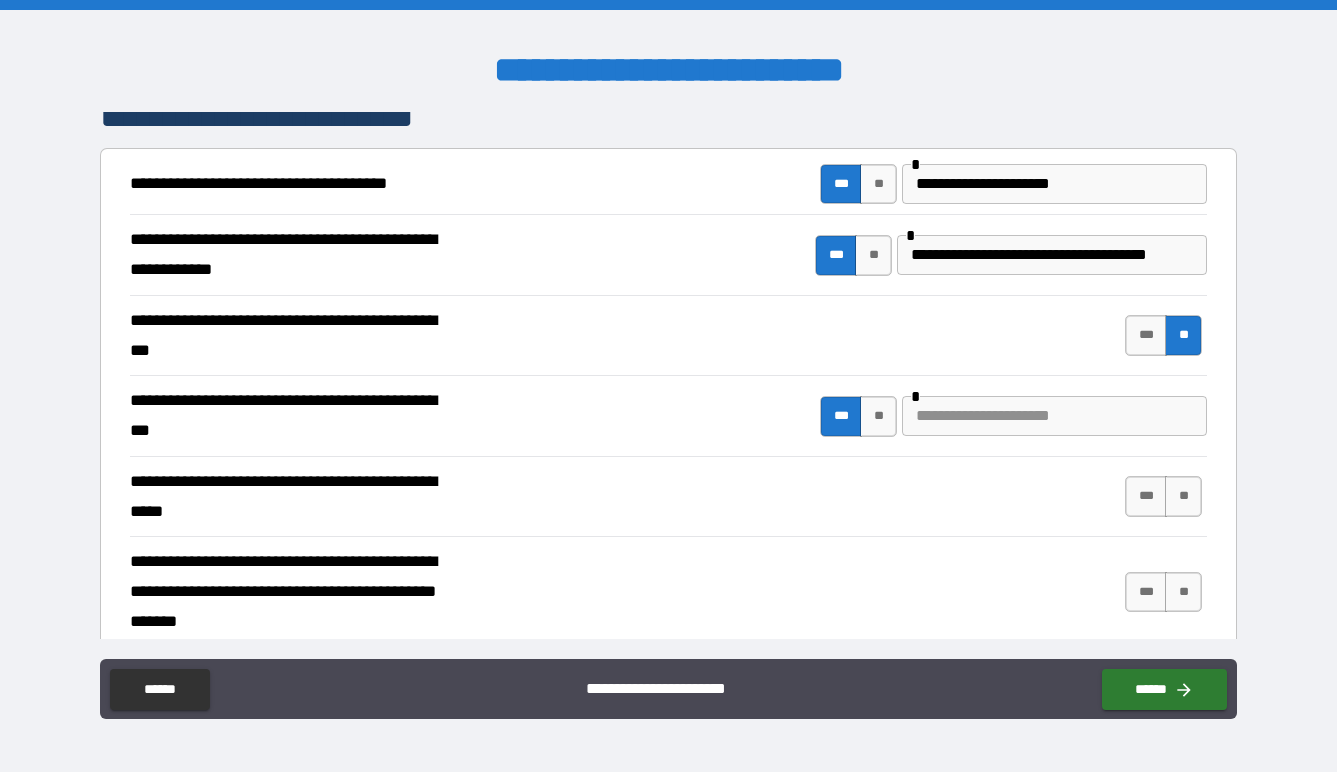 click at bounding box center (1054, 416) 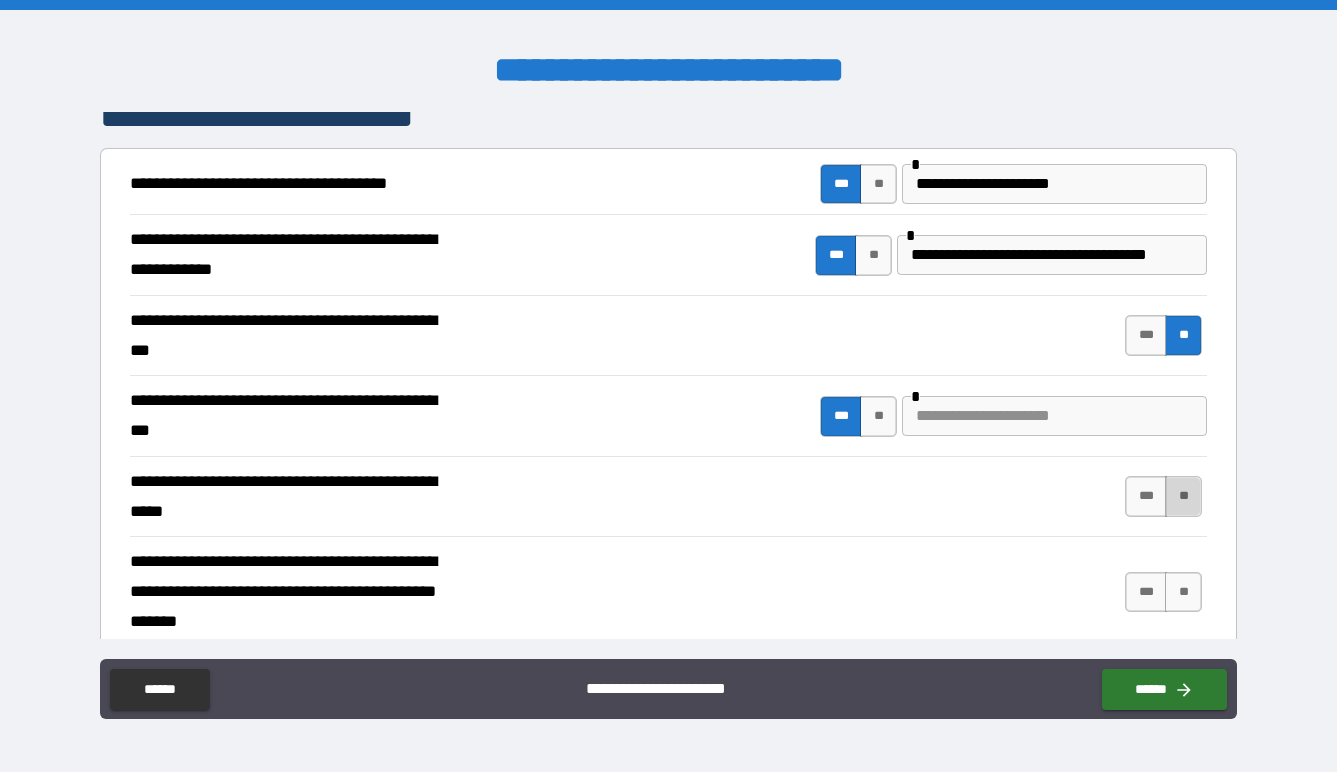 click on "**" at bounding box center [1183, 496] 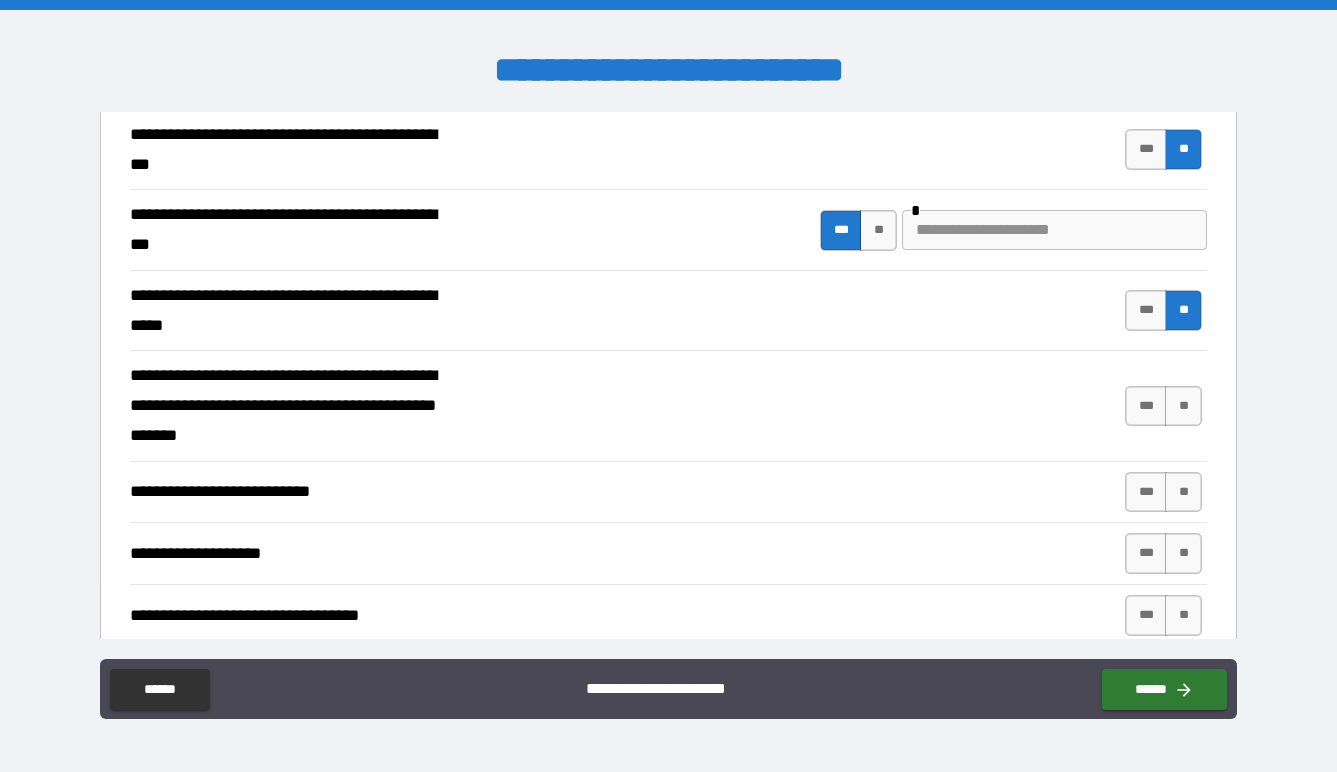 scroll, scrollTop: 567, scrollLeft: 0, axis: vertical 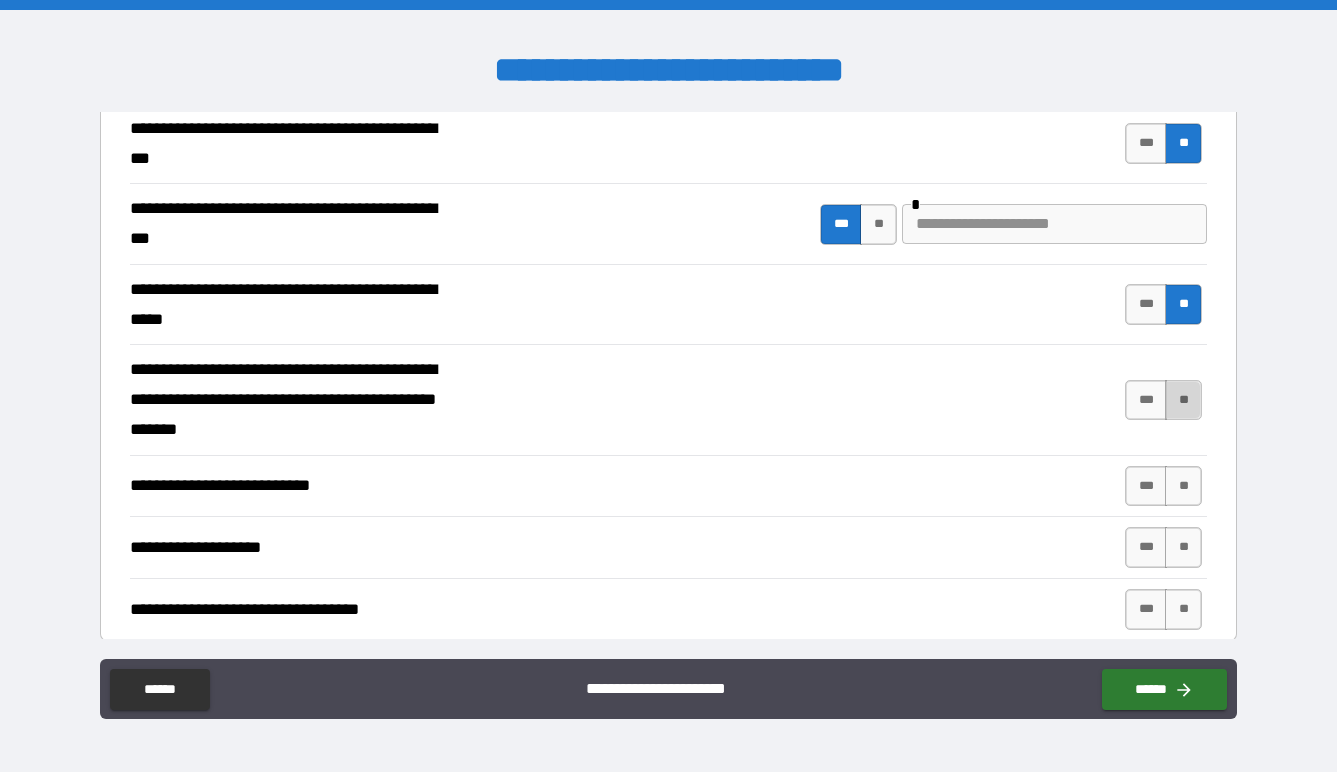 click on "**" at bounding box center [1183, 400] 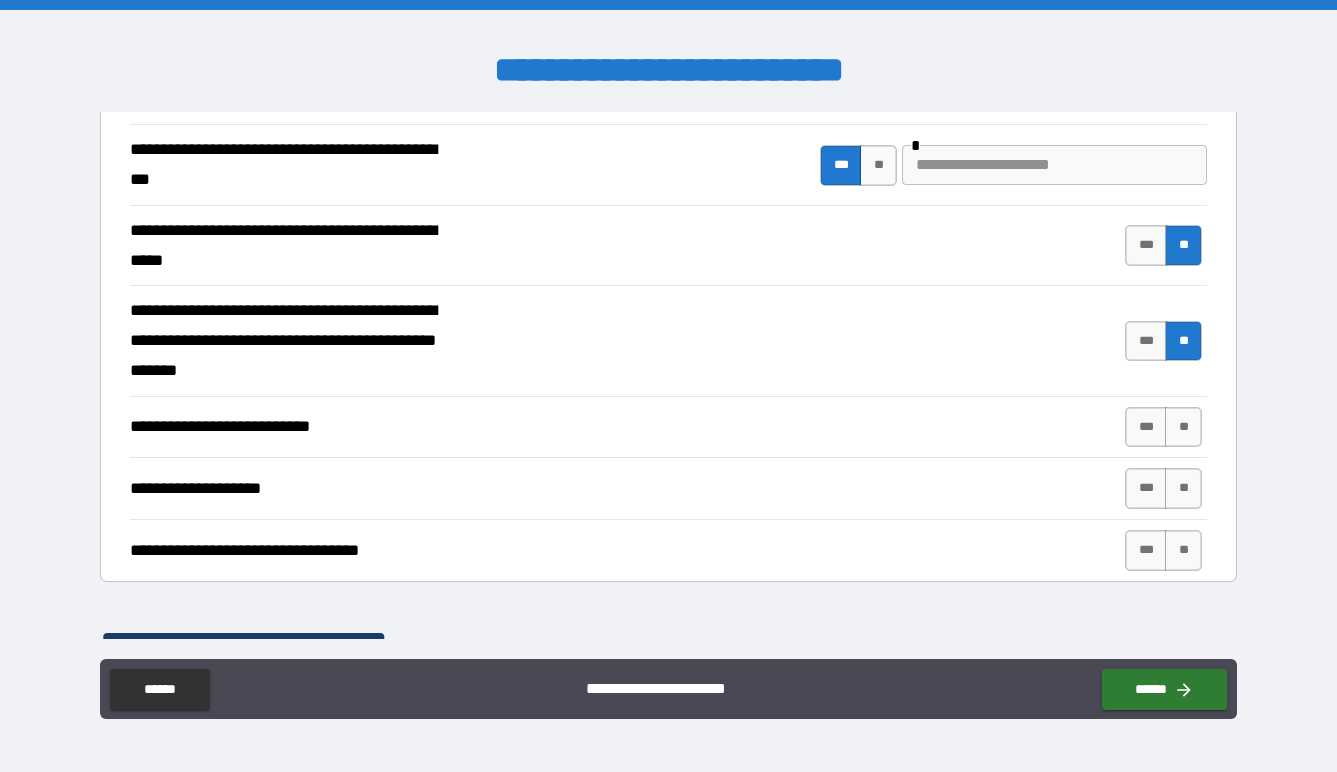scroll, scrollTop: 638, scrollLeft: 0, axis: vertical 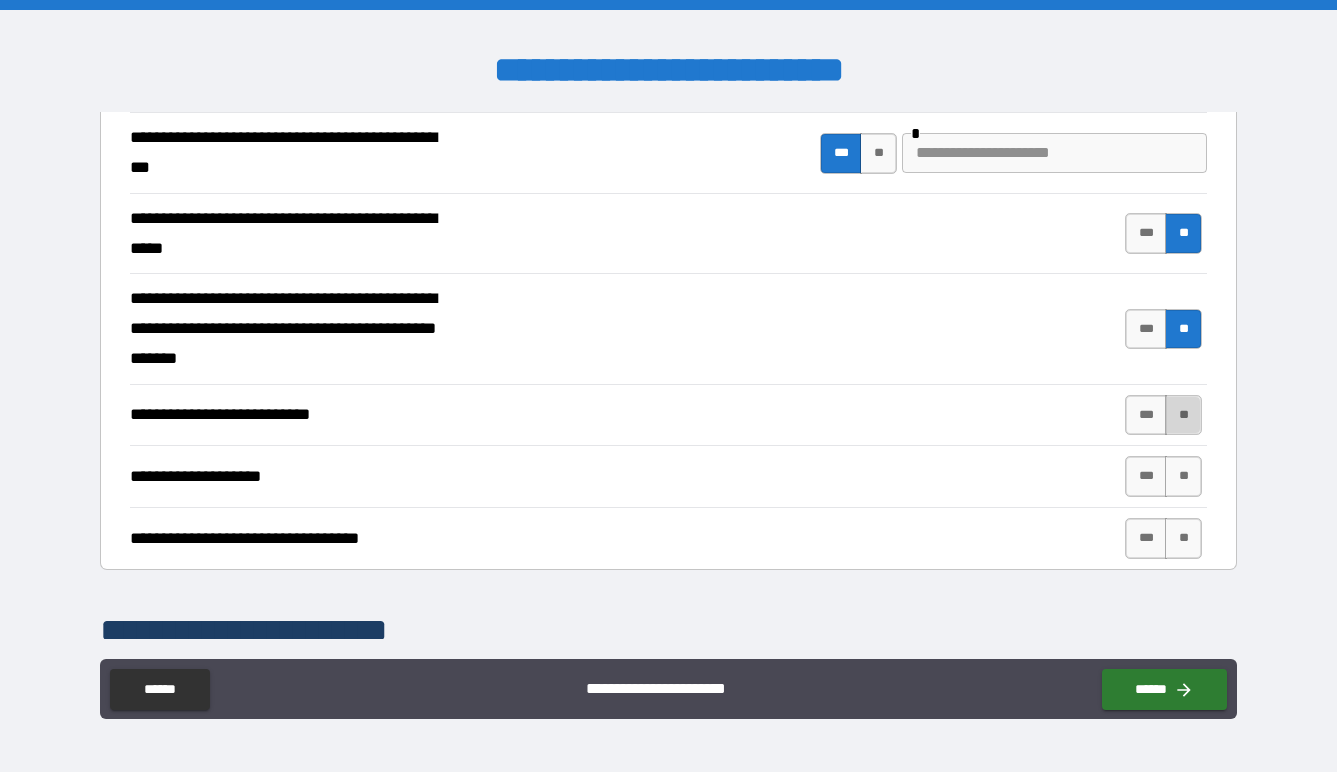 click on "**" at bounding box center (1183, 415) 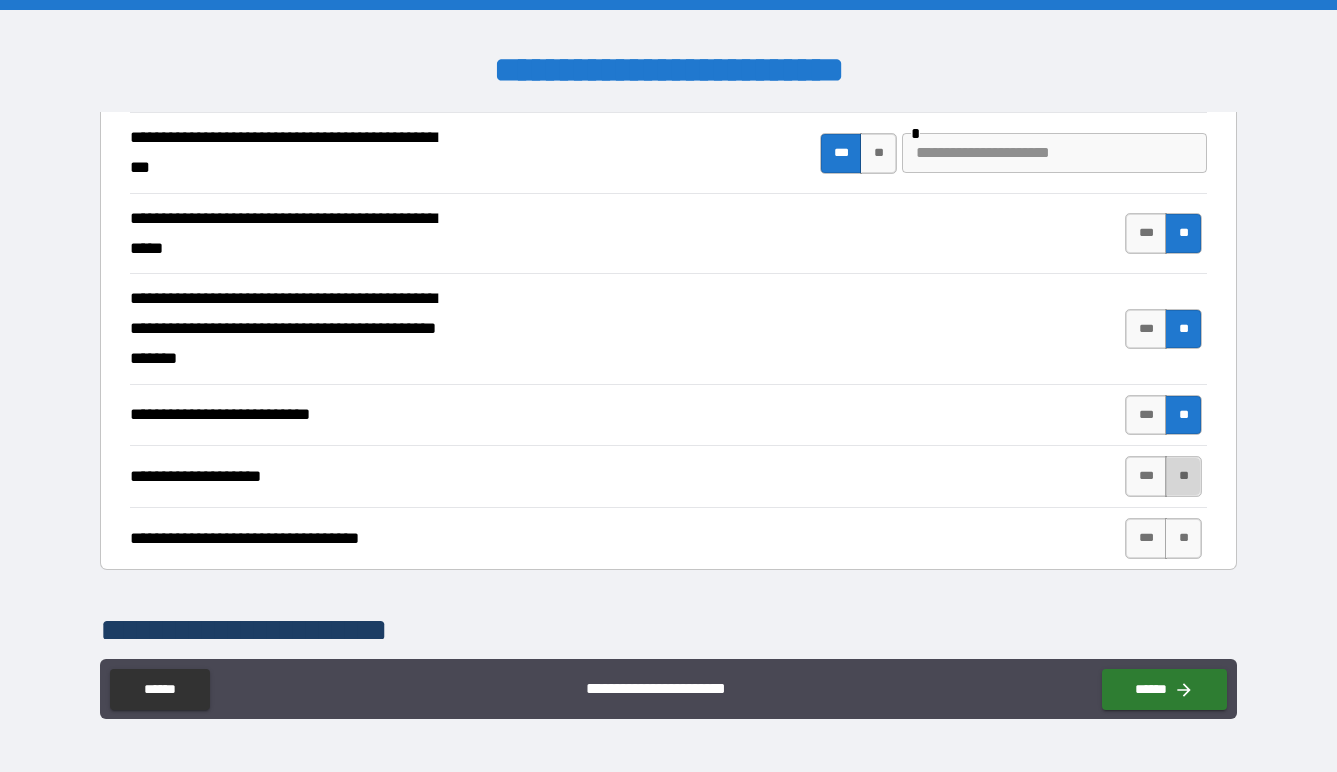 click on "**" at bounding box center [1183, 476] 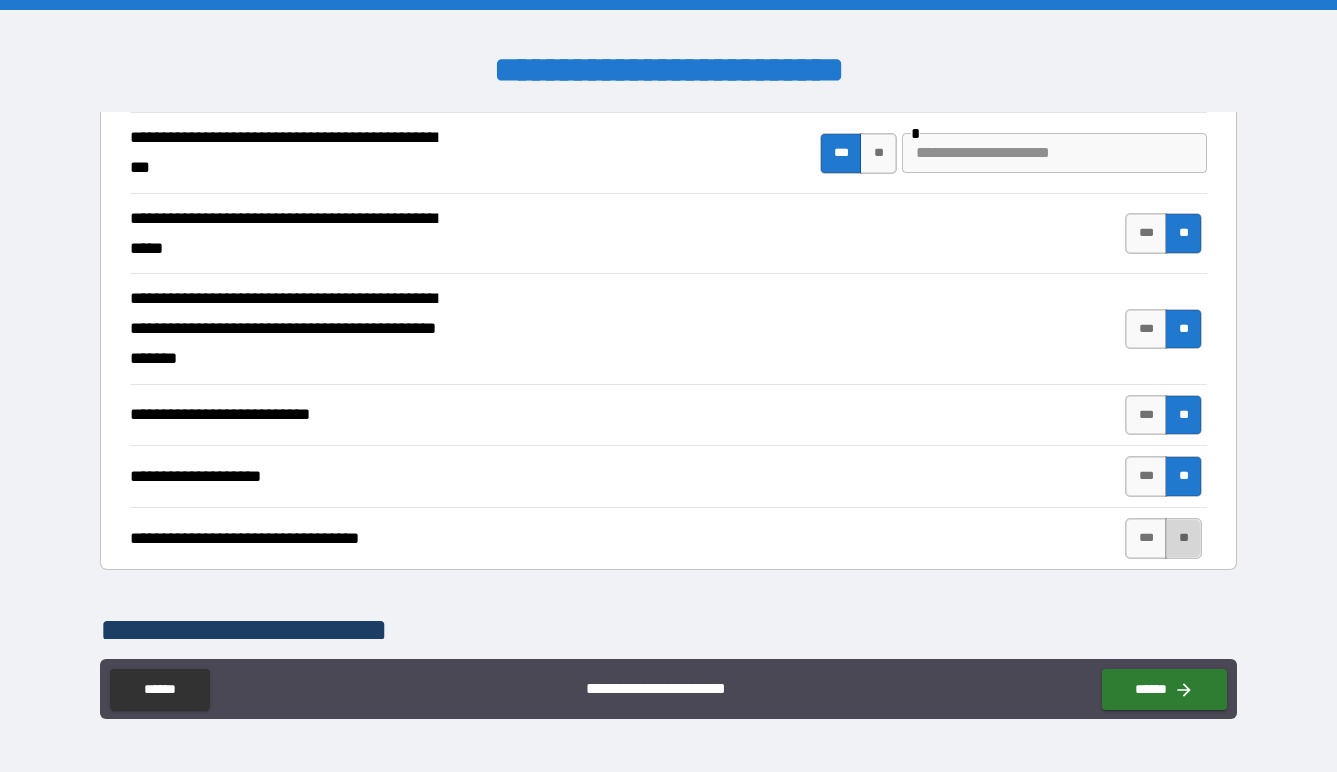 click on "**" at bounding box center [1183, 538] 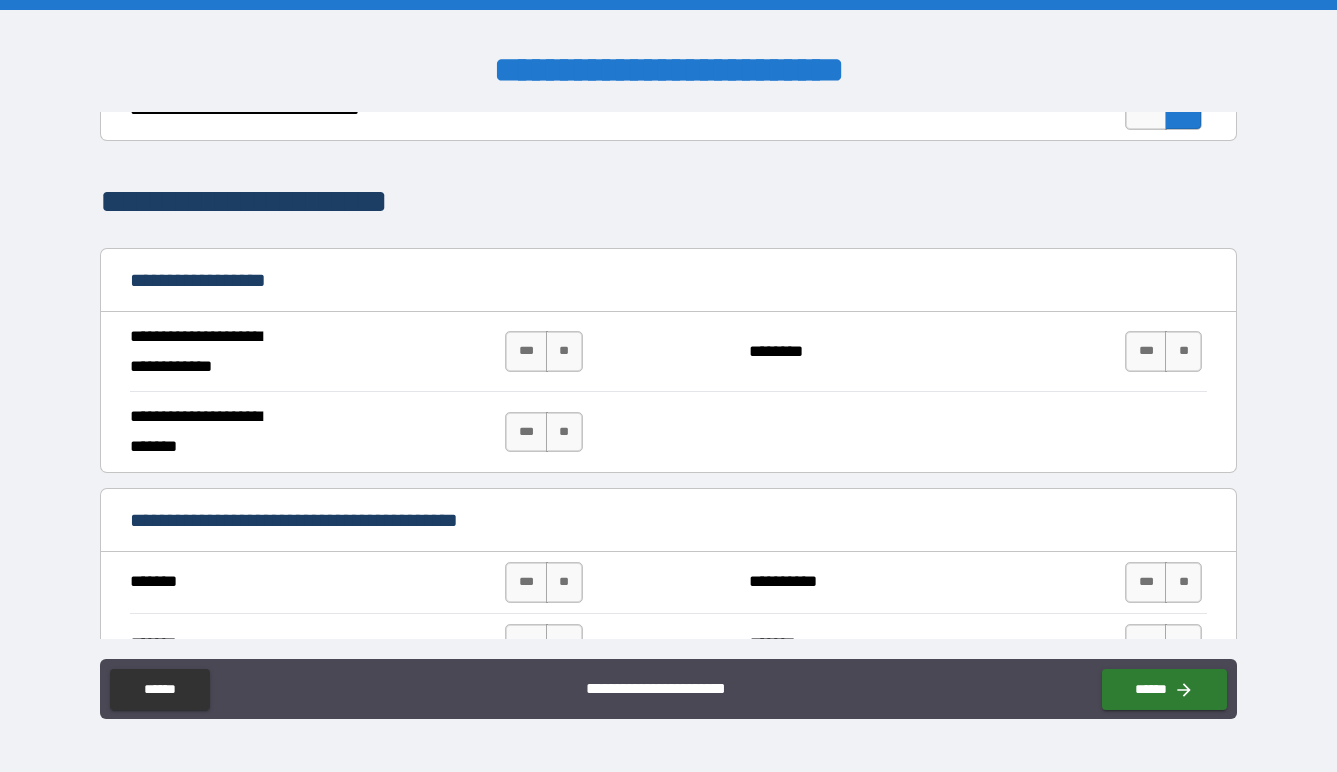 scroll, scrollTop: 1080, scrollLeft: 0, axis: vertical 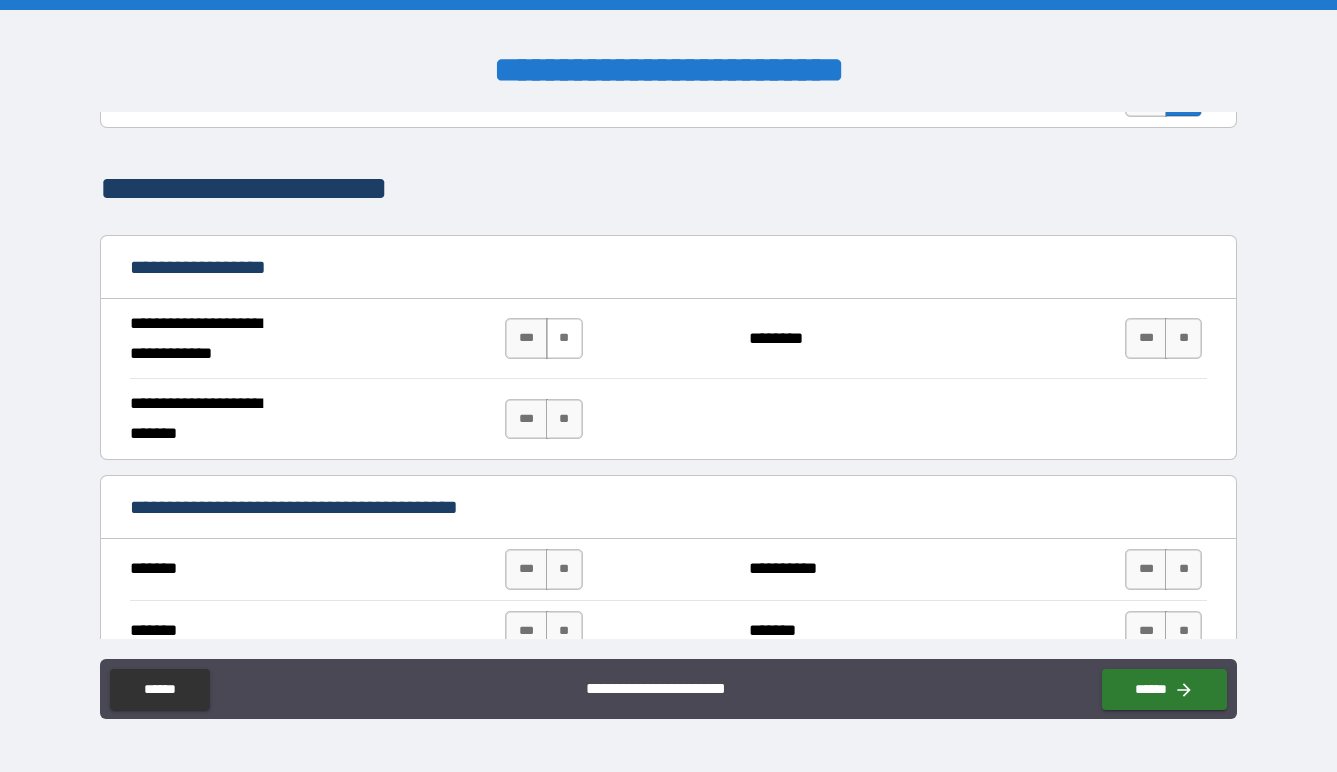 click on "**" at bounding box center (564, 338) 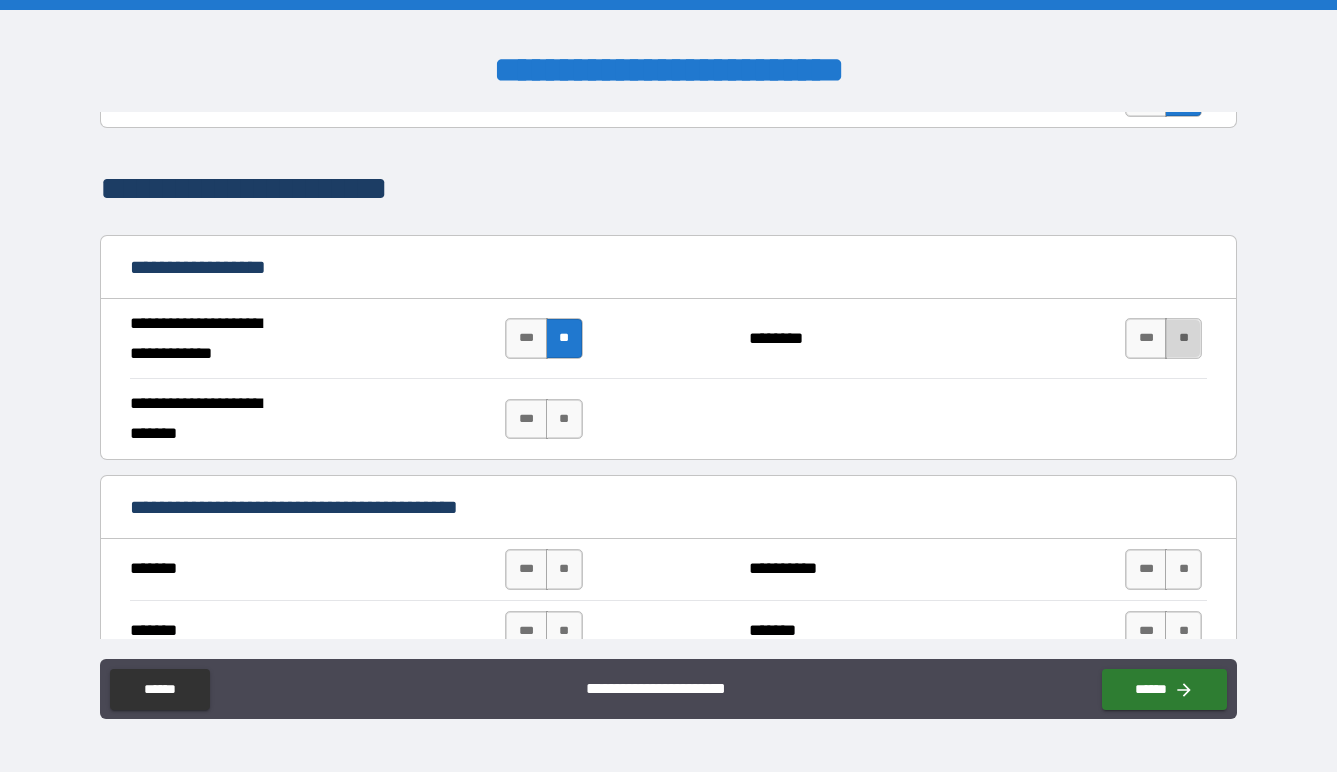 click on "**" at bounding box center (1183, 338) 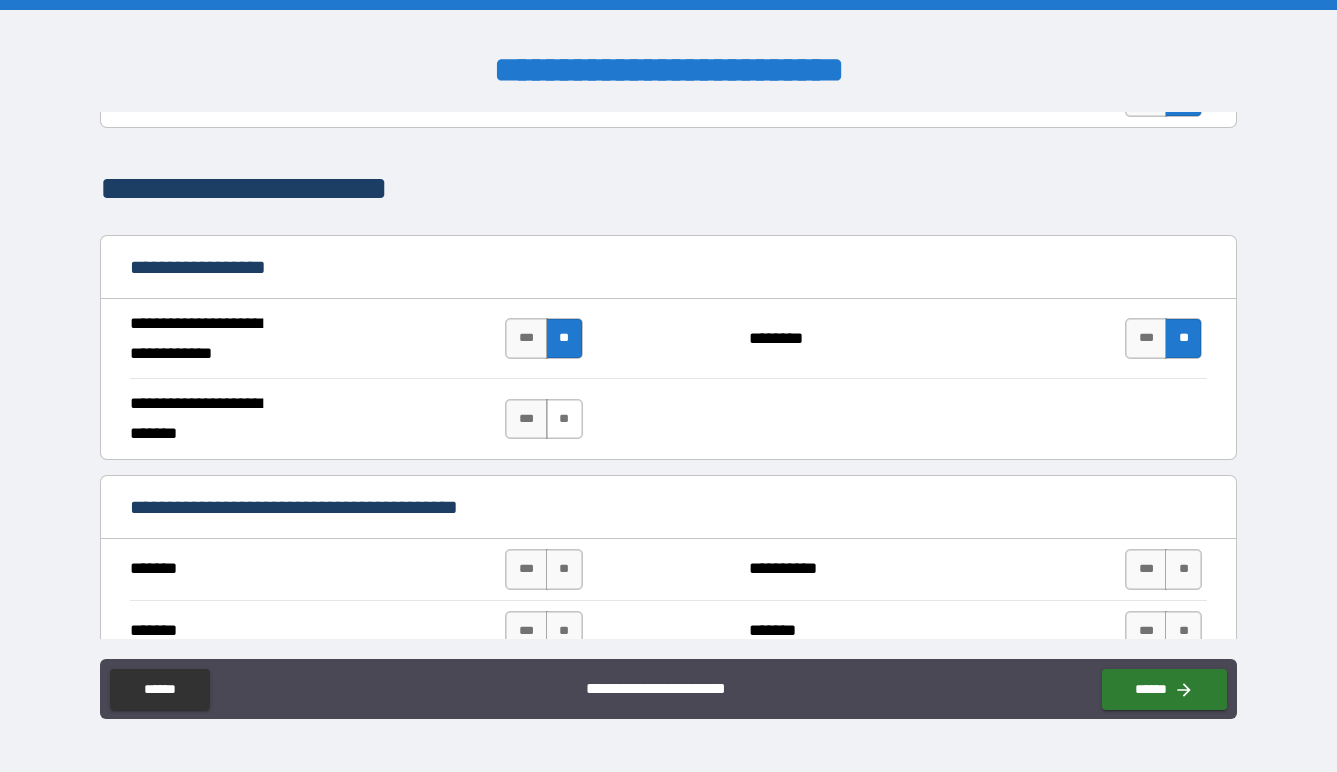 click on "**" at bounding box center (564, 419) 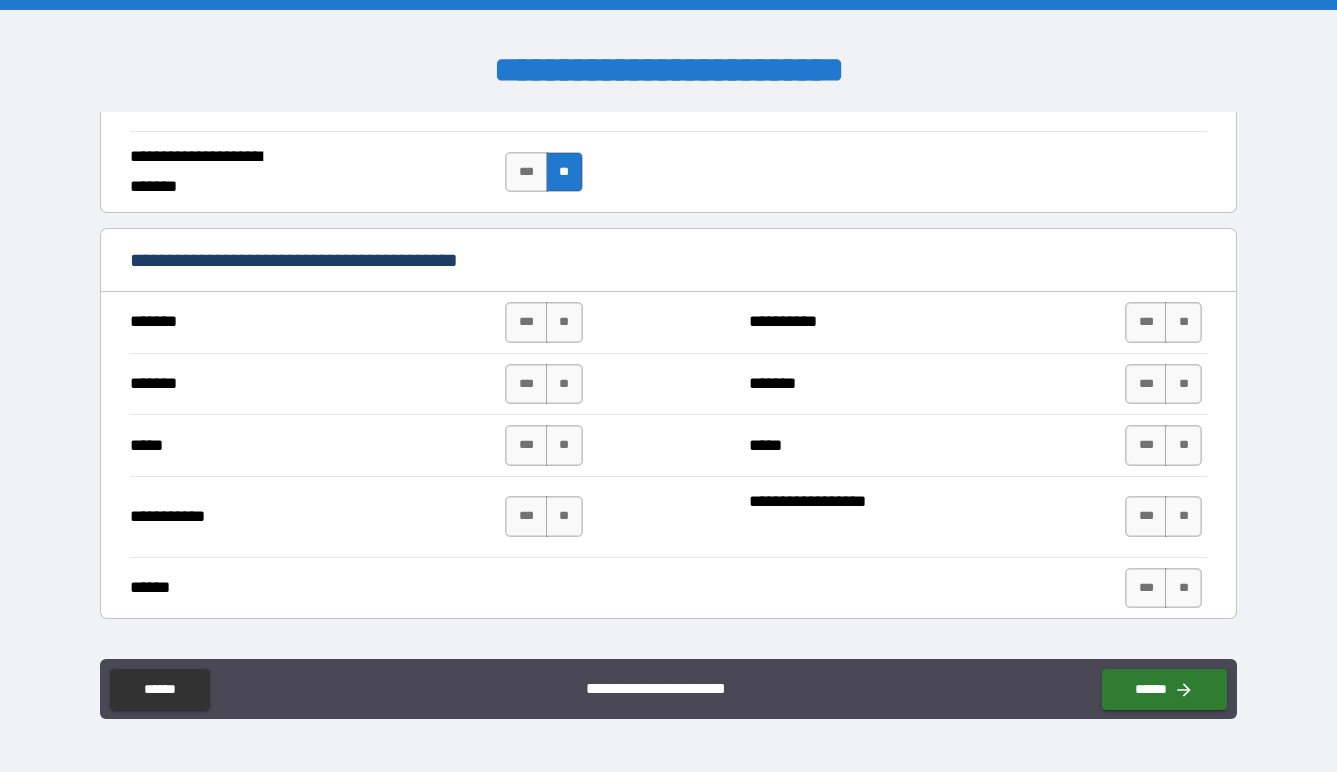 scroll, scrollTop: 1329, scrollLeft: 0, axis: vertical 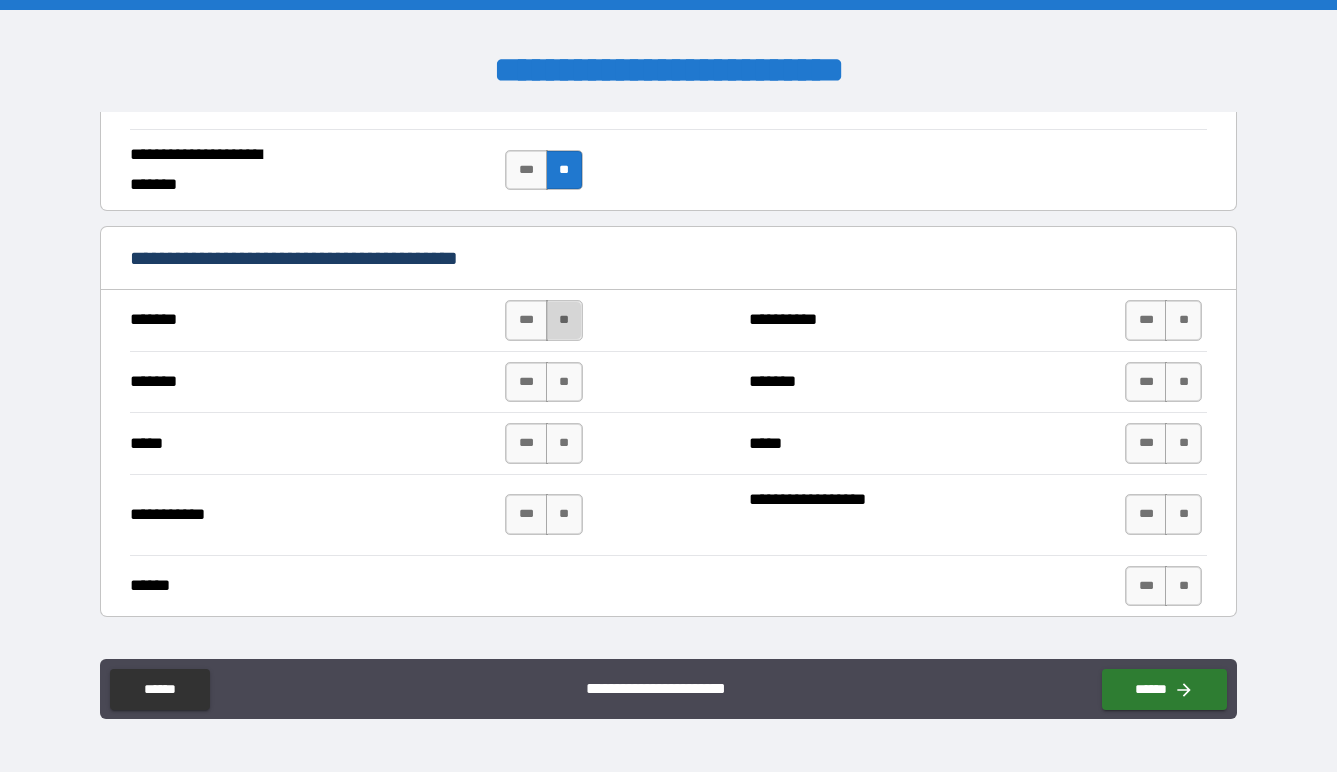 click on "**" at bounding box center (564, 320) 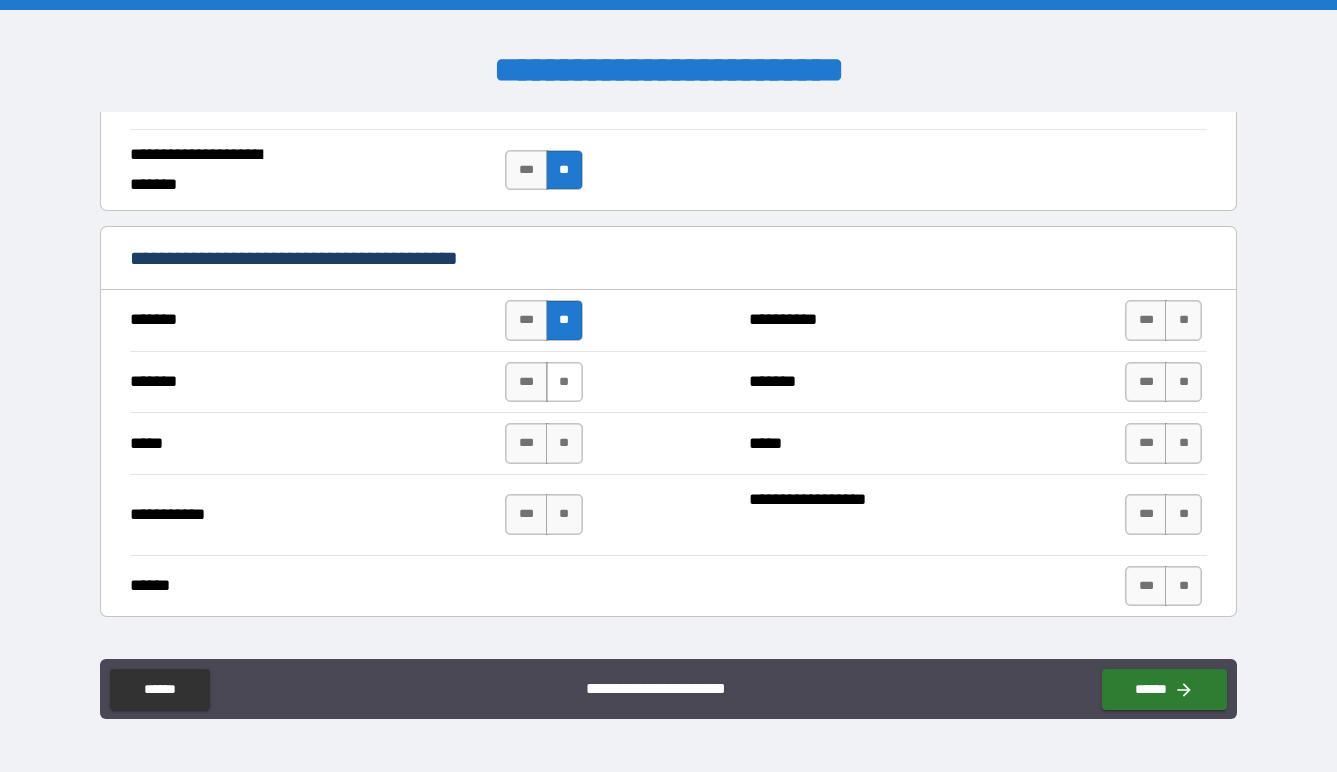 click on "**" at bounding box center [564, 382] 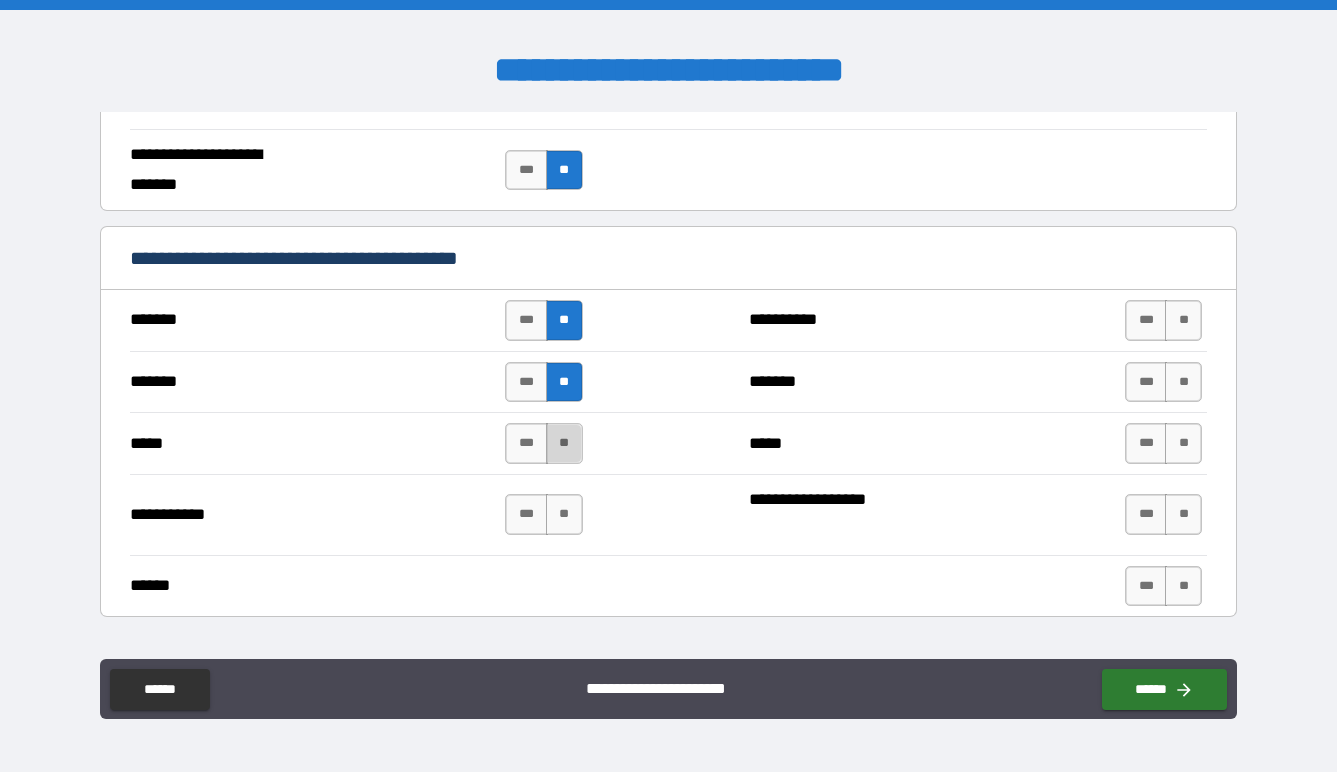 click on "**" at bounding box center (564, 443) 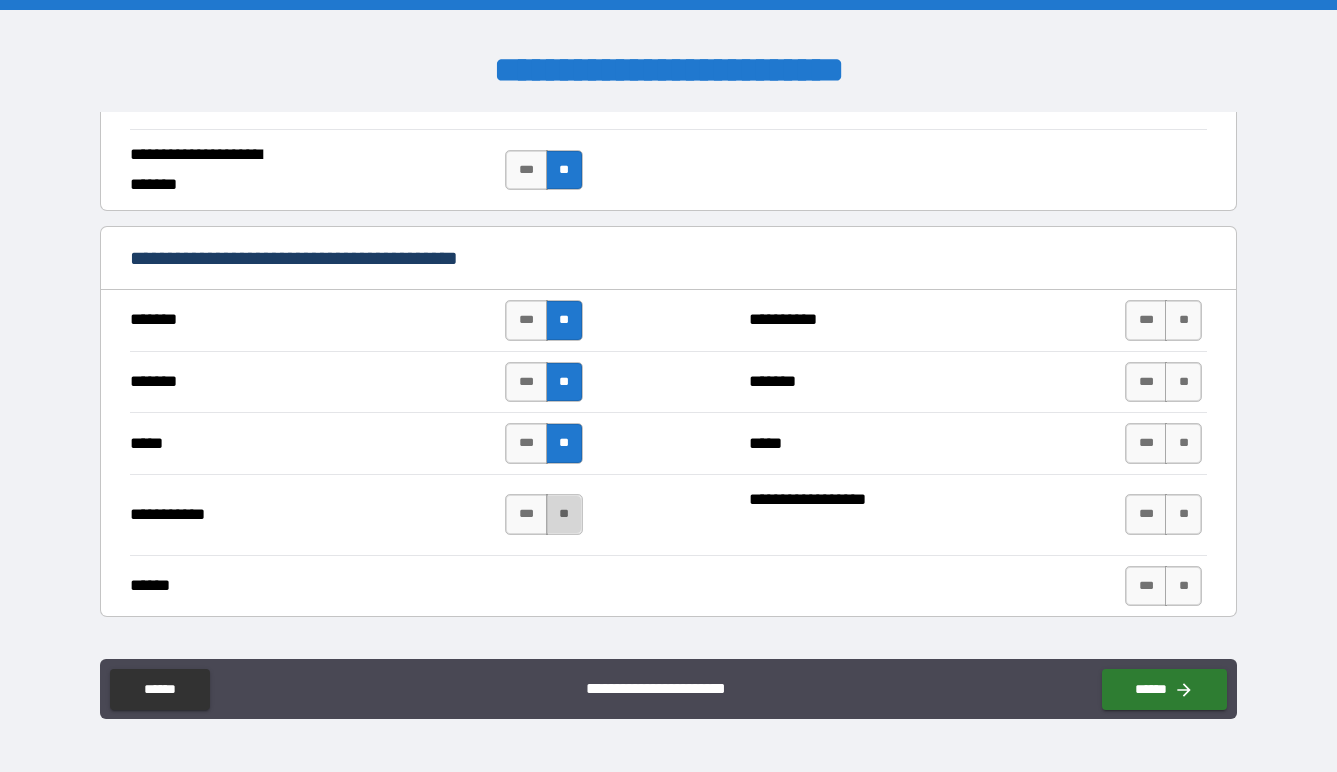 click on "**" at bounding box center (564, 514) 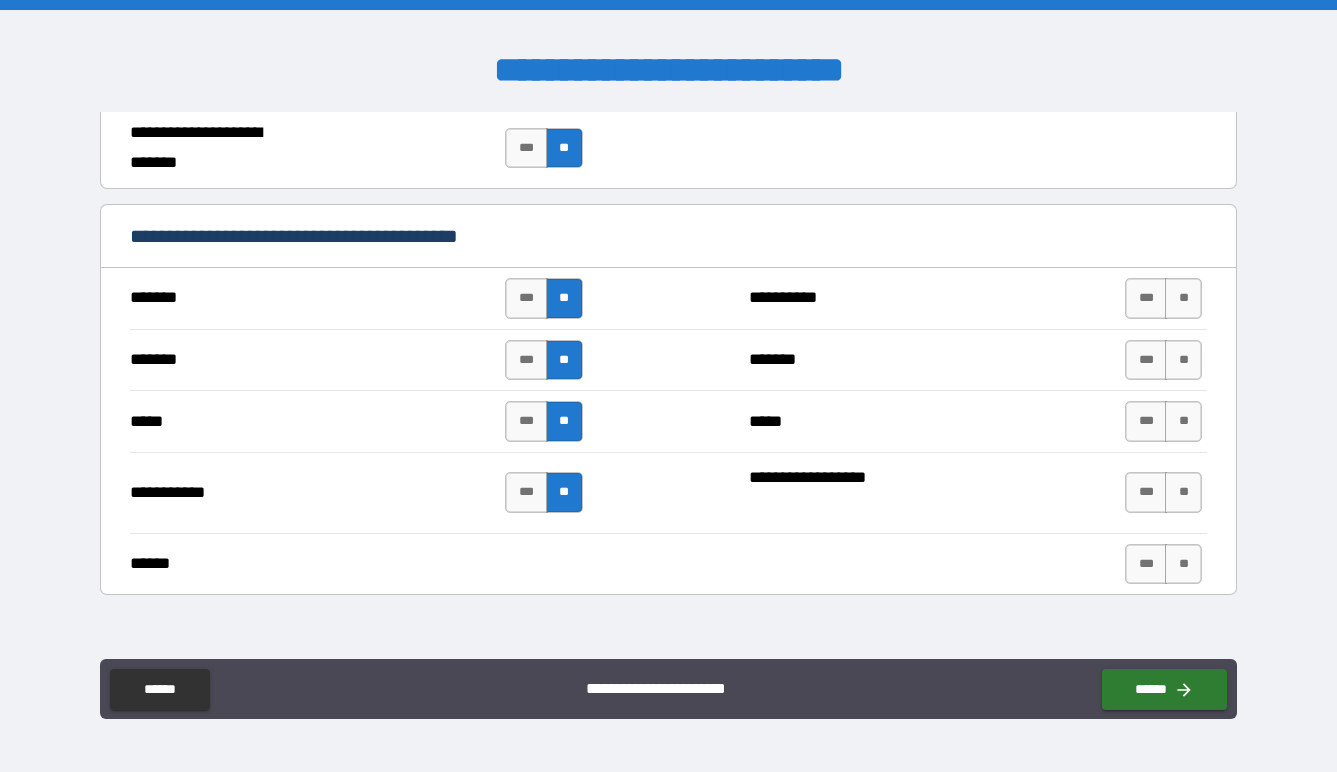 scroll, scrollTop: 1352, scrollLeft: 0, axis: vertical 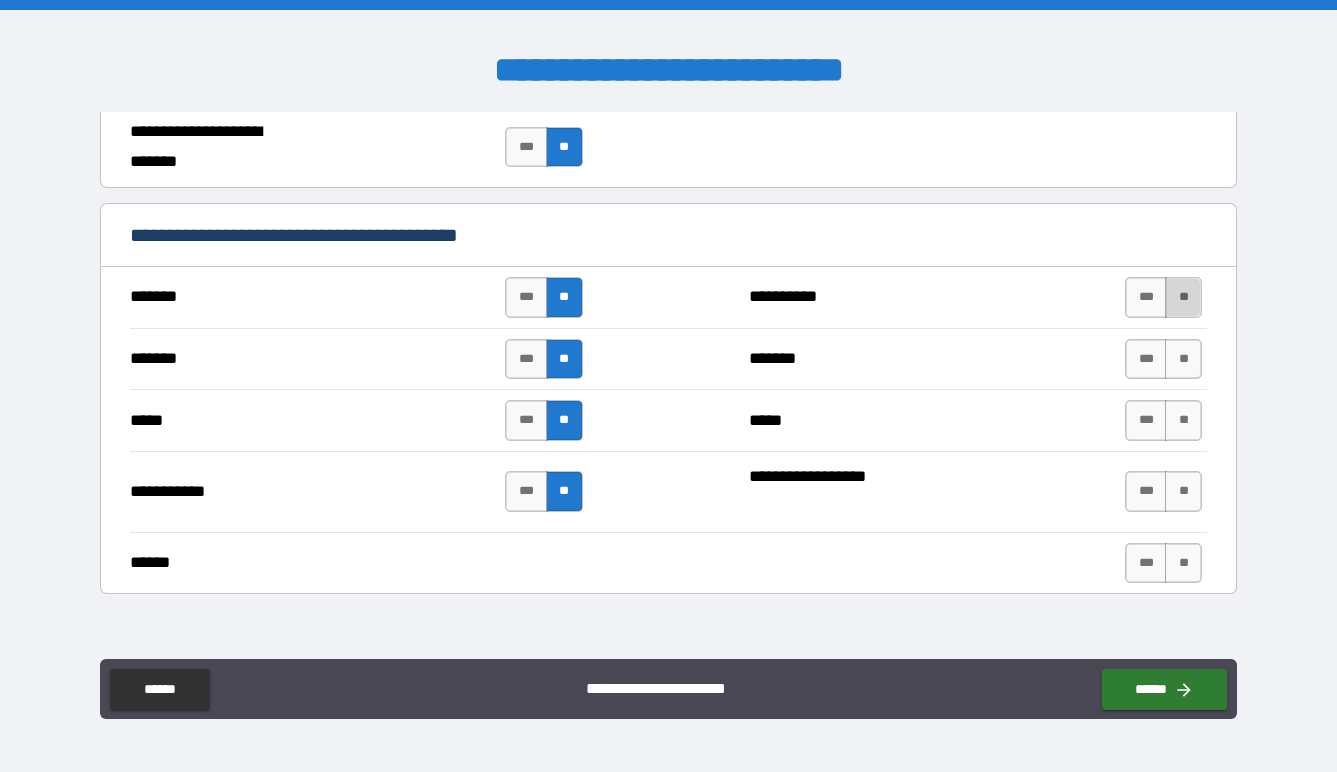click on "**" at bounding box center (1183, 297) 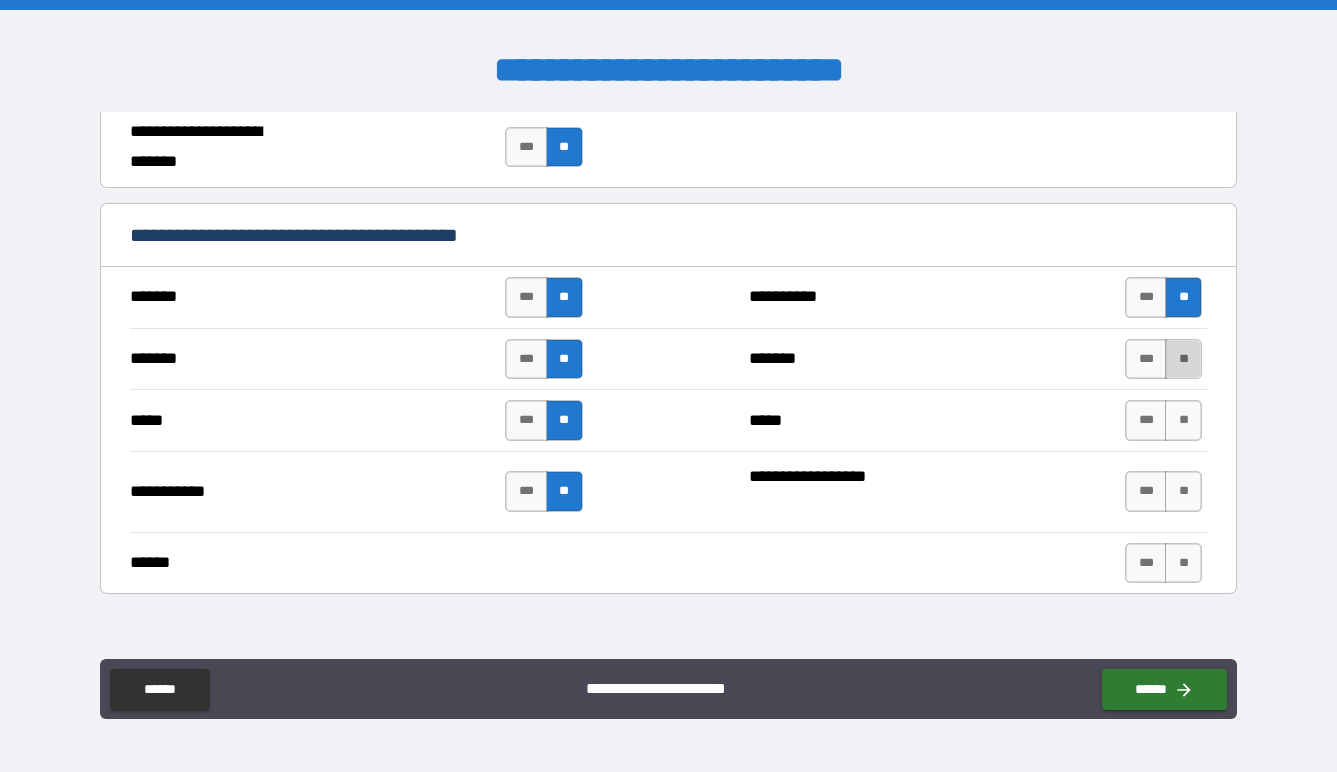 click on "**" at bounding box center (1183, 359) 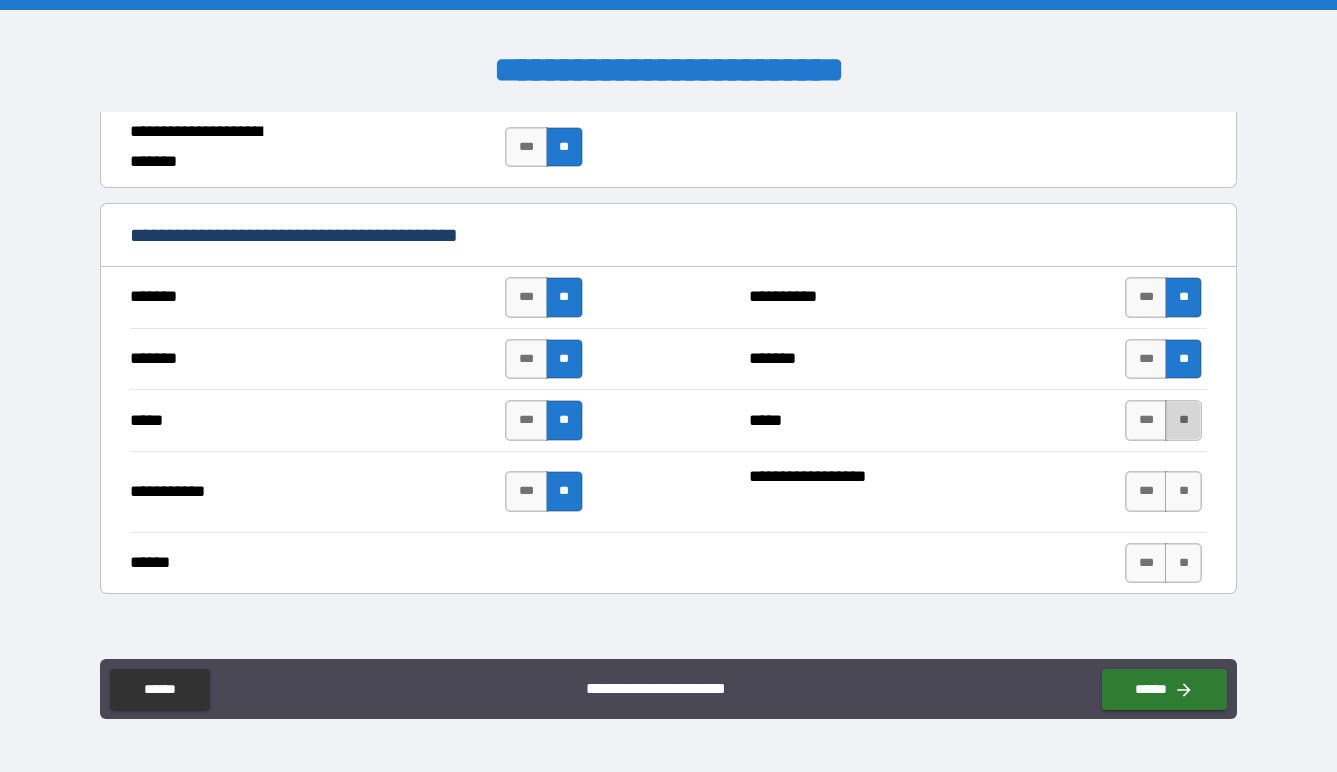 click on "**" at bounding box center [1183, 420] 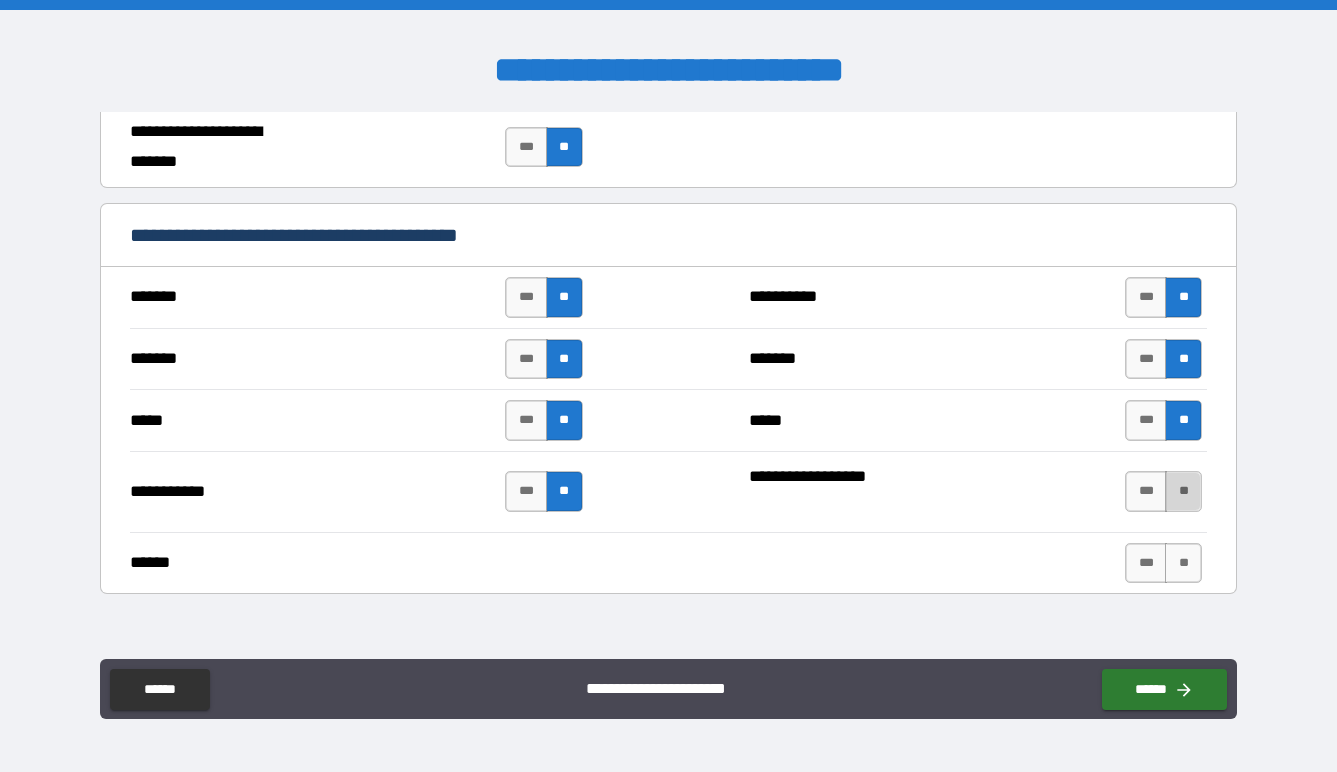 click on "**" at bounding box center [1183, 491] 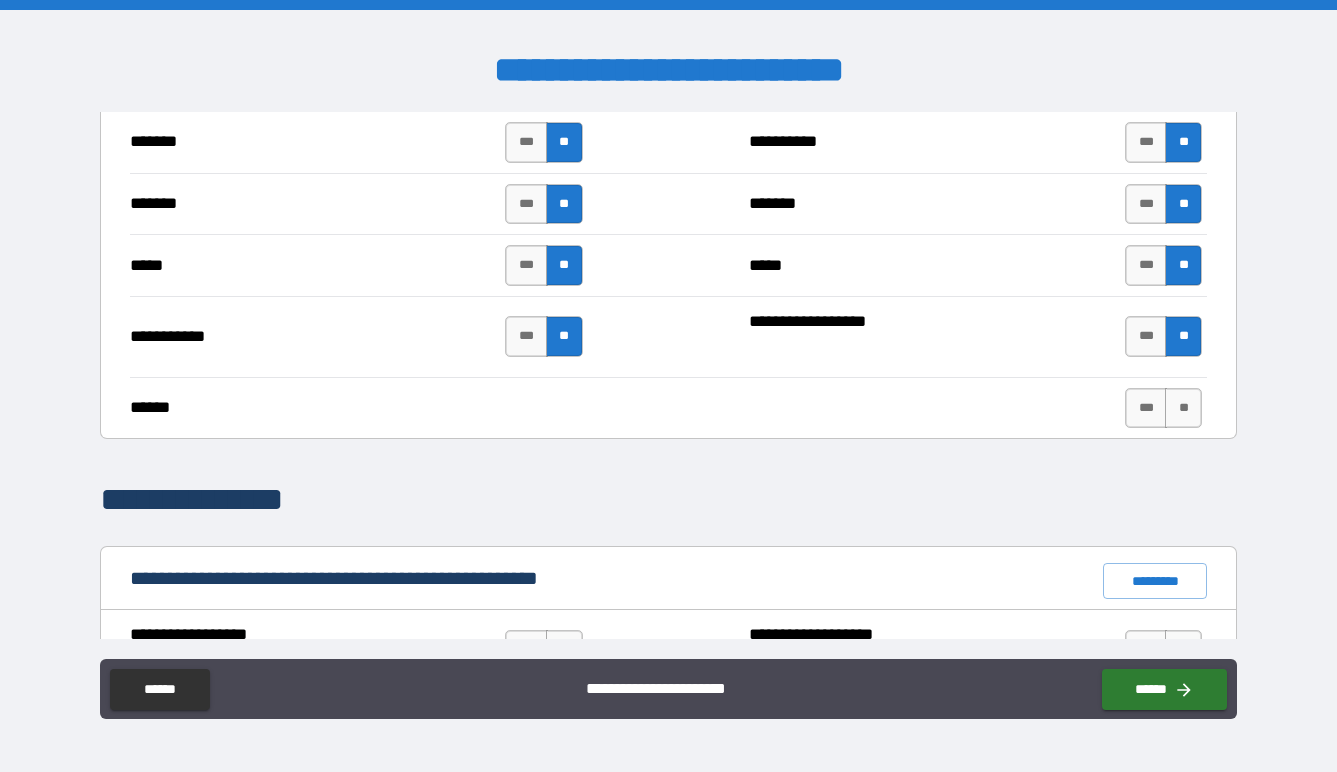 scroll, scrollTop: 1508, scrollLeft: 0, axis: vertical 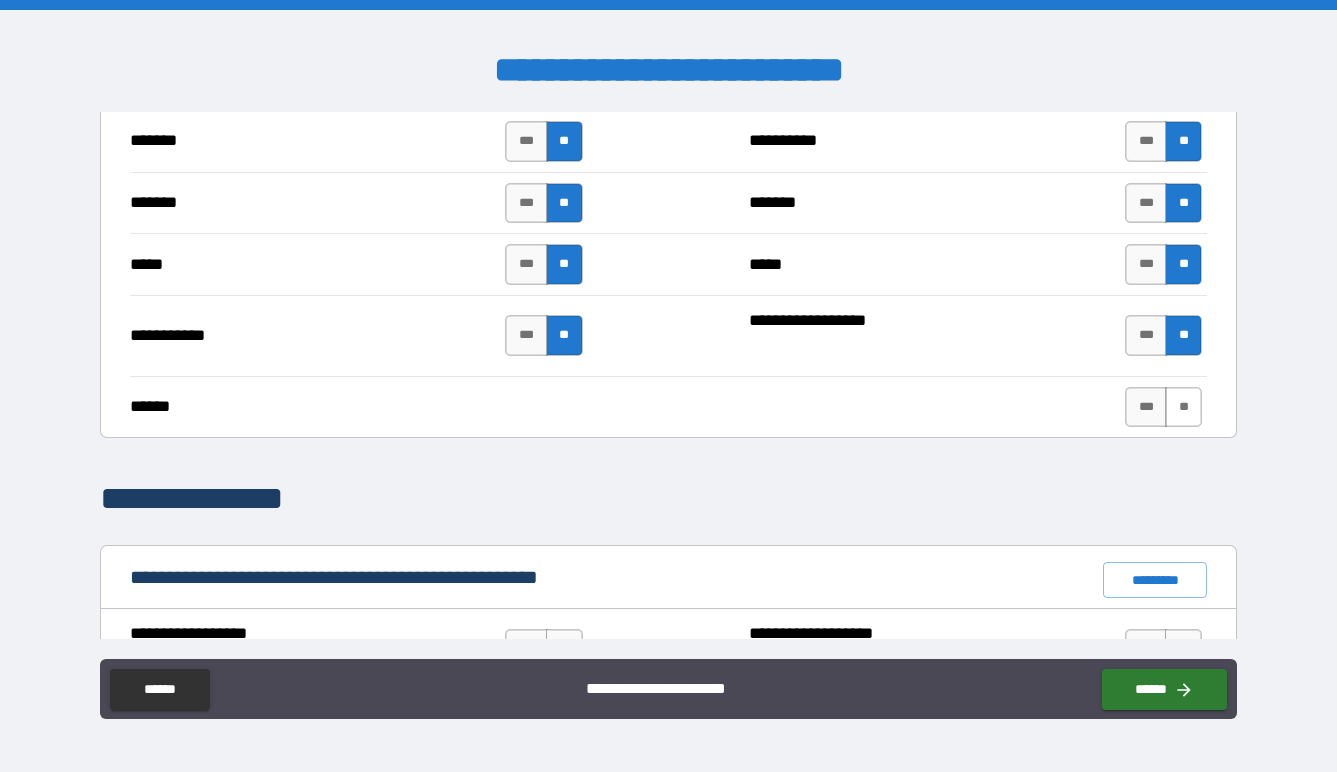 click on "**" at bounding box center (1183, 407) 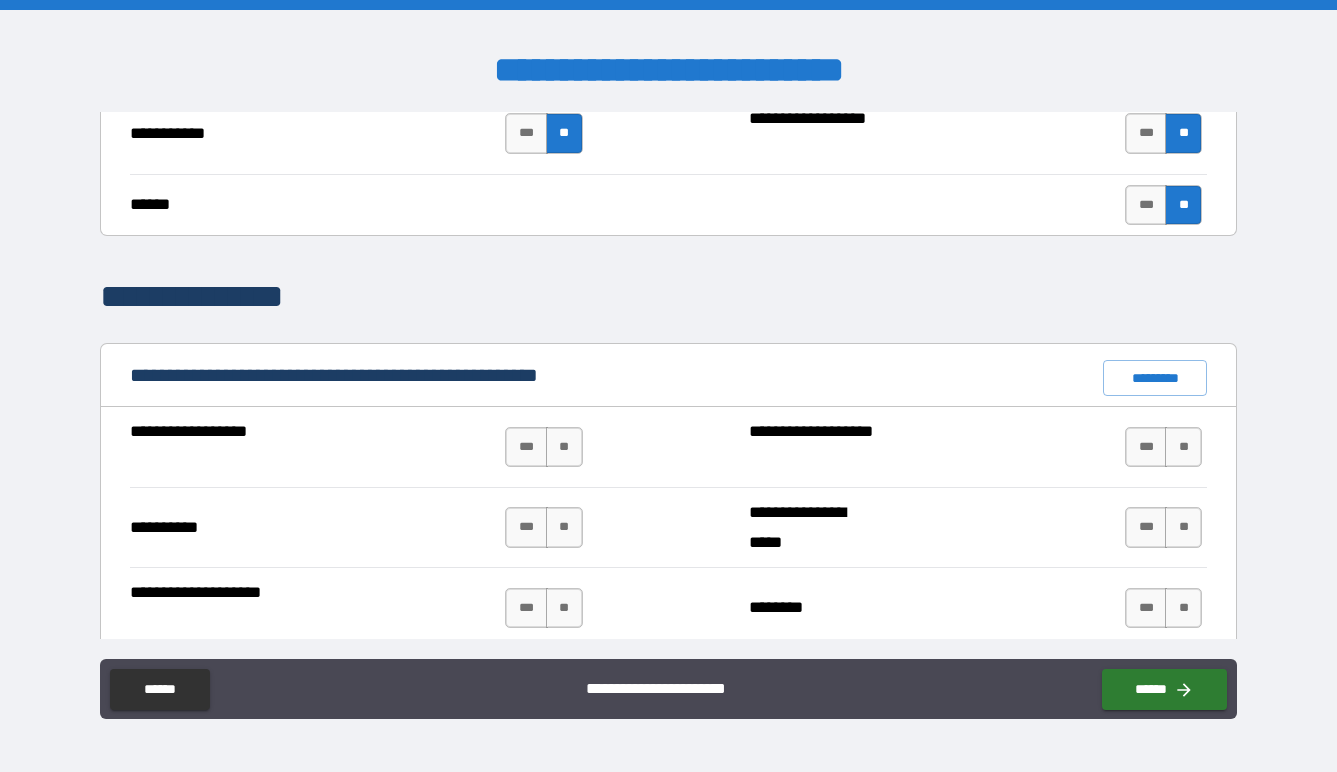 scroll, scrollTop: 1711, scrollLeft: 0, axis: vertical 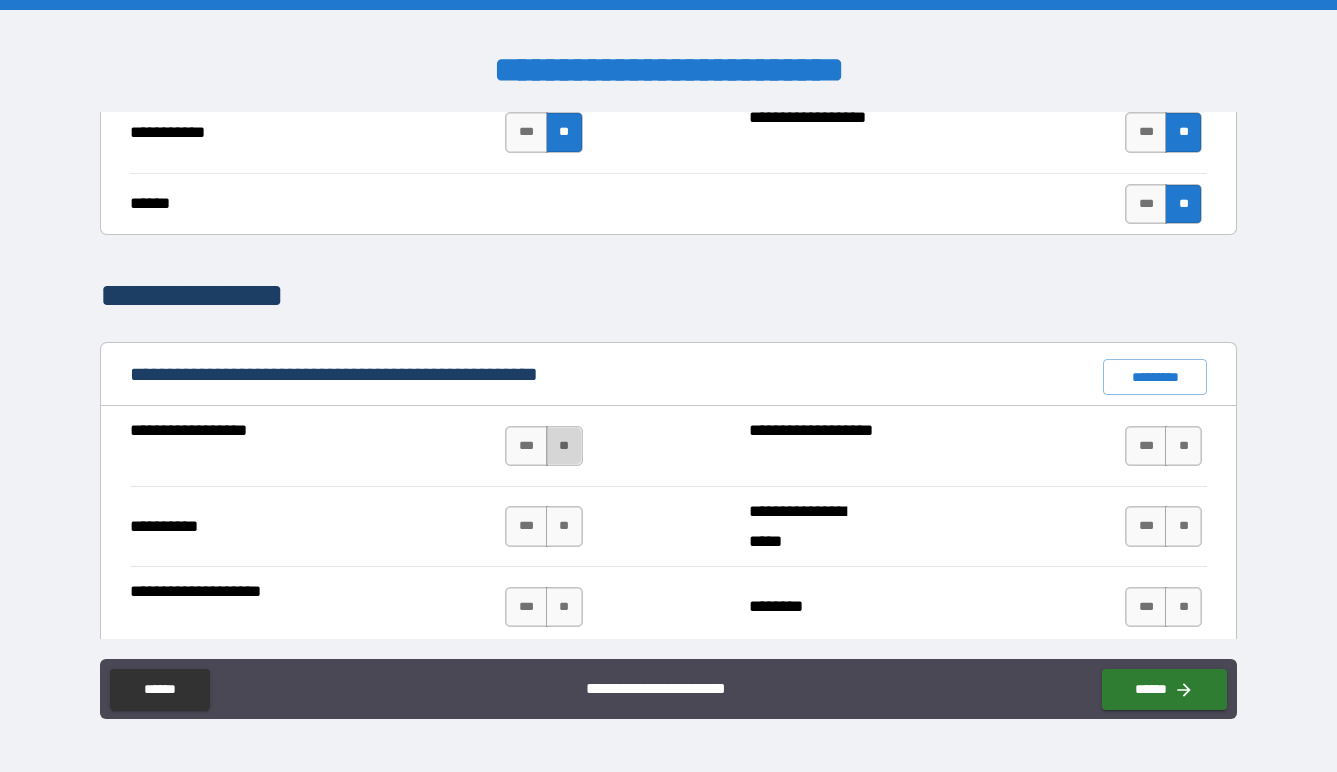 click on "**" at bounding box center (564, 446) 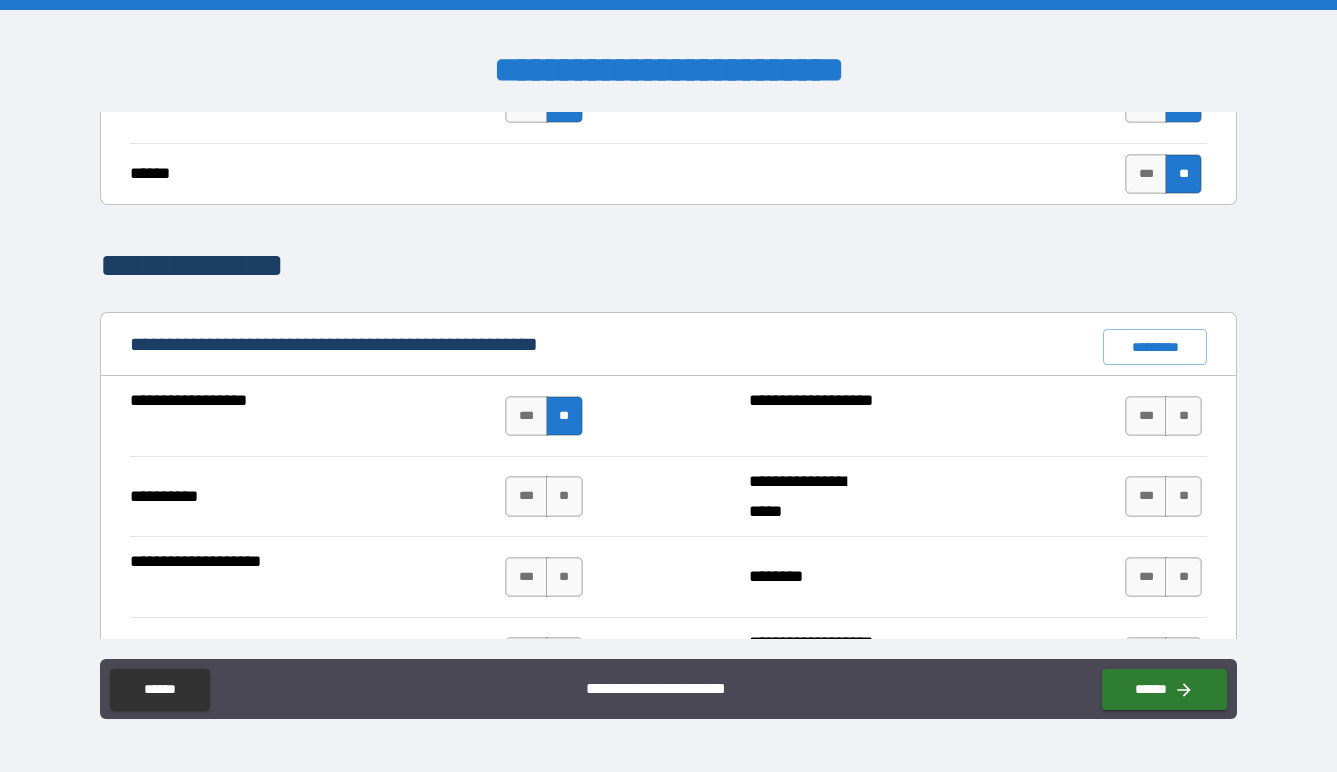 scroll, scrollTop: 1742, scrollLeft: 0, axis: vertical 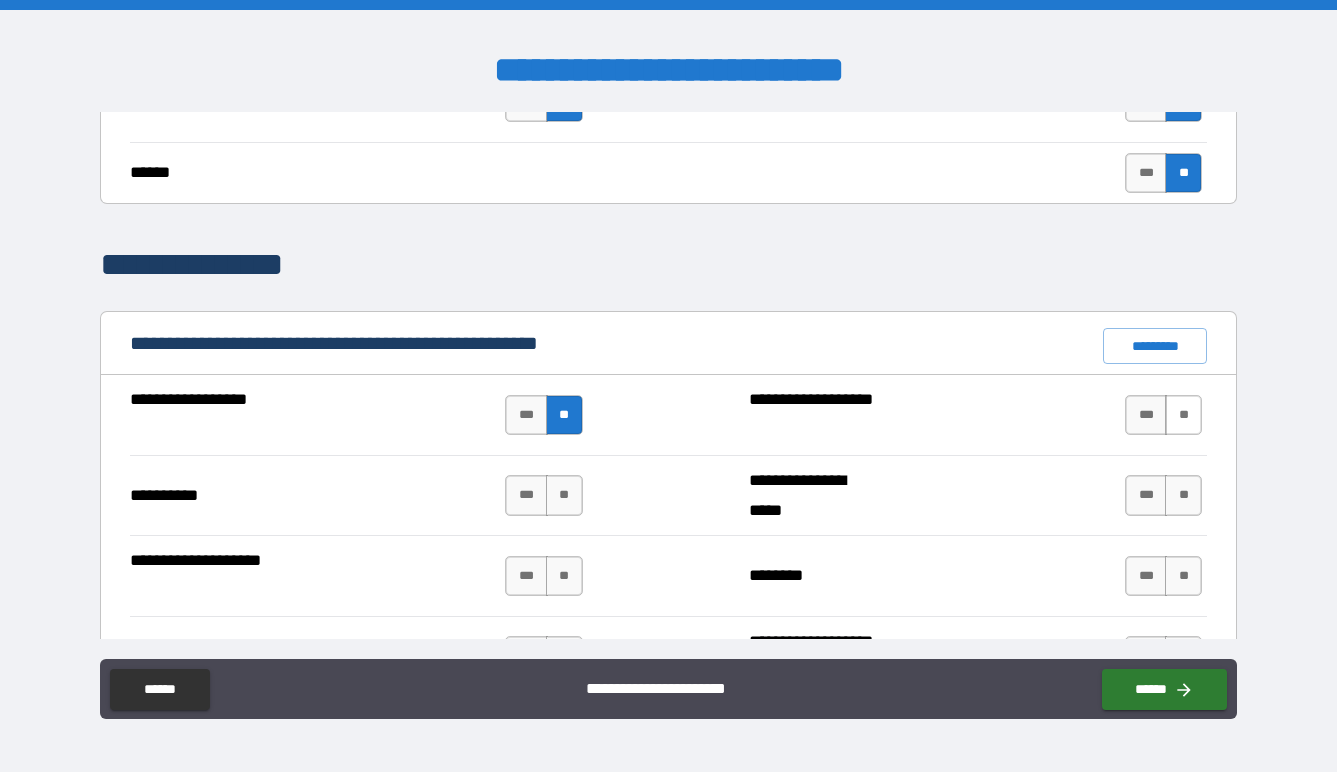 click on "**" at bounding box center [1183, 415] 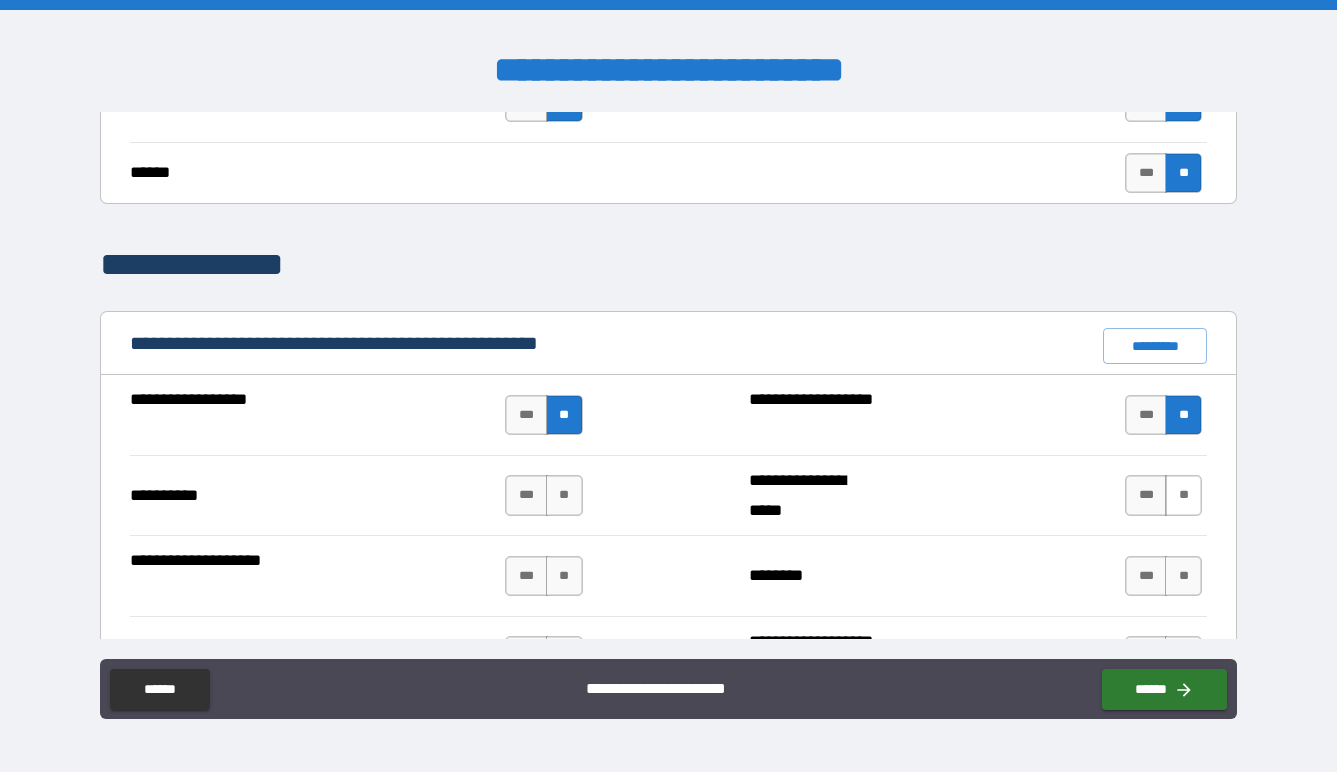 click on "**" at bounding box center (1183, 495) 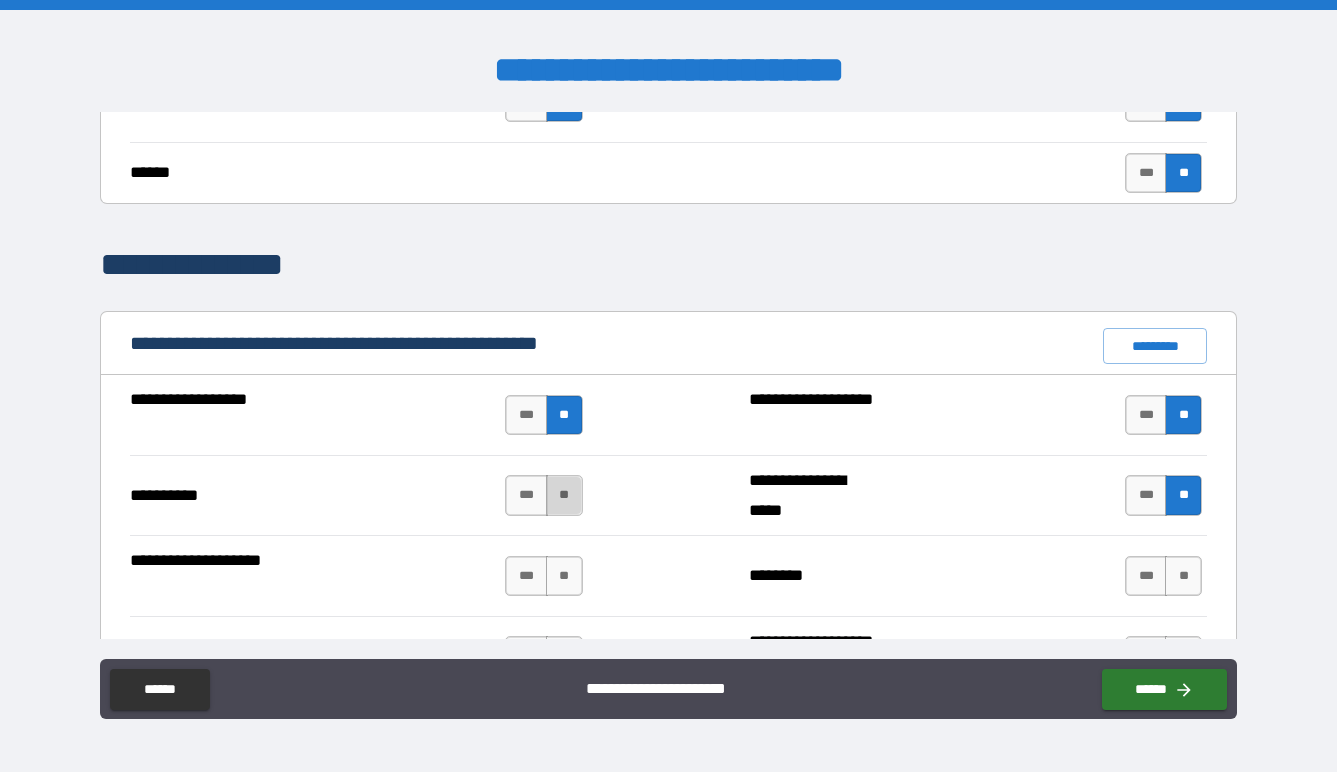 click on "**" at bounding box center [564, 495] 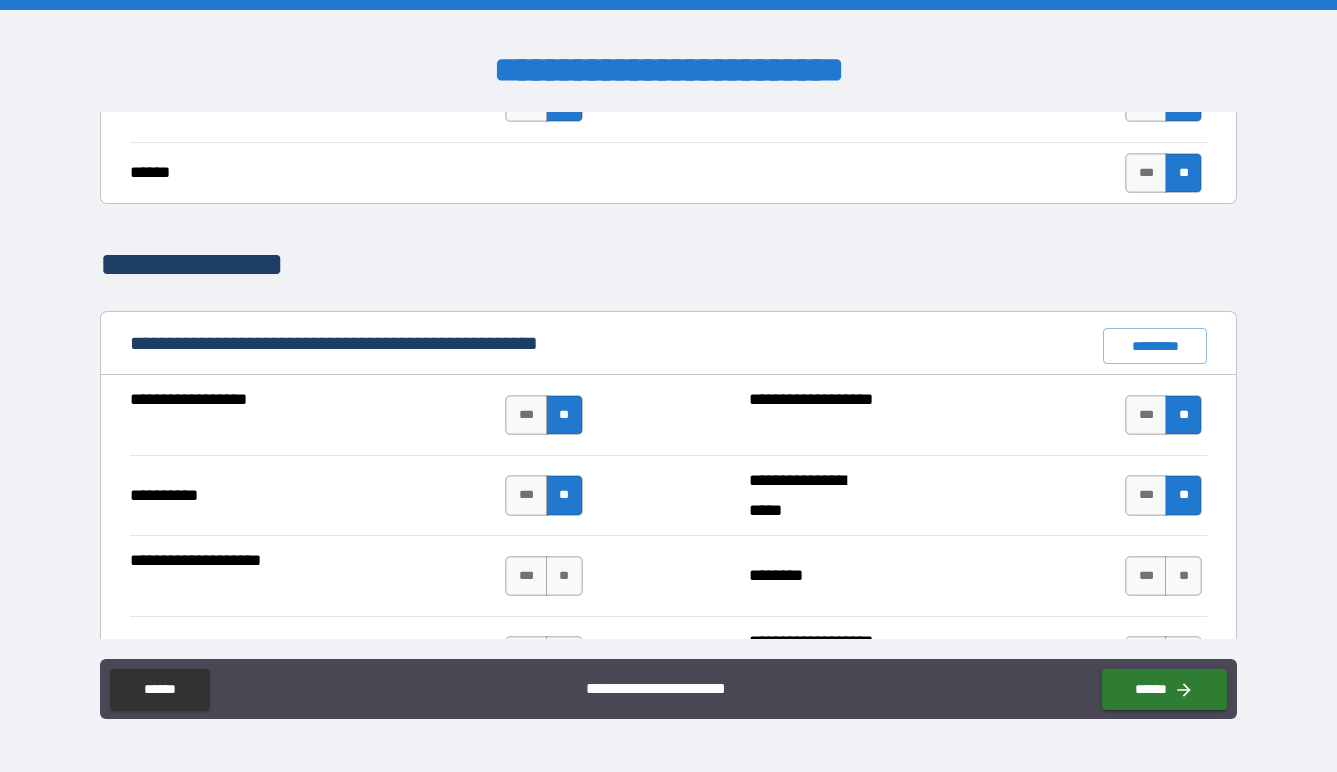 scroll, scrollTop: 1863, scrollLeft: 0, axis: vertical 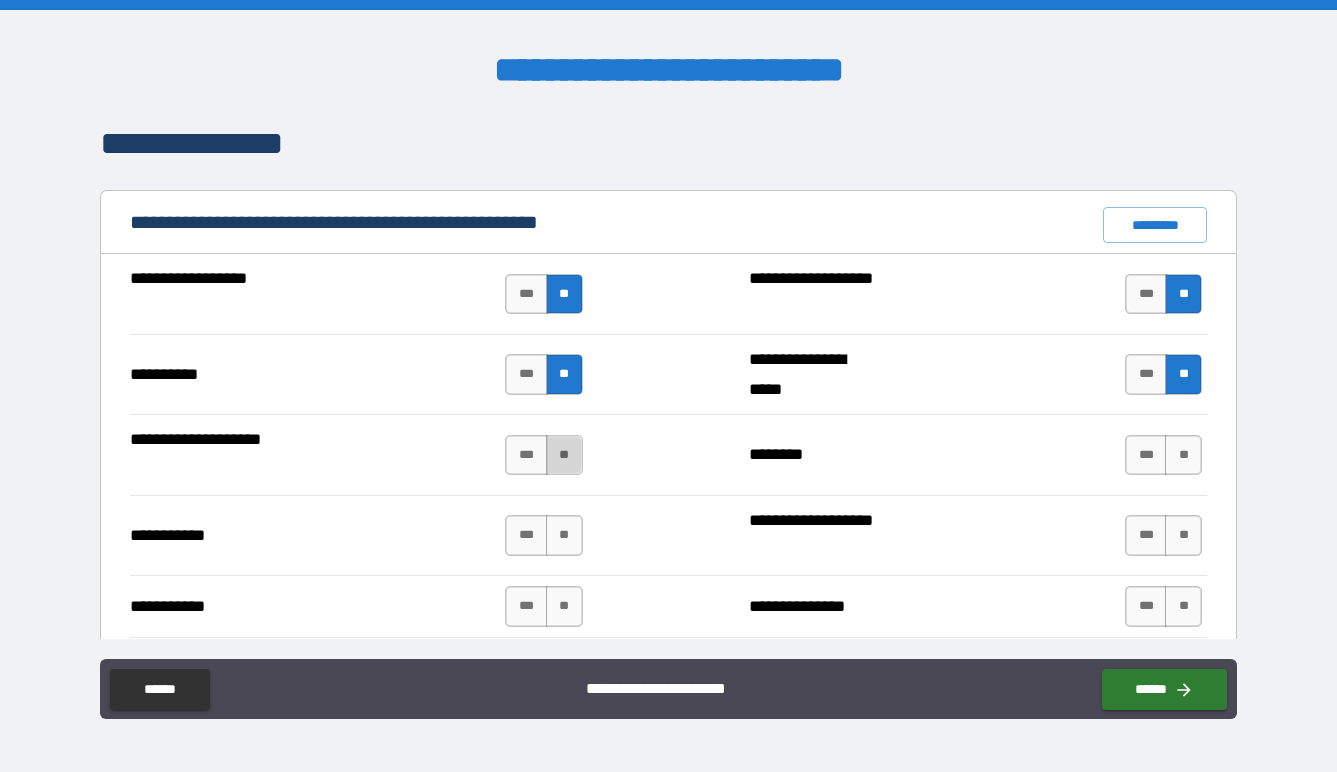 click on "**" at bounding box center (564, 455) 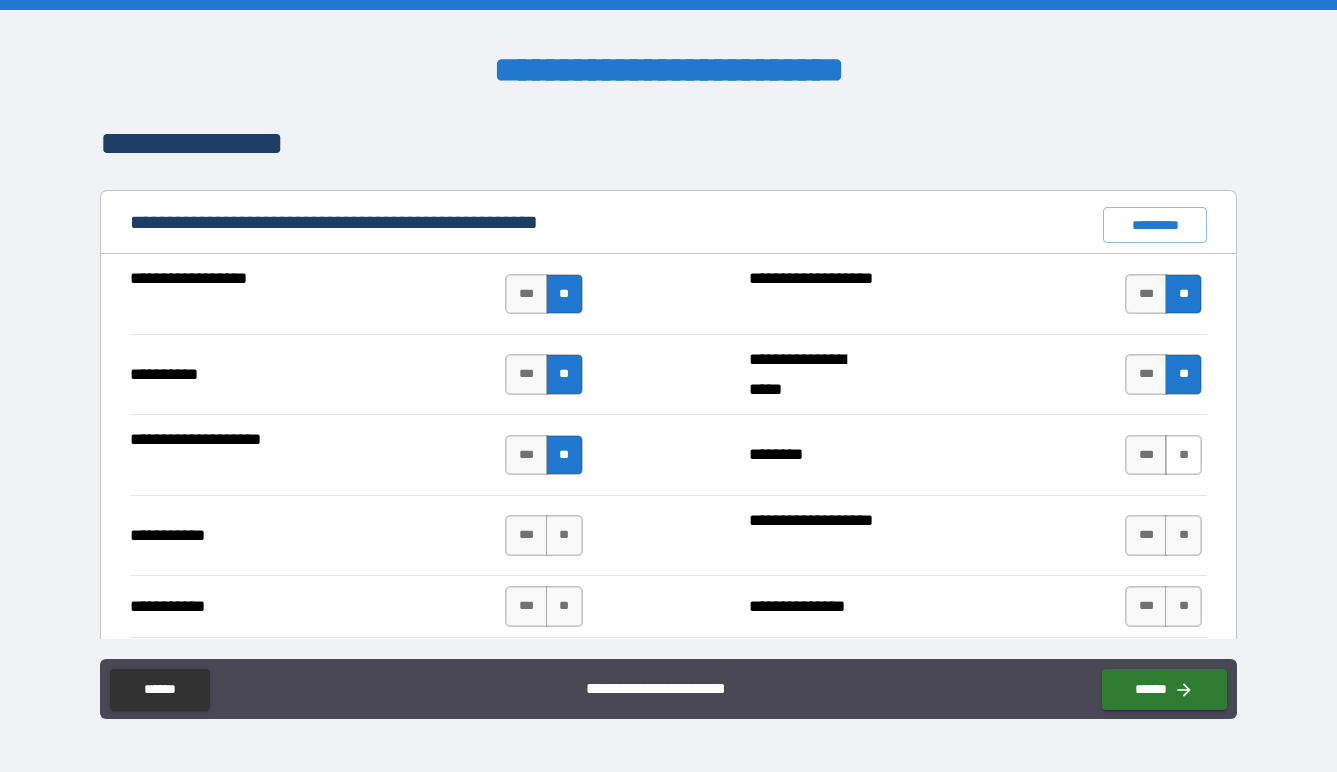 click on "**" at bounding box center [1183, 455] 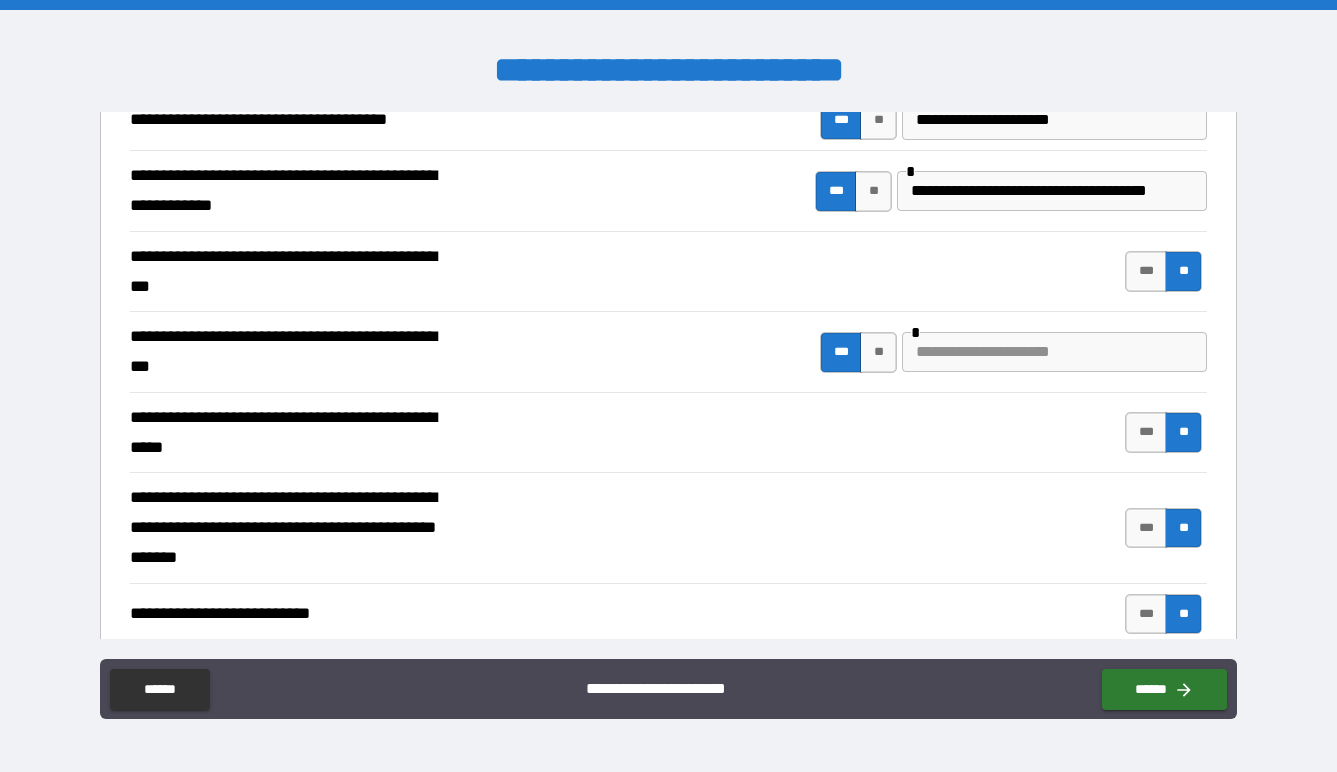 scroll, scrollTop: 438, scrollLeft: 0, axis: vertical 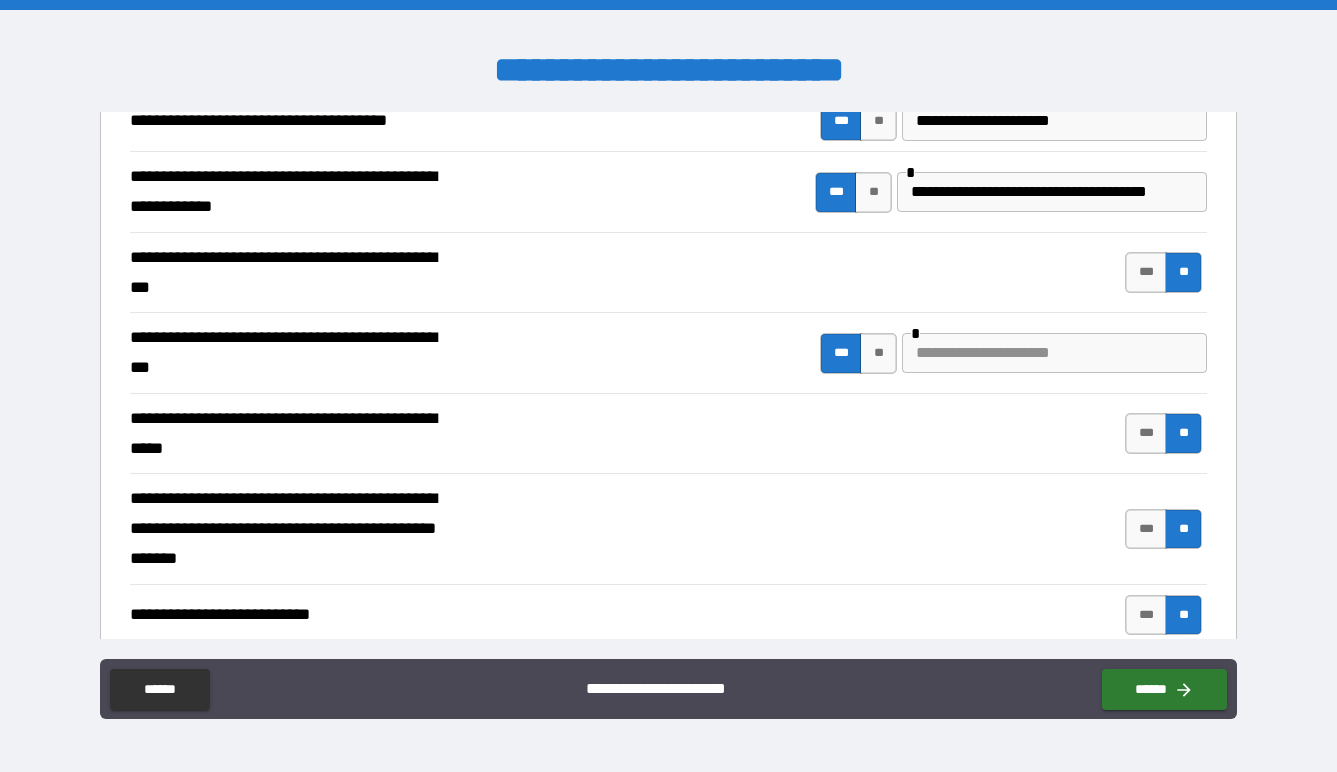 click at bounding box center (1054, 353) 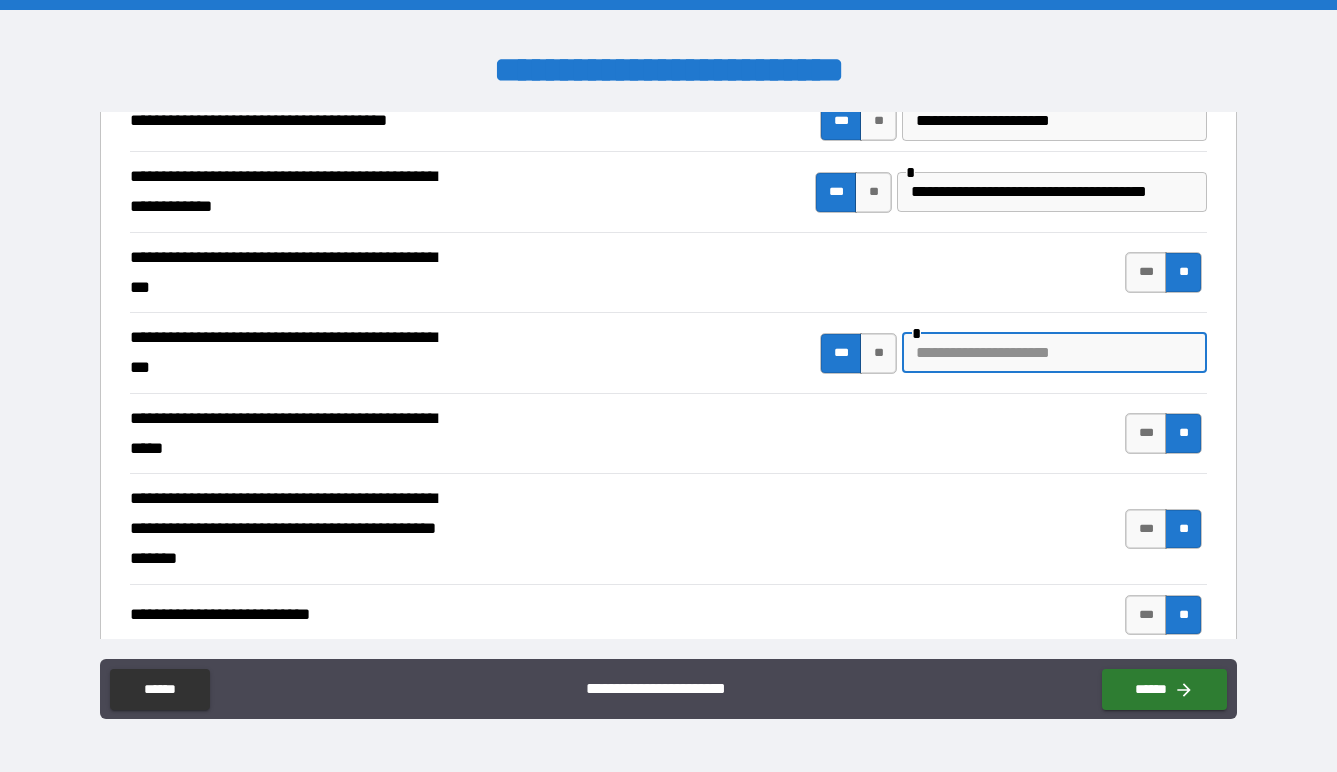 click at bounding box center (1054, 353) 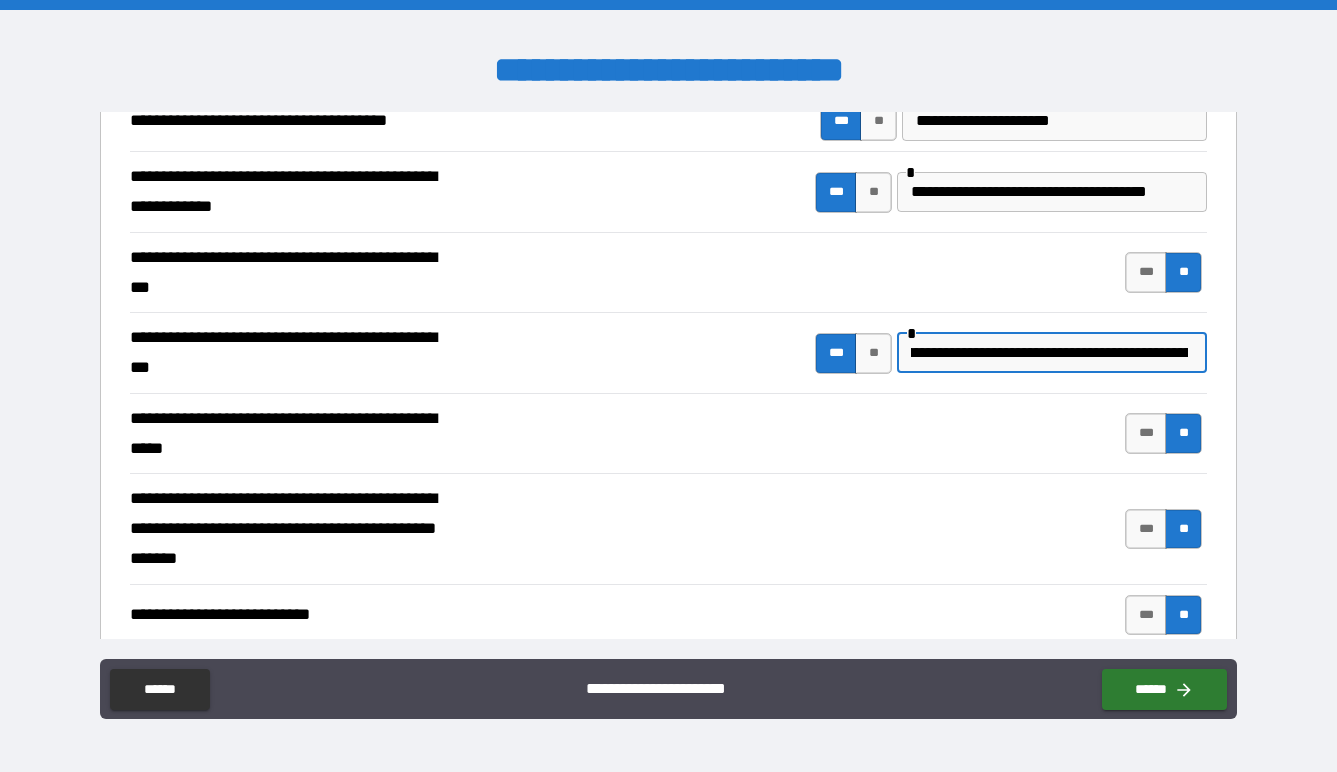 scroll, scrollTop: 0, scrollLeft: 0, axis: both 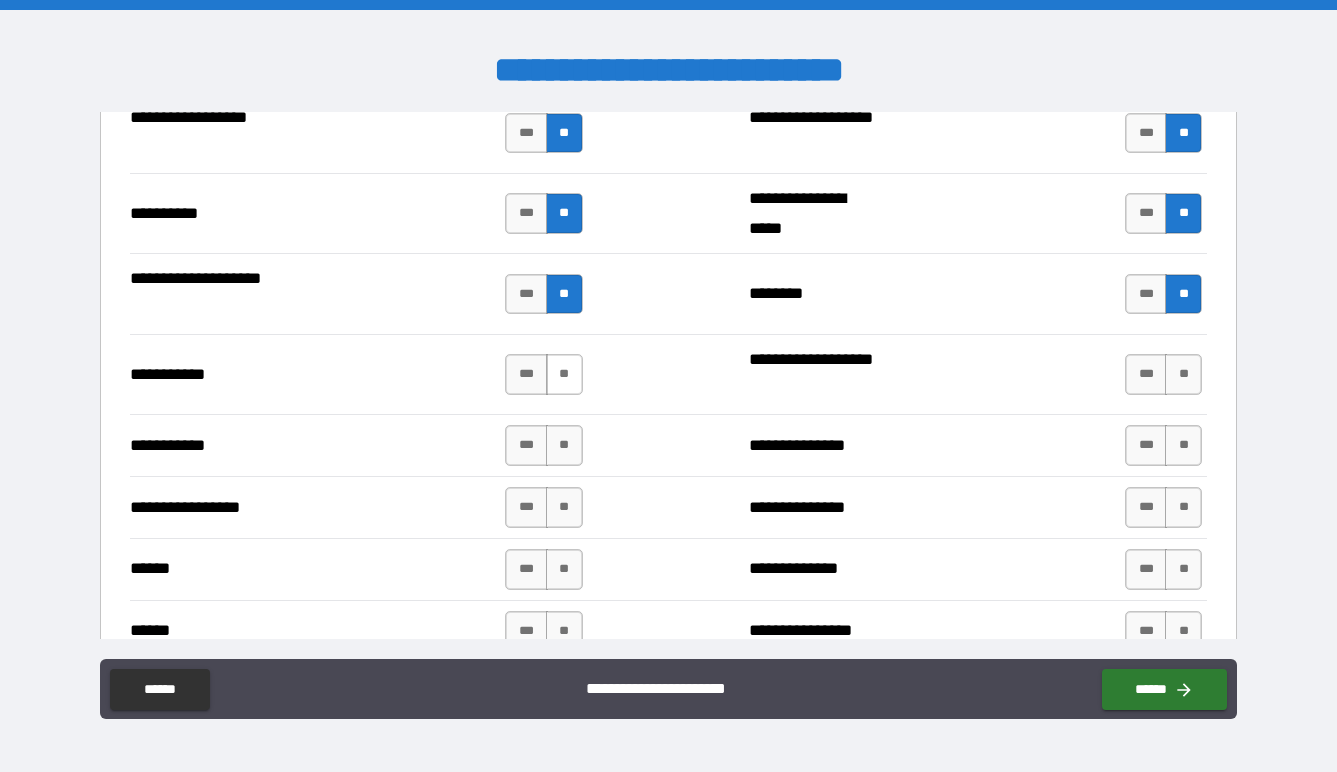 type on "**********" 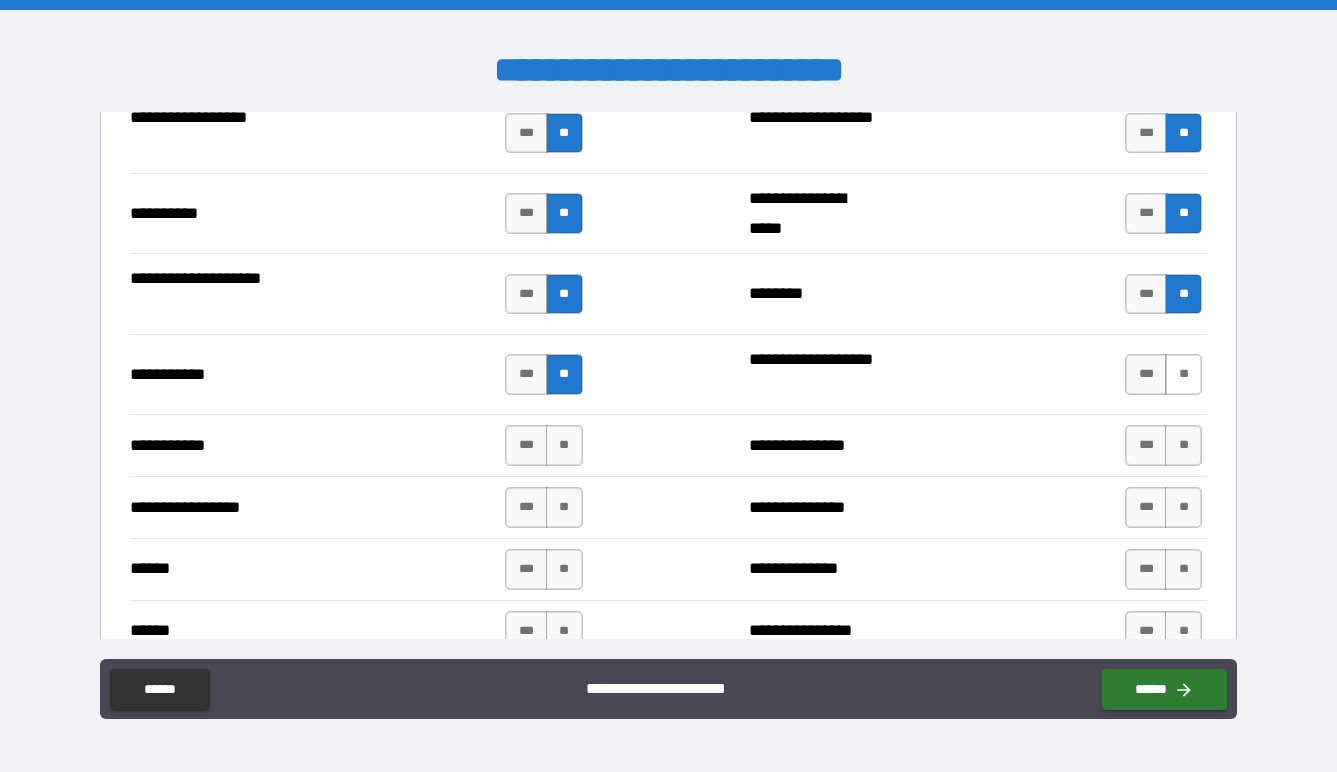click on "**" at bounding box center [1183, 374] 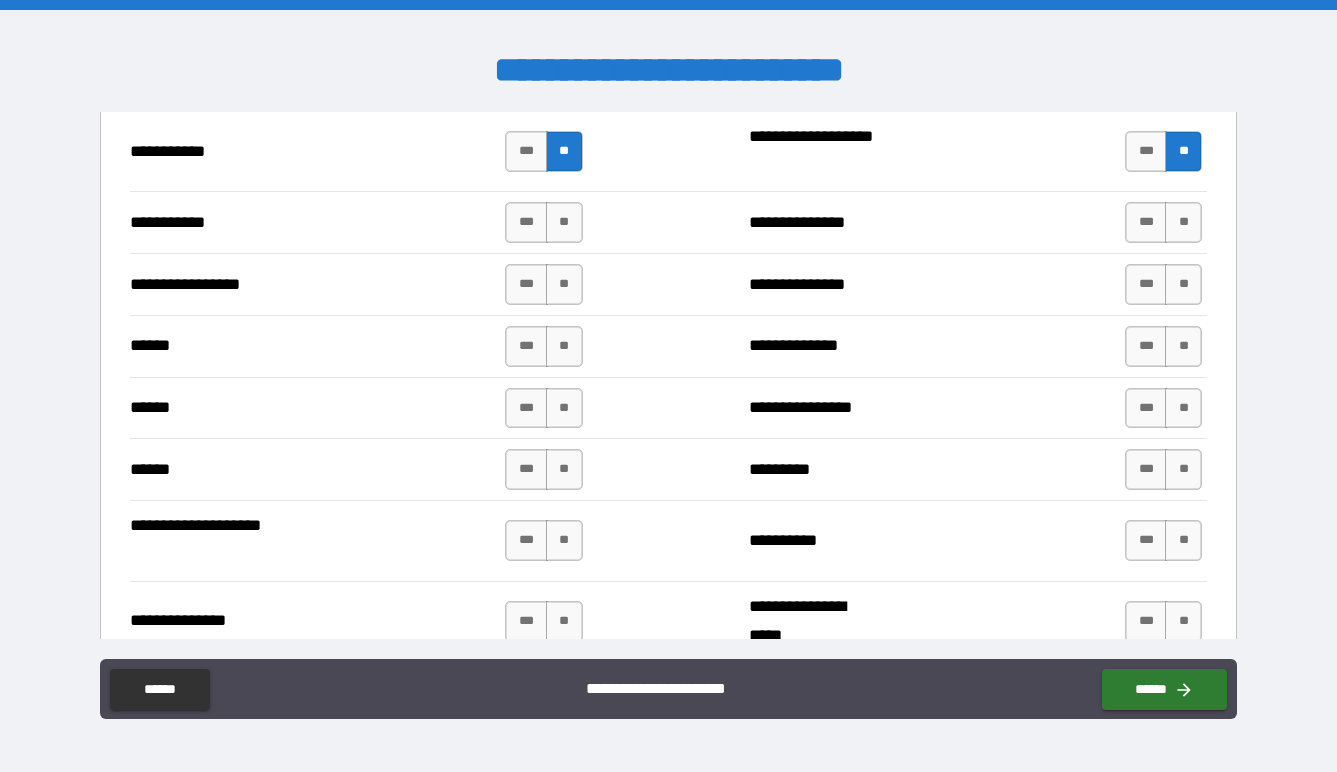 scroll, scrollTop: 2248, scrollLeft: 0, axis: vertical 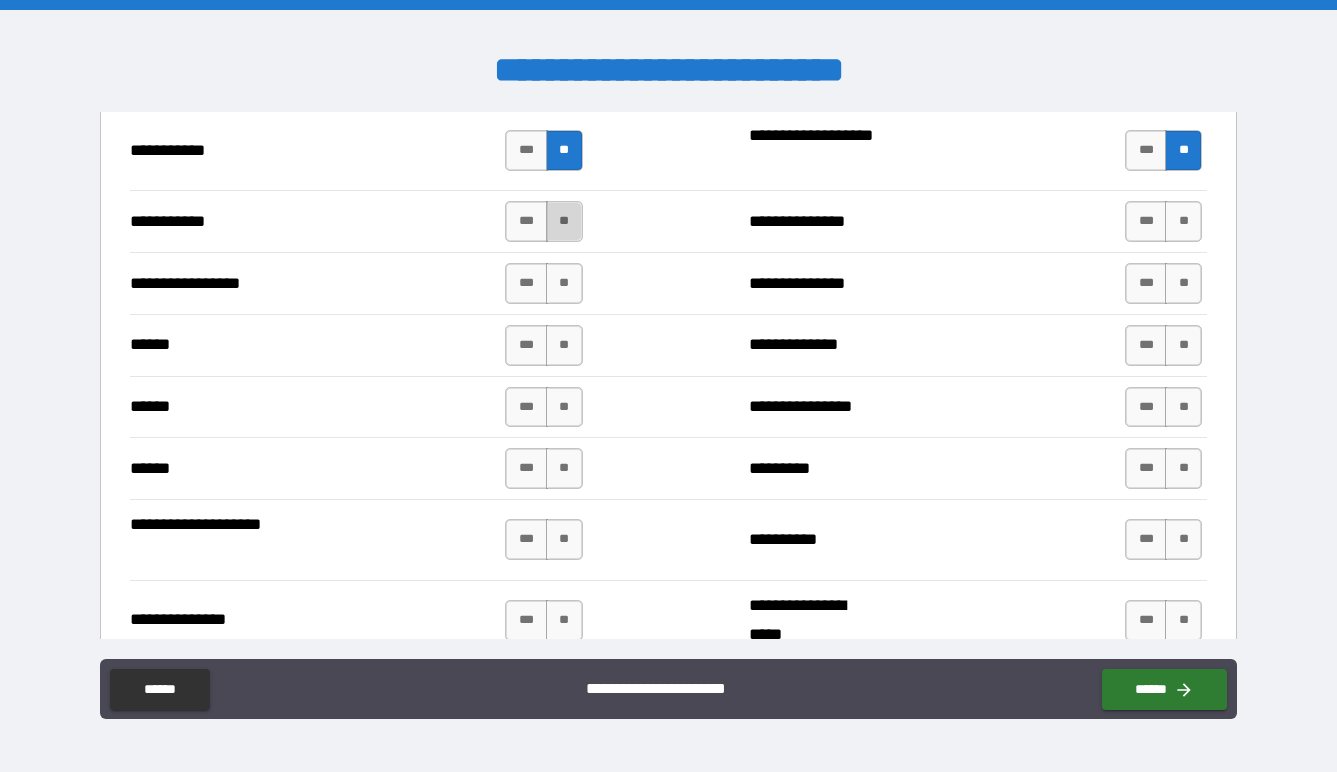 click on "**" at bounding box center (564, 221) 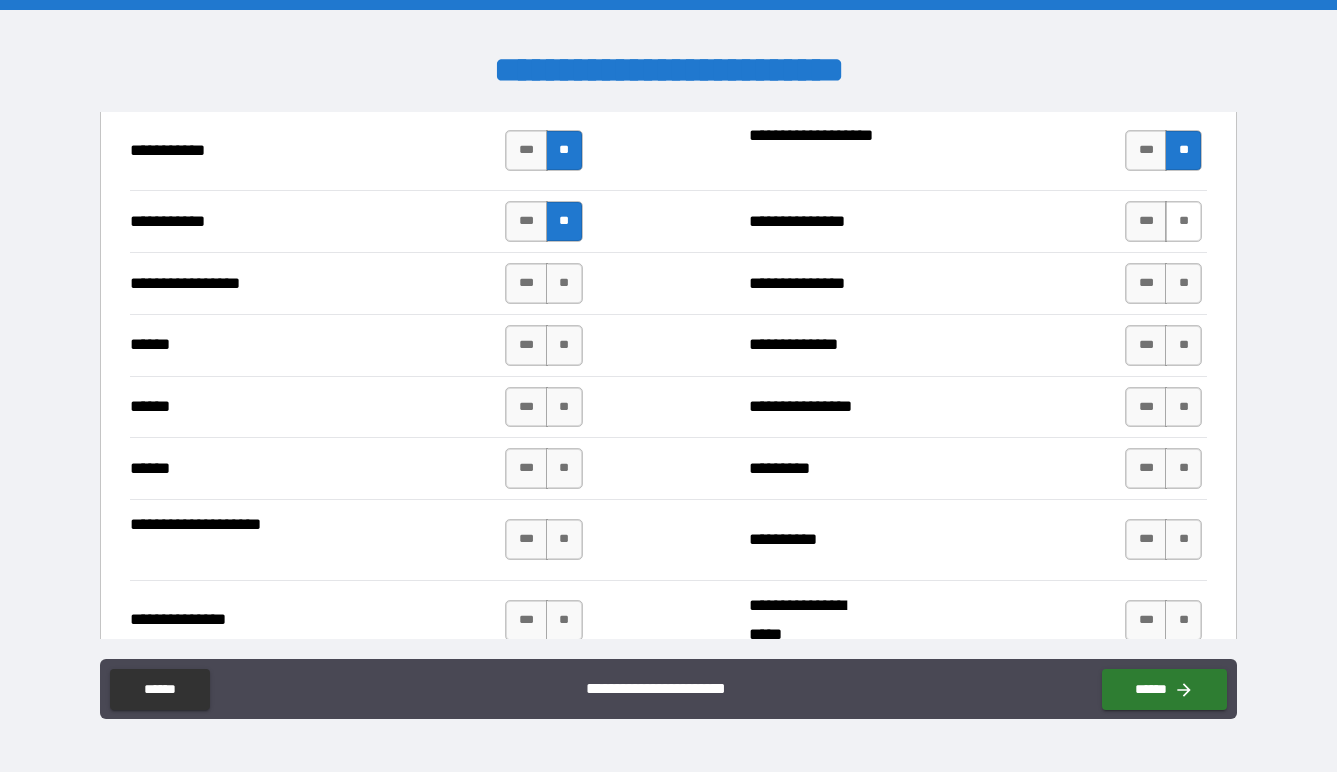click on "**" at bounding box center (1183, 221) 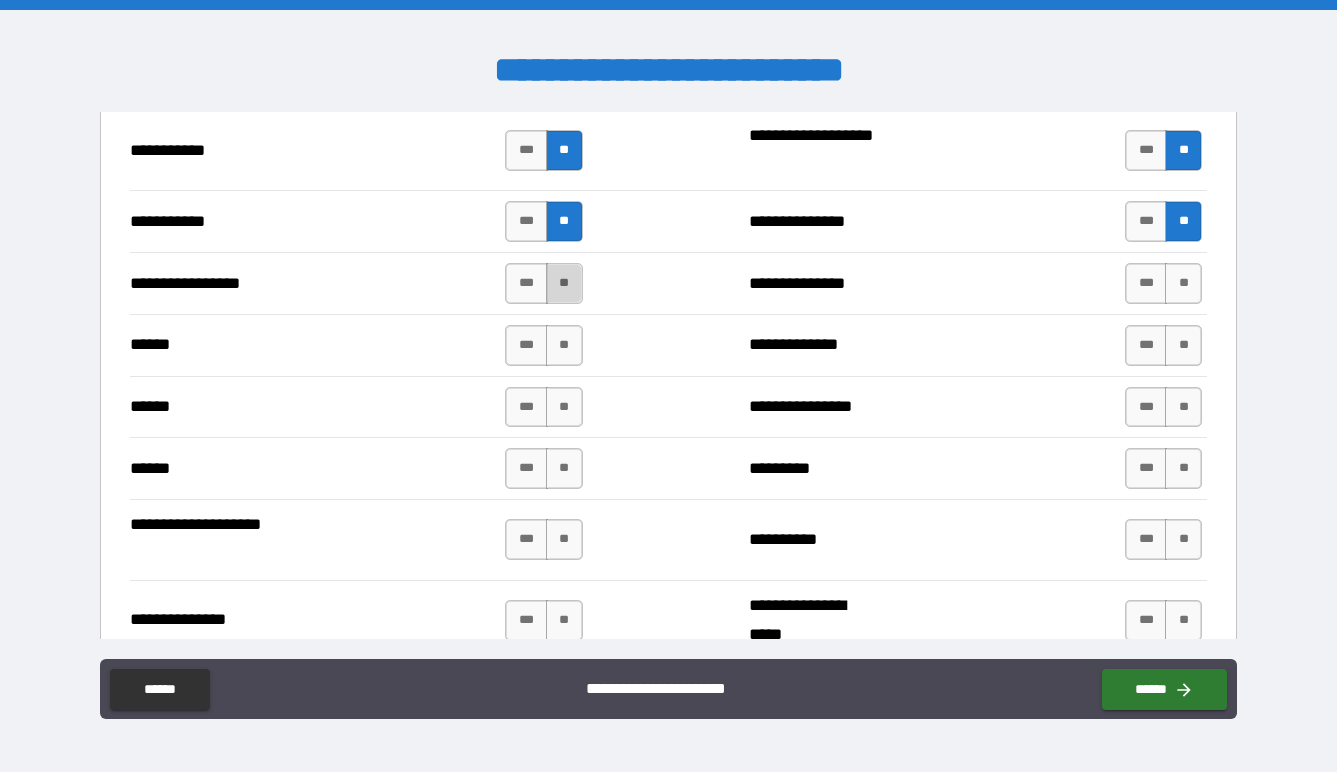 click on "**" at bounding box center [564, 283] 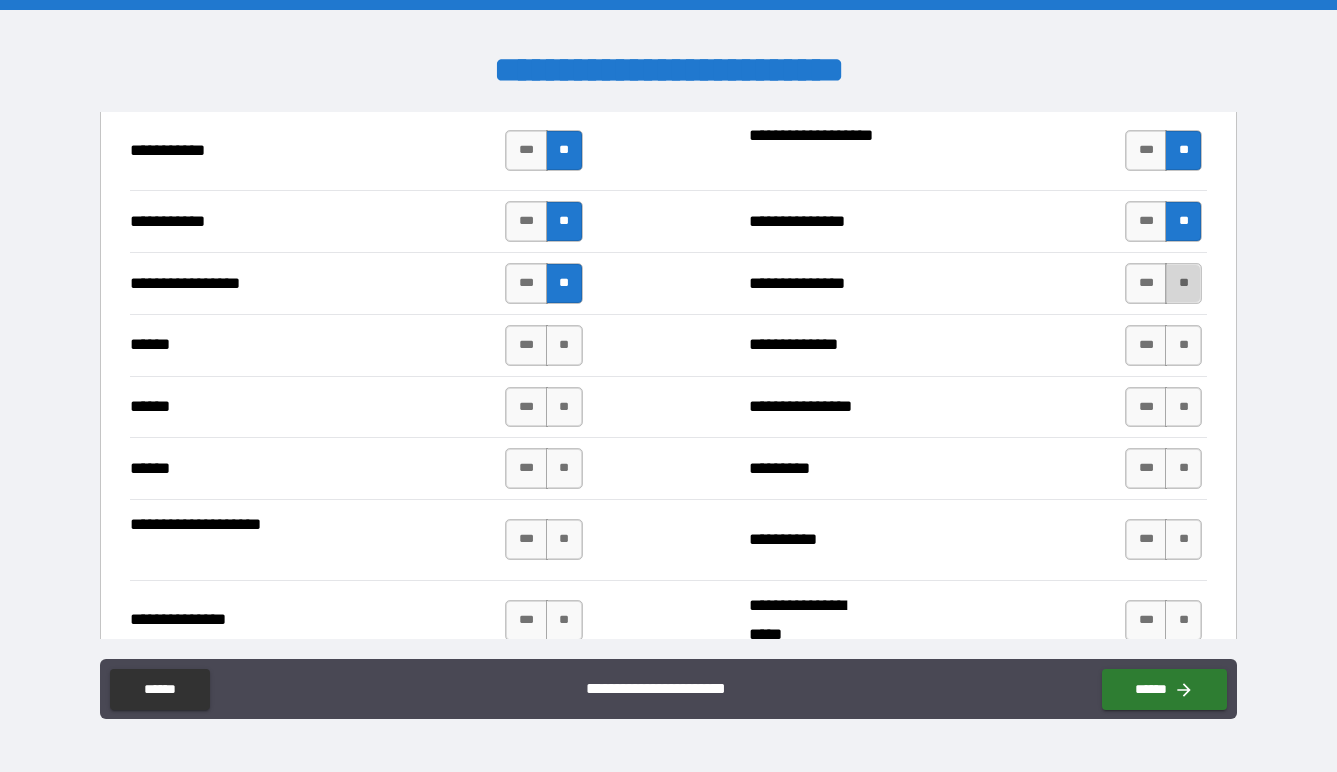 click on "**" at bounding box center [1183, 283] 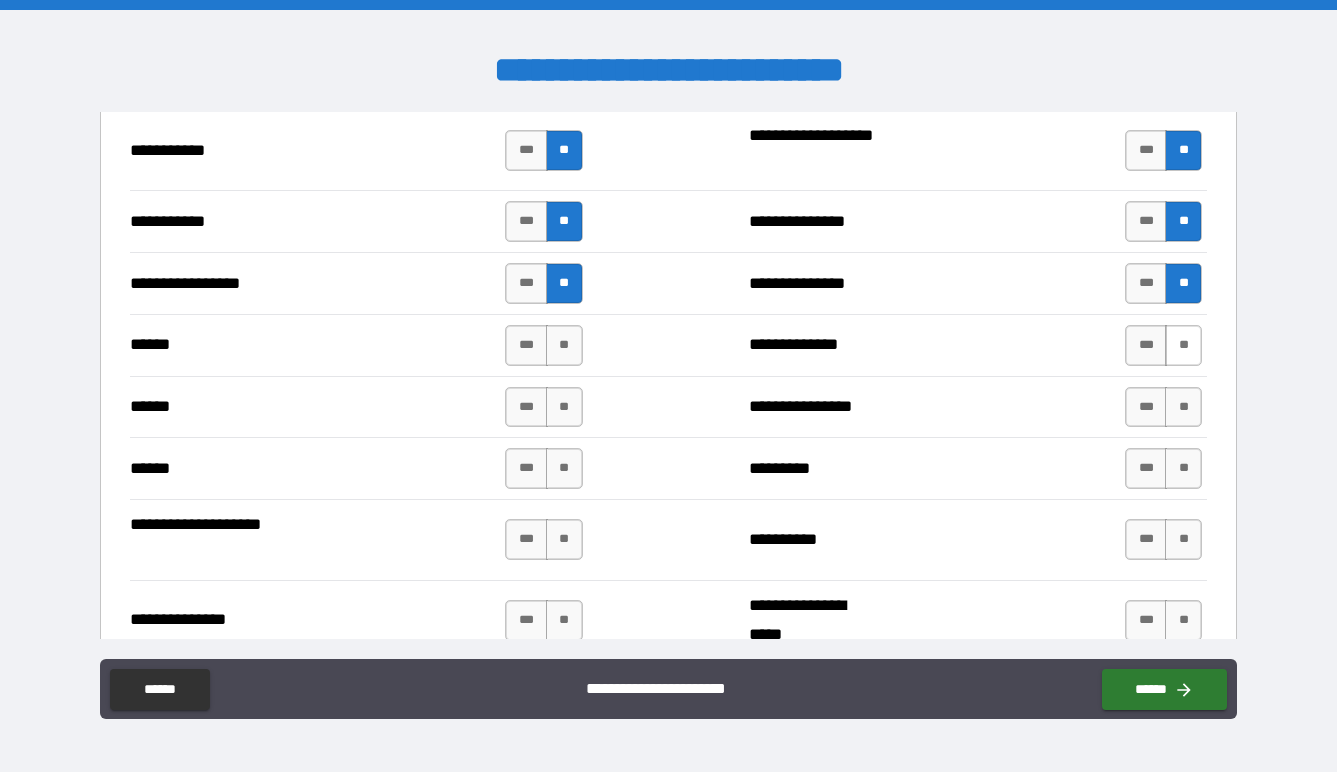 click on "**" at bounding box center [1183, 345] 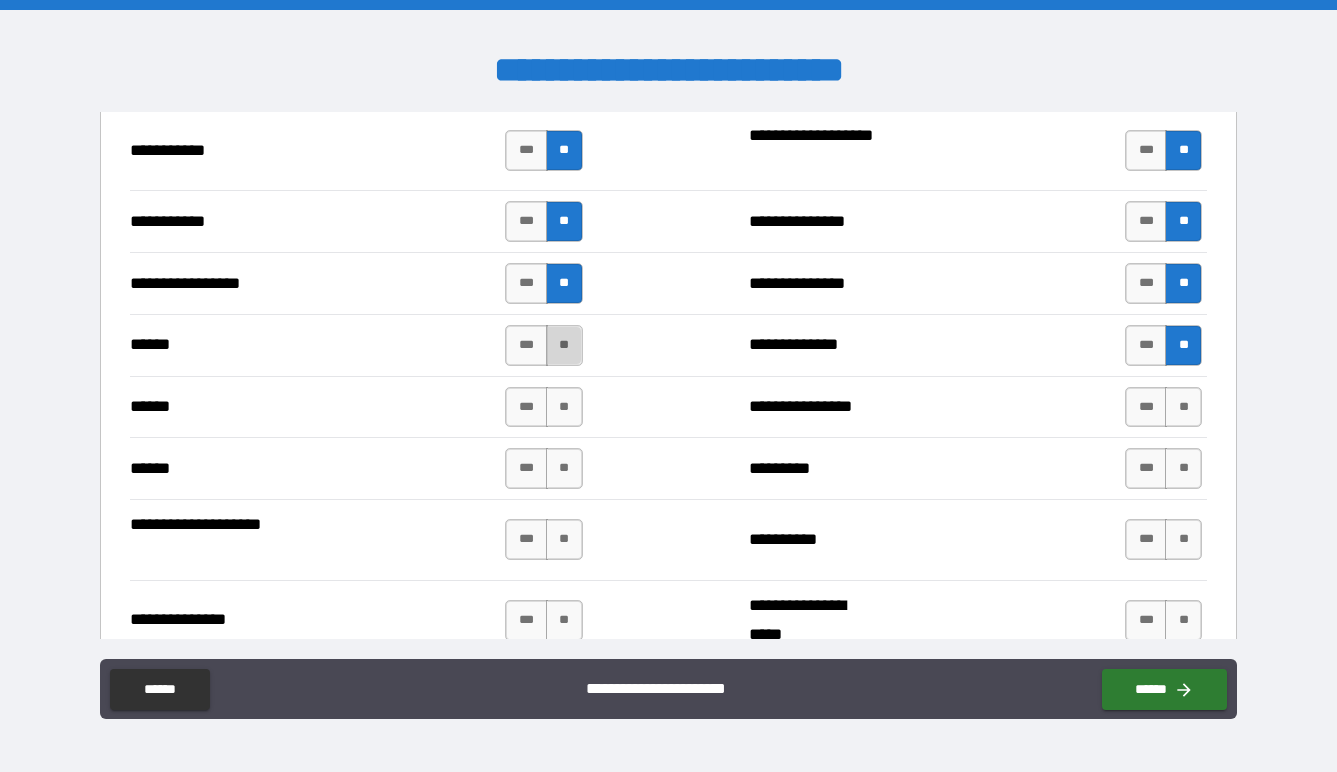 click on "**" at bounding box center (564, 345) 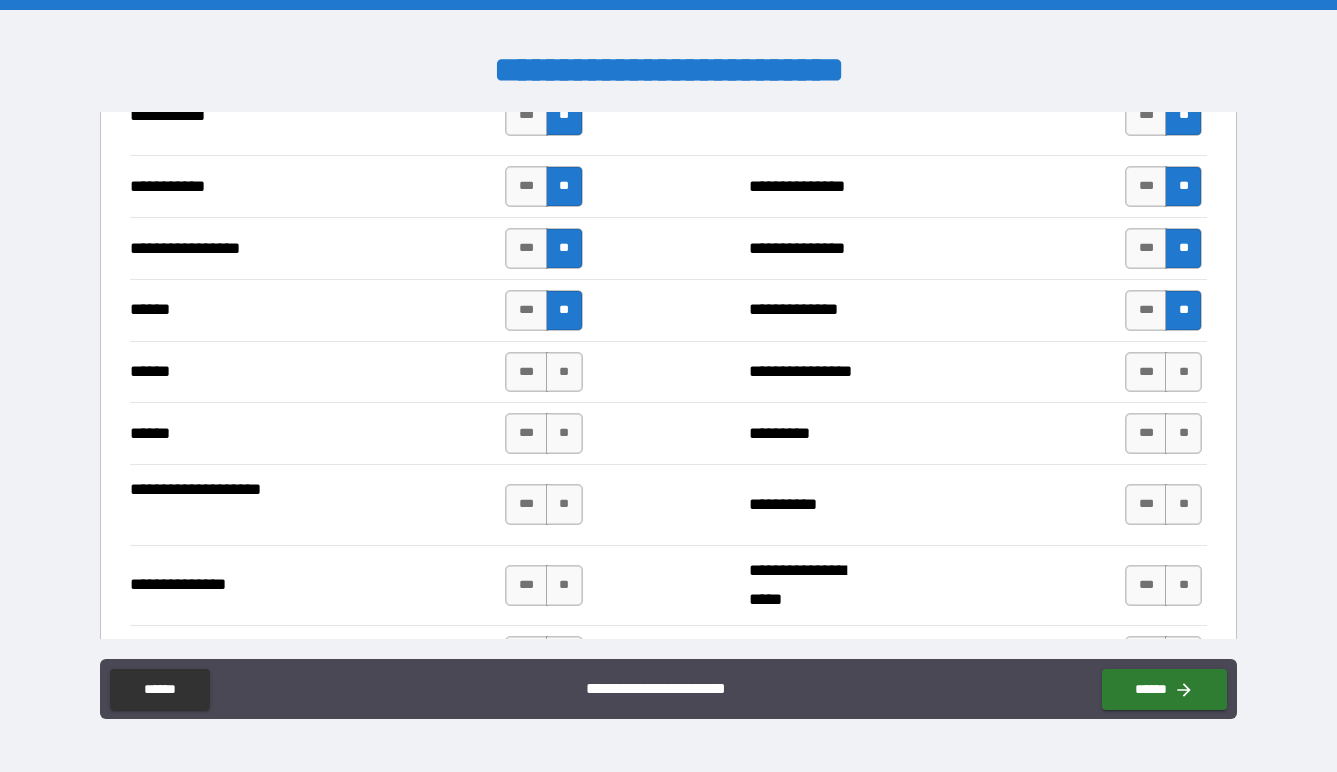 scroll, scrollTop: 2303, scrollLeft: 0, axis: vertical 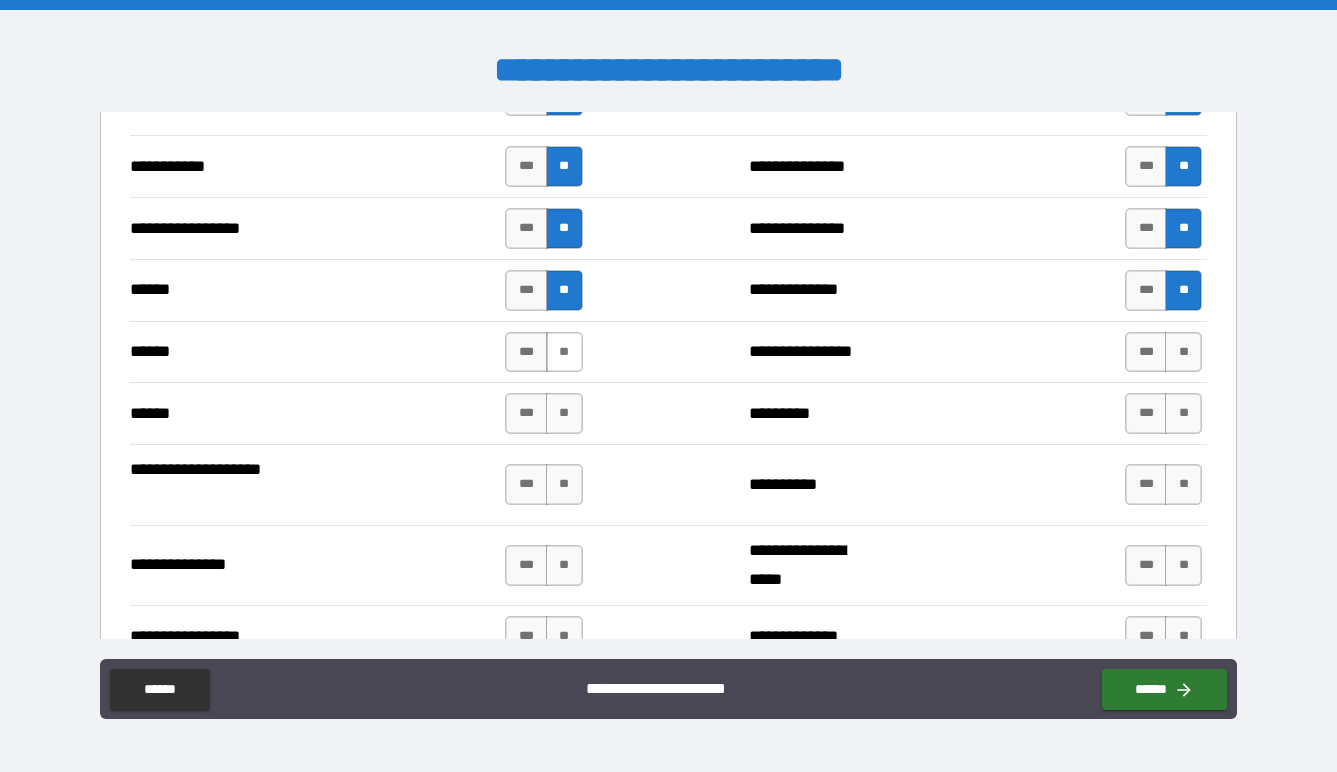click on "**" at bounding box center [564, 352] 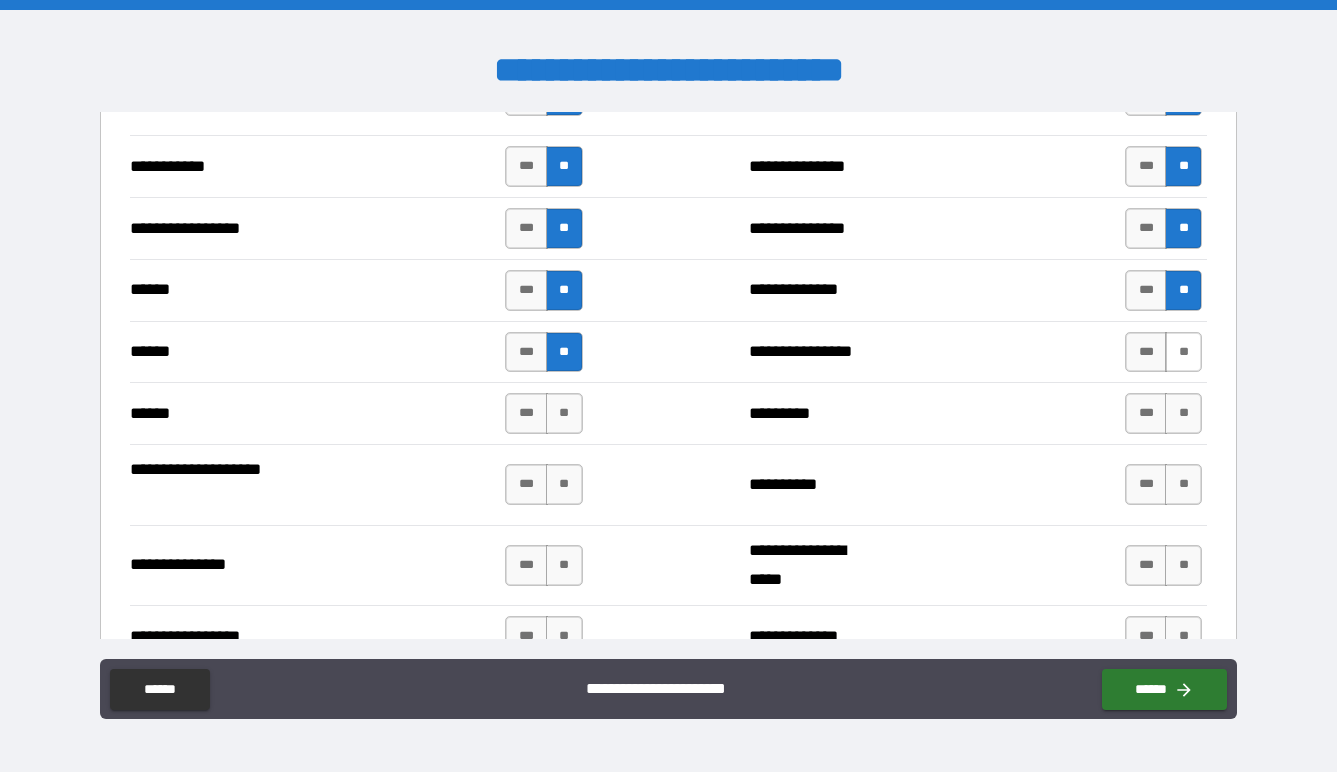 click on "**" at bounding box center [1183, 352] 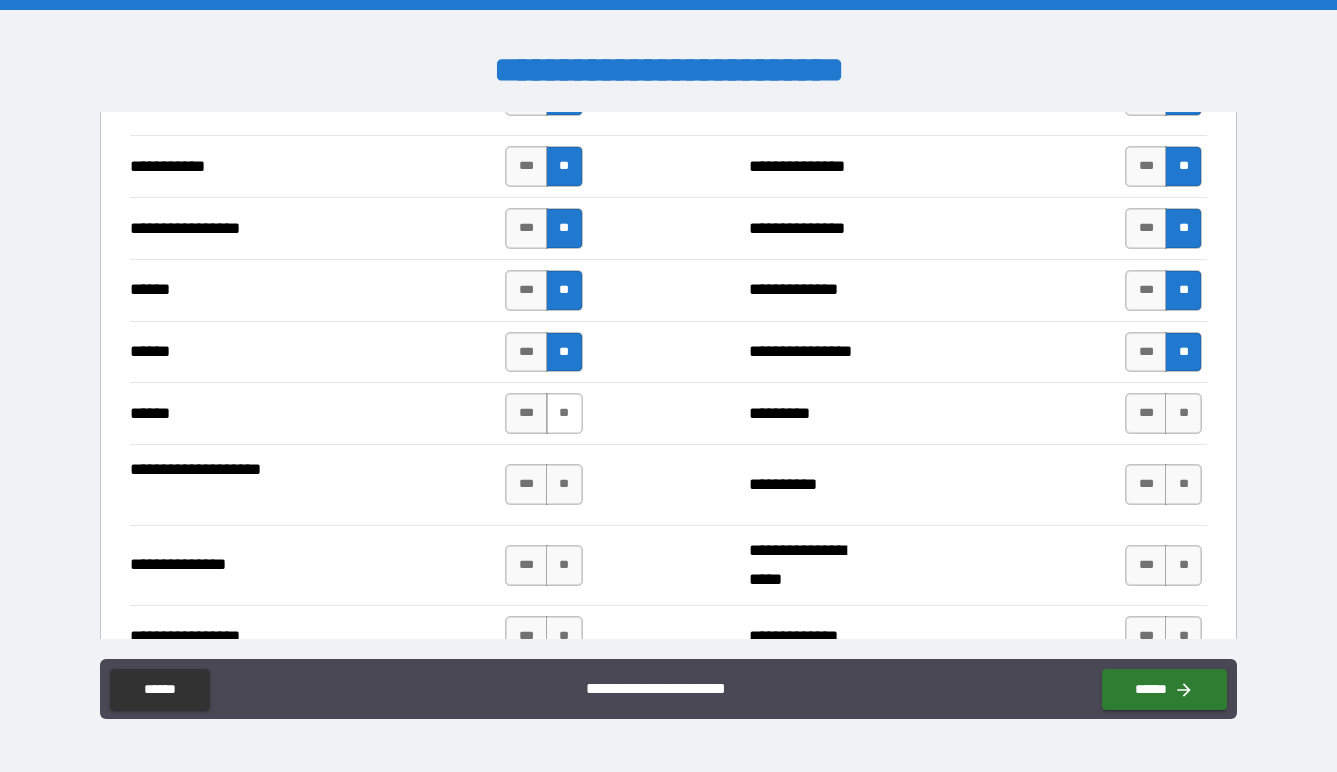 click on "**" at bounding box center [564, 413] 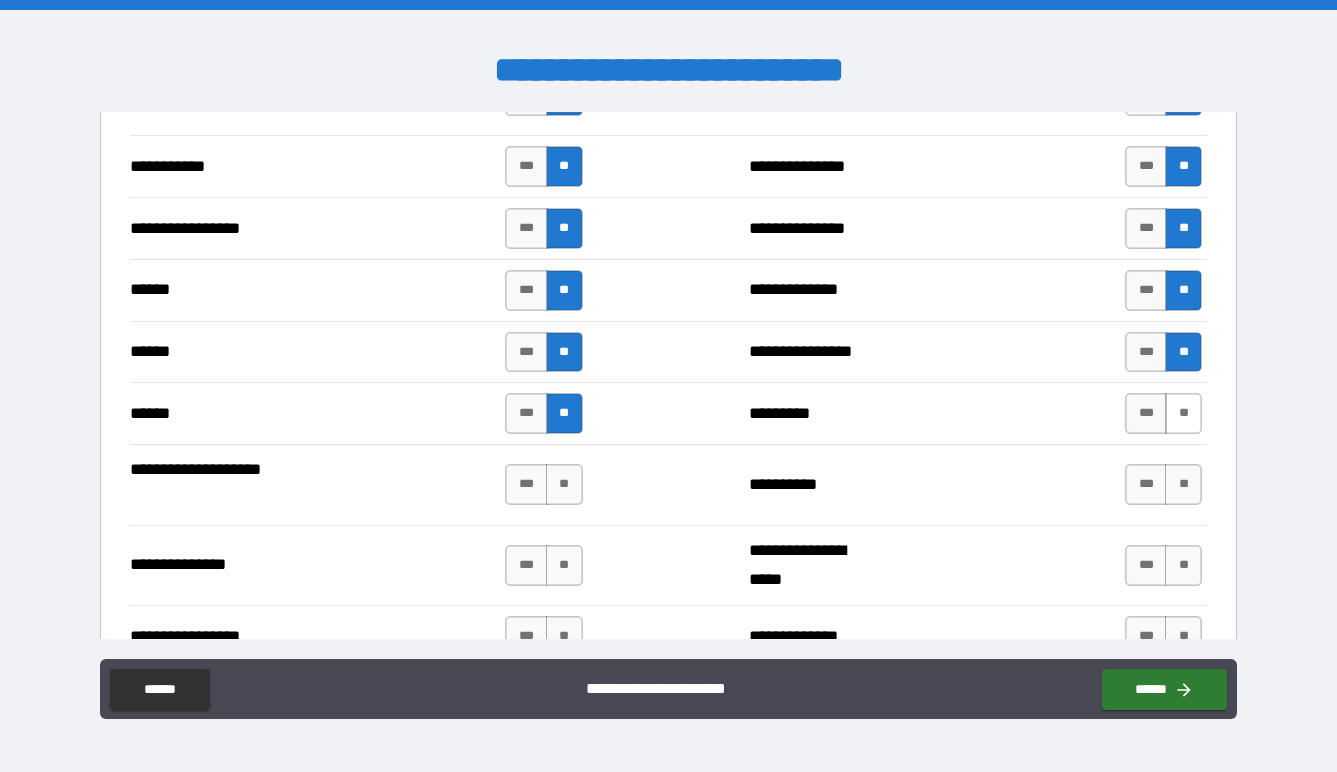 click on "**" at bounding box center (1183, 413) 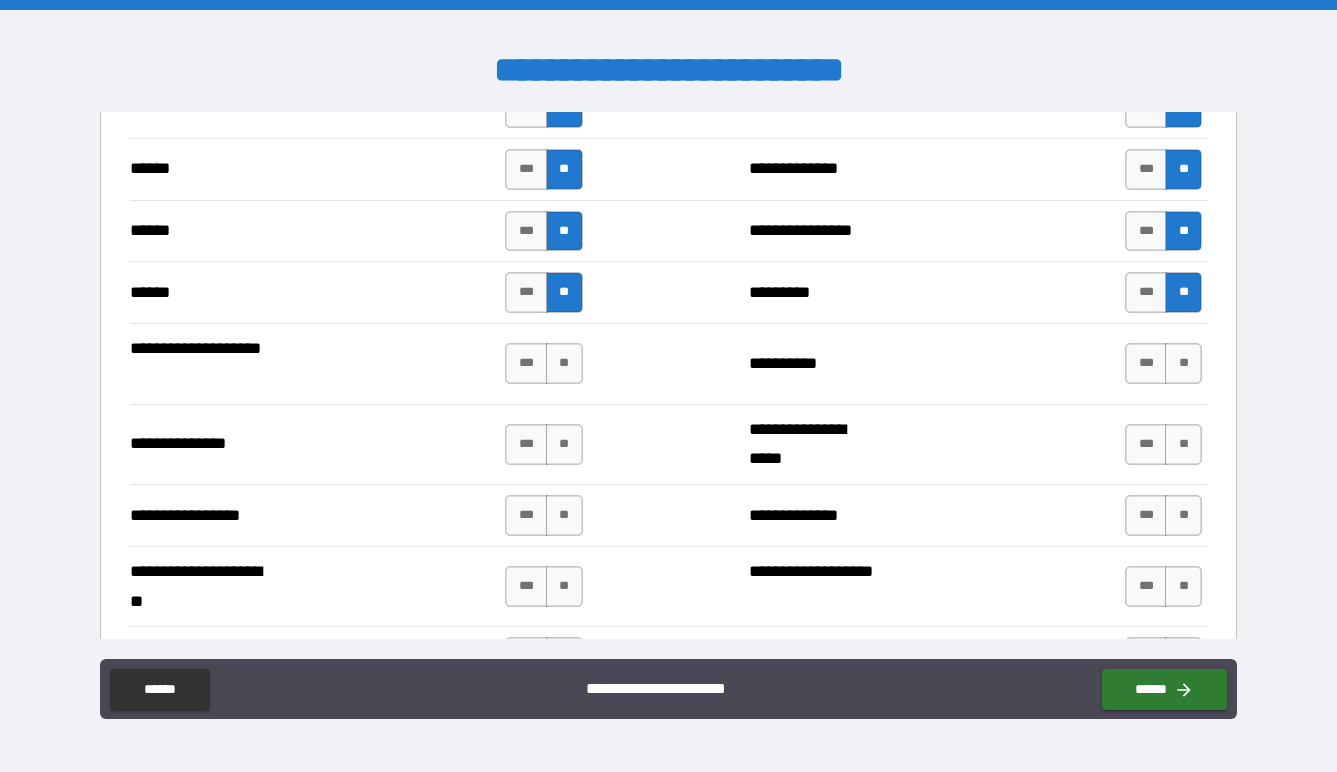scroll, scrollTop: 2444, scrollLeft: 0, axis: vertical 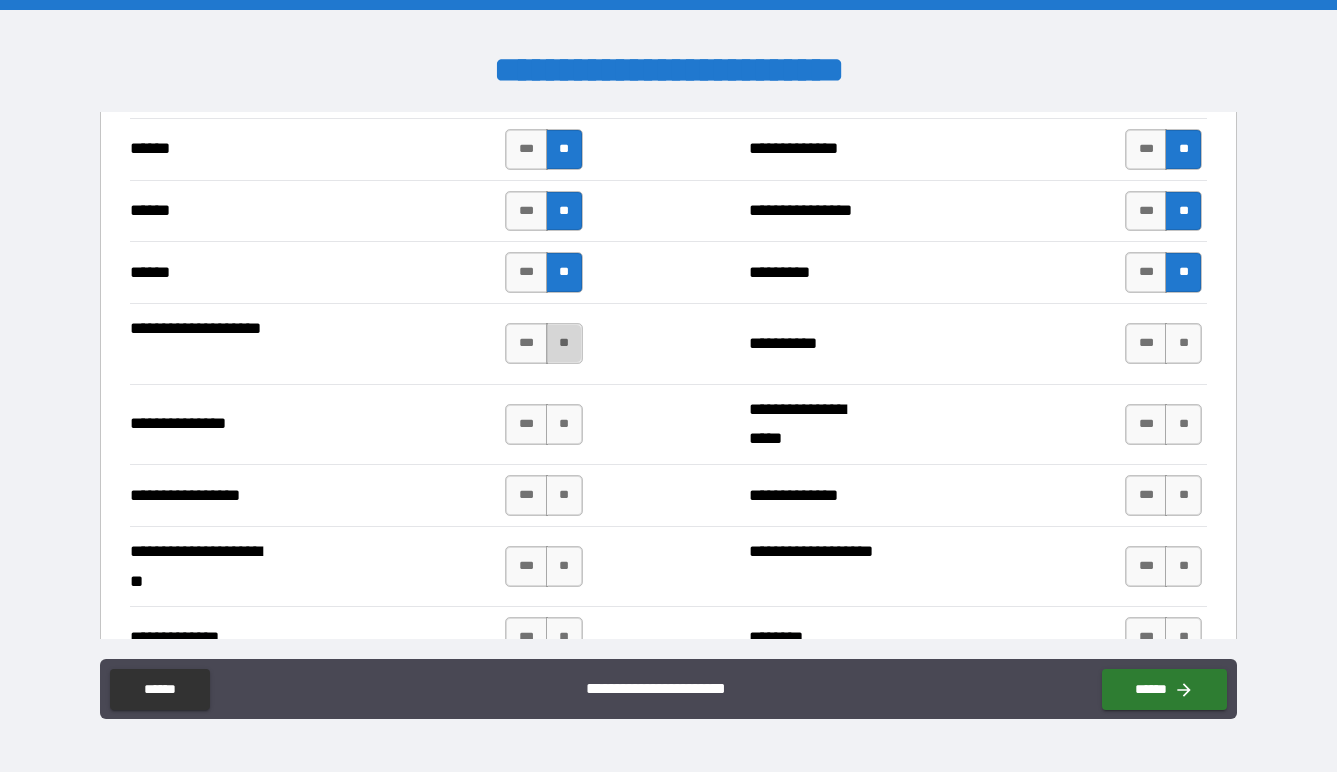 click on "**" at bounding box center [564, 343] 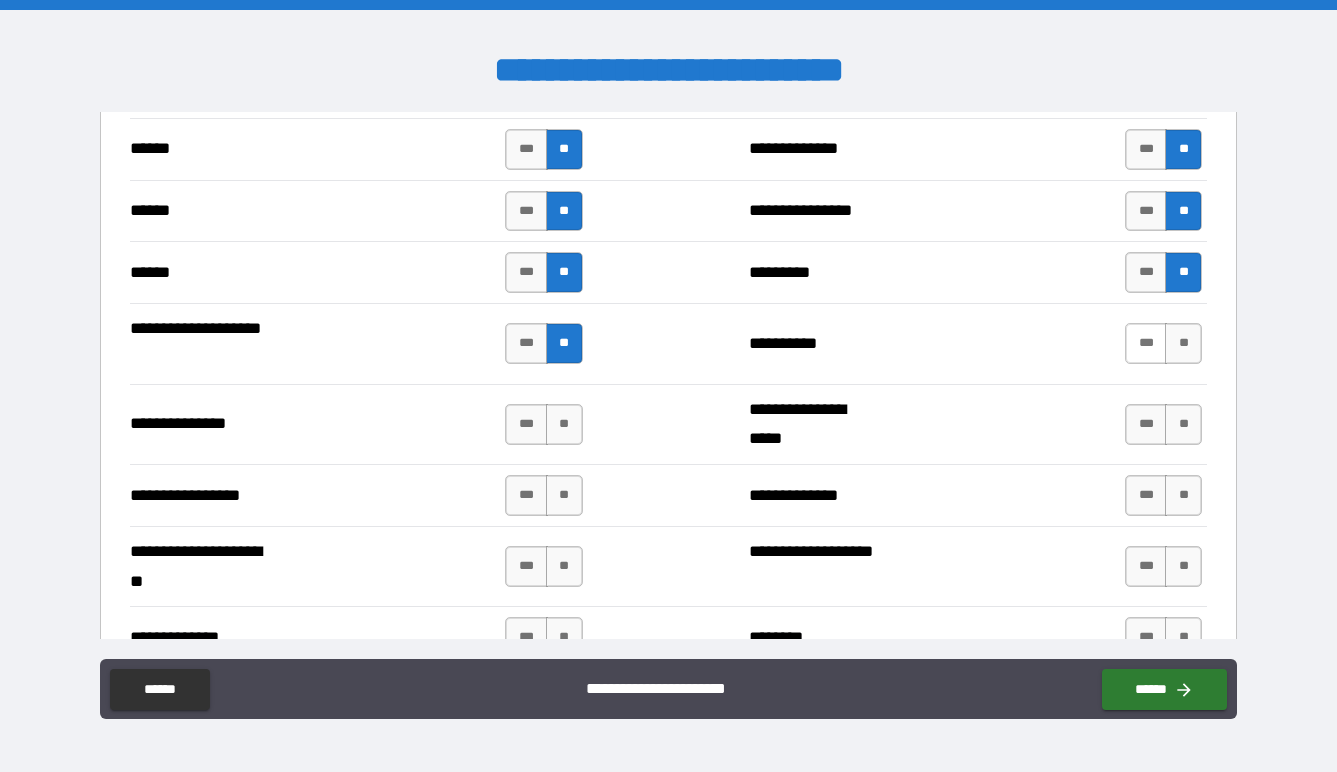 click on "***" at bounding box center (1146, 343) 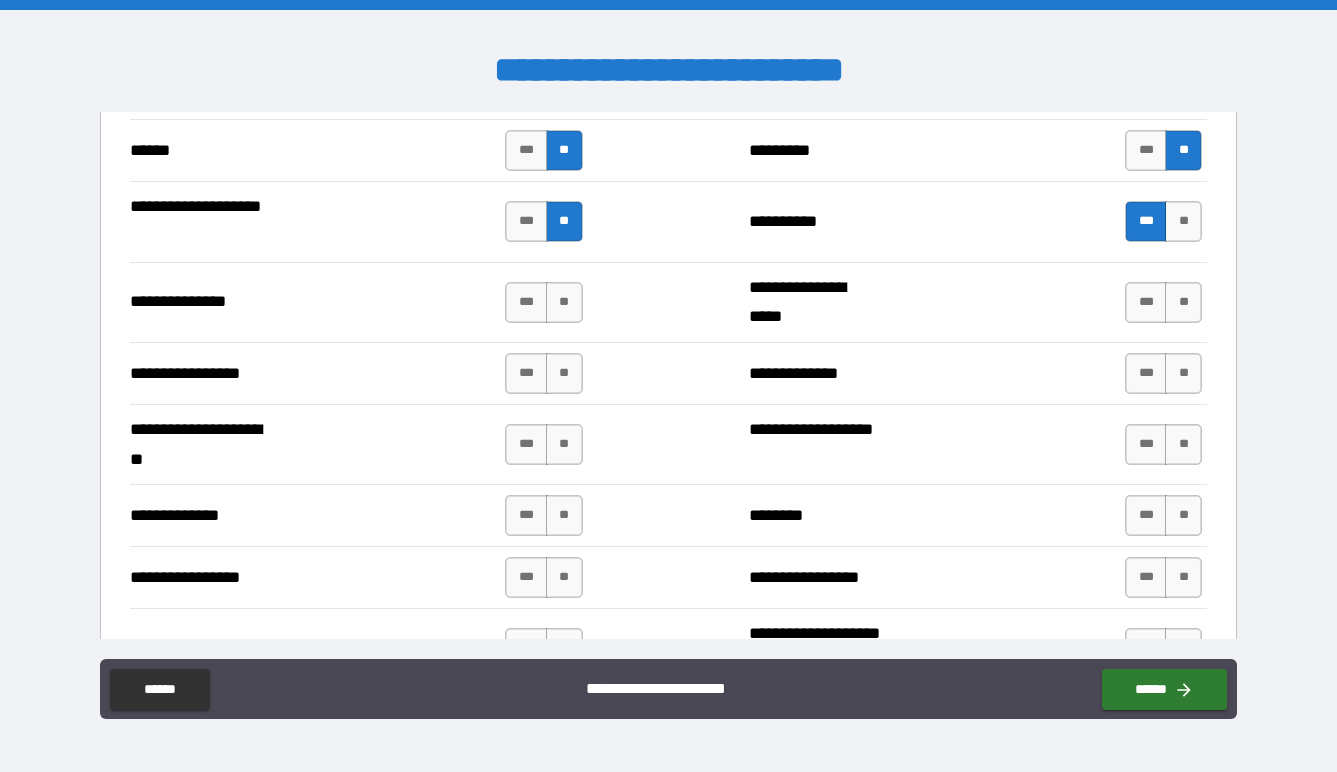 scroll, scrollTop: 2570, scrollLeft: 0, axis: vertical 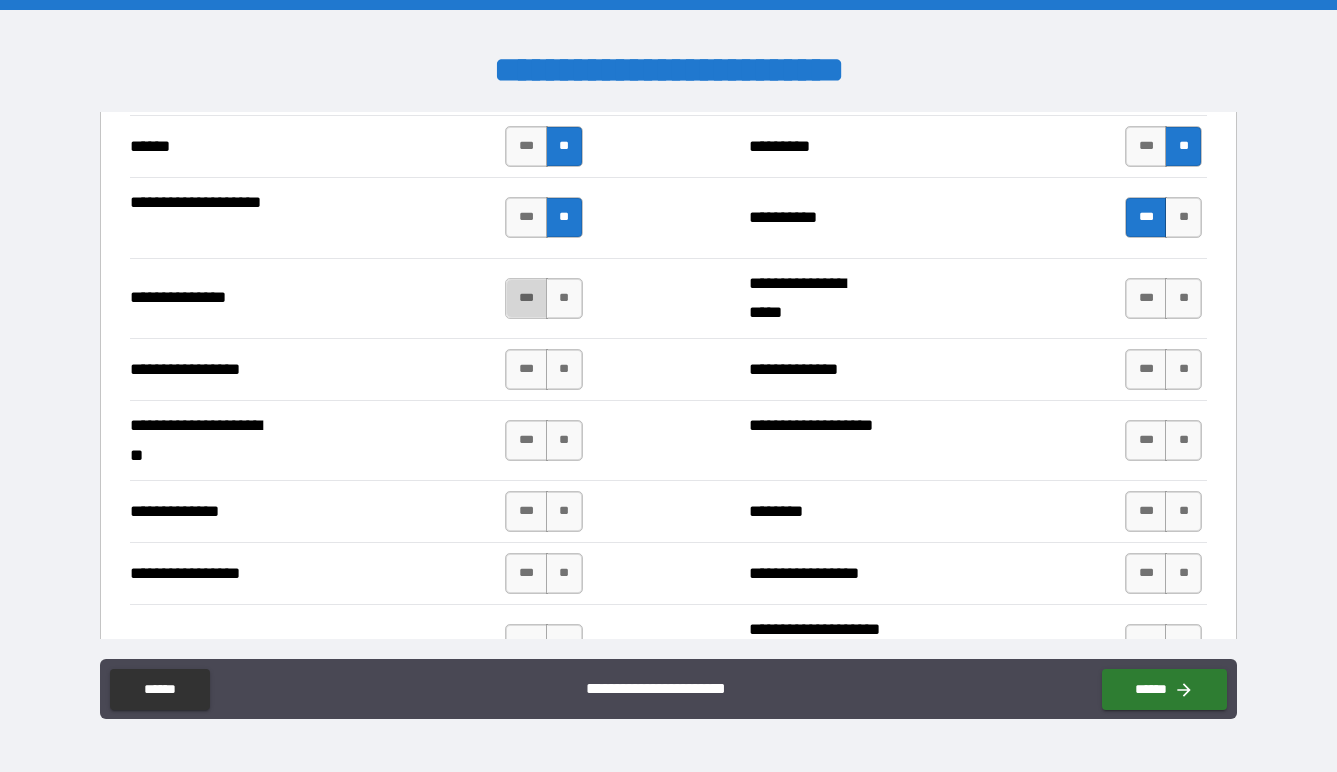 click on "***" at bounding box center (526, 298) 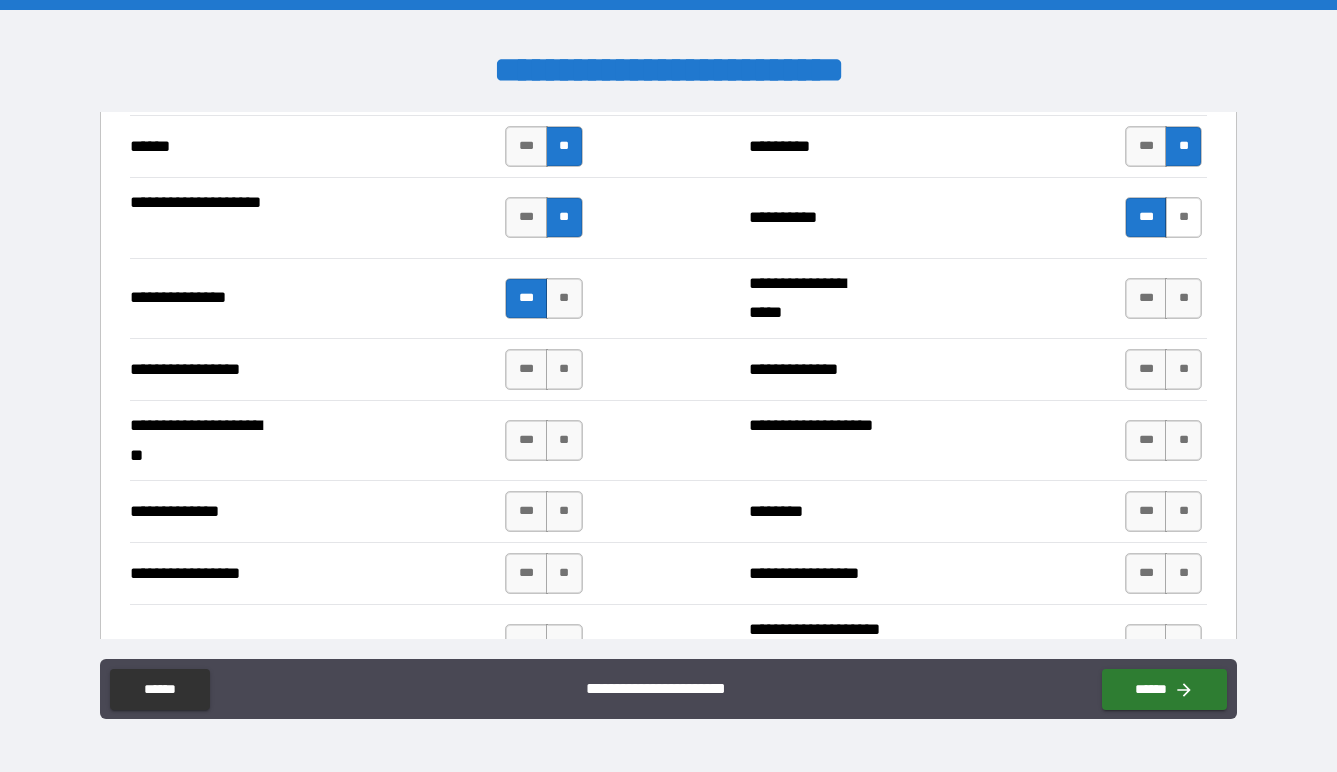 click on "**" at bounding box center [1183, 217] 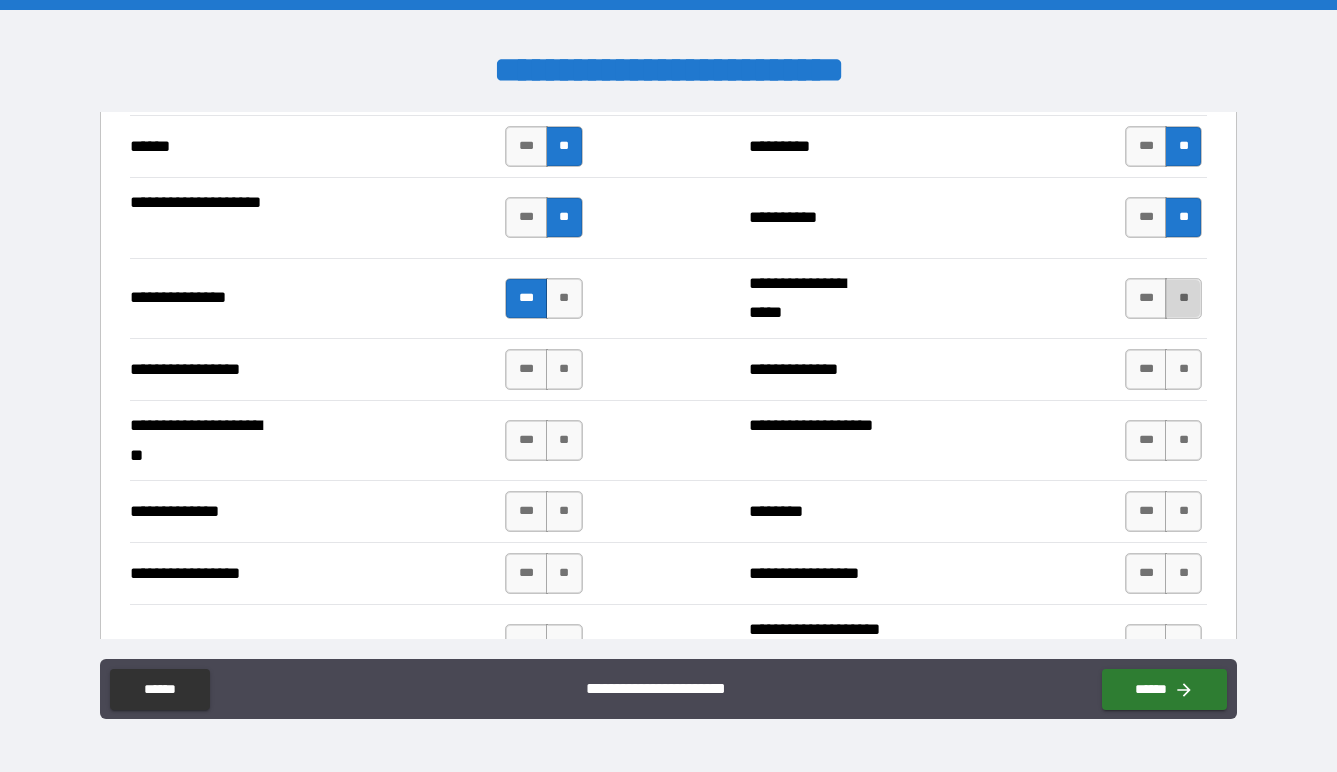 click on "**" at bounding box center [1183, 298] 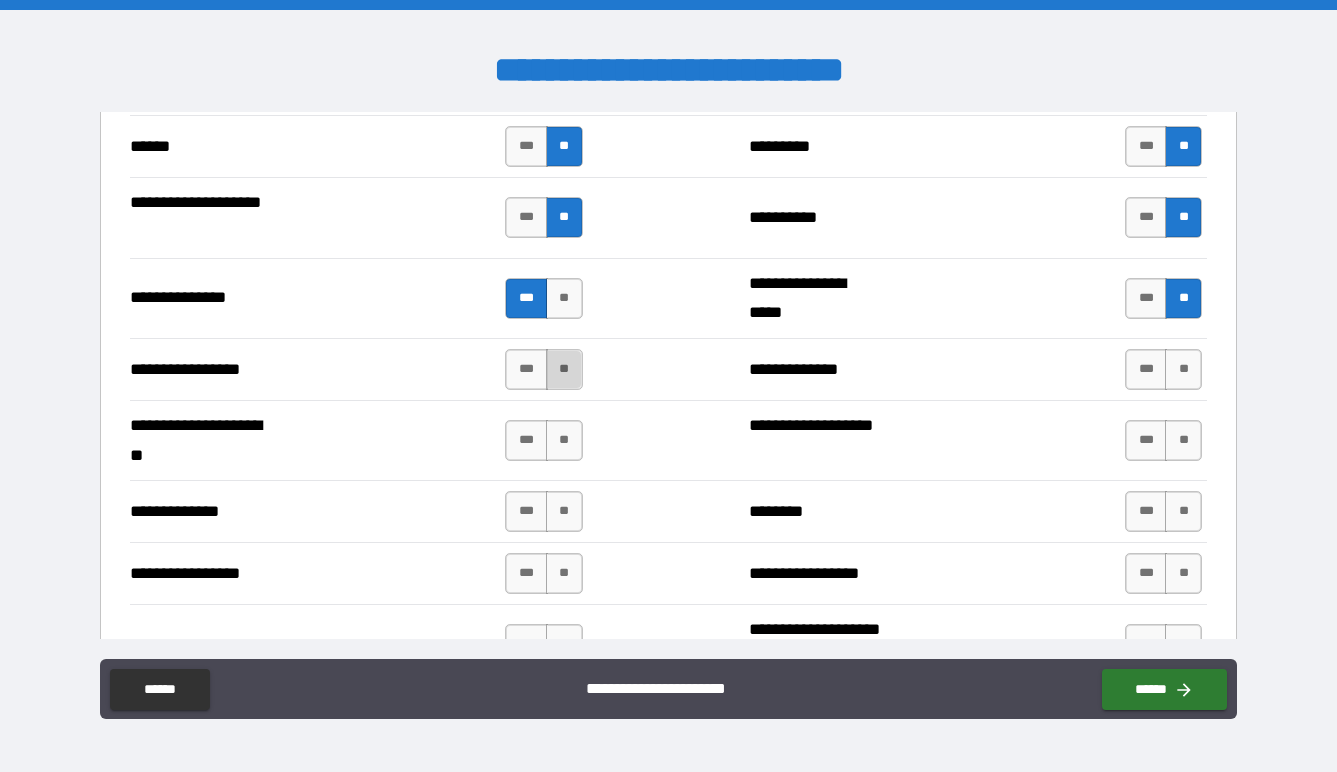 click on "**" at bounding box center (564, 369) 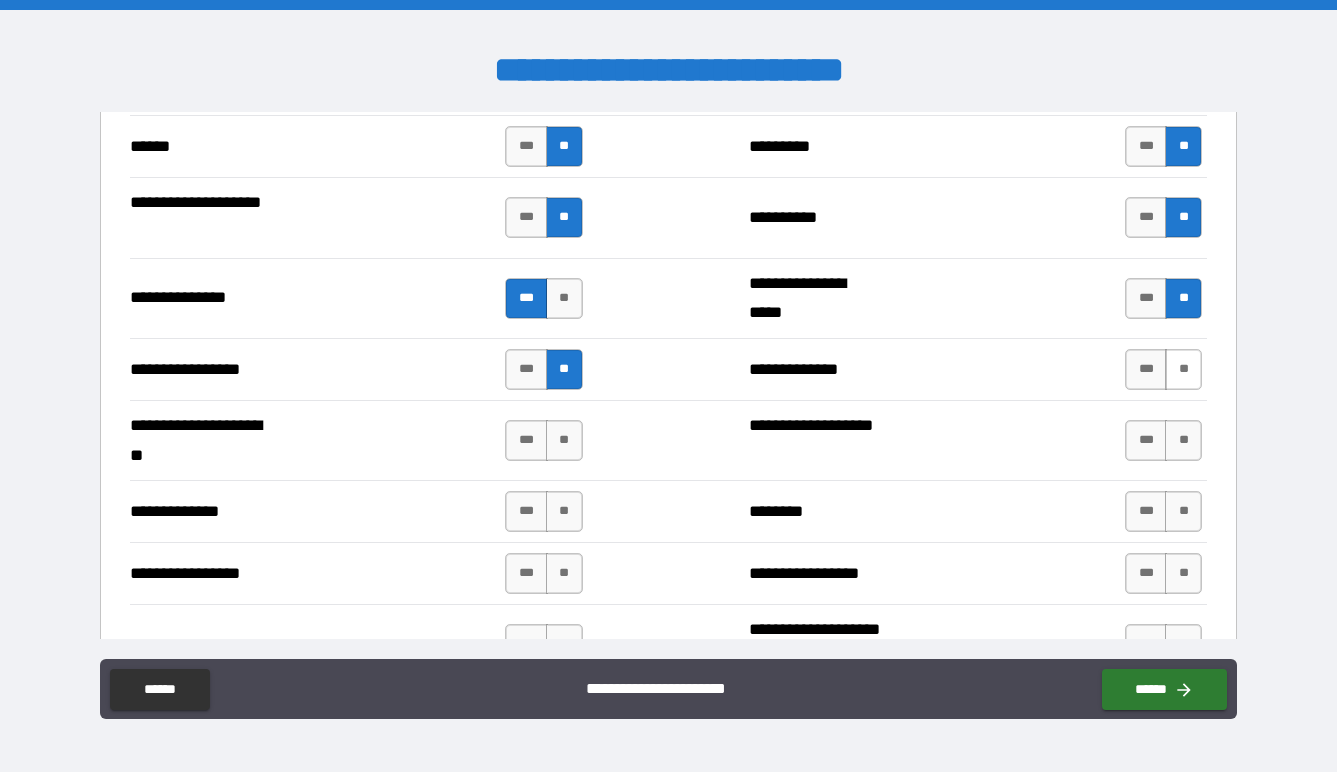 click on "**" at bounding box center [1183, 369] 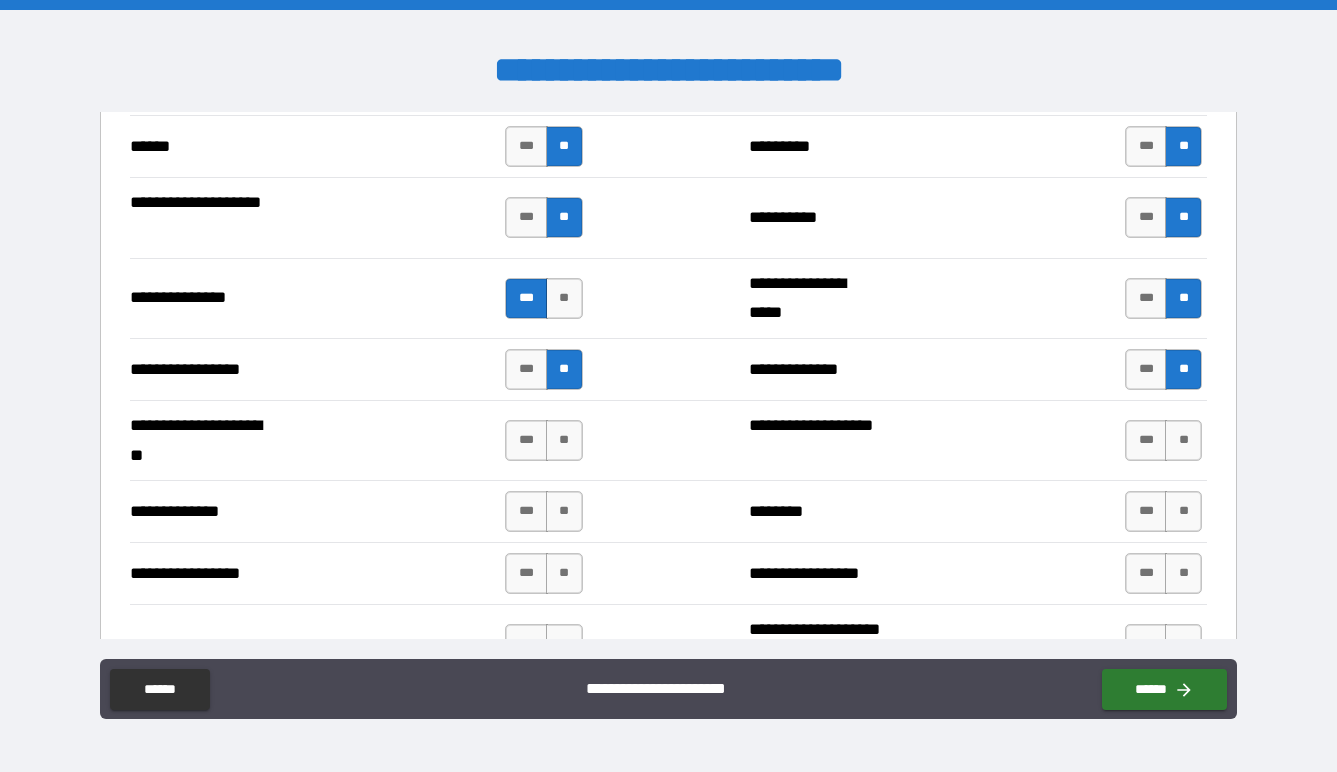 scroll, scrollTop: 2637, scrollLeft: 0, axis: vertical 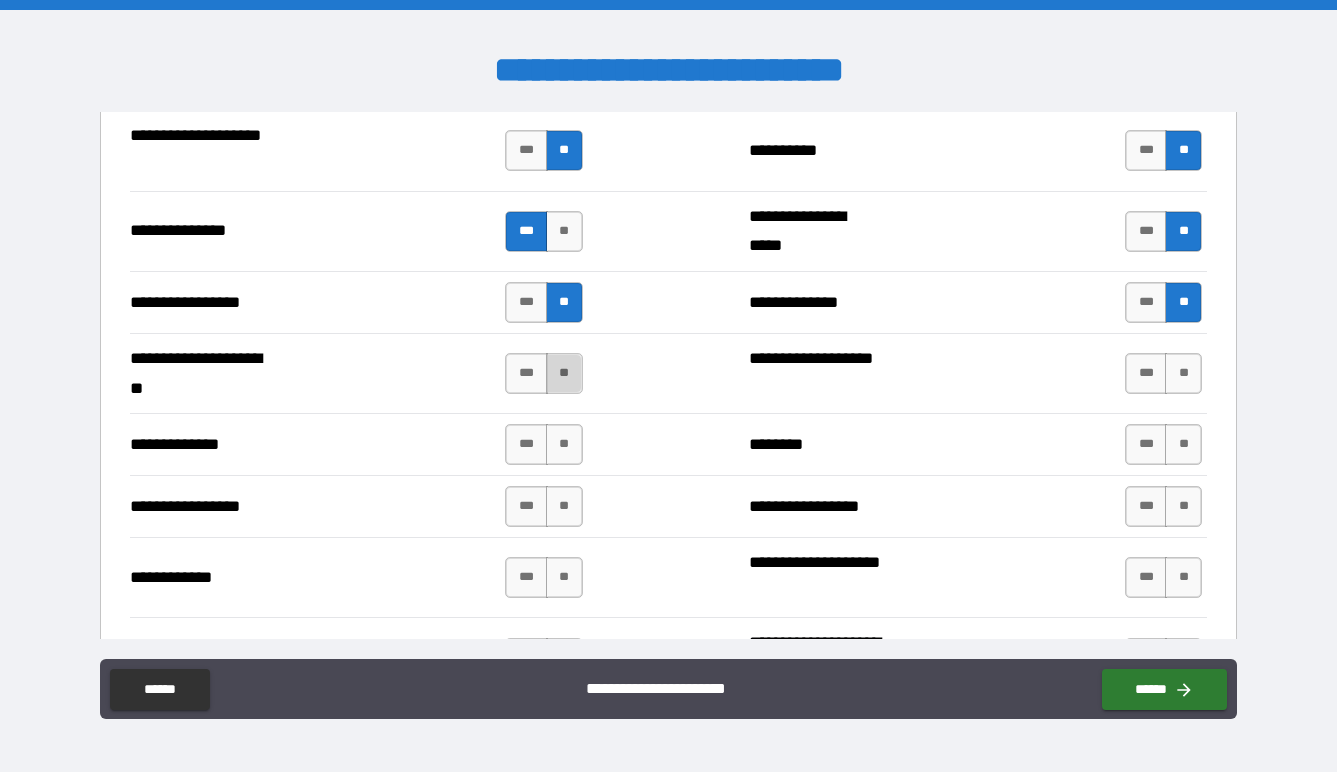 click on "**" at bounding box center (564, 373) 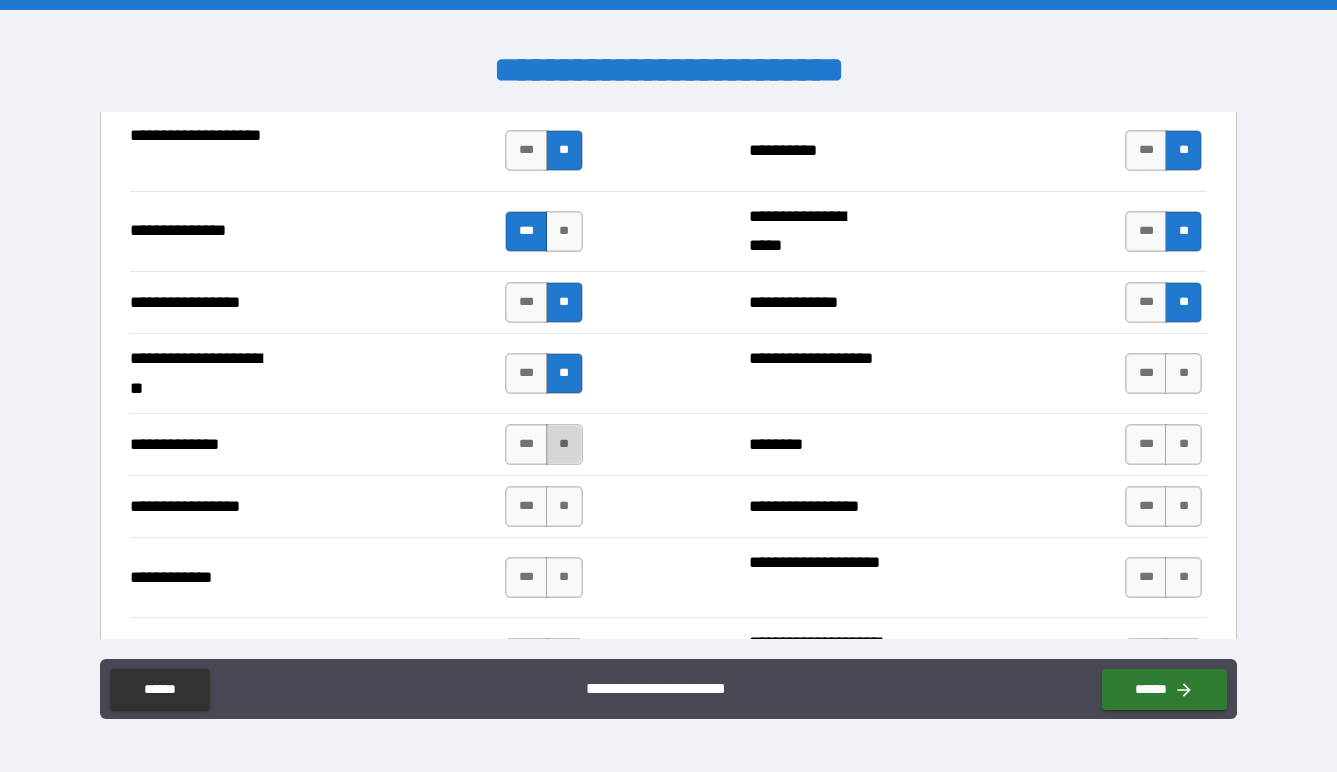 click on "**" at bounding box center (564, 444) 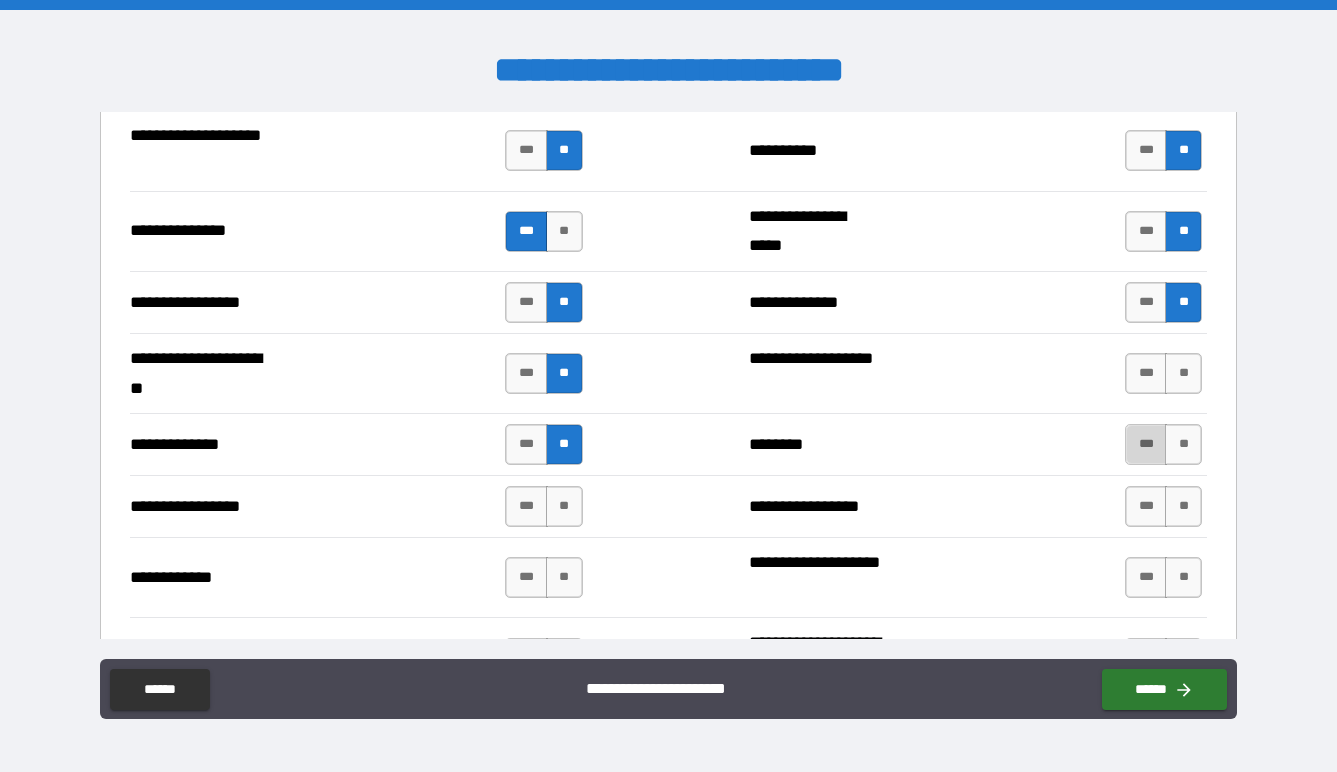 click on "***" at bounding box center (1146, 444) 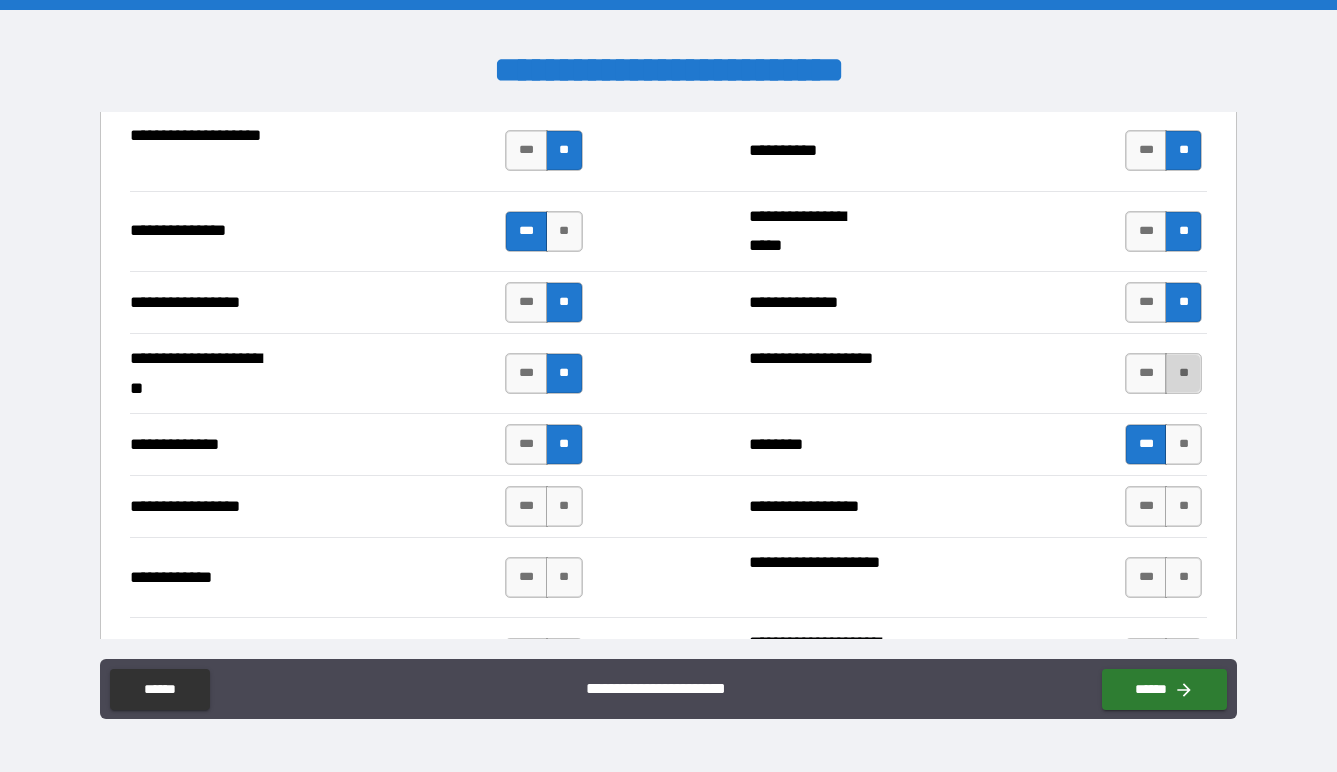 click on "**" at bounding box center [1183, 373] 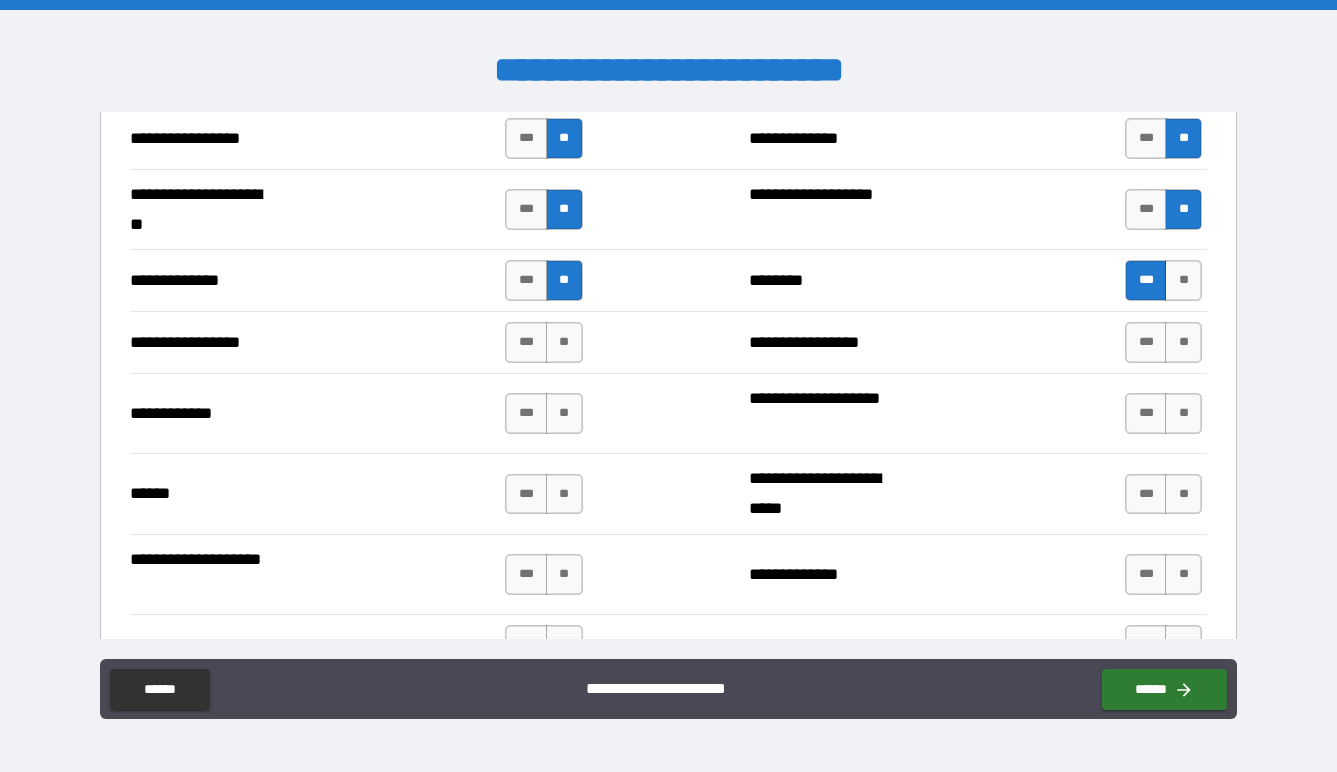 scroll, scrollTop: 2802, scrollLeft: 0, axis: vertical 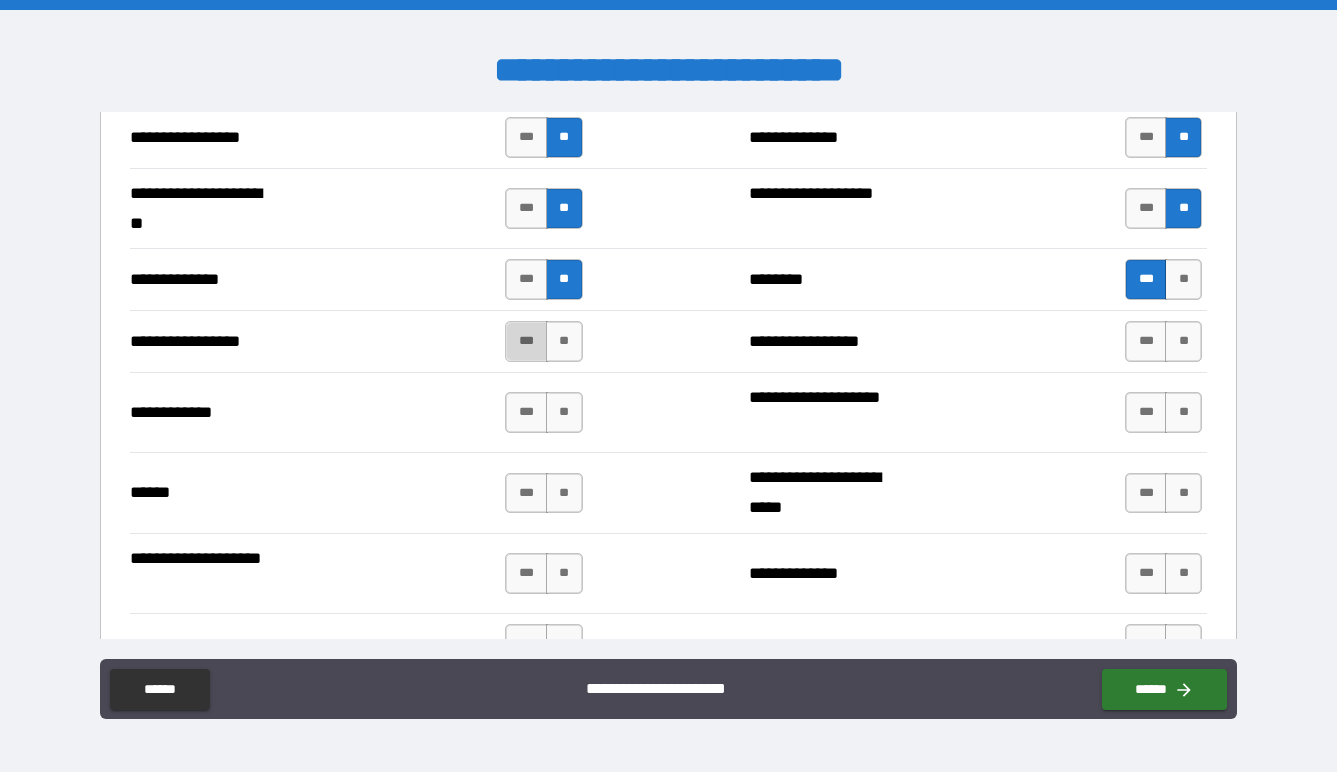 click on "***" at bounding box center [526, 341] 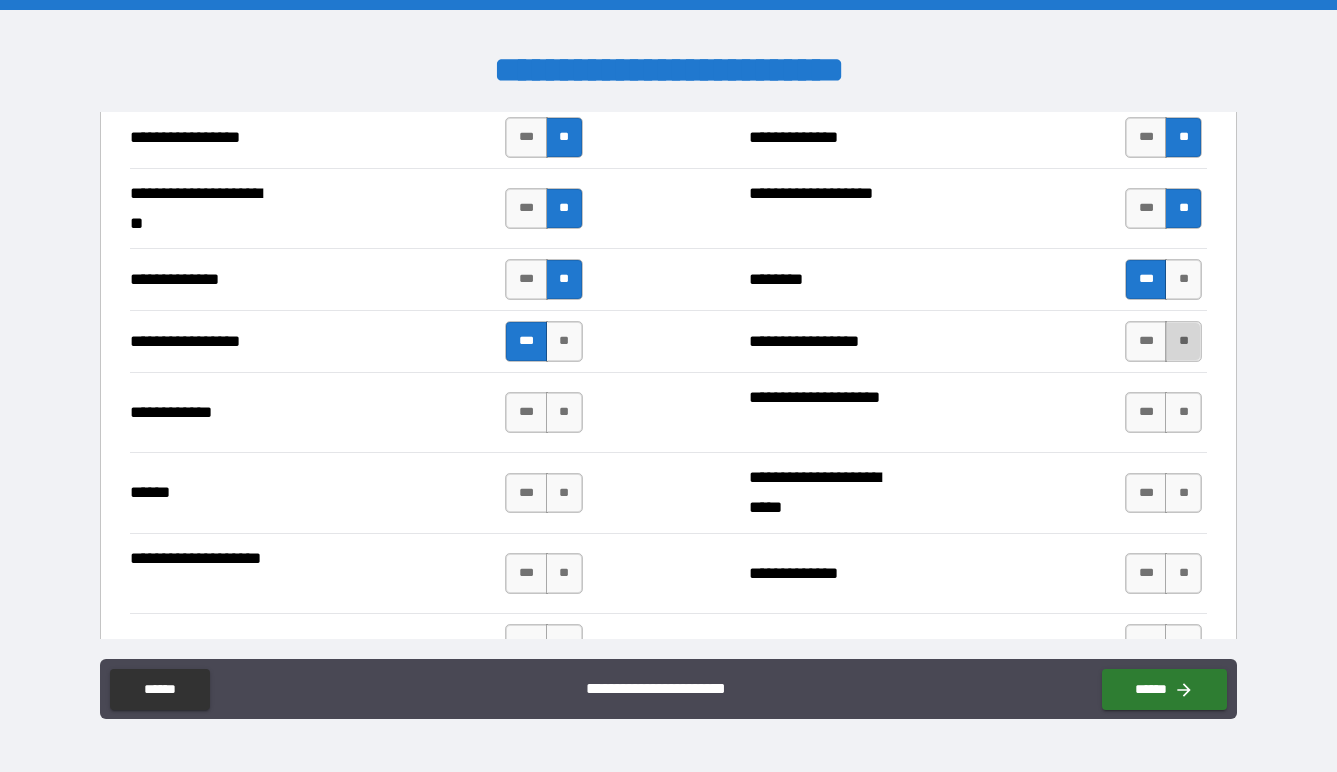 click on "**" at bounding box center [1183, 341] 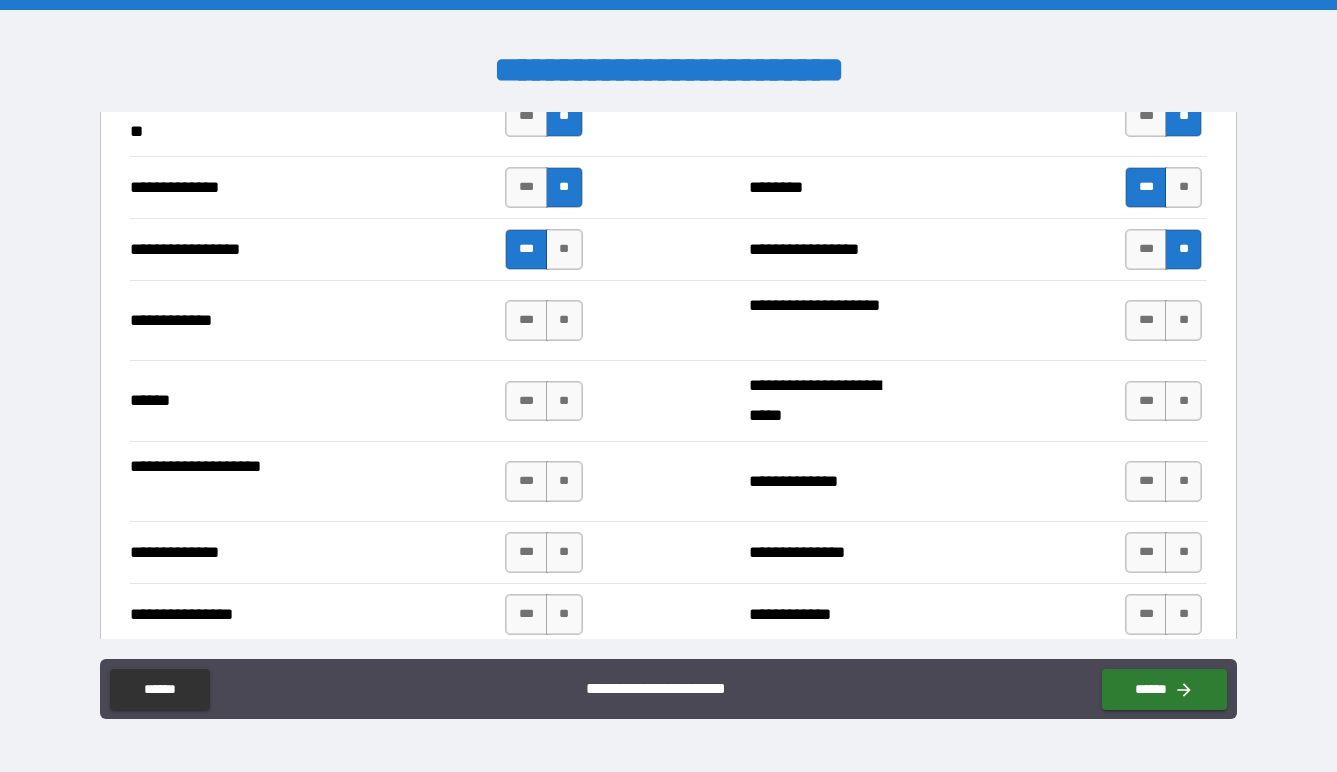 scroll, scrollTop: 2899, scrollLeft: 0, axis: vertical 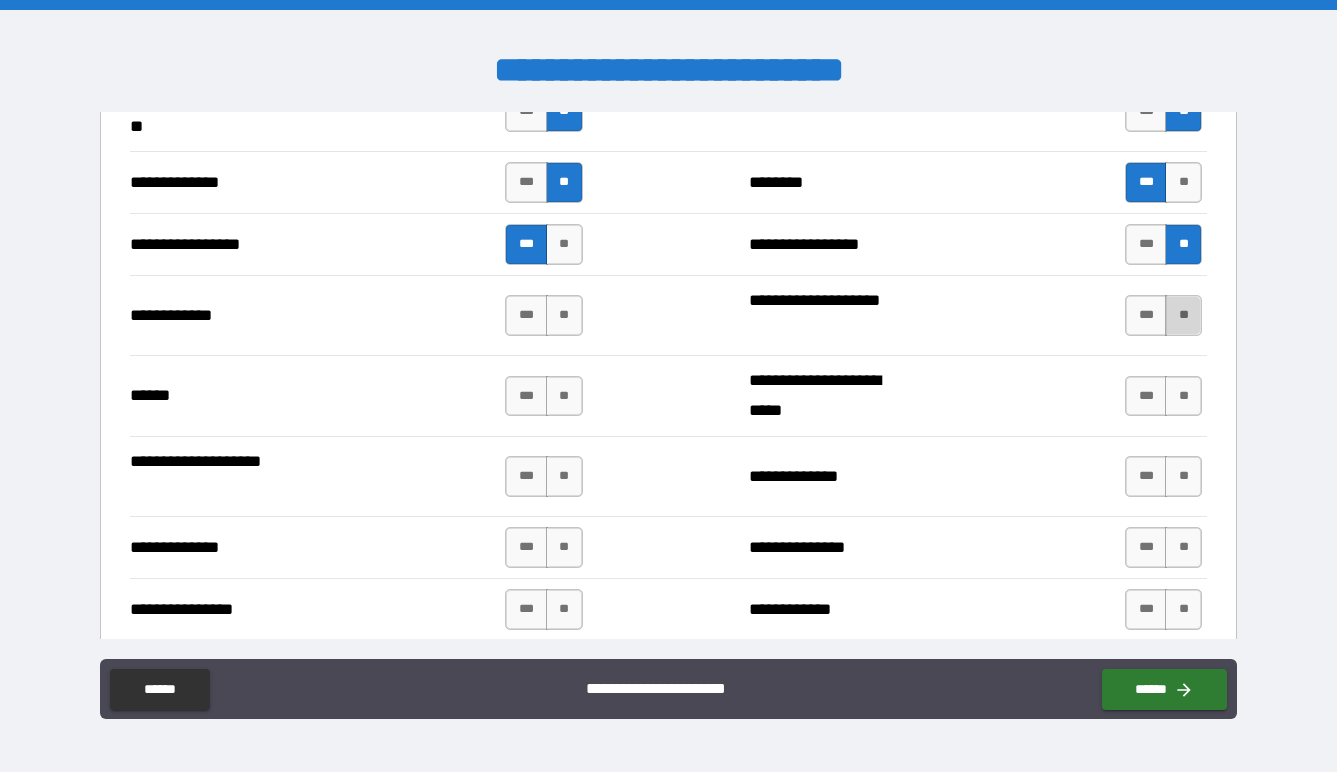 click on "**" at bounding box center (1183, 315) 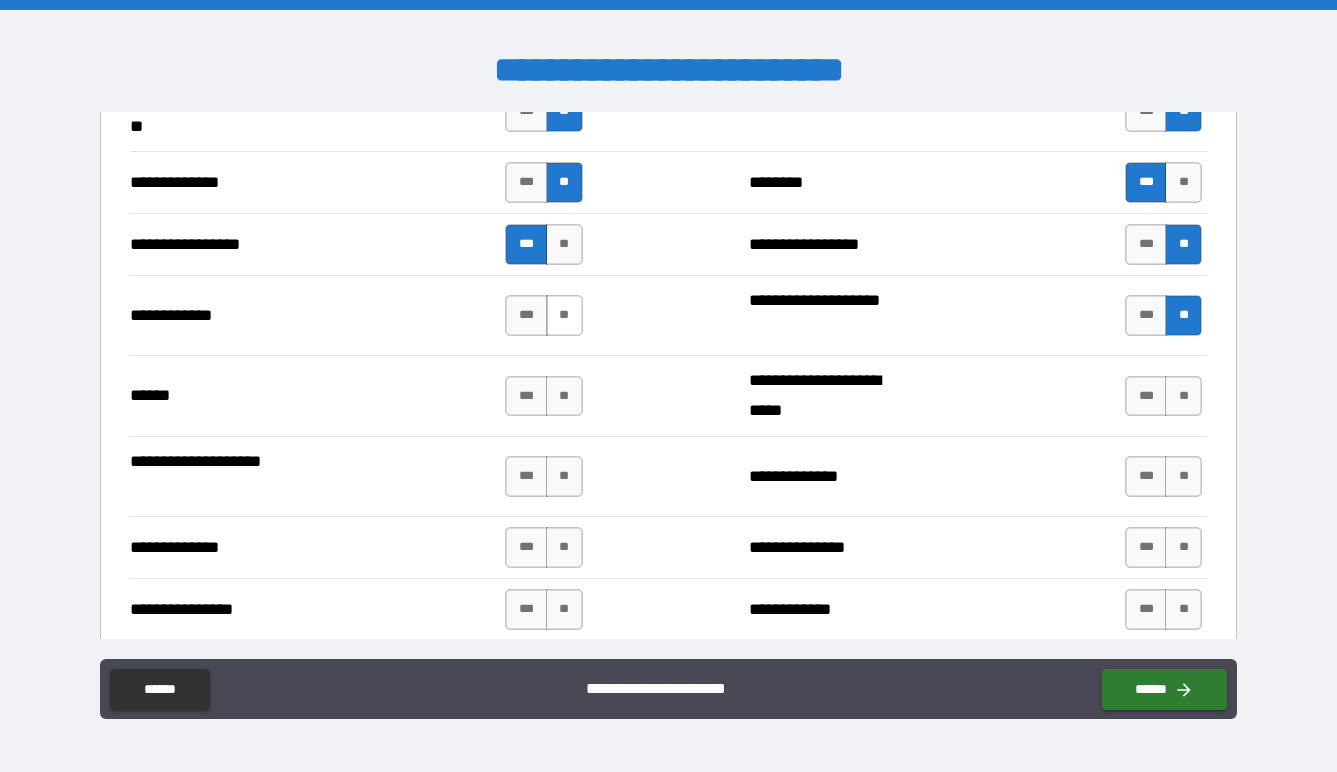 click on "**" at bounding box center (564, 315) 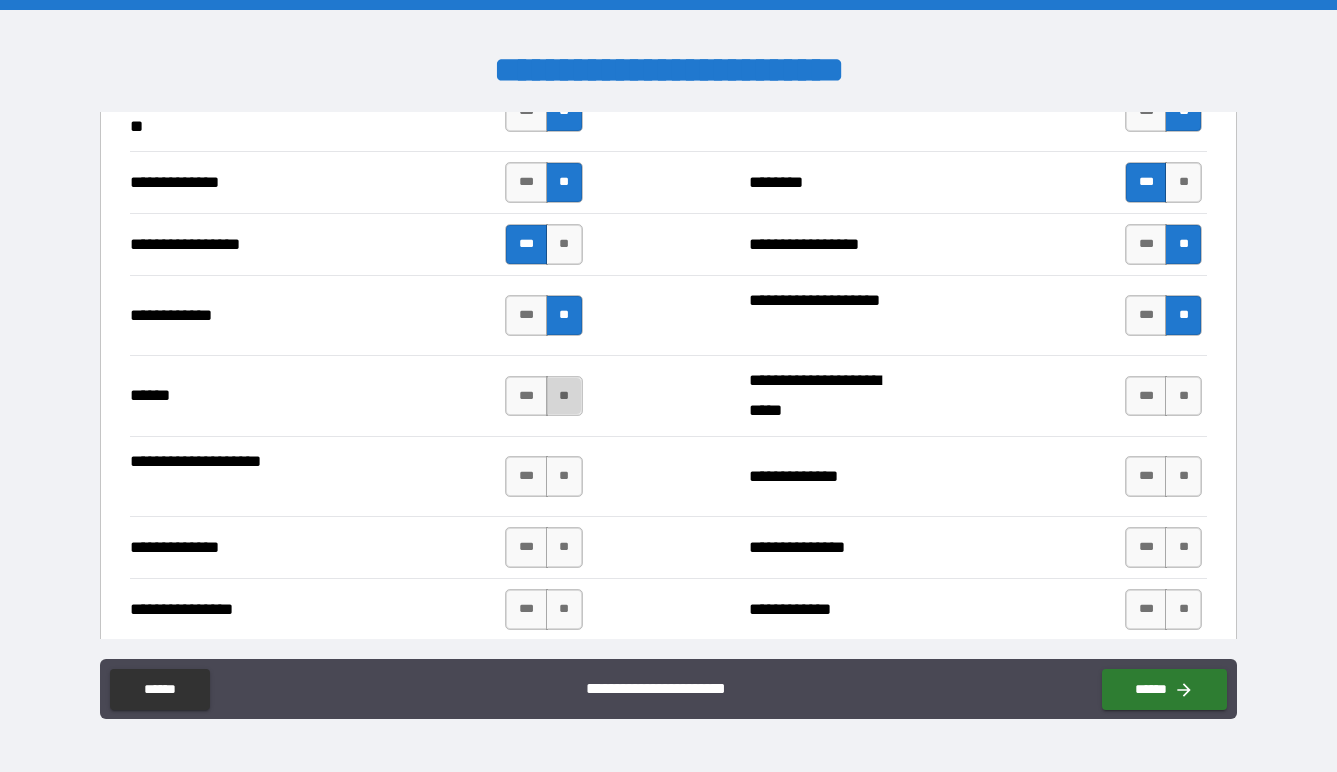 click on "**" at bounding box center [564, 396] 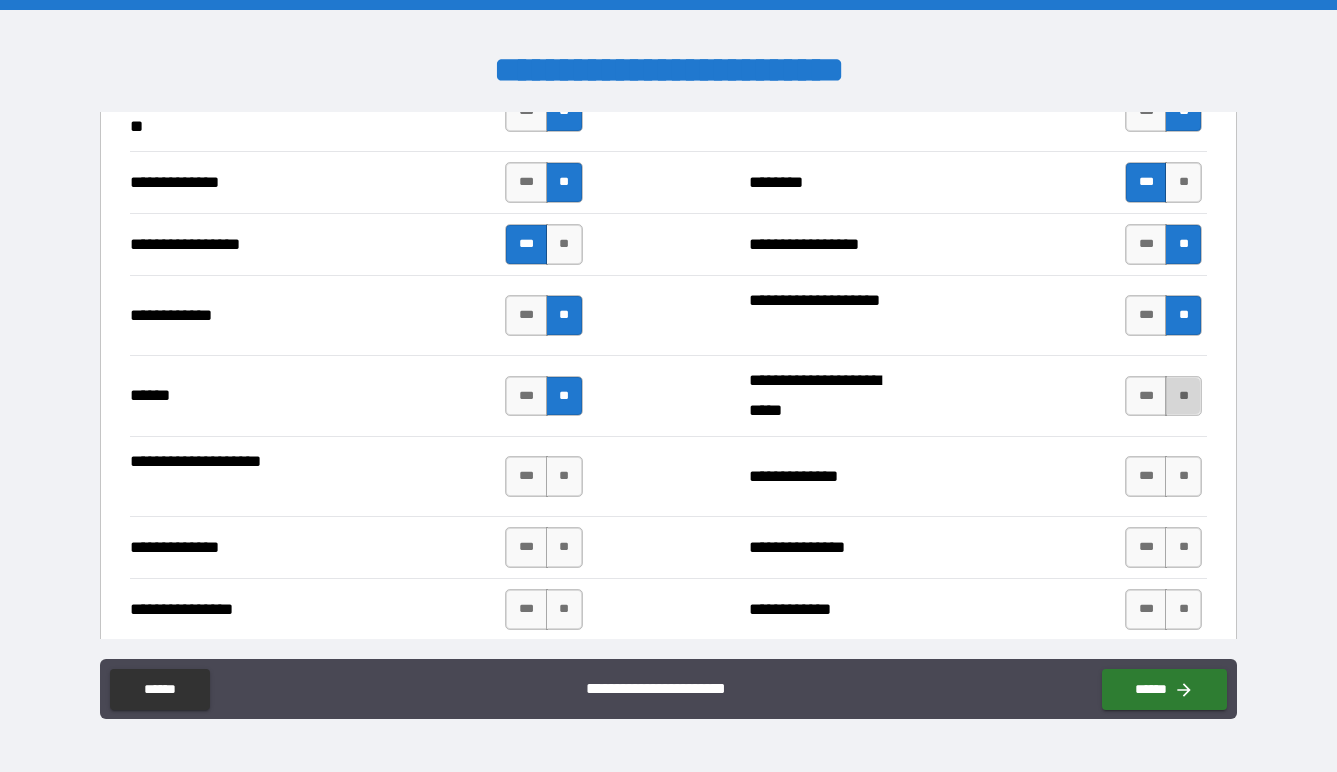click on "**" at bounding box center (1183, 396) 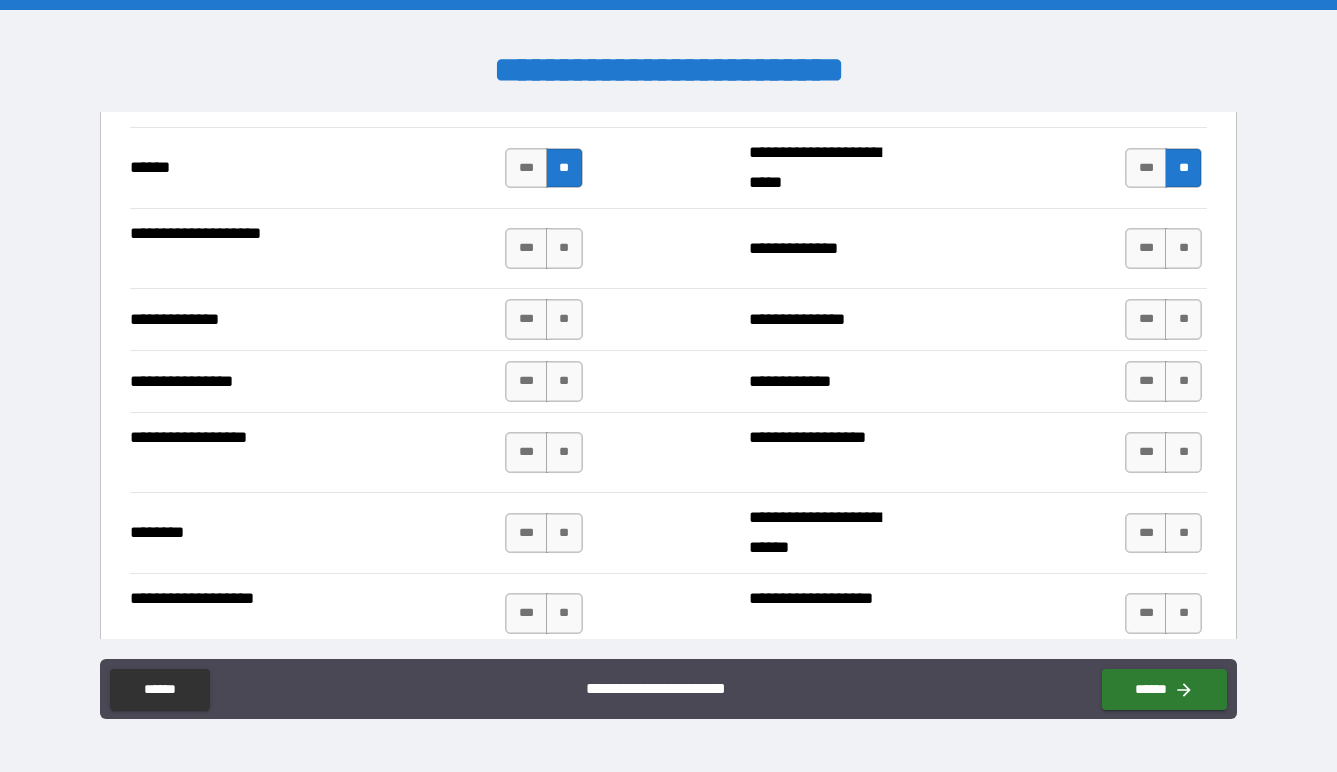scroll, scrollTop: 3130, scrollLeft: 0, axis: vertical 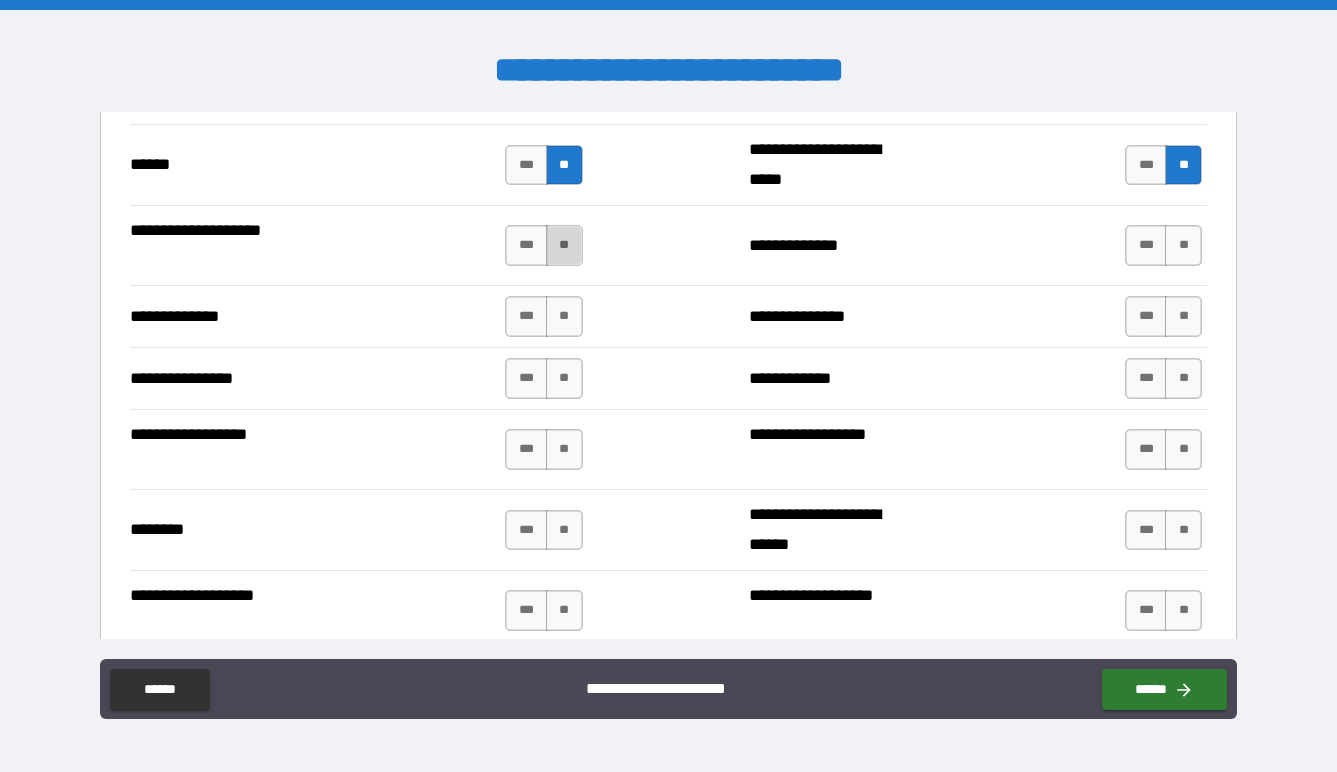 click on "**" at bounding box center (564, 245) 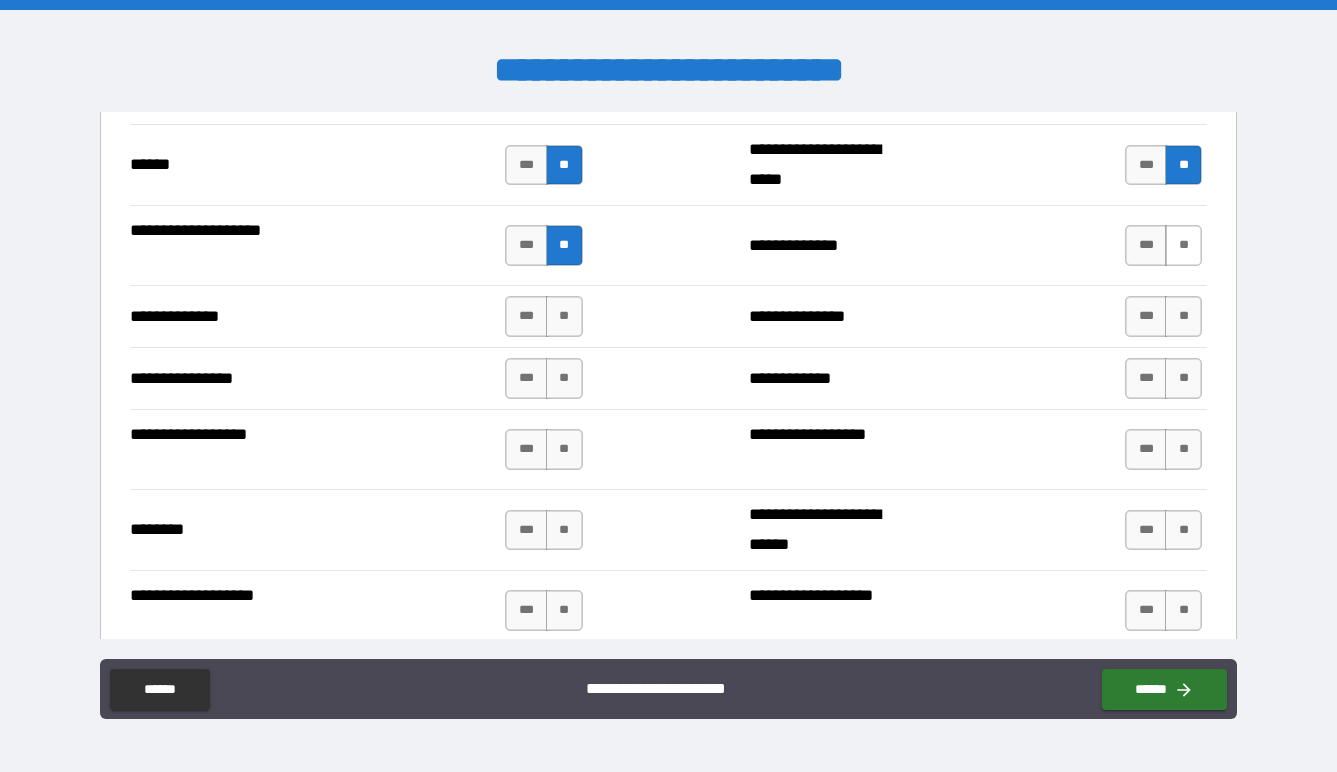 click on "**" at bounding box center [1183, 245] 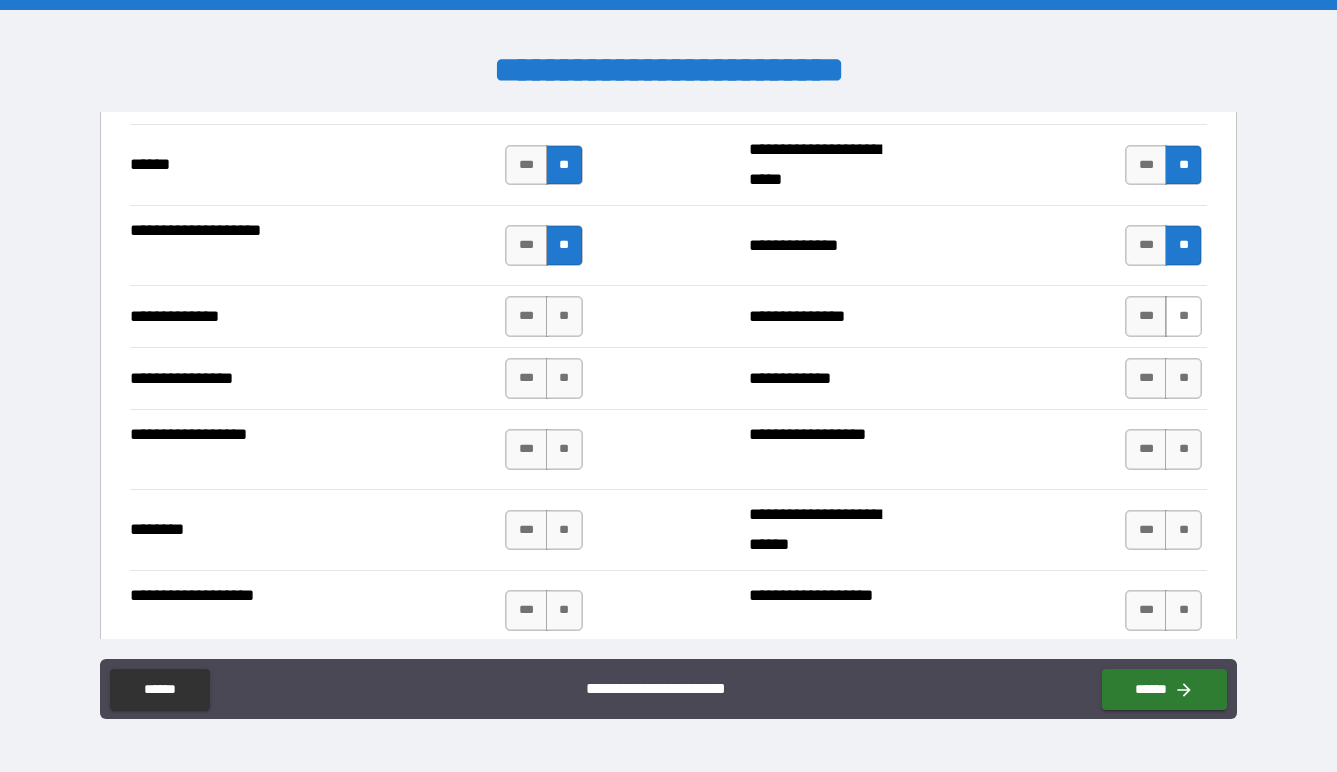 click on "**" at bounding box center [1183, 316] 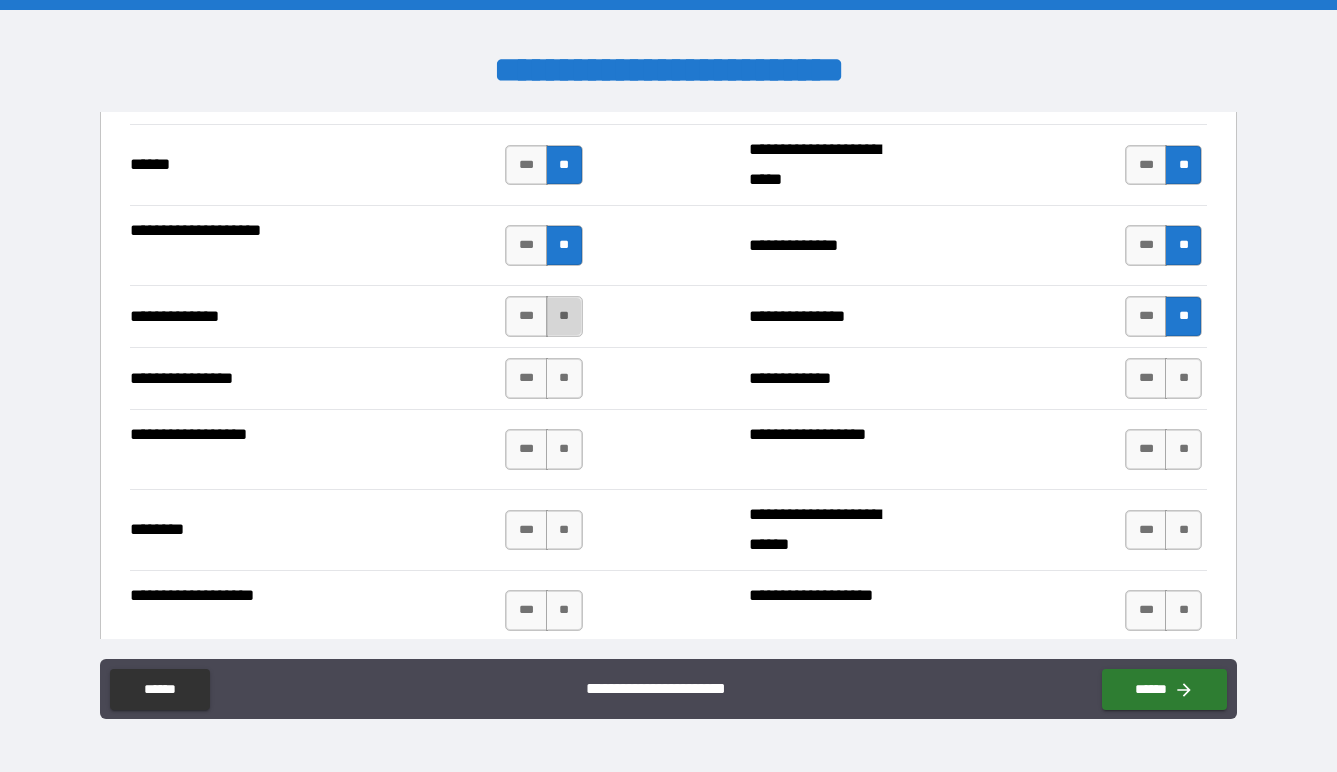 click on "**" at bounding box center [564, 316] 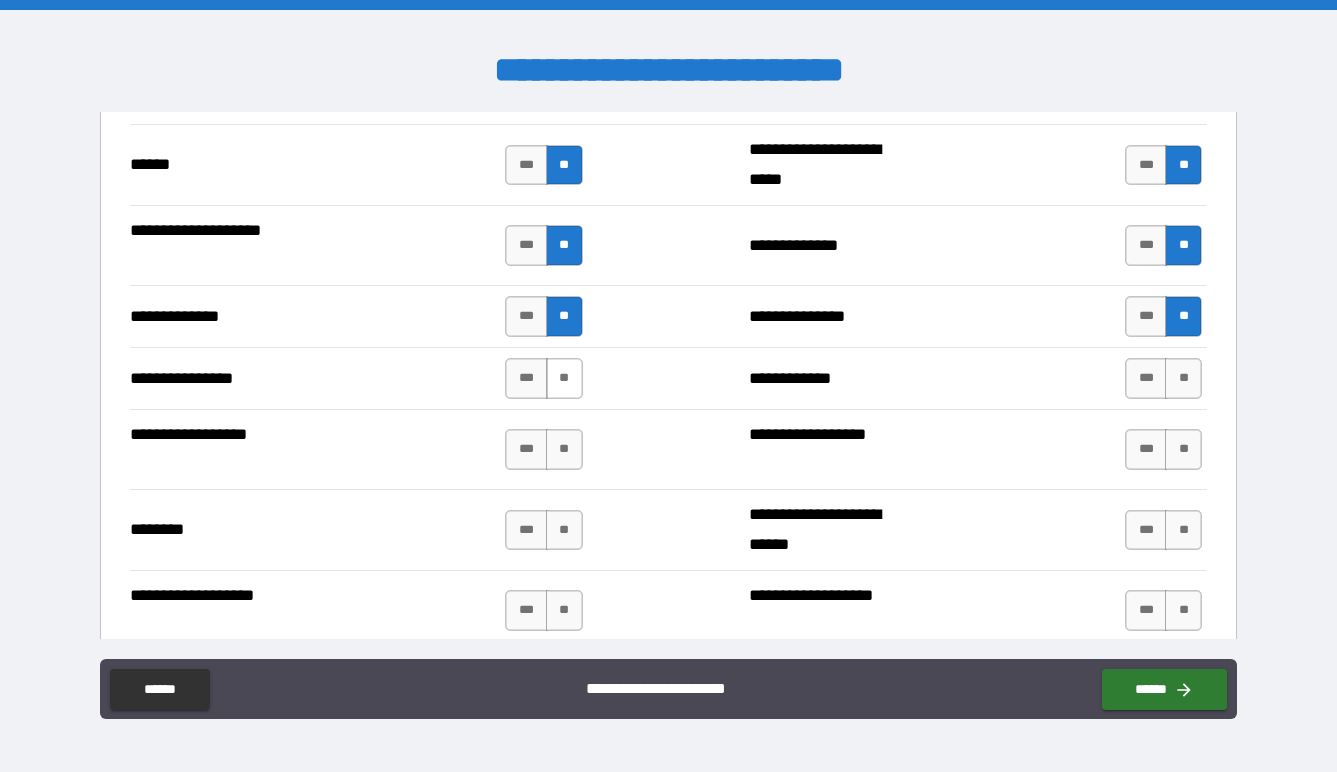 click on "**" at bounding box center (564, 378) 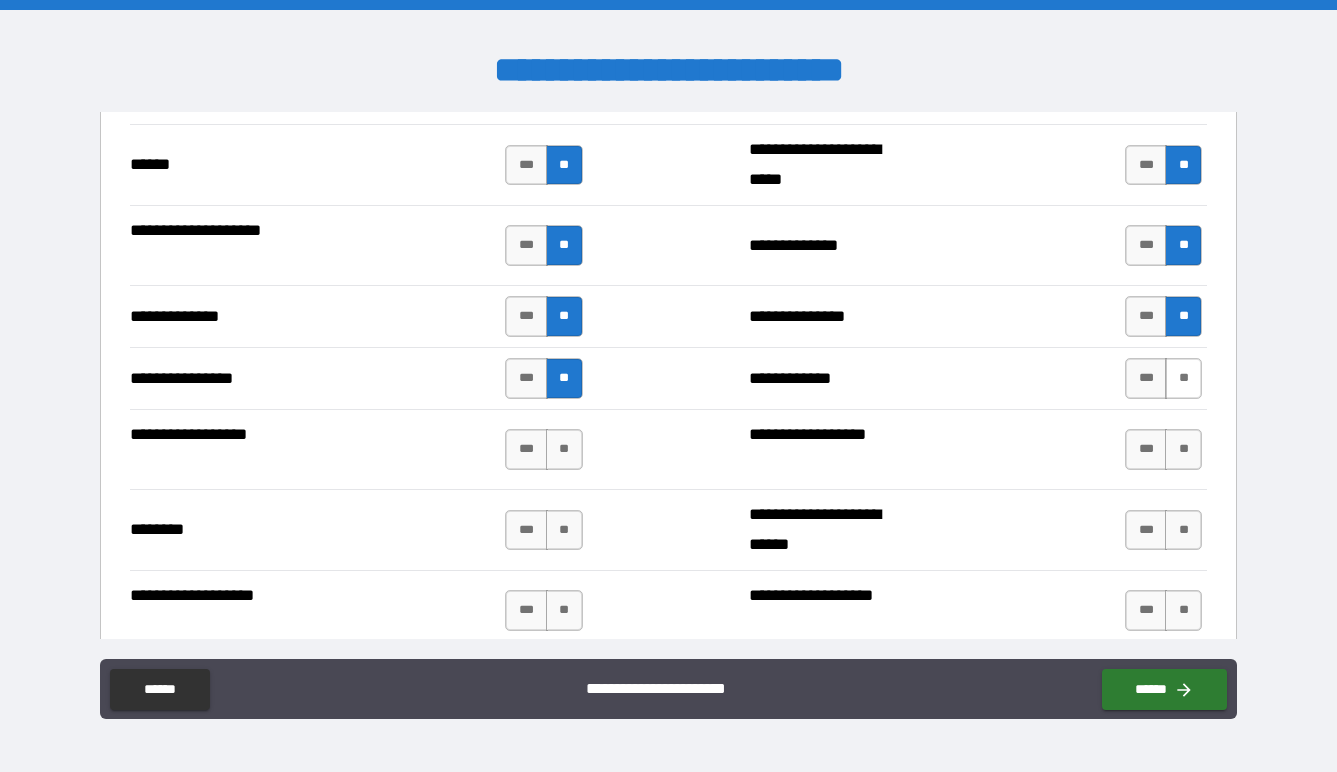 click on "**" at bounding box center (1183, 378) 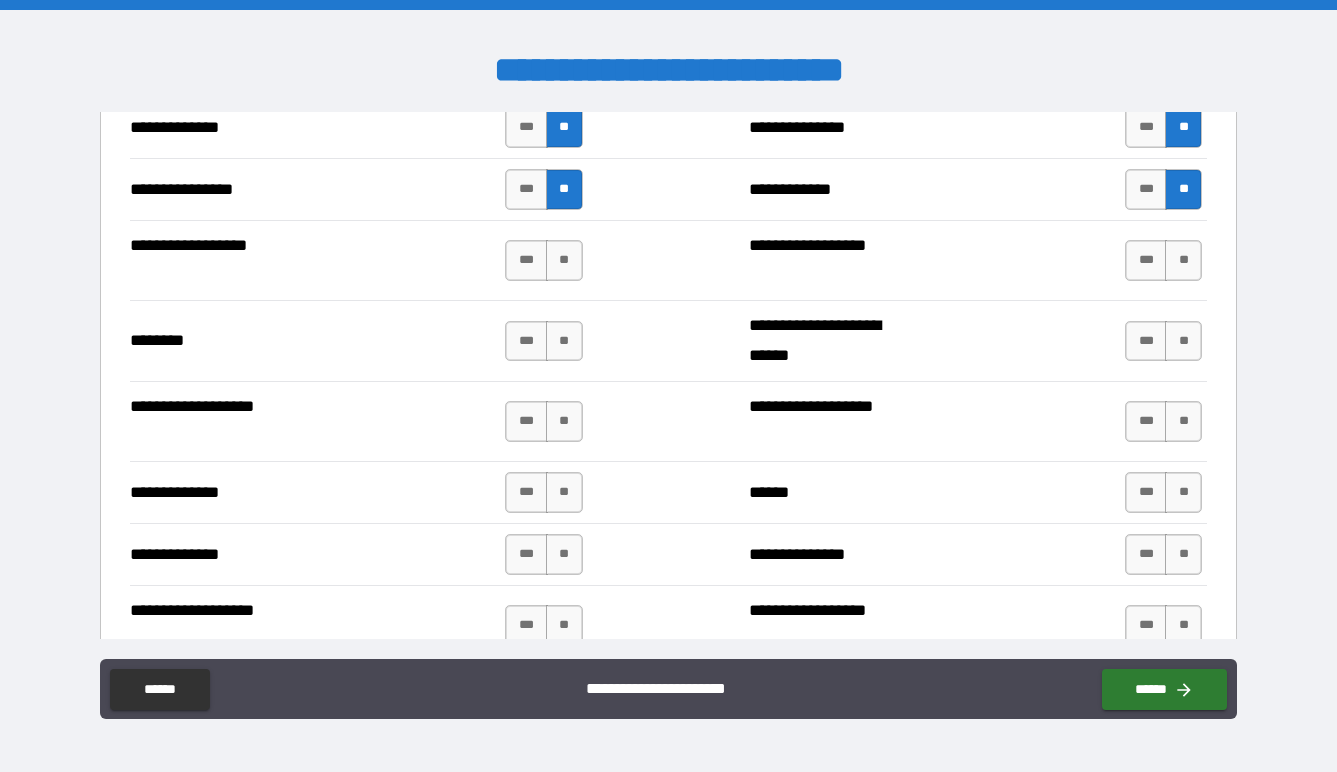 scroll, scrollTop: 3325, scrollLeft: 0, axis: vertical 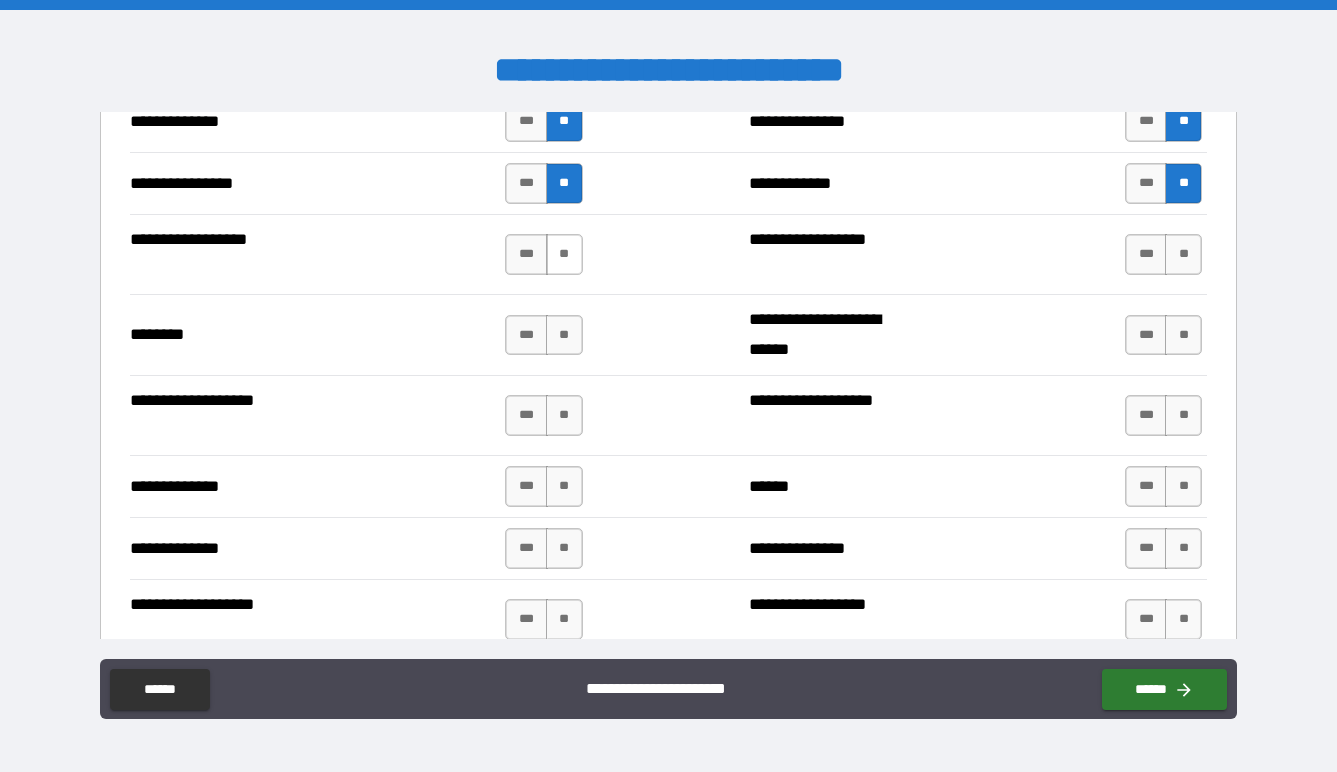 click on "**" at bounding box center [564, 254] 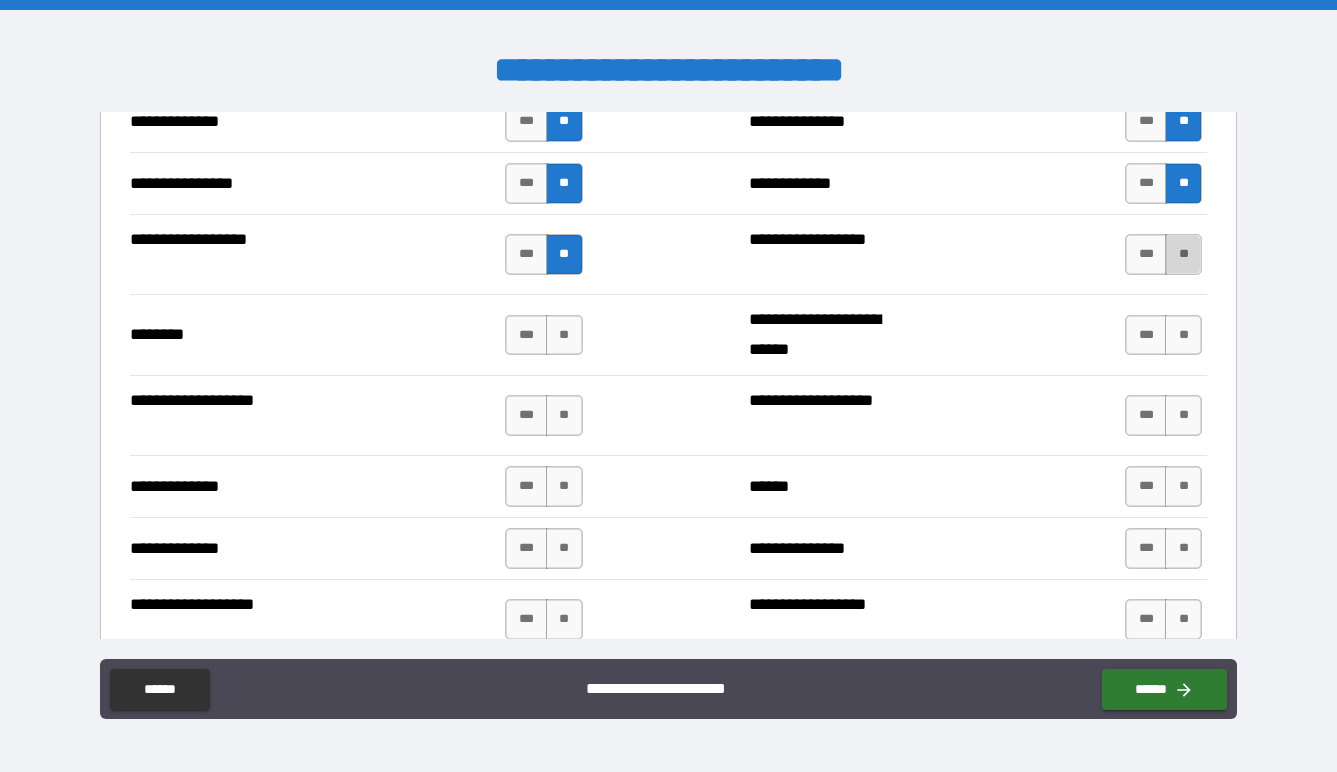 click on "**" at bounding box center [1183, 254] 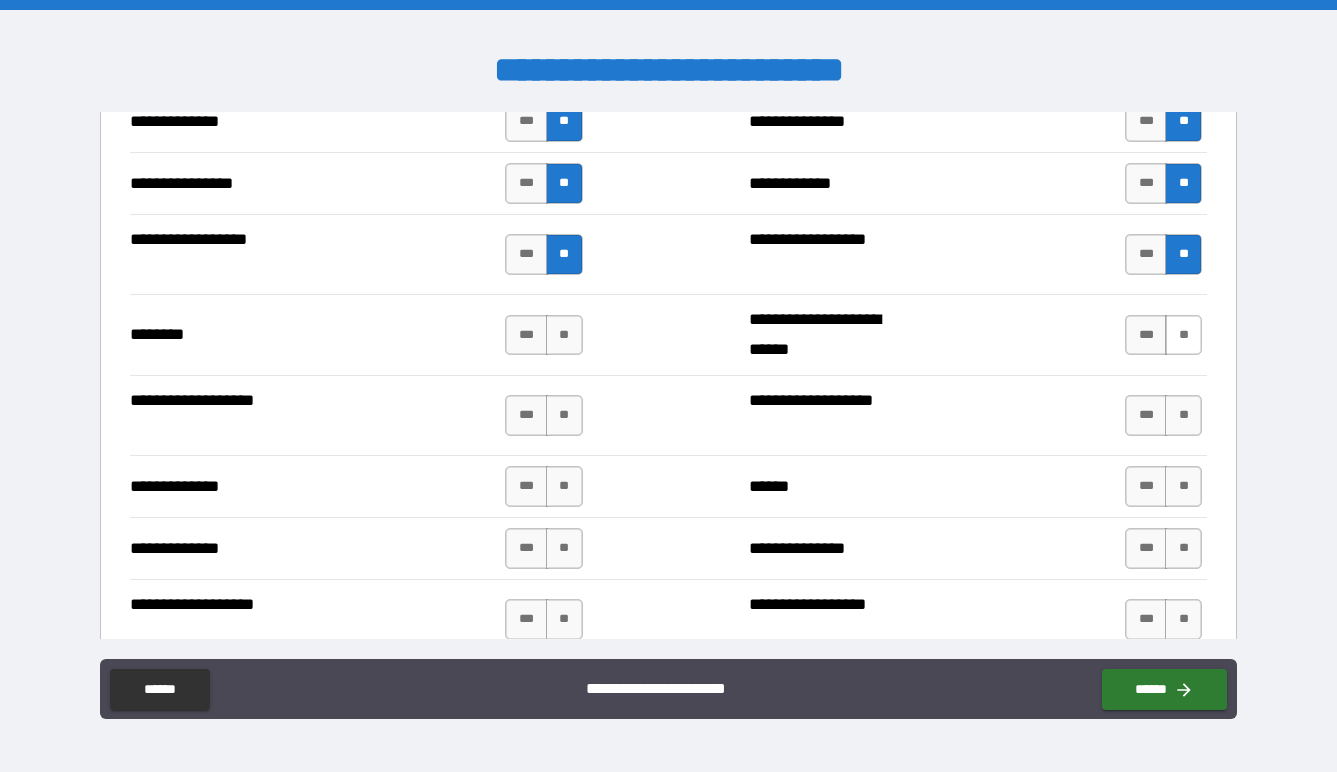 click on "**" at bounding box center [1183, 335] 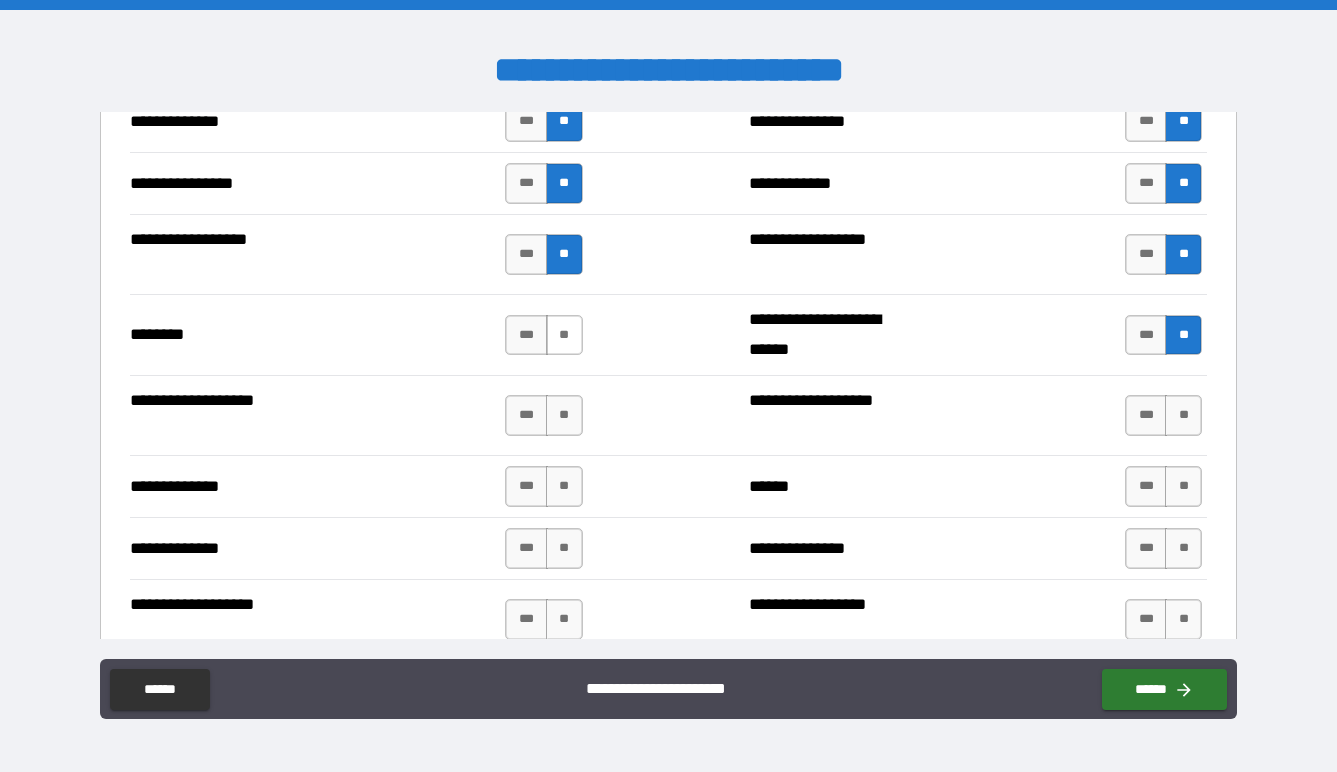 click on "**" at bounding box center (564, 335) 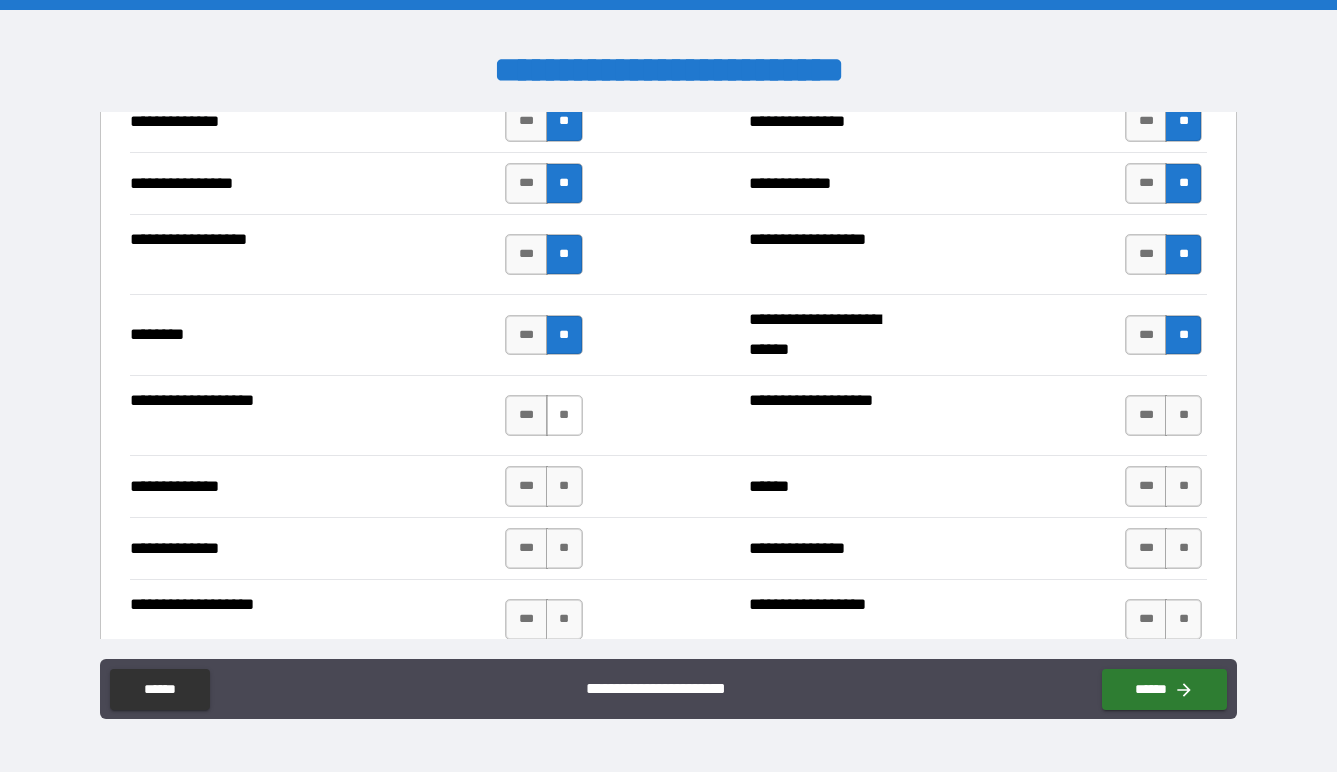 click on "**" at bounding box center [564, 415] 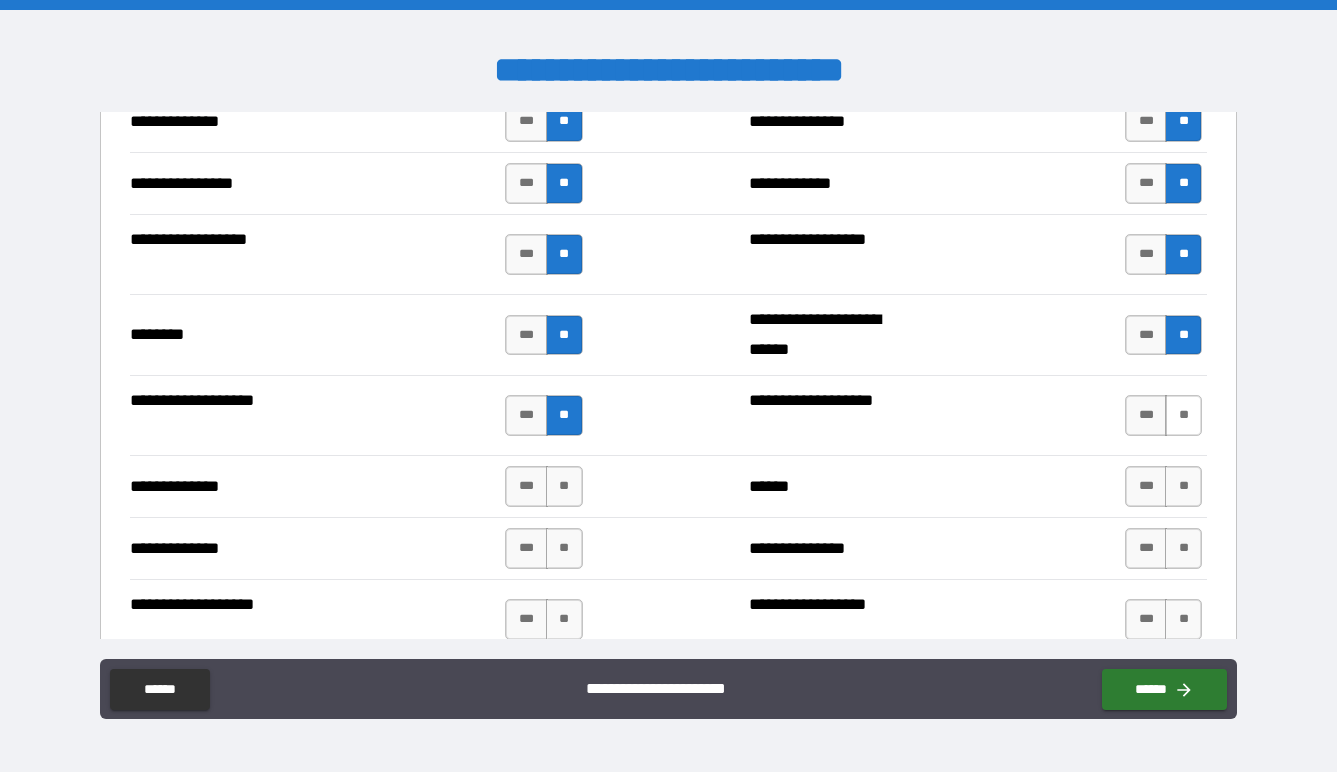click on "**" at bounding box center (1183, 415) 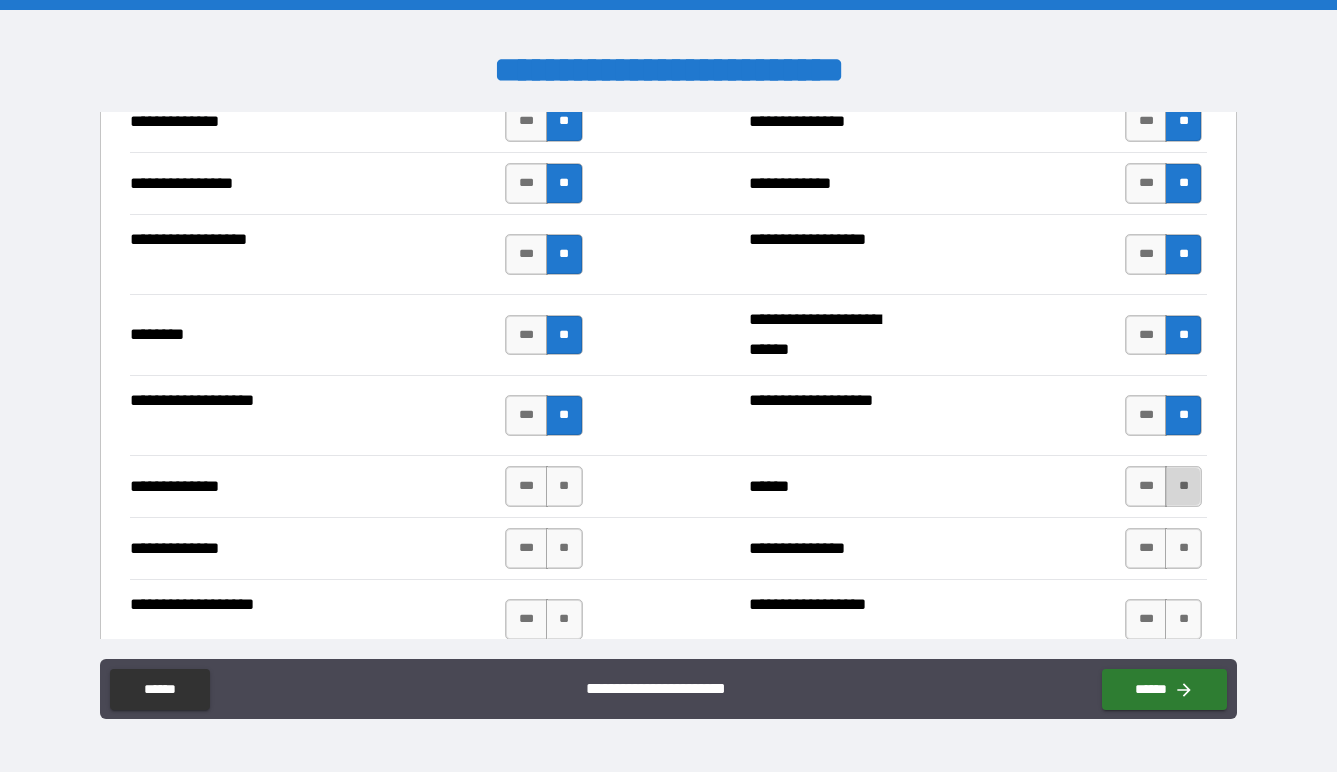 click on "**" at bounding box center (1183, 486) 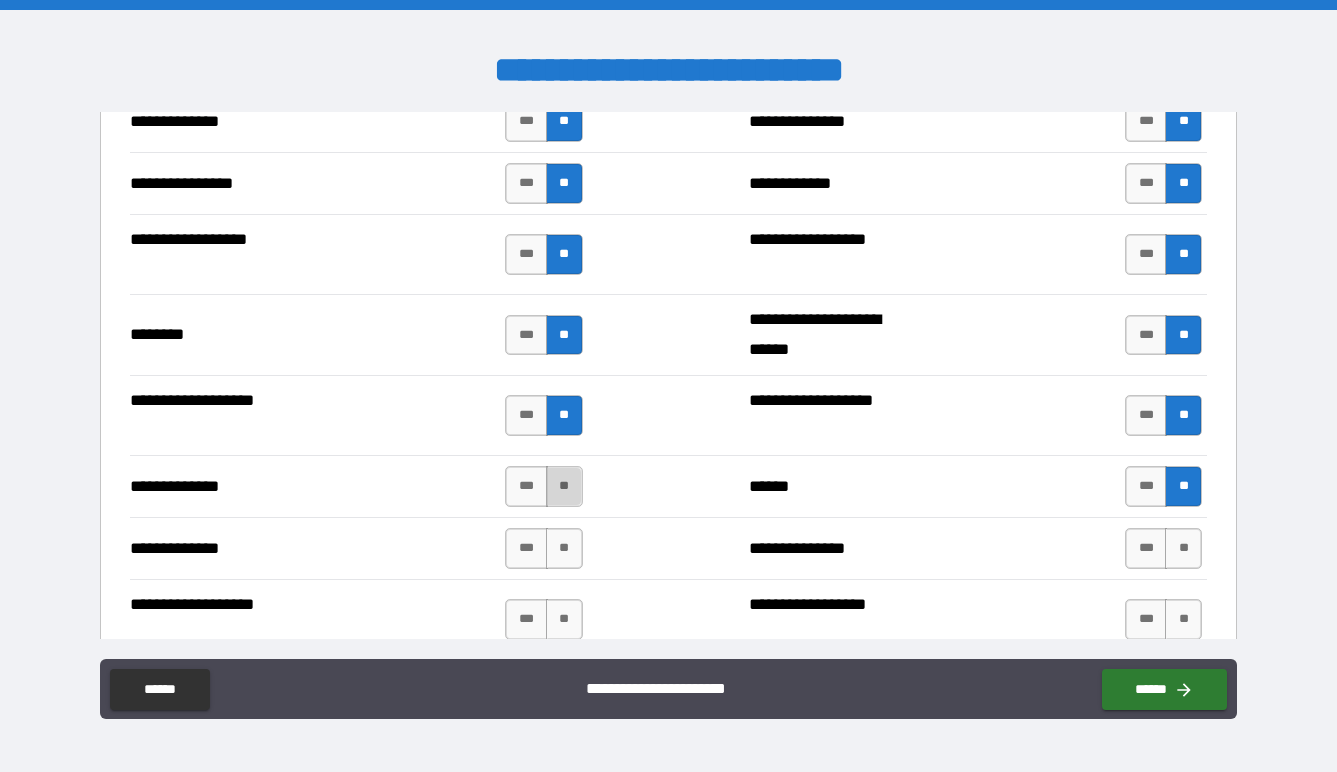 click on "**" at bounding box center (564, 486) 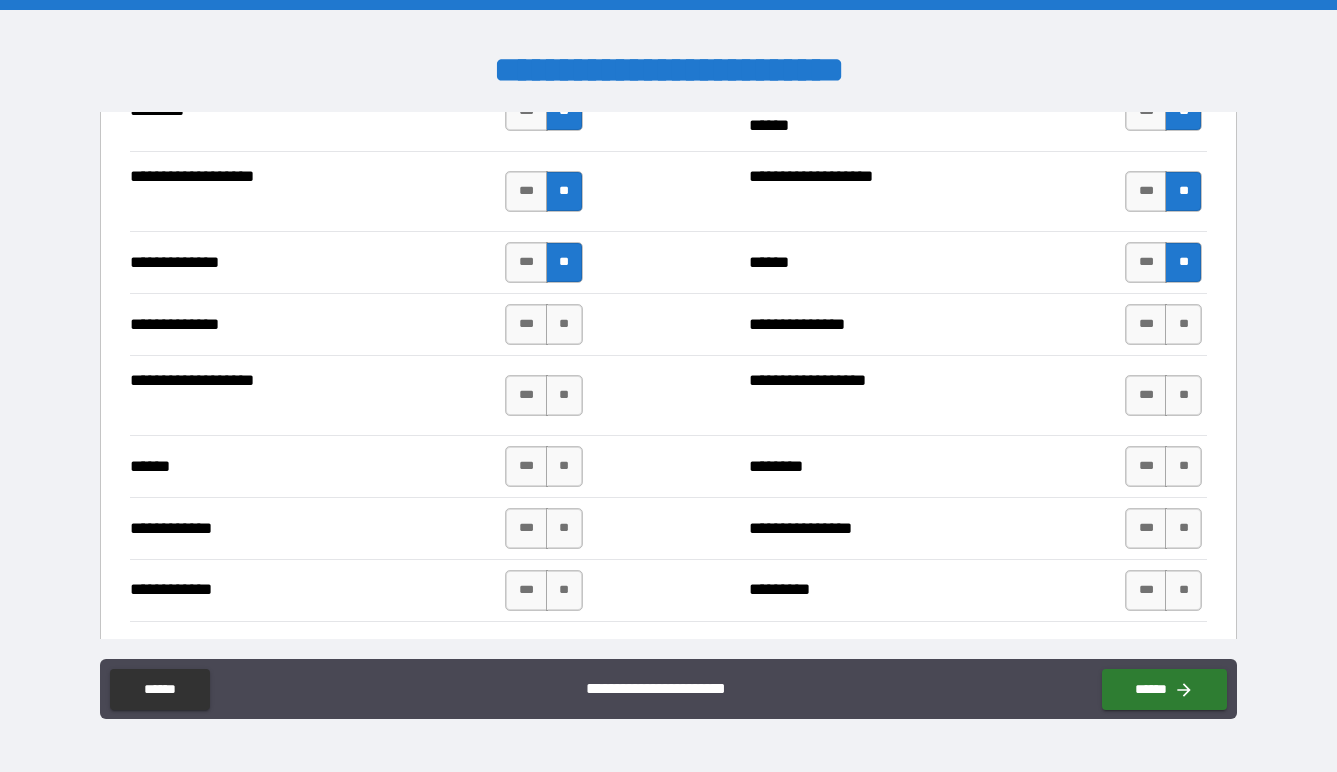 scroll, scrollTop: 3554, scrollLeft: 0, axis: vertical 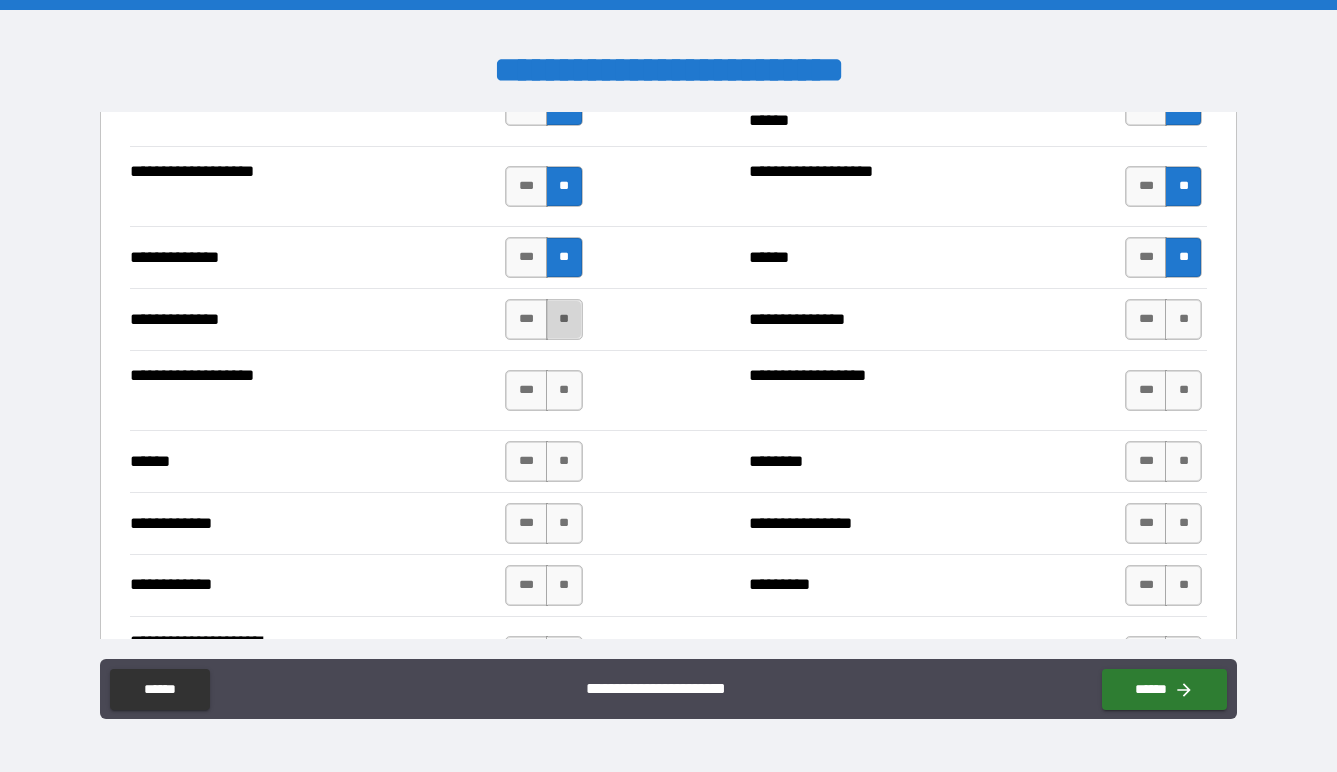 click on "**" at bounding box center [564, 319] 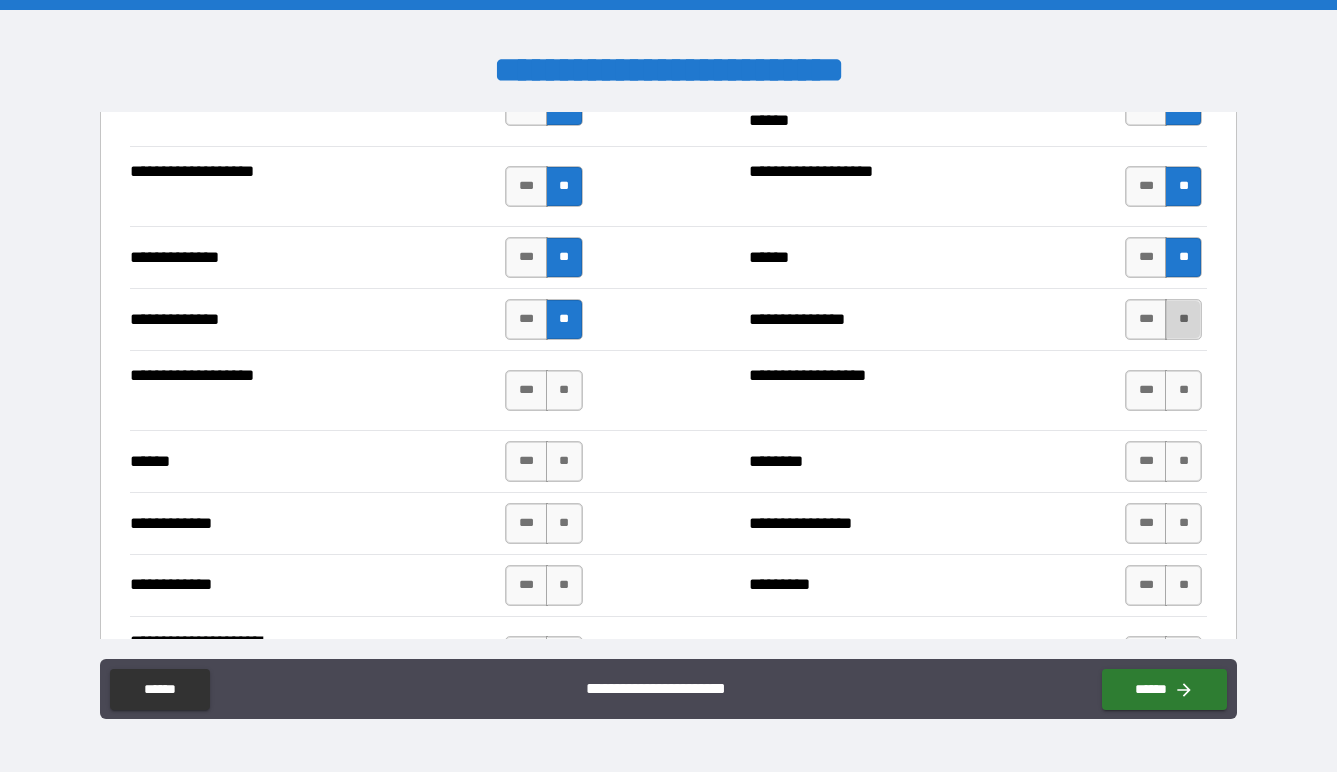 click on "**" at bounding box center [1183, 319] 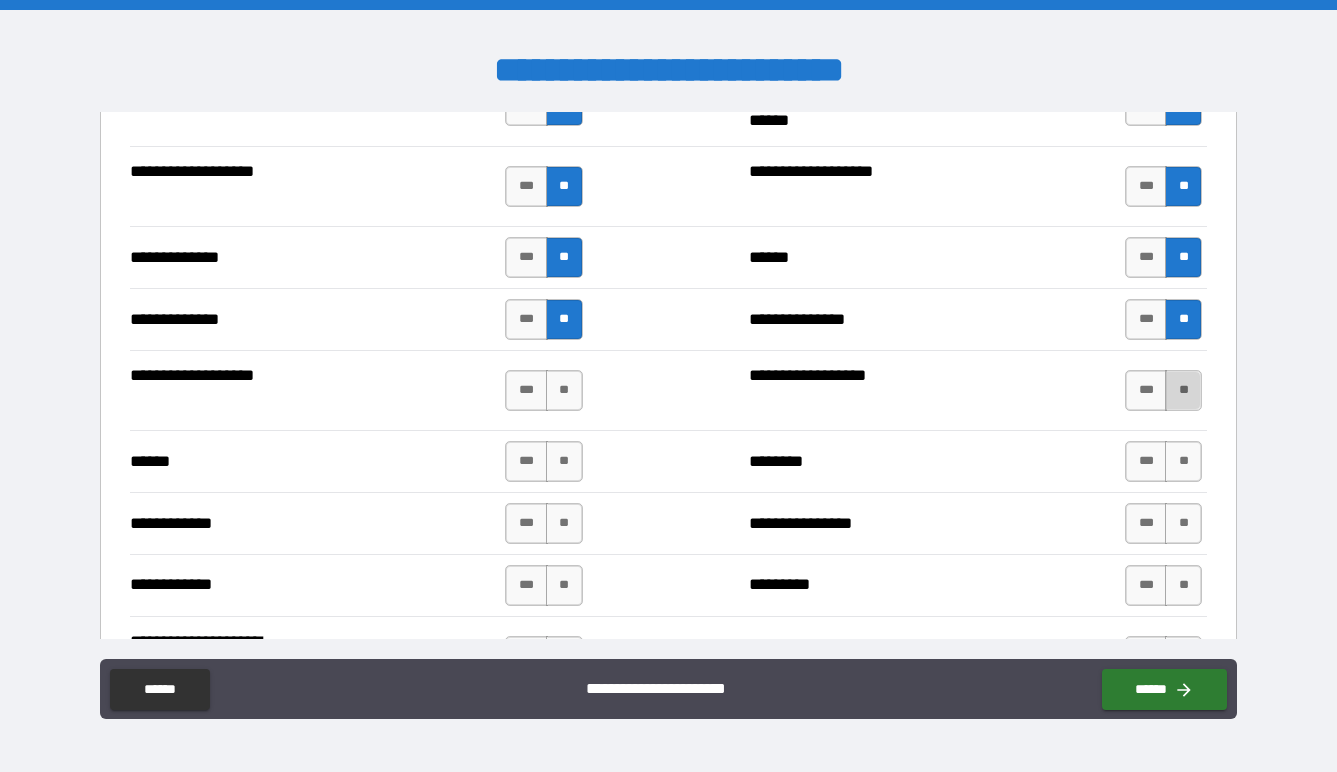 click on "**" at bounding box center [1183, 390] 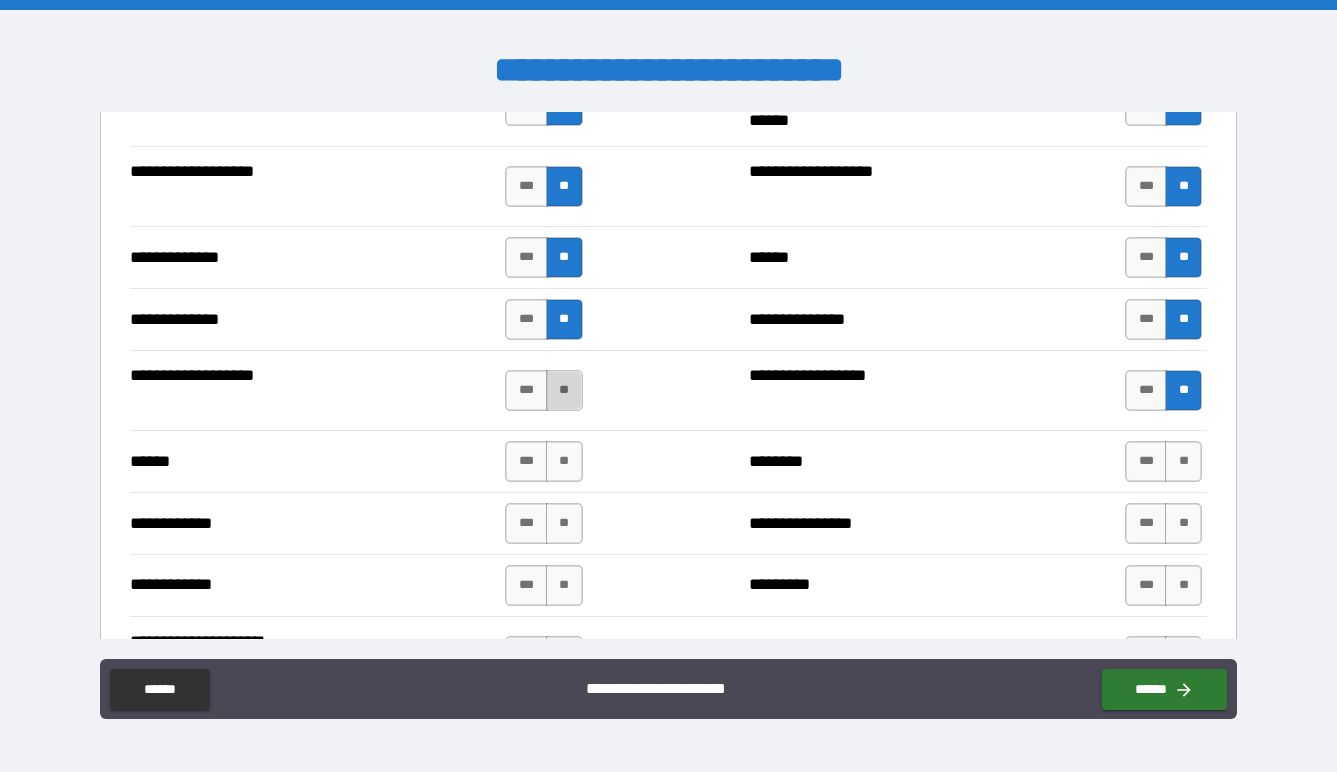 click on "**" at bounding box center [564, 390] 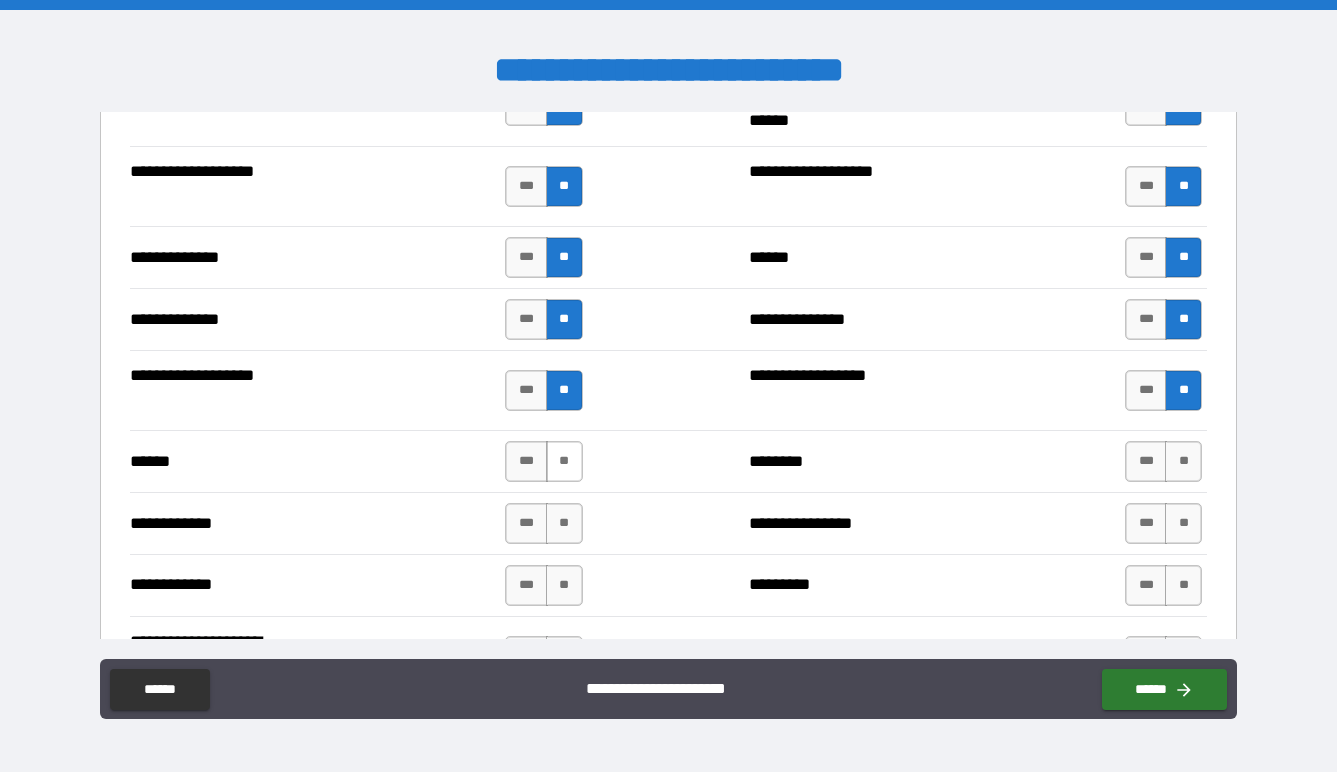click on "**" at bounding box center [564, 461] 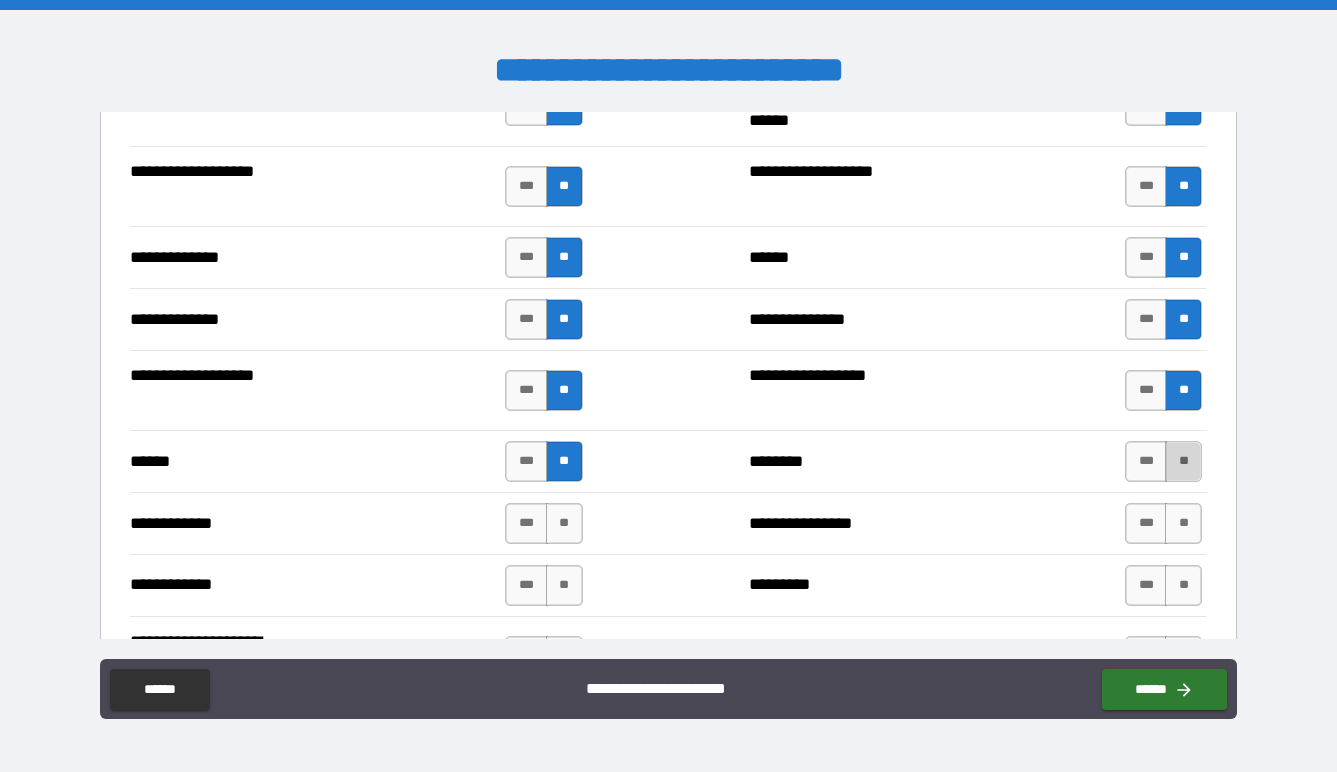 click on "**" at bounding box center (1183, 461) 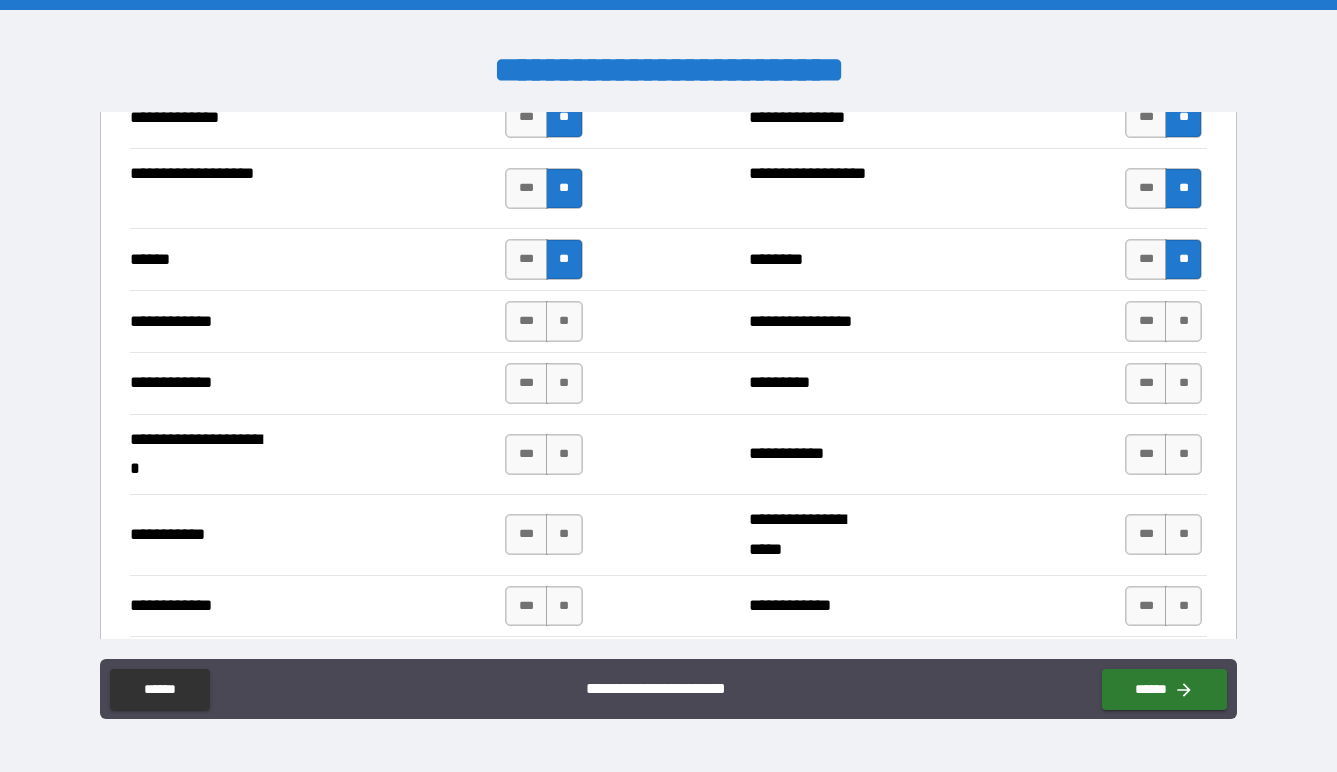 scroll, scrollTop: 3757, scrollLeft: 0, axis: vertical 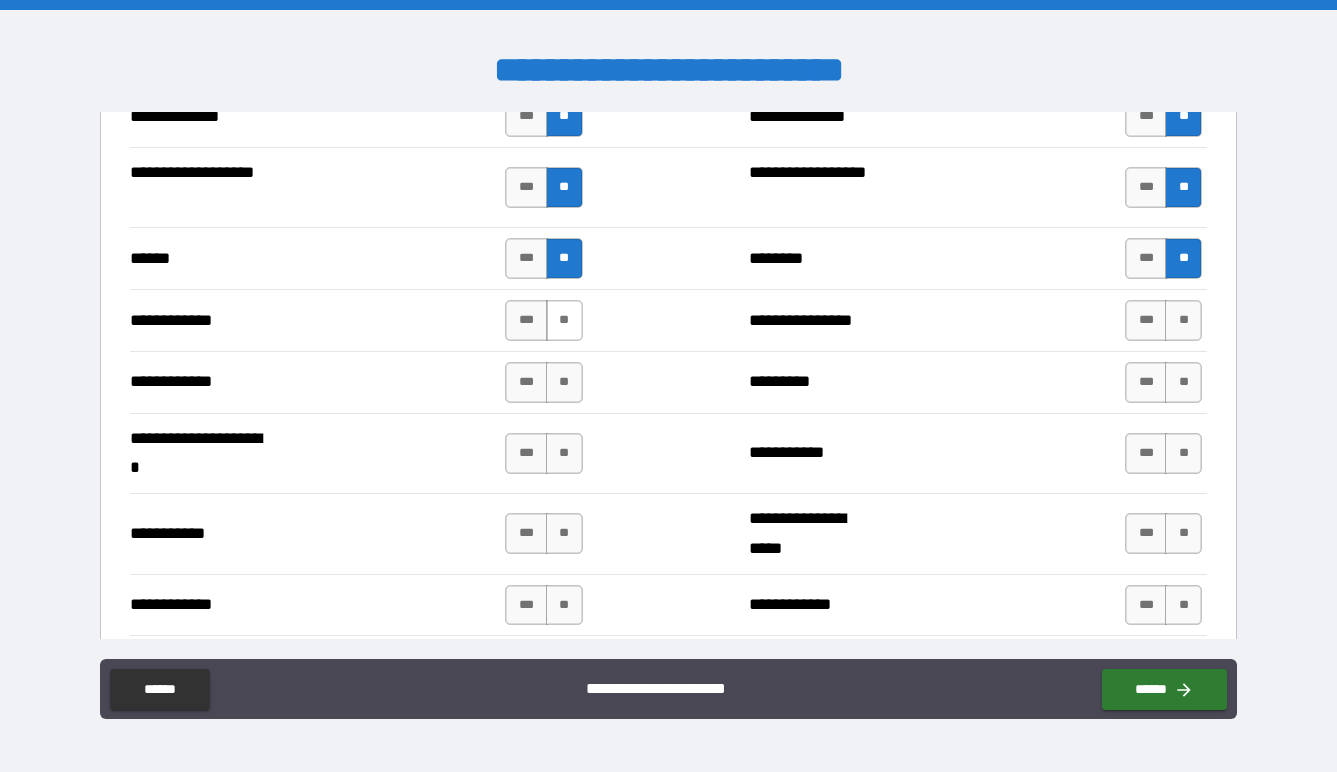 click on "**" at bounding box center (564, 320) 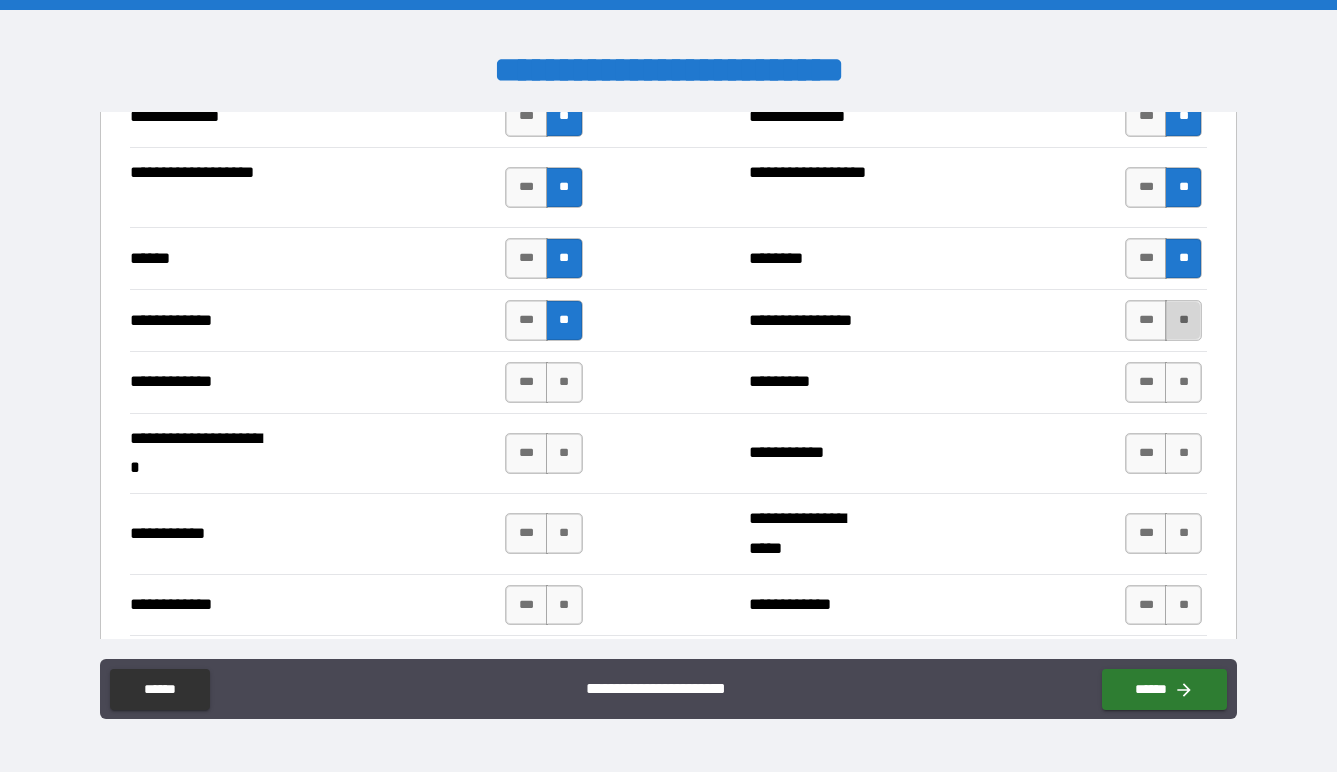 click on "**" at bounding box center (1183, 320) 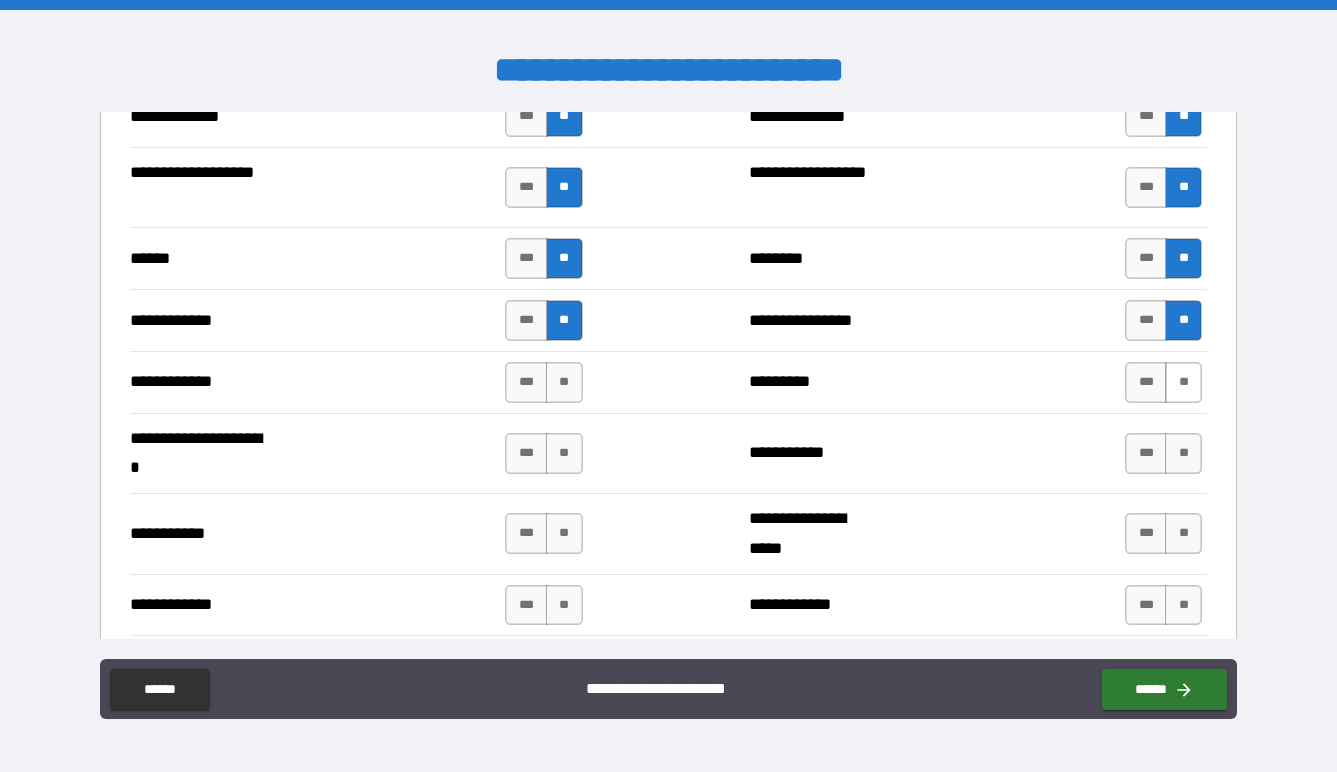 click on "**" at bounding box center [1183, 382] 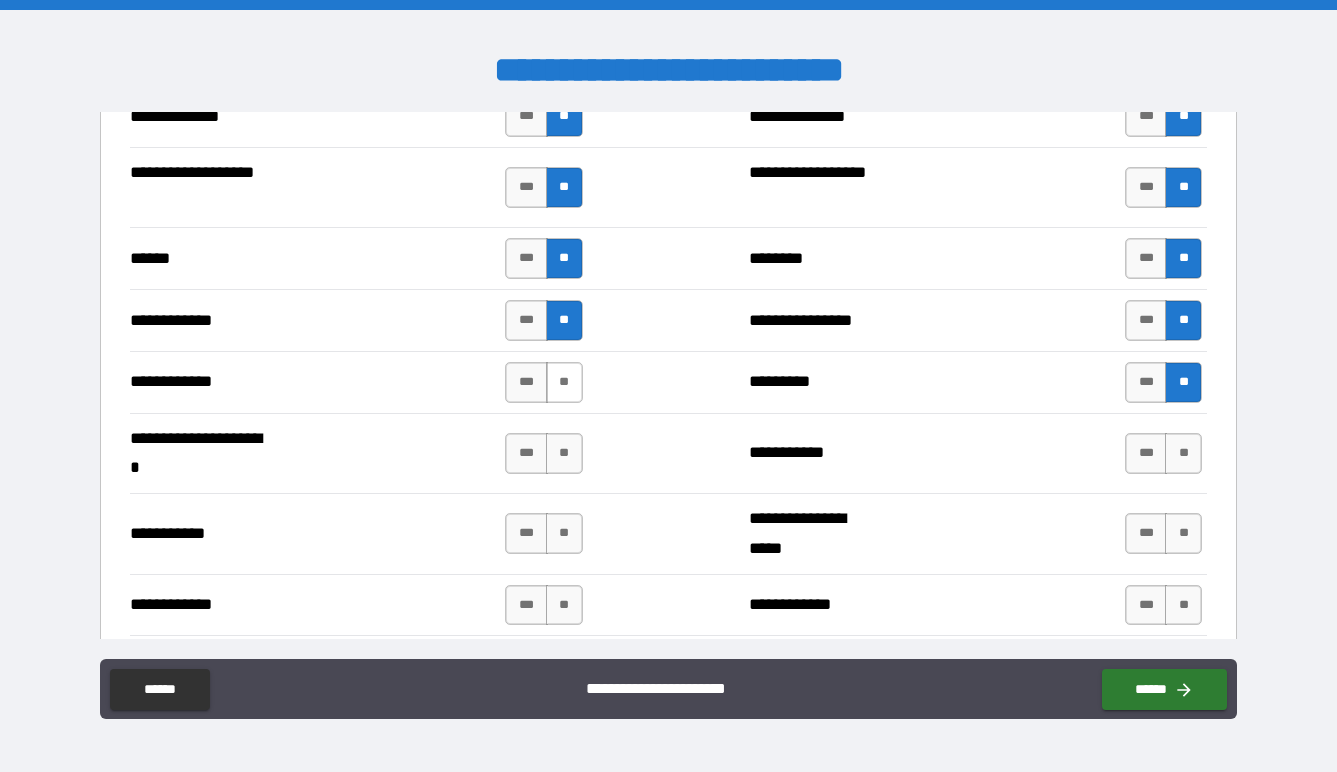 click on "**" at bounding box center (564, 382) 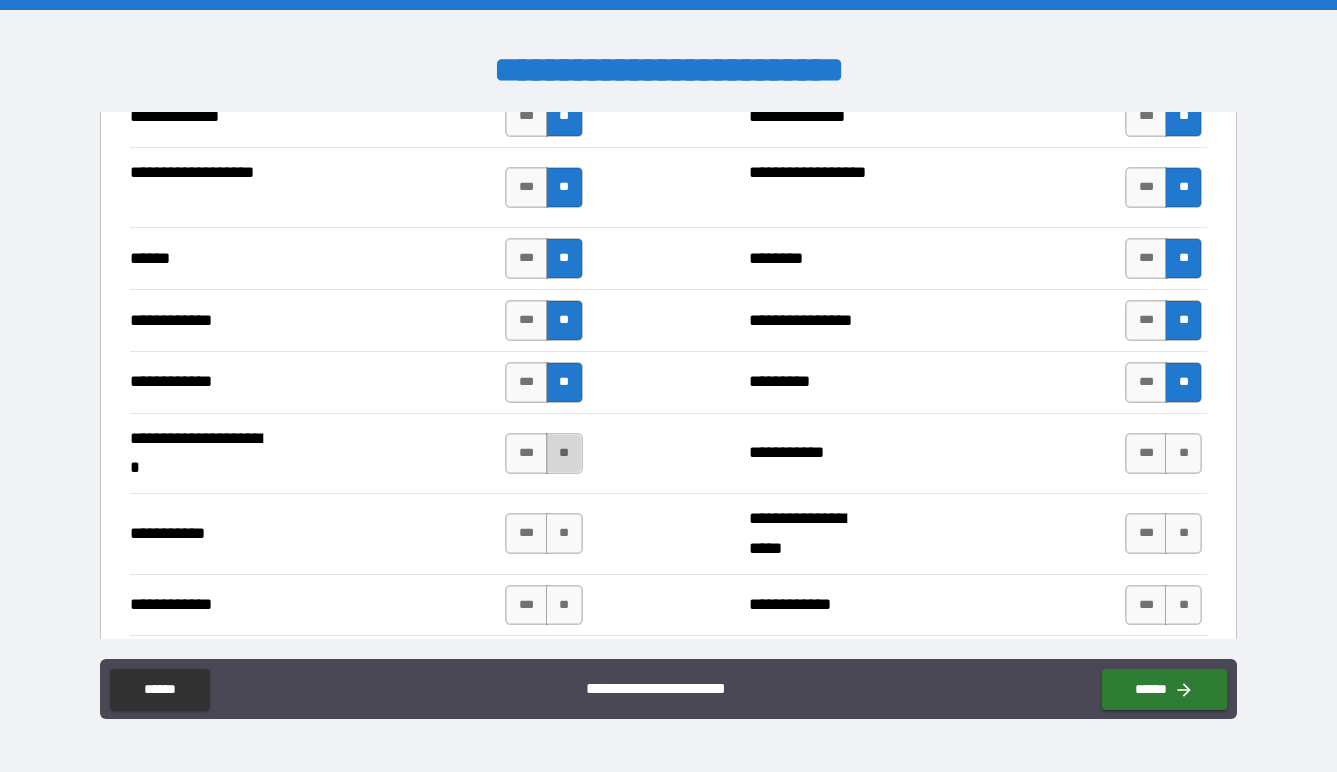 click on "**" at bounding box center (564, 453) 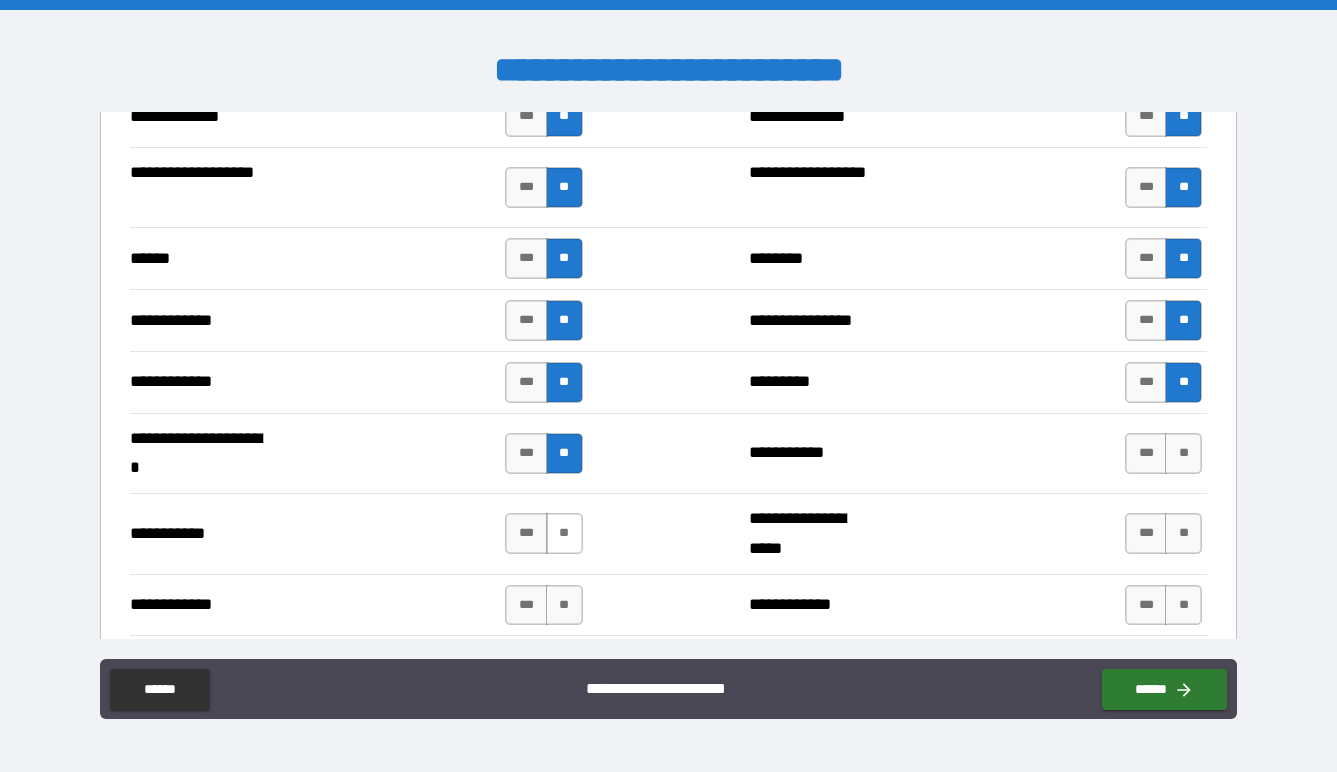 click on "**" at bounding box center [564, 533] 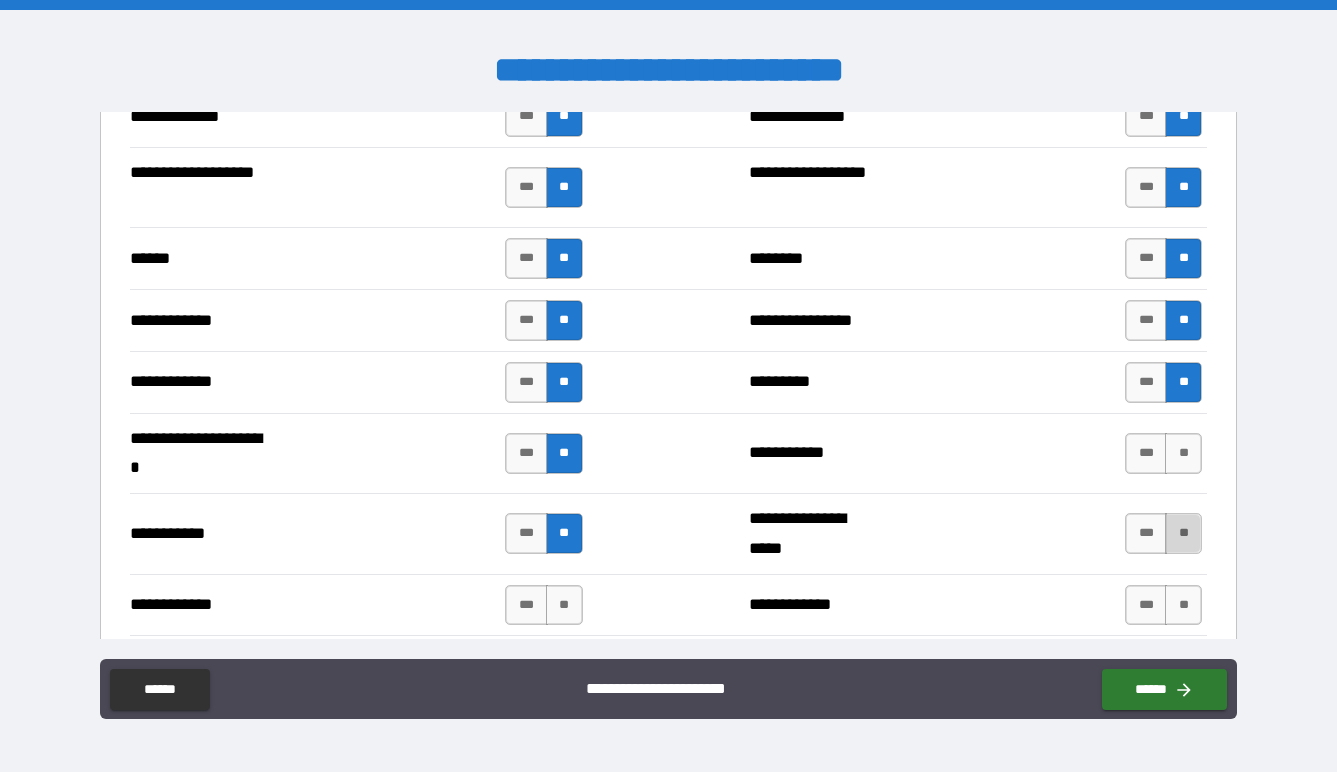 click on "**" at bounding box center (1183, 533) 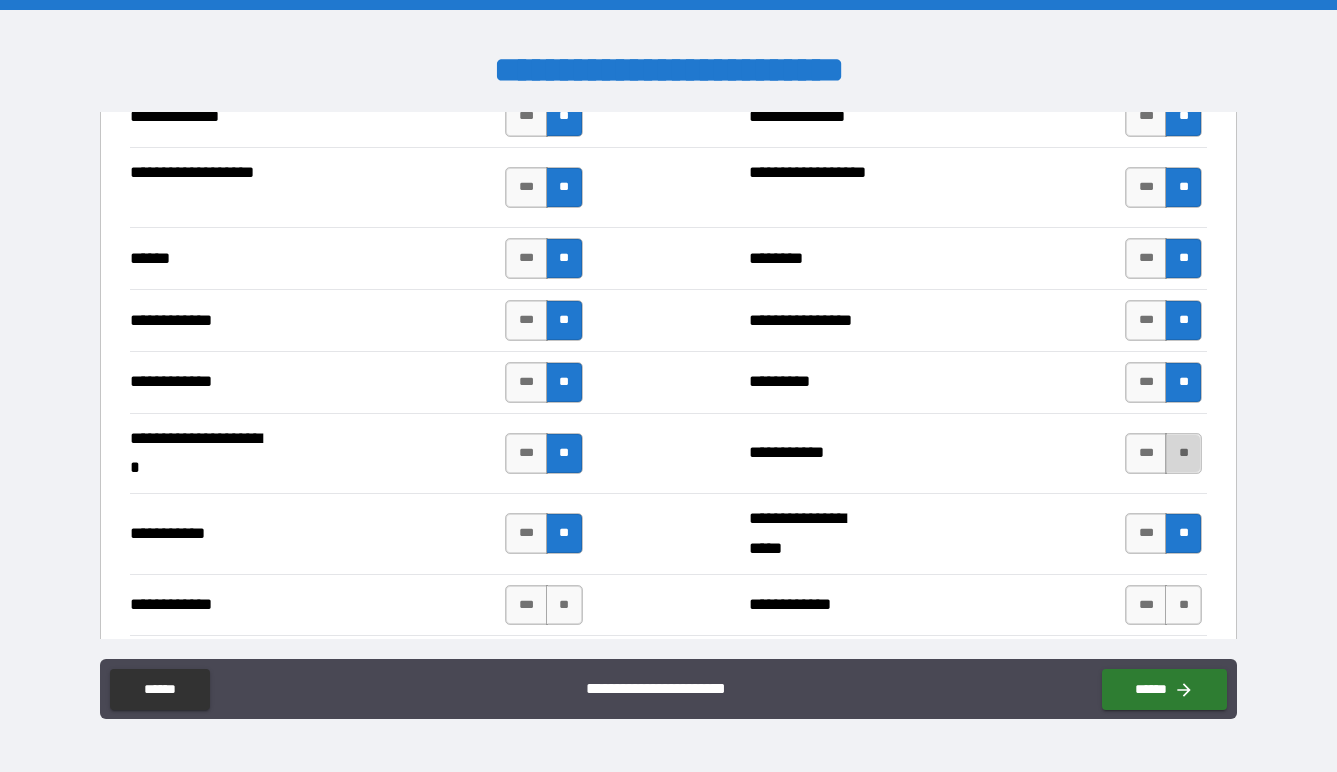 click on "**" at bounding box center (1183, 453) 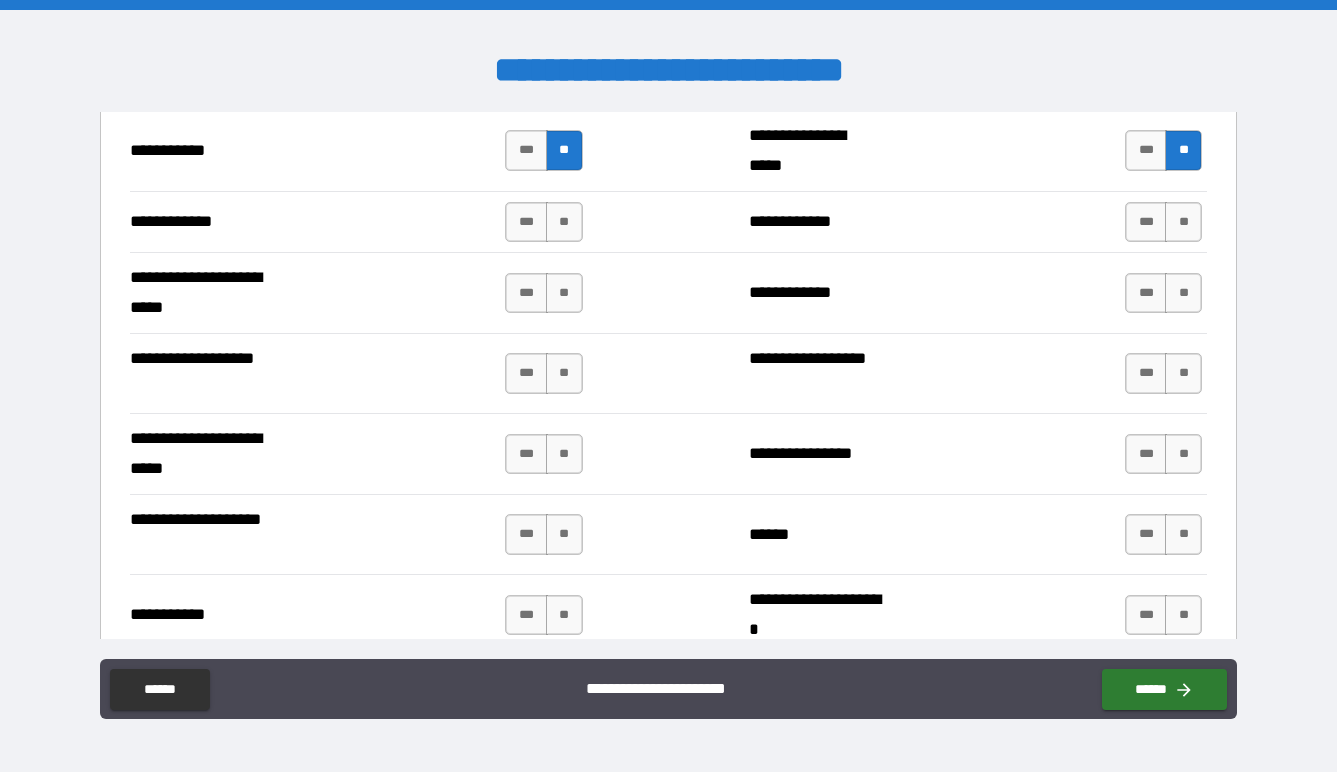 scroll, scrollTop: 4153, scrollLeft: 0, axis: vertical 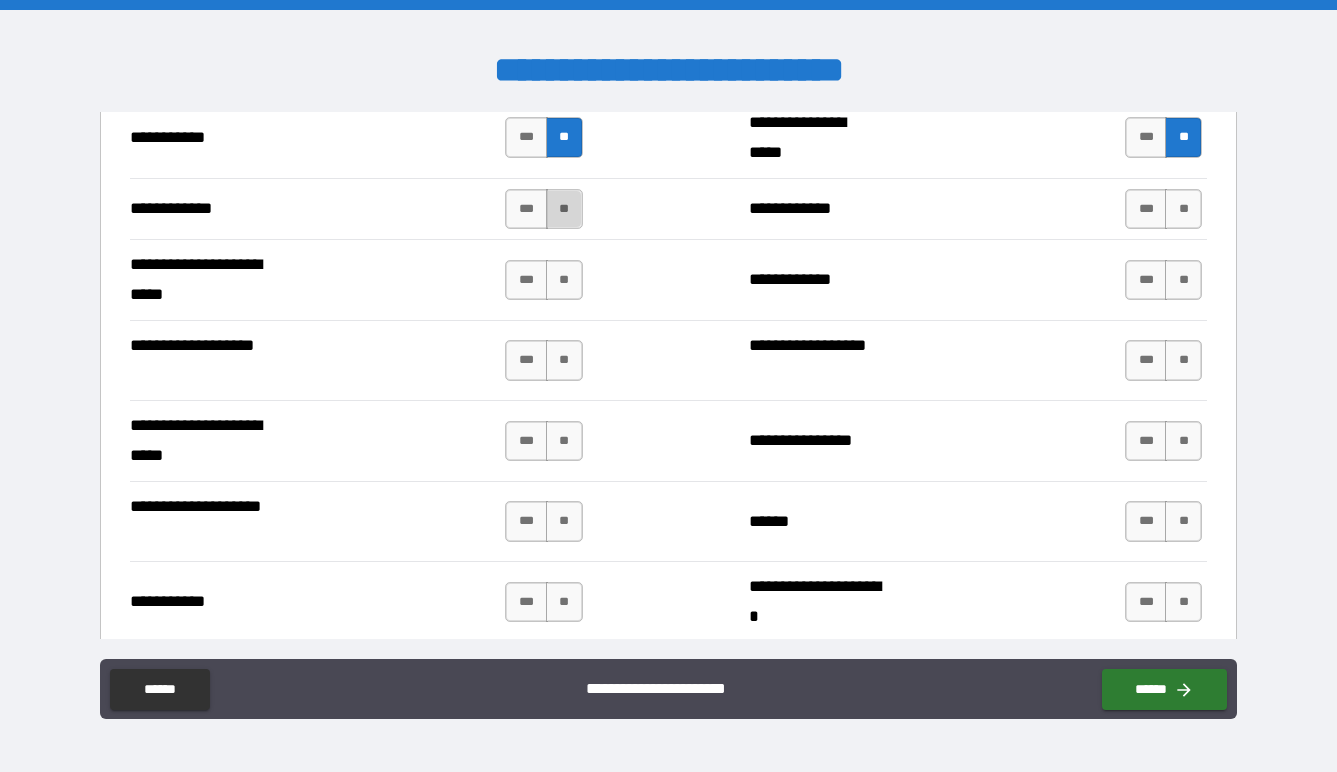 click on "**" at bounding box center (564, 209) 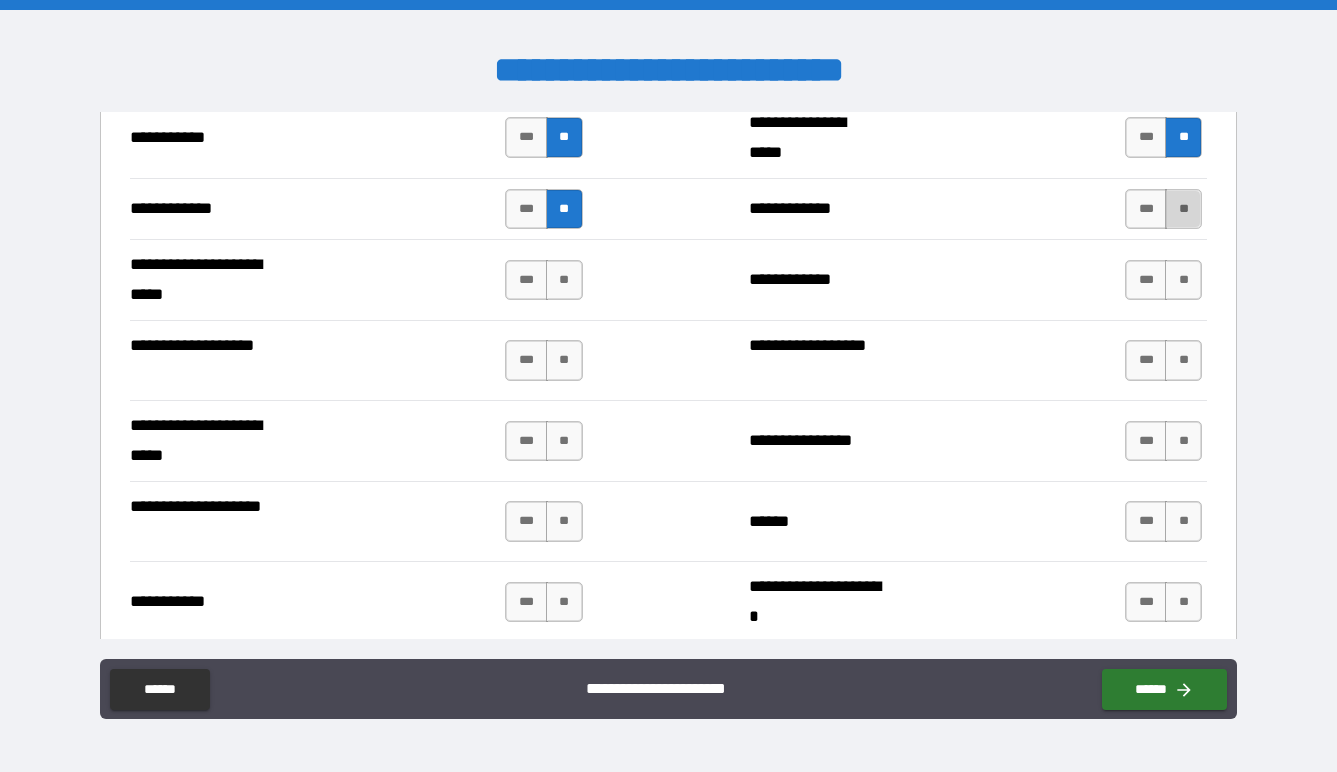 click on "**" at bounding box center (1183, 209) 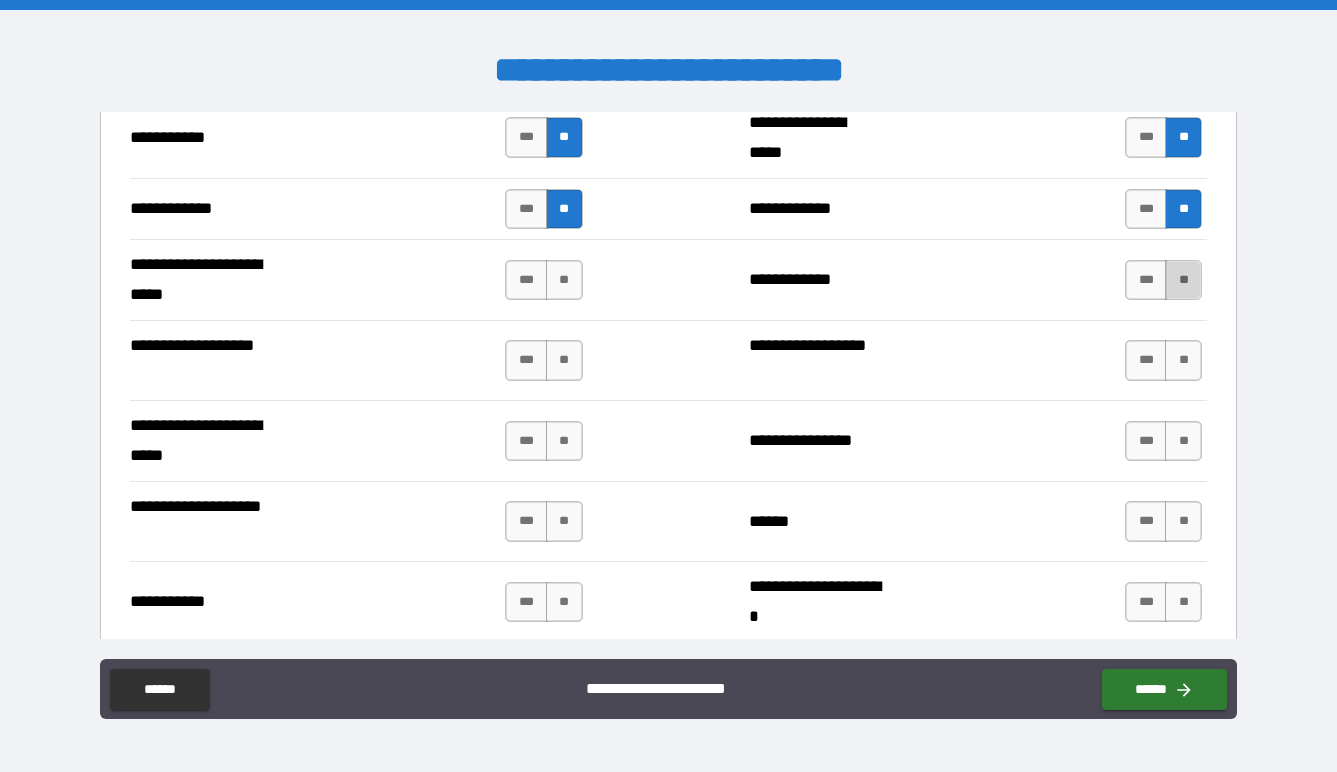 click on "**" at bounding box center [1183, 280] 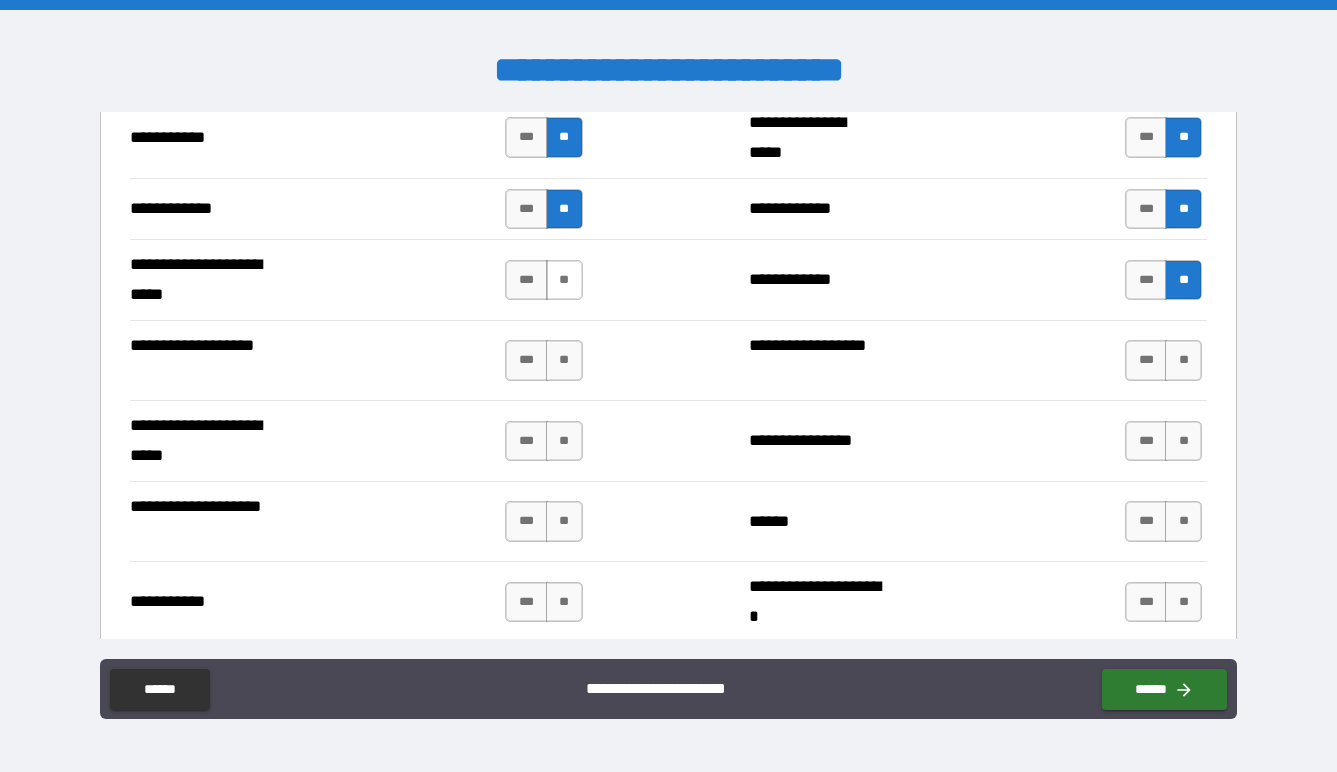 click on "**" at bounding box center (564, 280) 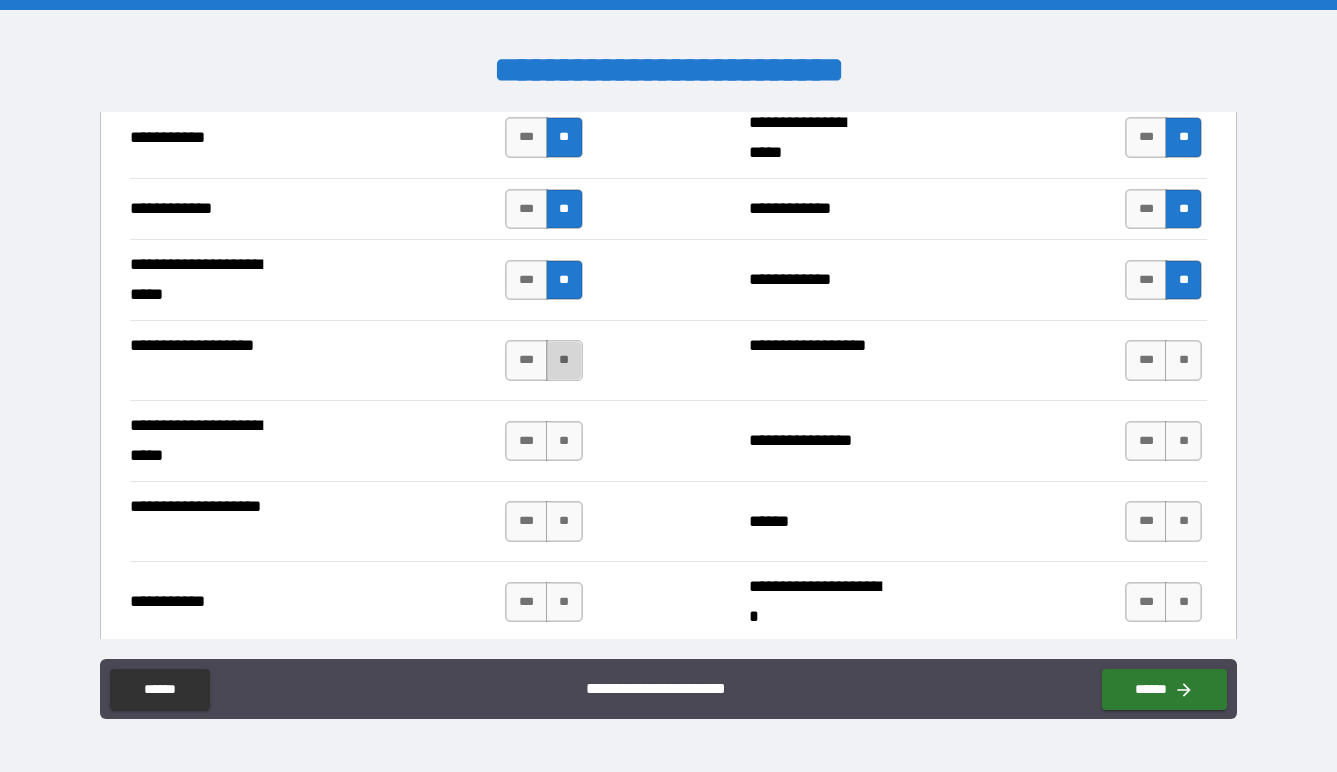 click on "**" at bounding box center (564, 360) 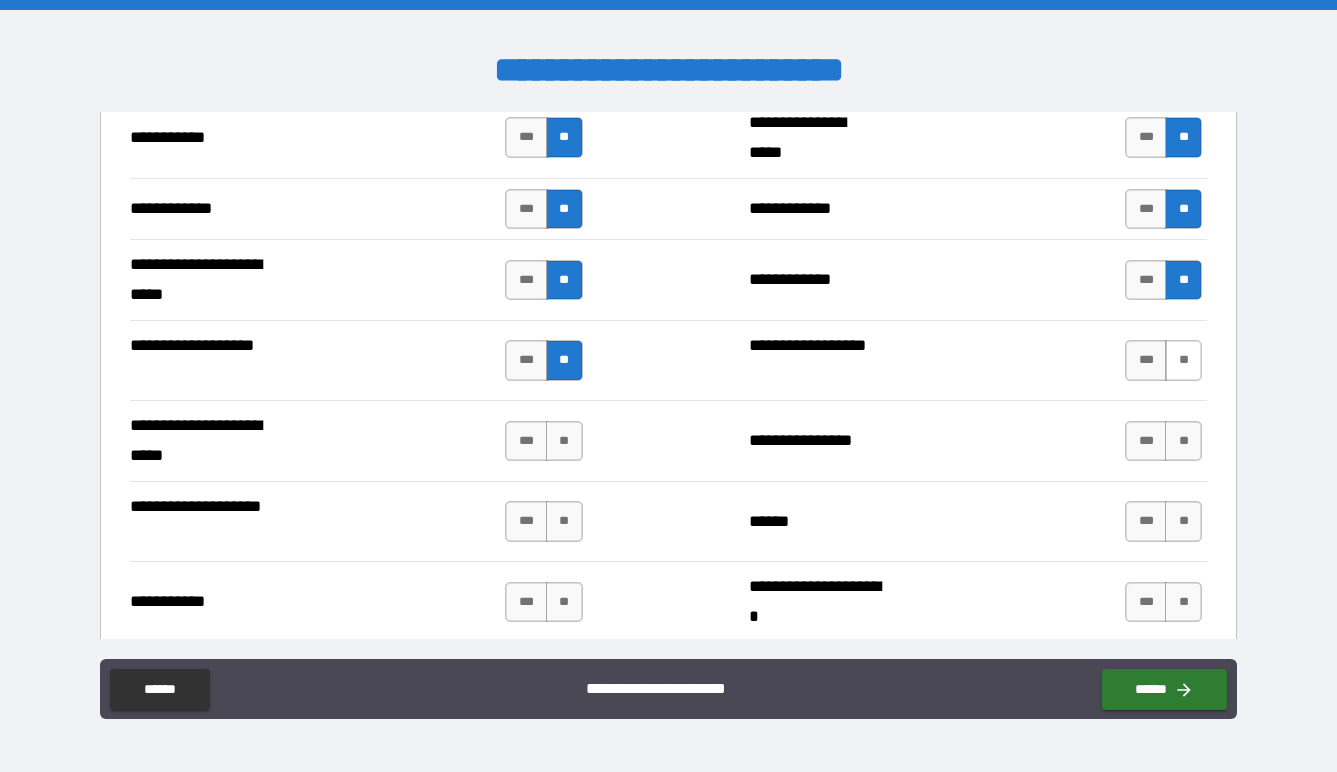 click on "**" at bounding box center [1183, 360] 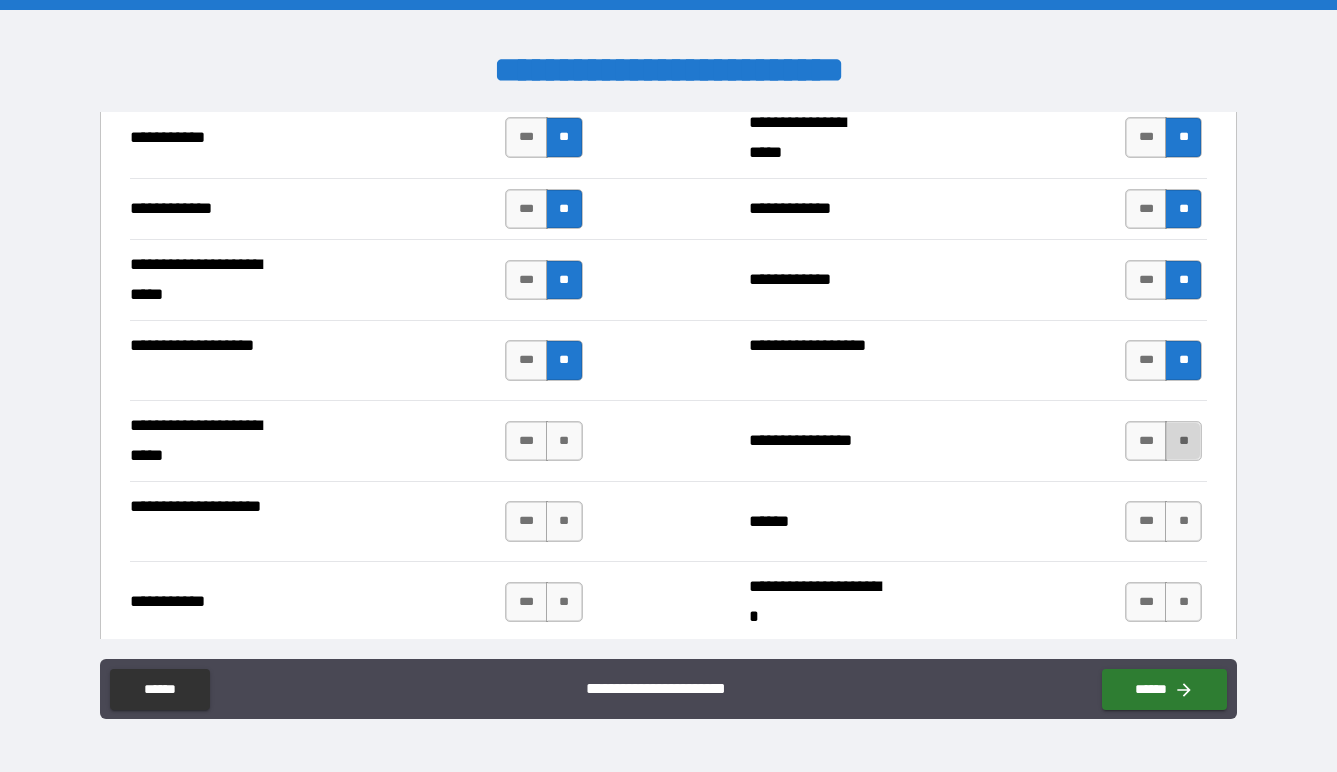 click on "**" at bounding box center [1183, 441] 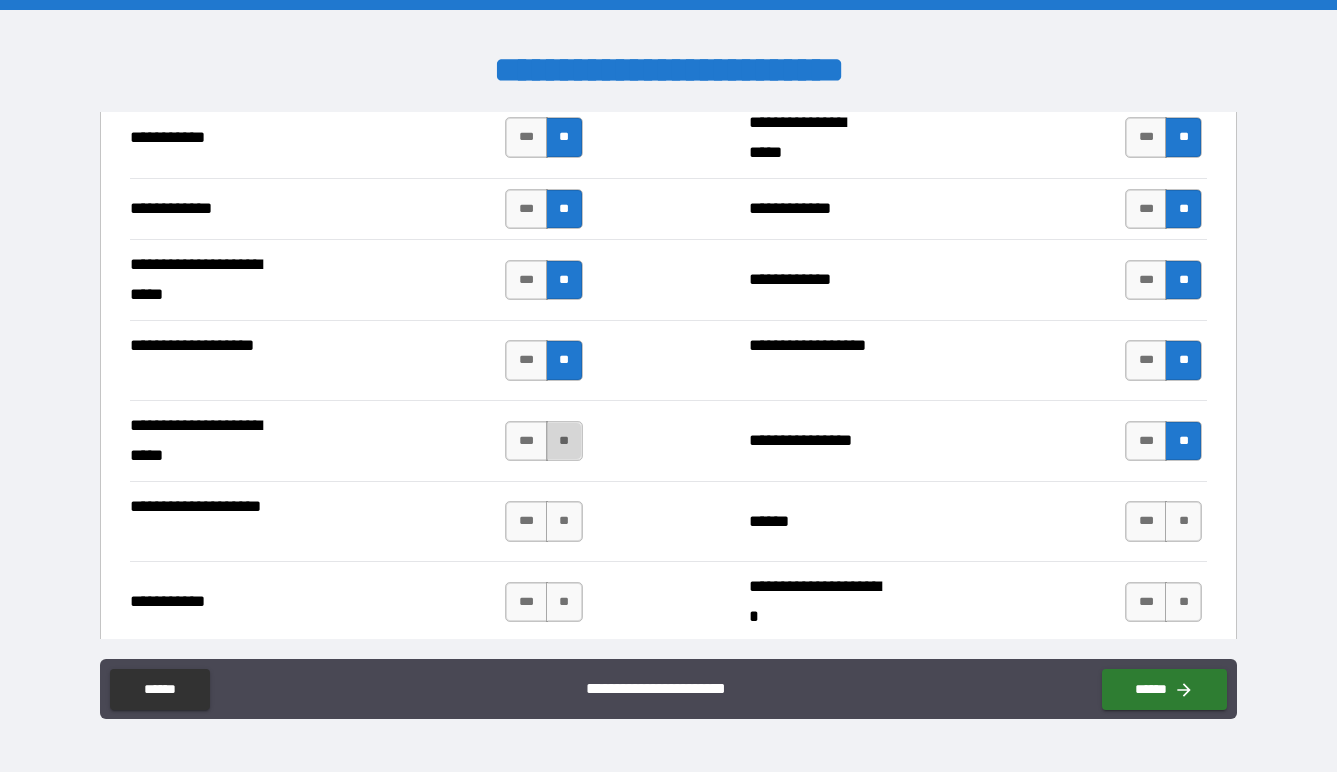 click on "**" at bounding box center [564, 441] 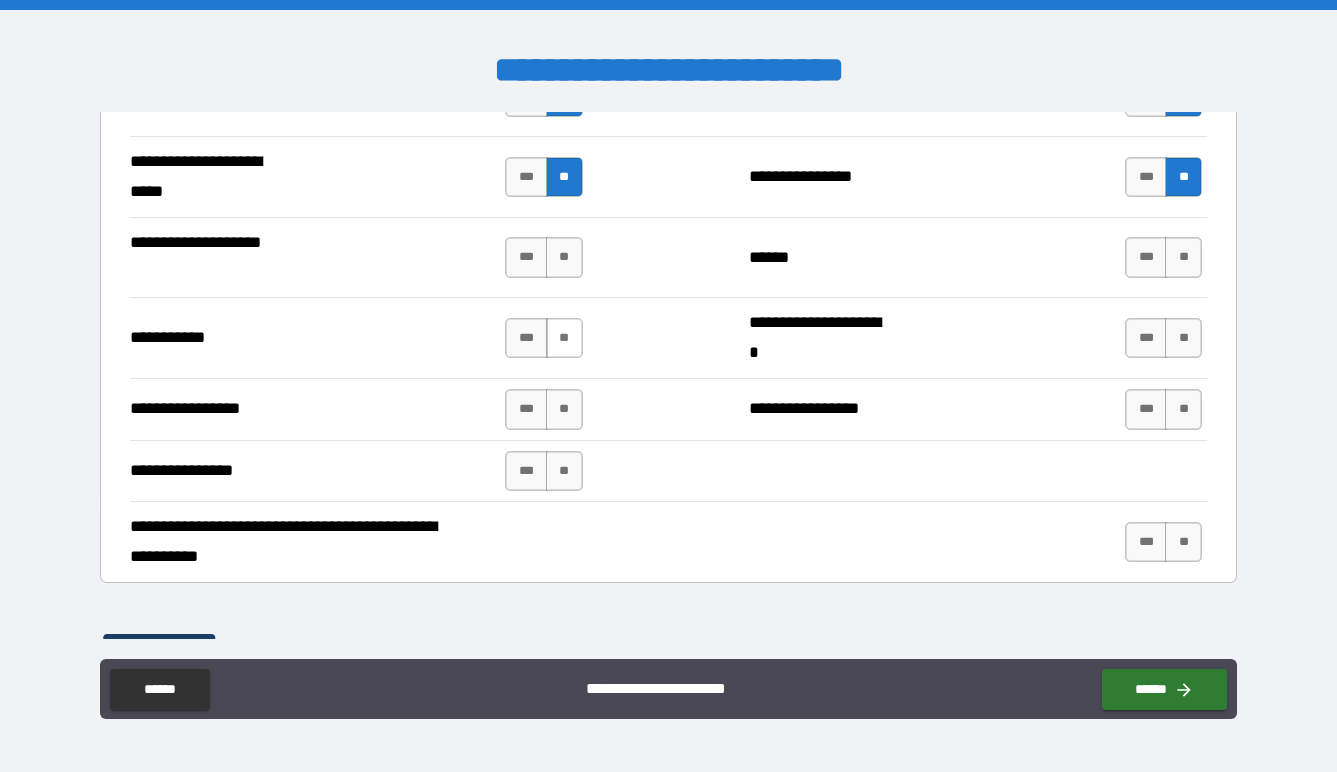 scroll, scrollTop: 4427, scrollLeft: 0, axis: vertical 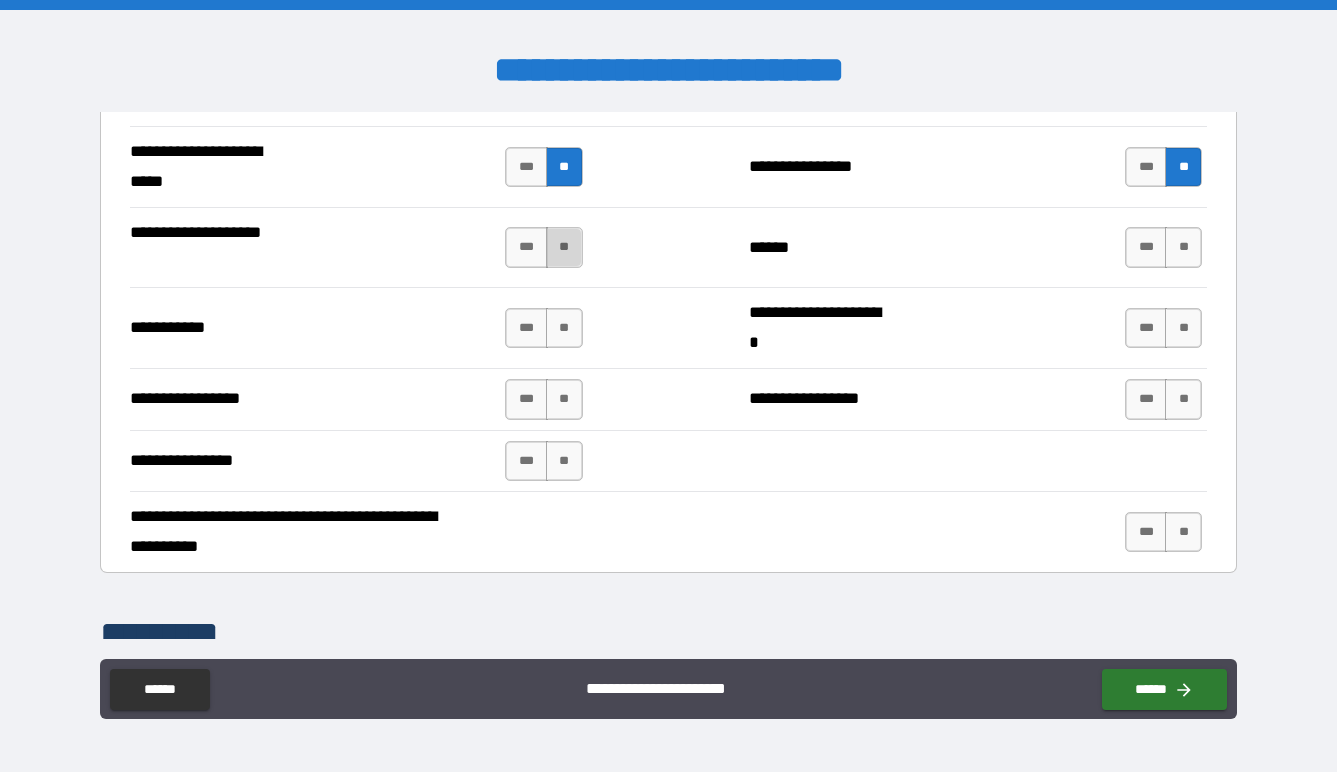 click on "**" at bounding box center [564, 247] 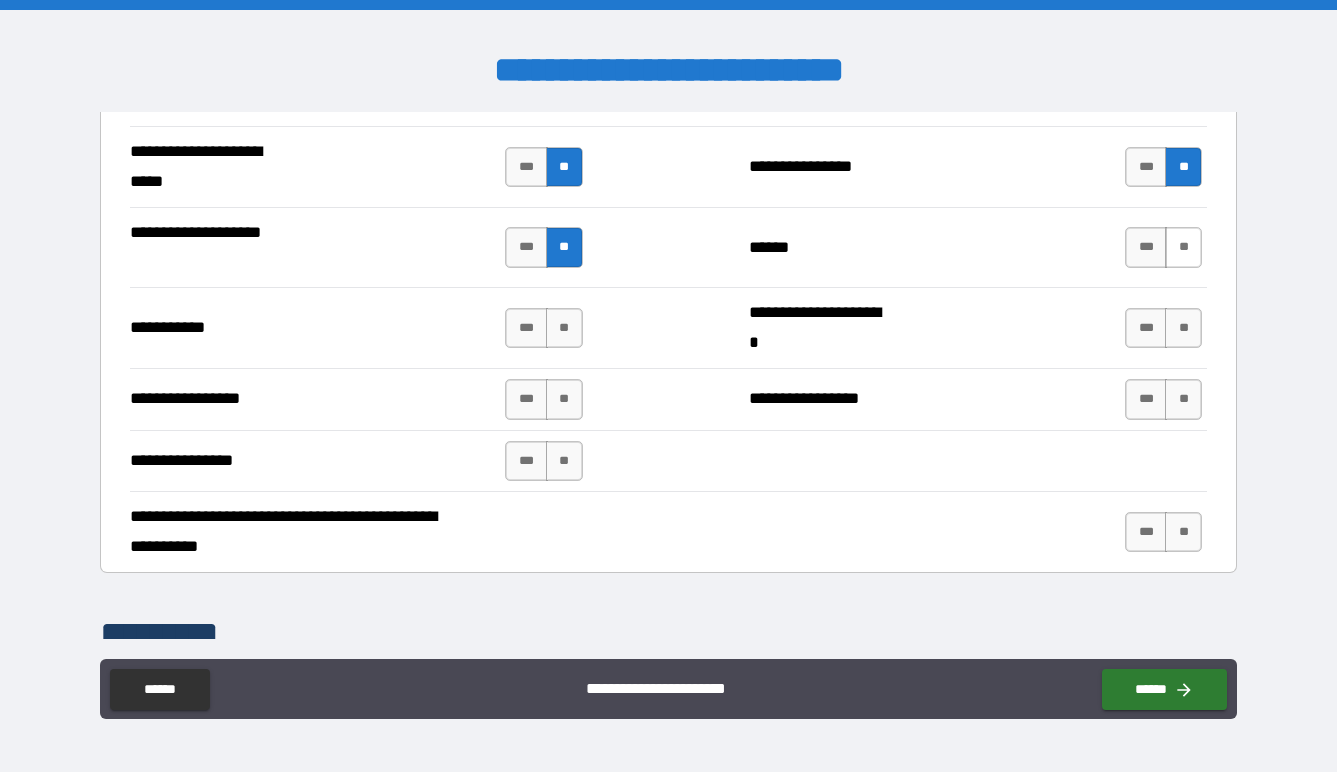 click on "**" at bounding box center (1183, 247) 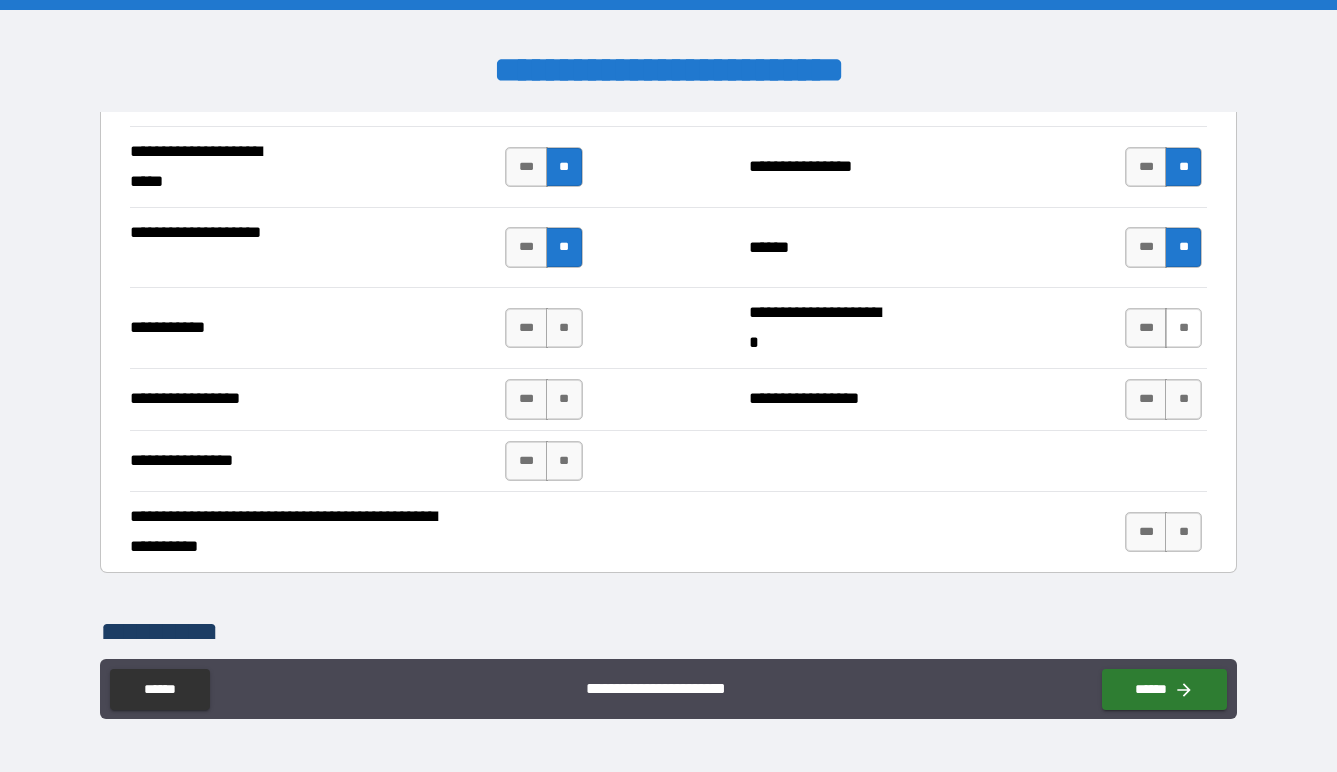 click on "**" at bounding box center (1183, 328) 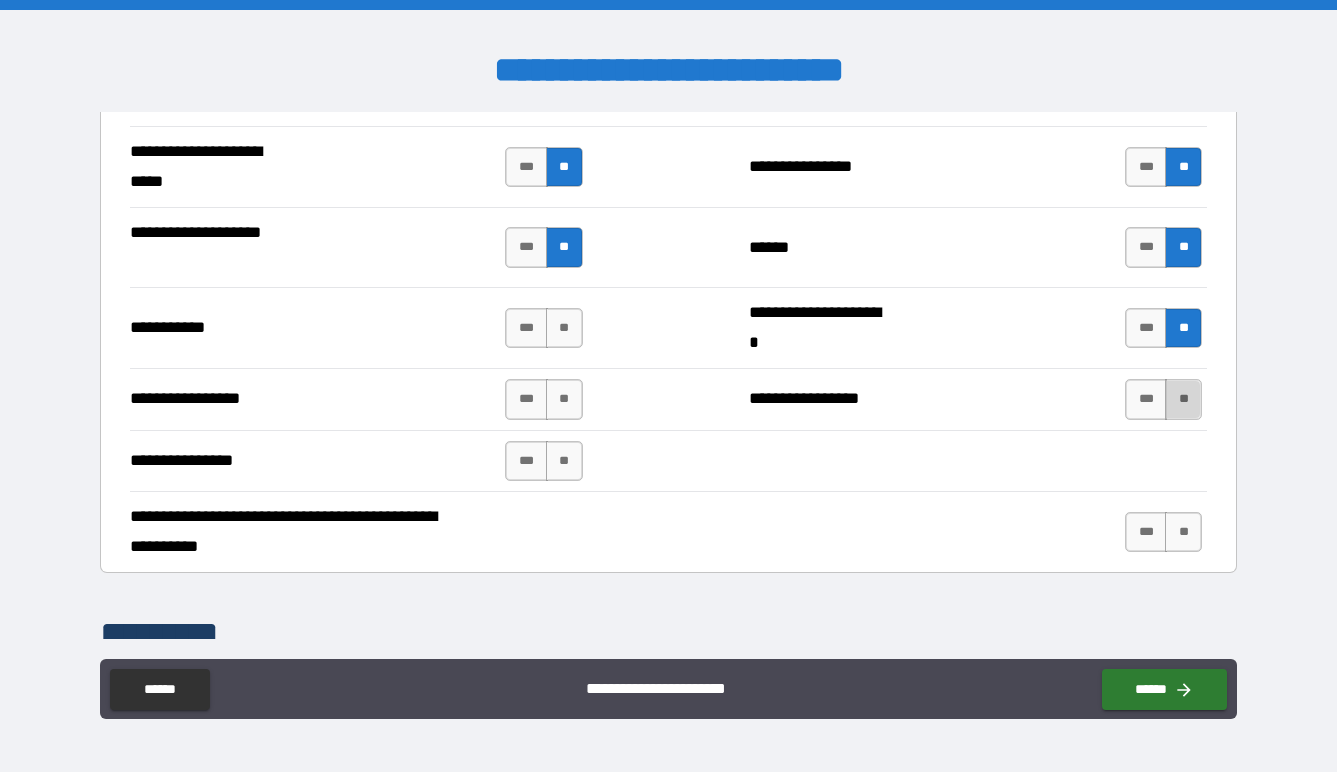 click on "**" at bounding box center [1183, 399] 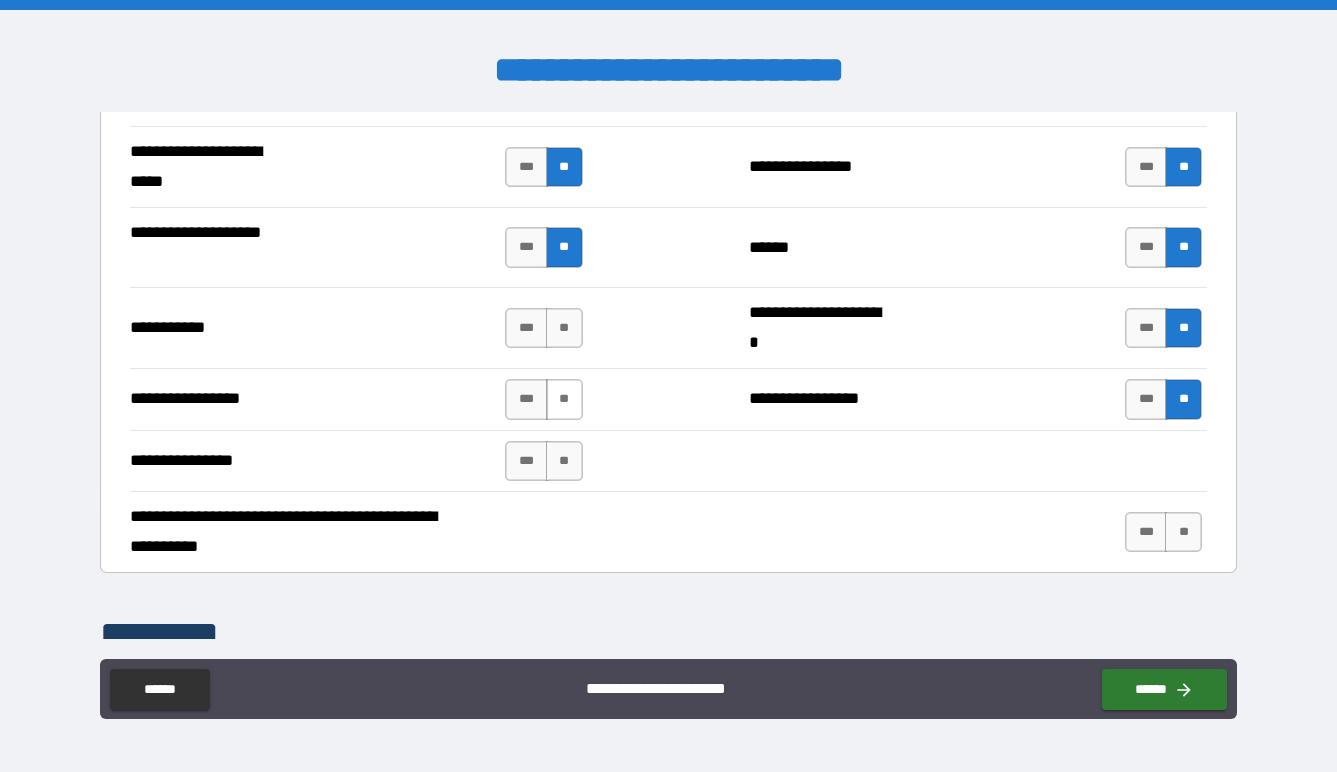 click on "**" at bounding box center (564, 399) 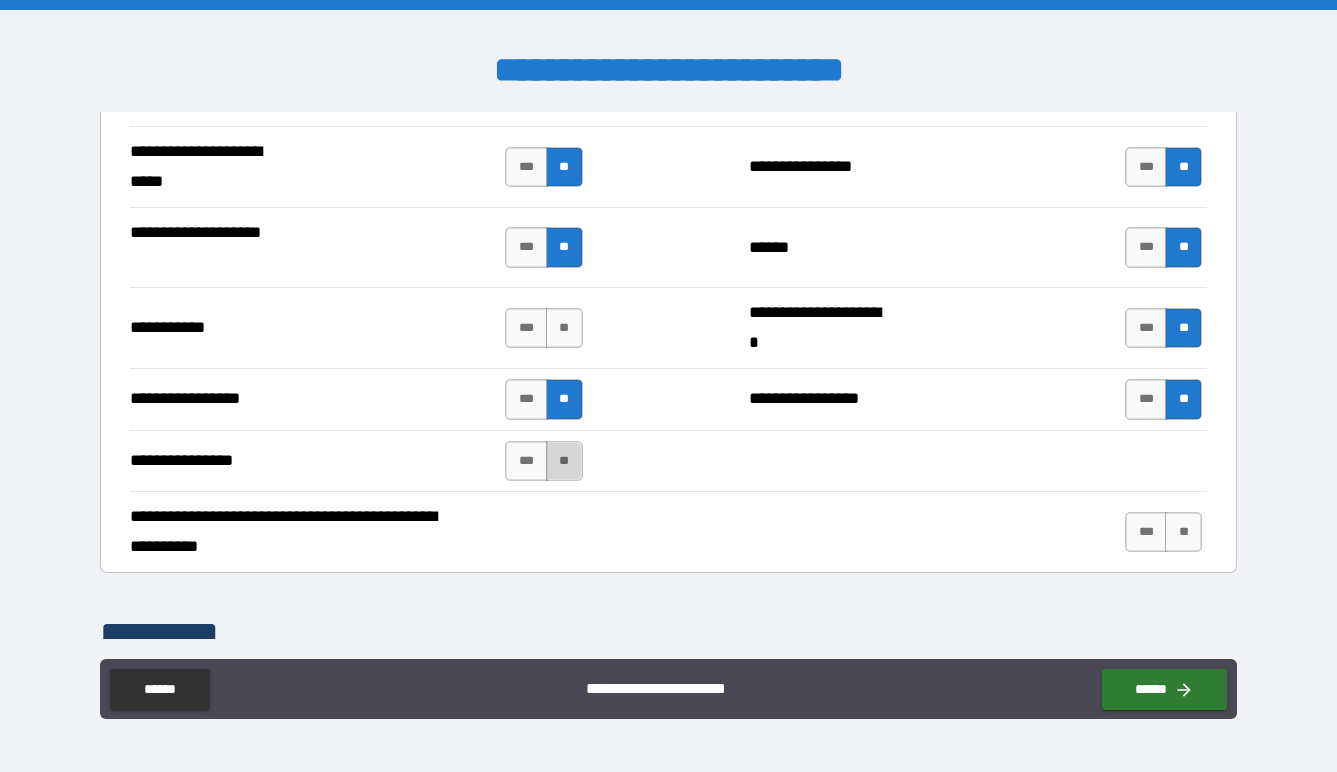 click on "**" at bounding box center [564, 461] 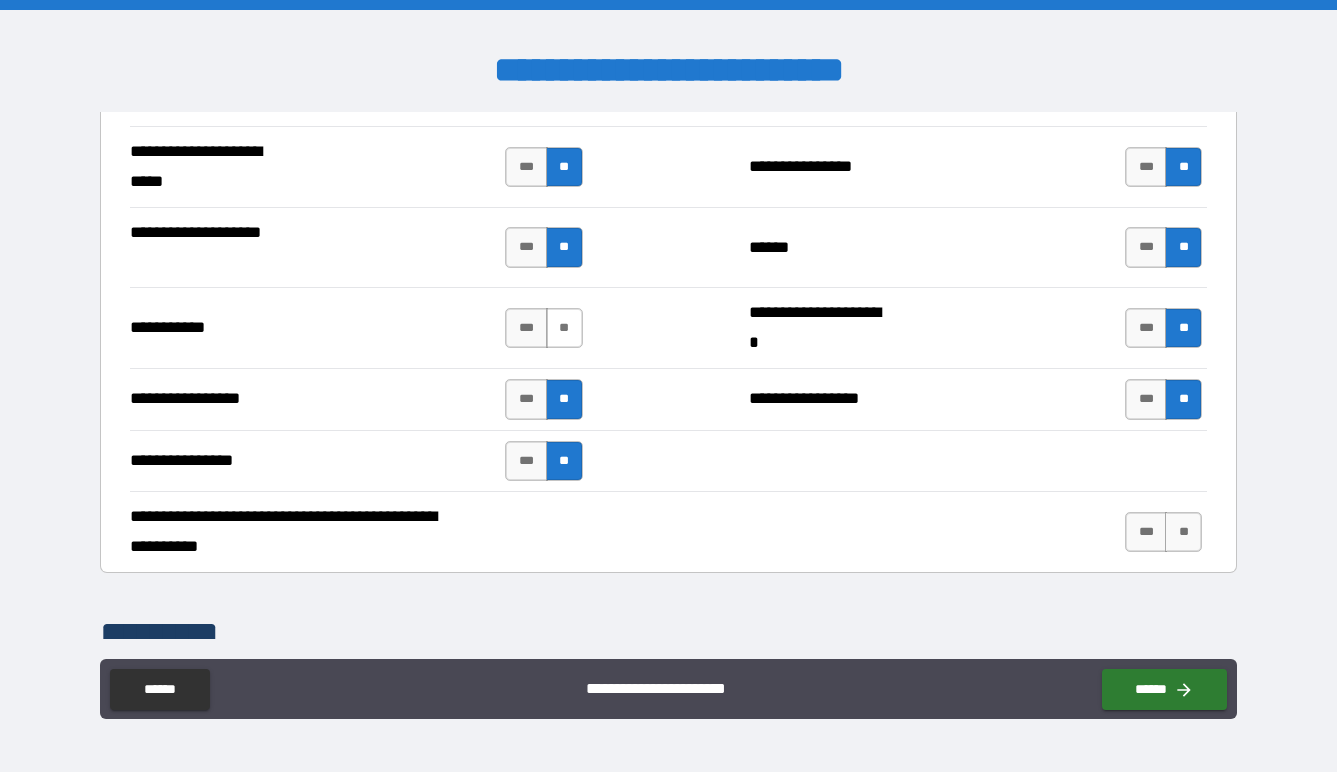 click on "**" at bounding box center (564, 328) 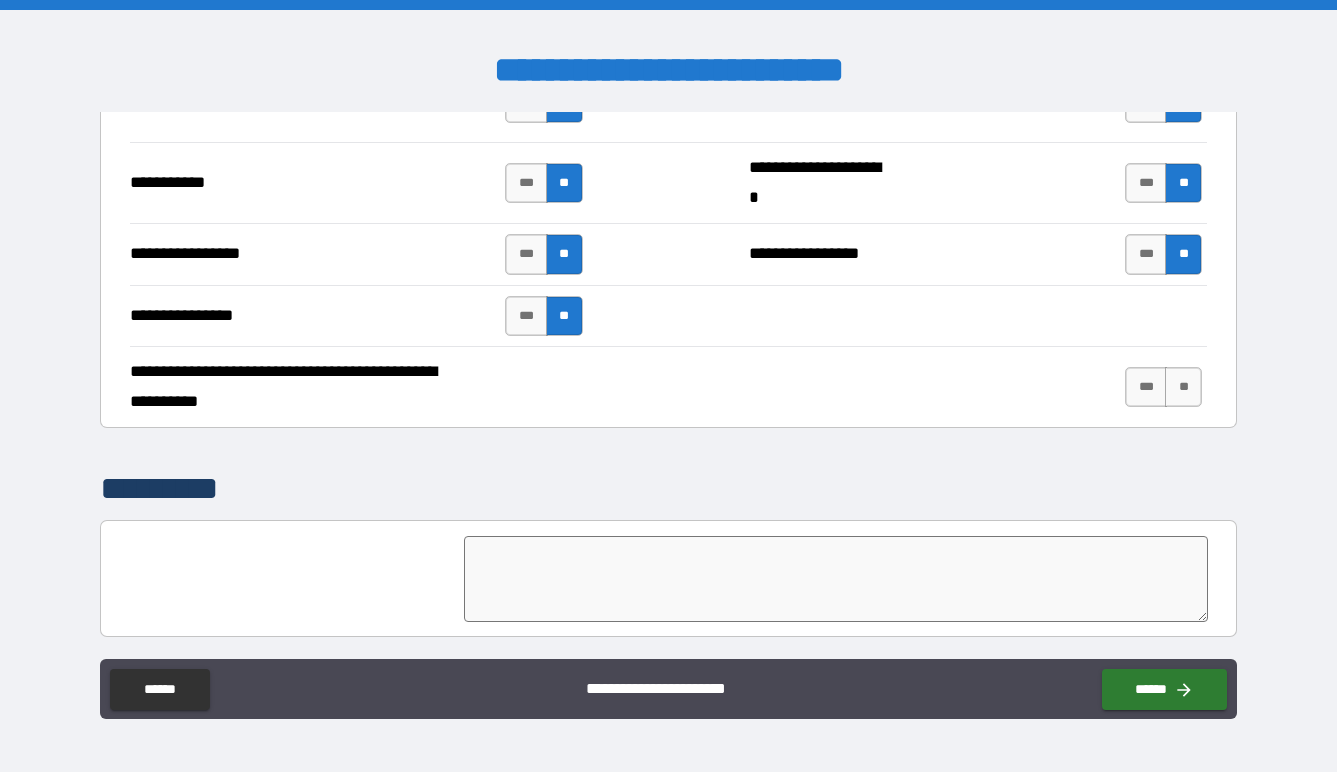 scroll, scrollTop: 4574, scrollLeft: 0, axis: vertical 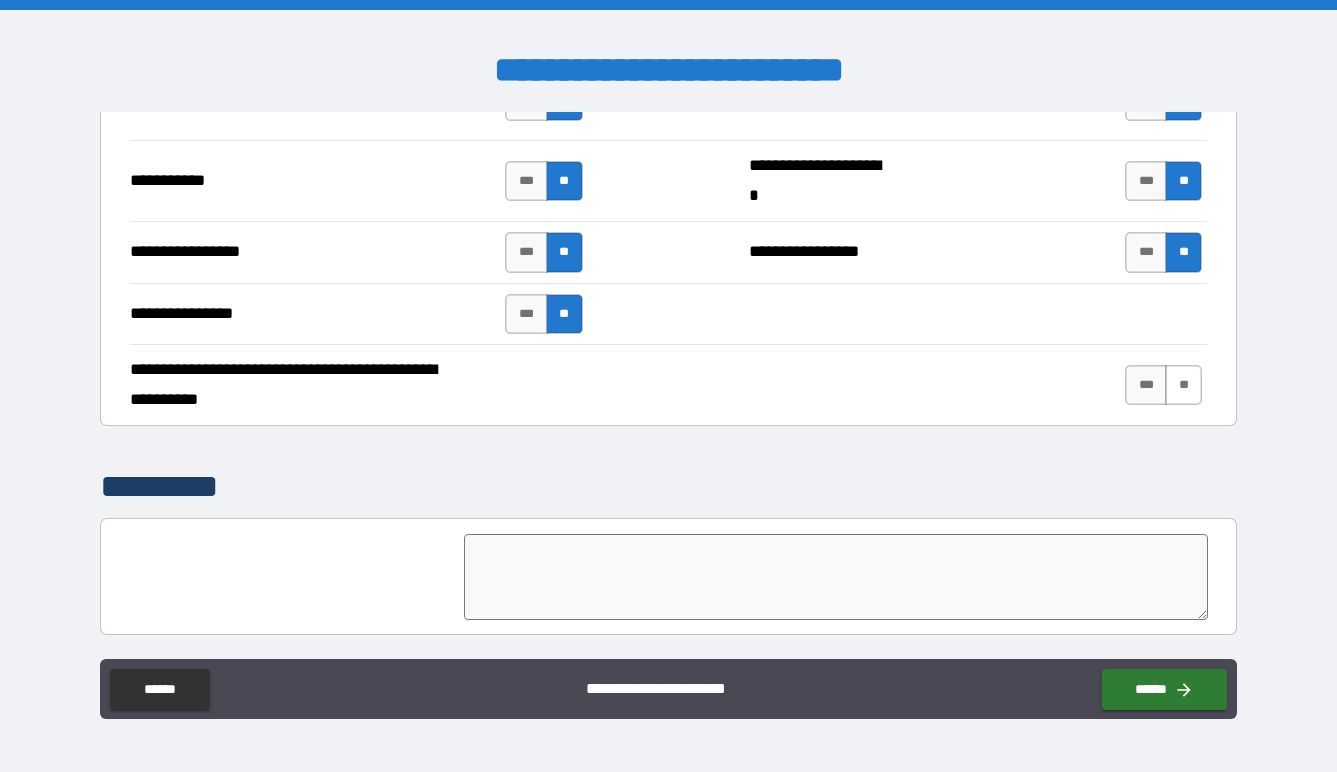 click on "**" at bounding box center (1183, 385) 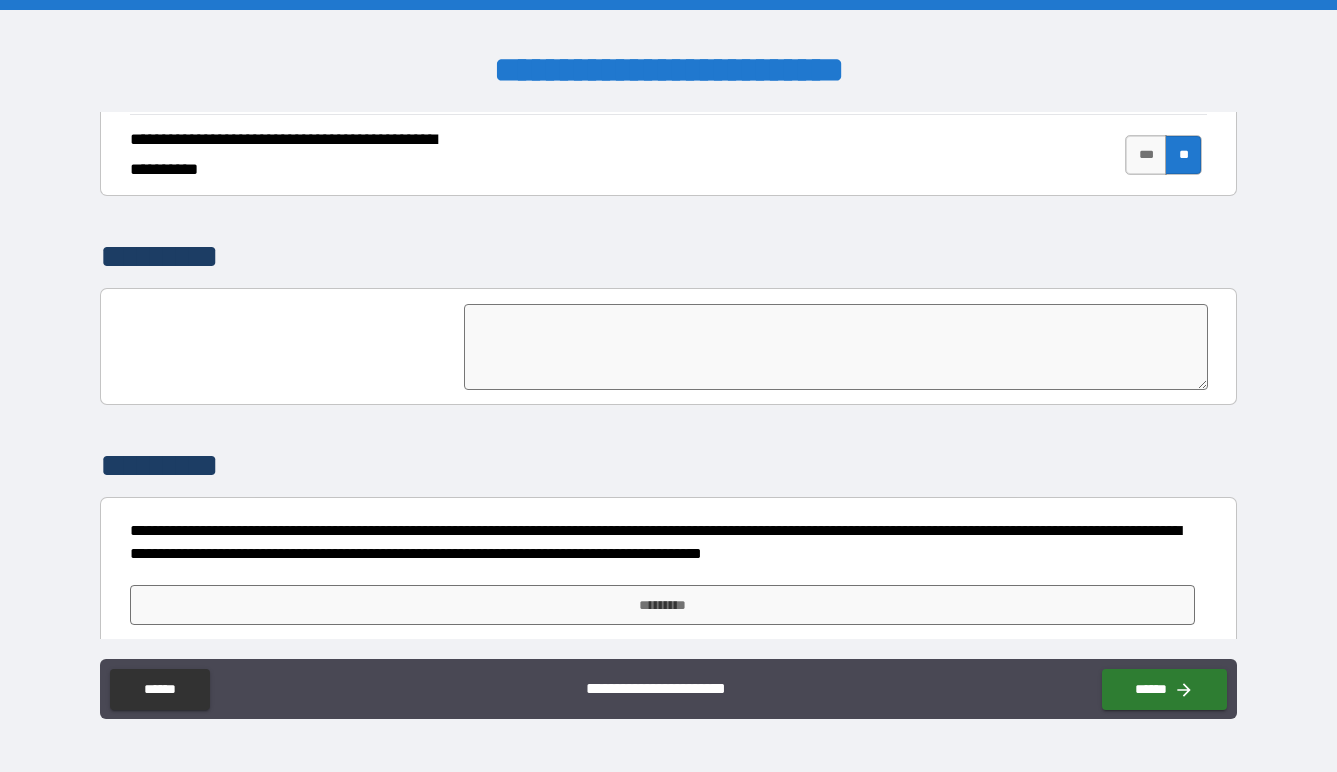 scroll, scrollTop: 4821, scrollLeft: 0, axis: vertical 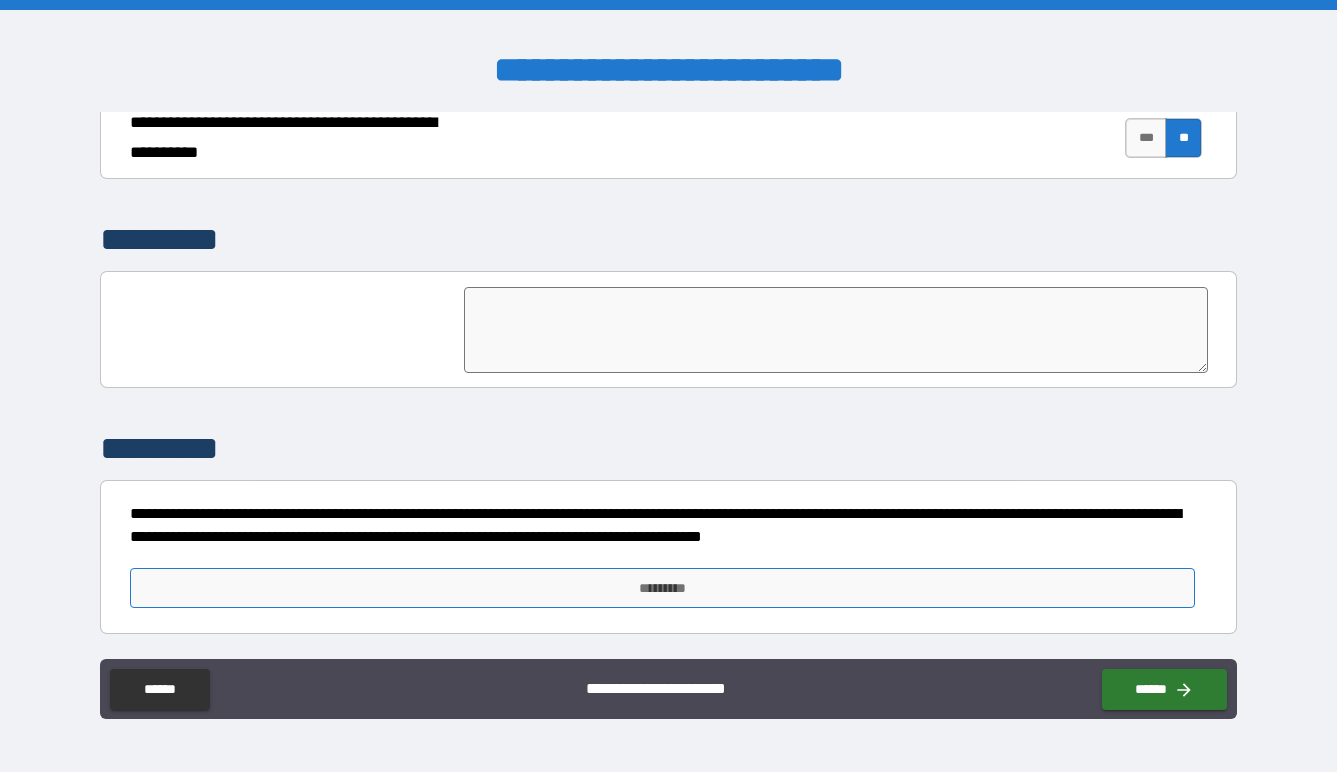 click on "*********" at bounding box center (663, 588) 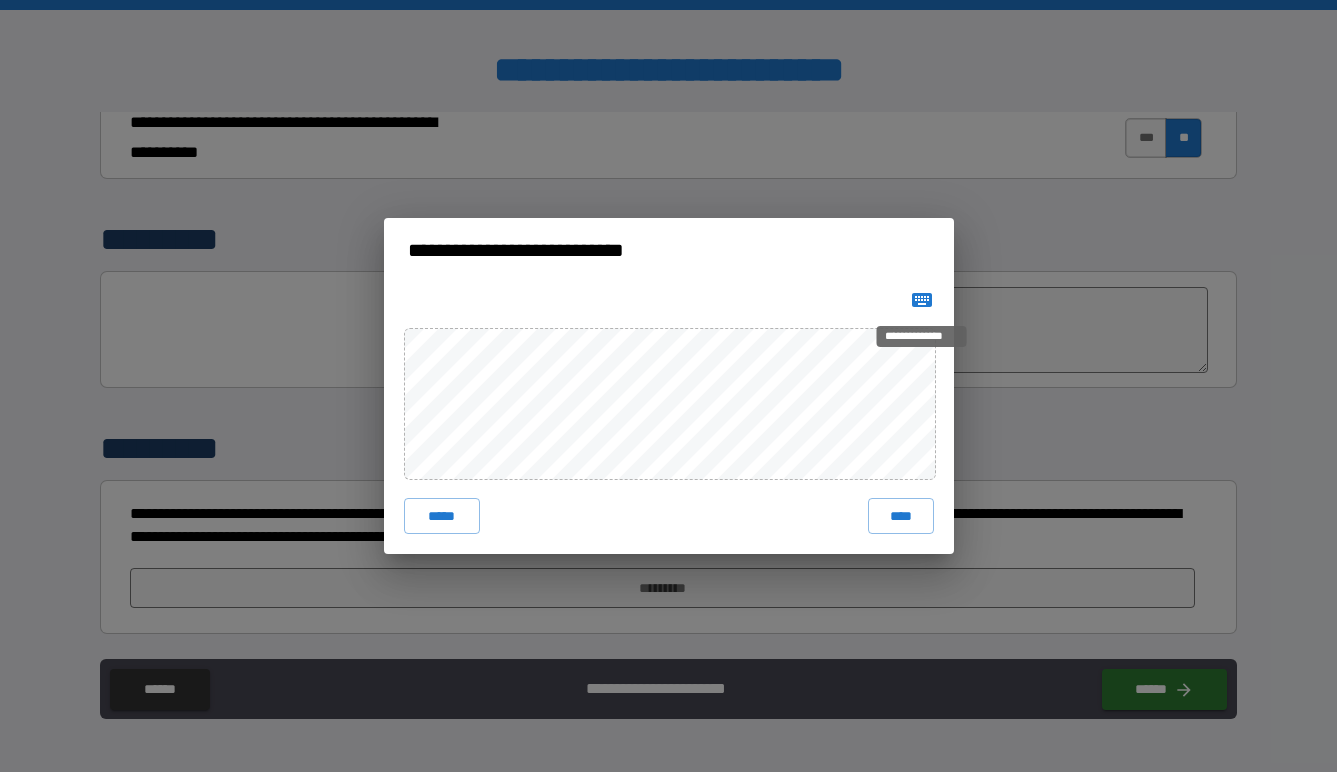 click 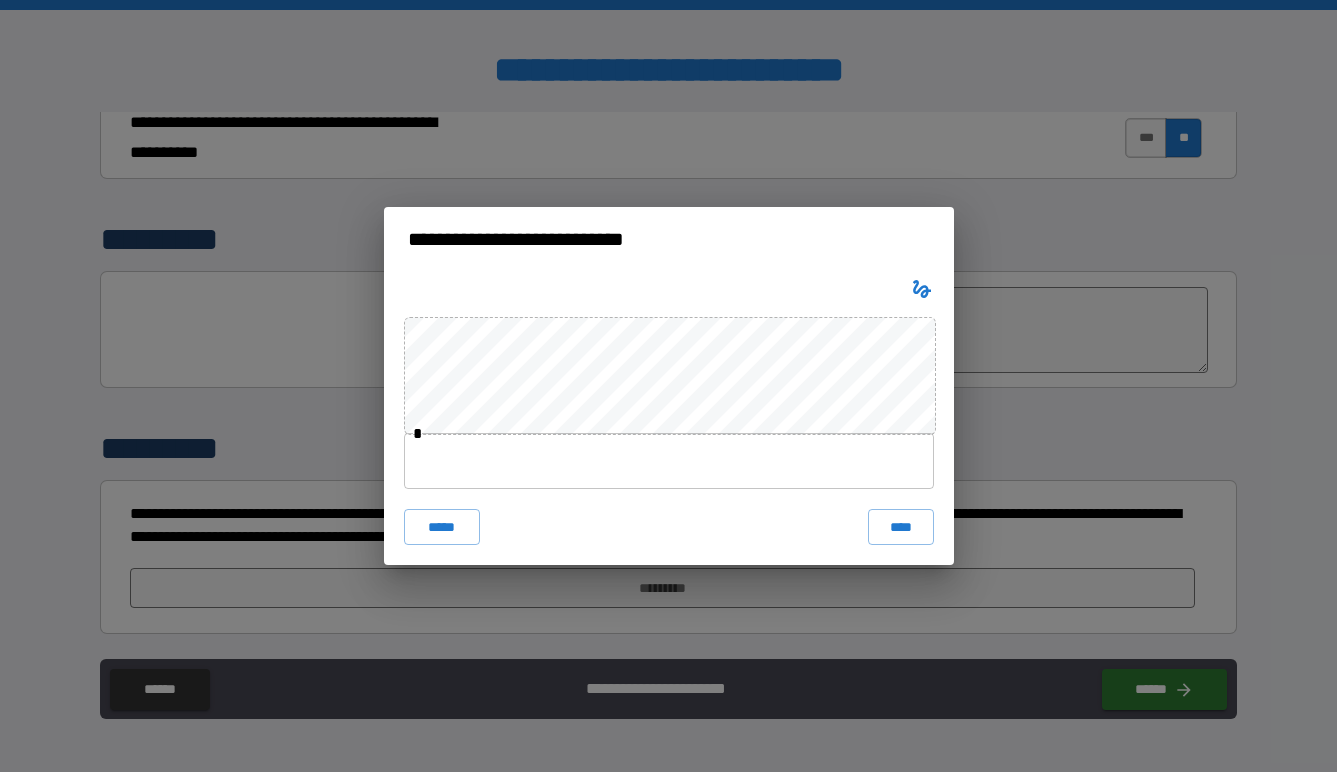 click at bounding box center [669, 461] 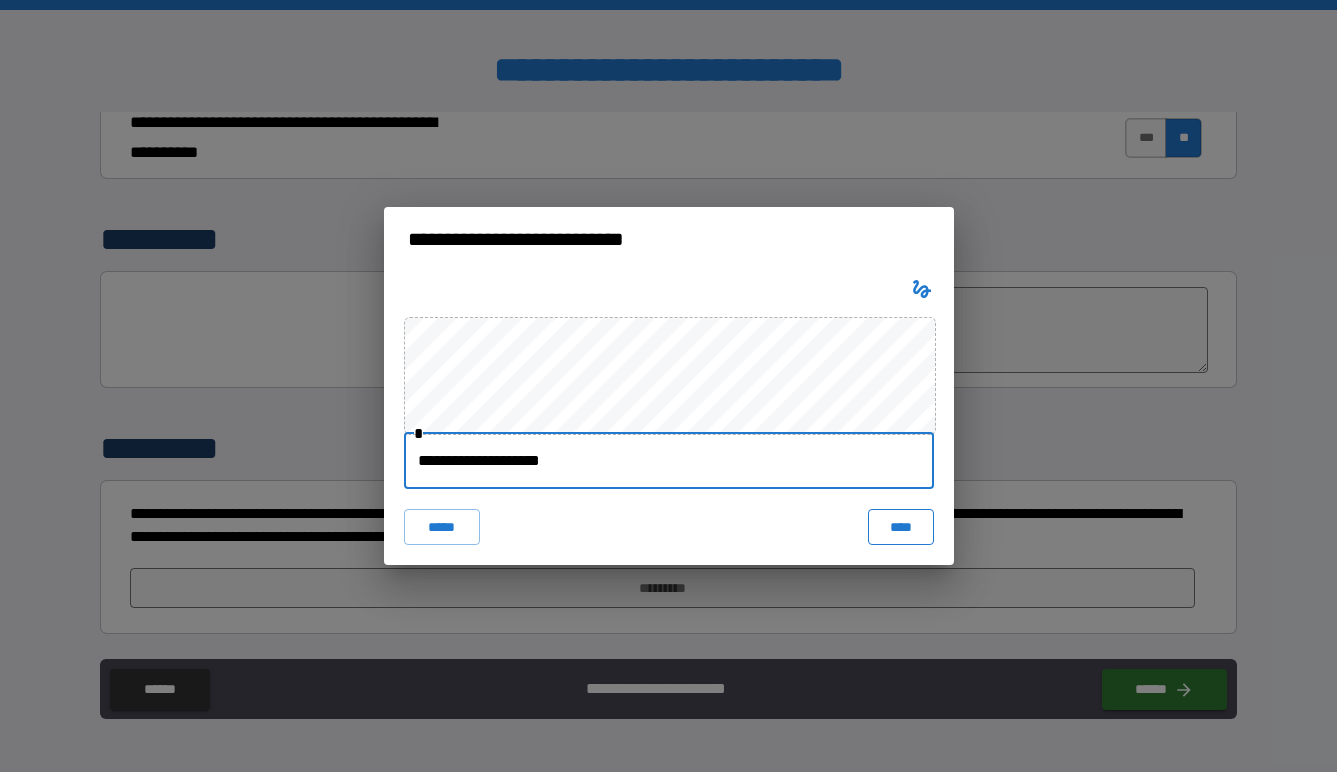 type on "**********" 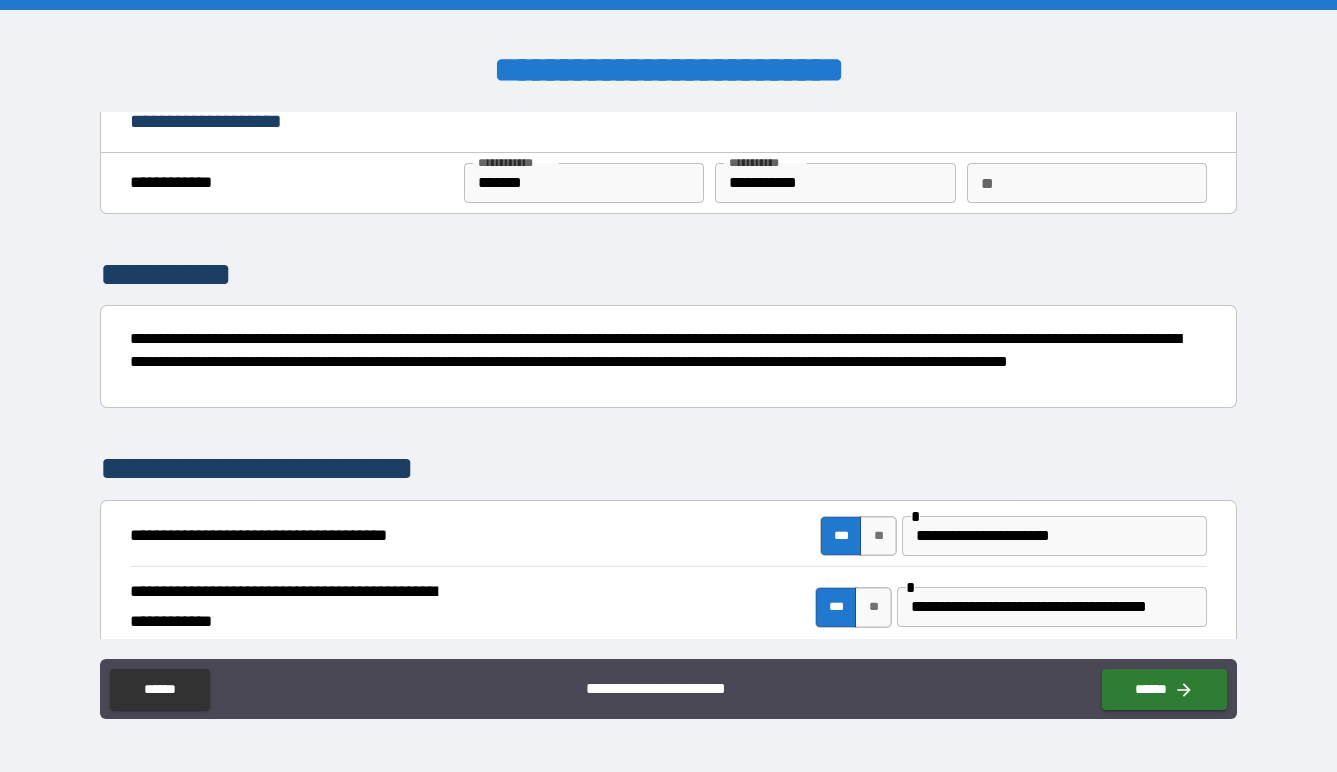 scroll, scrollTop: 0, scrollLeft: 0, axis: both 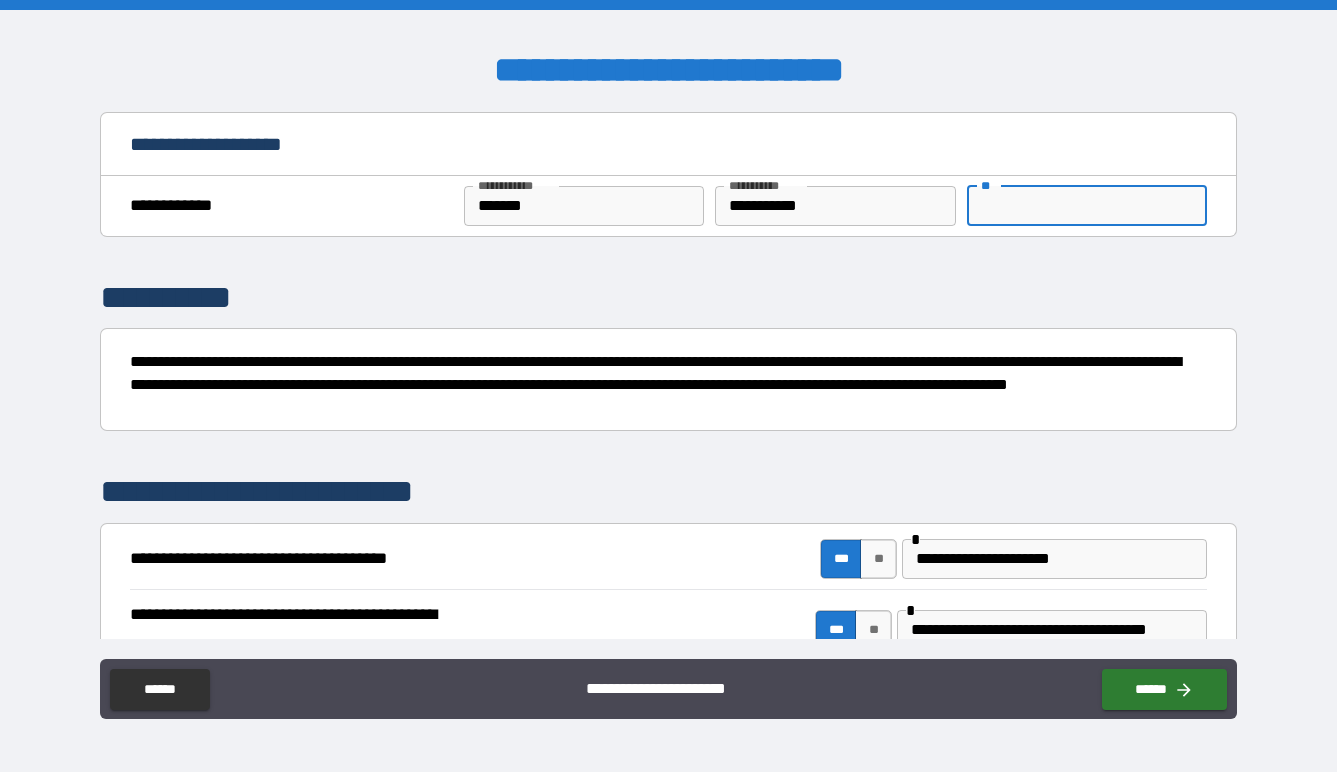 click on "**" at bounding box center (1087, 206) 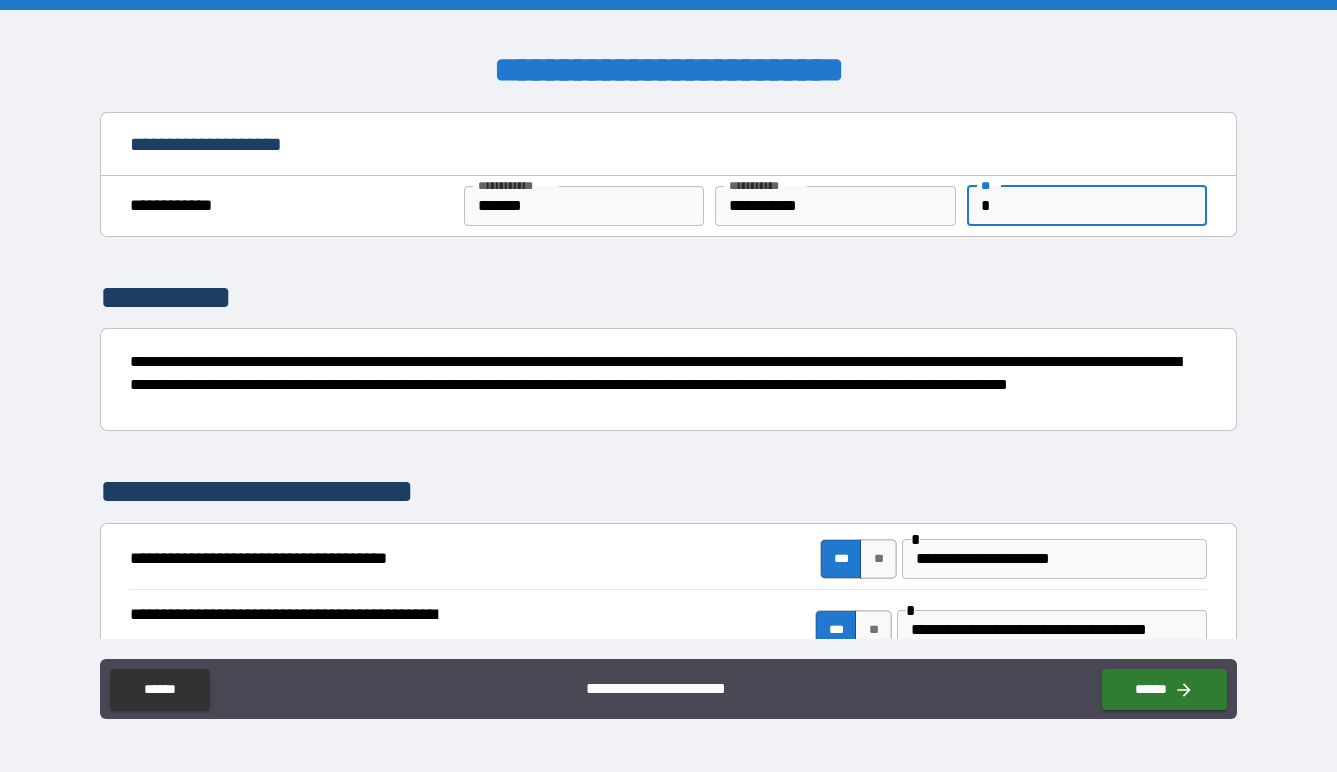 type on "*" 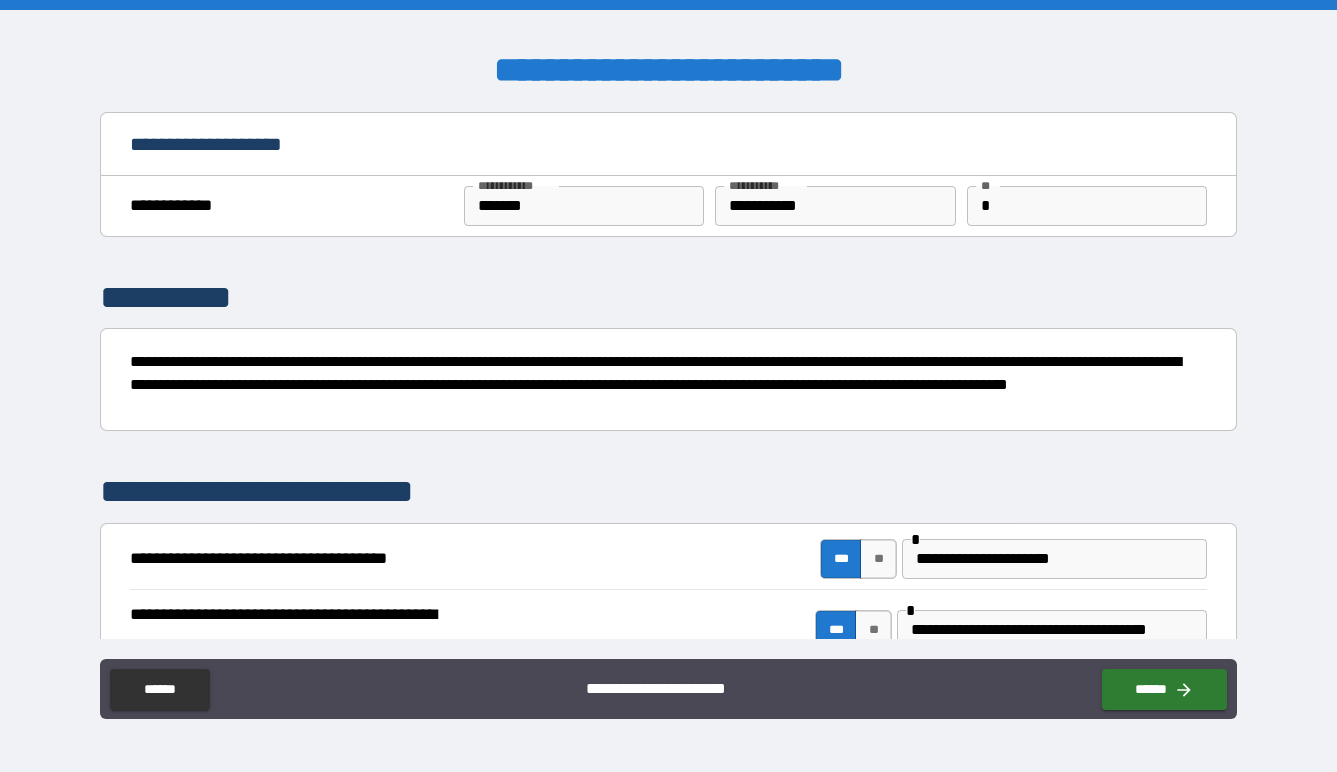 click on "**********" at bounding box center [668, 298] 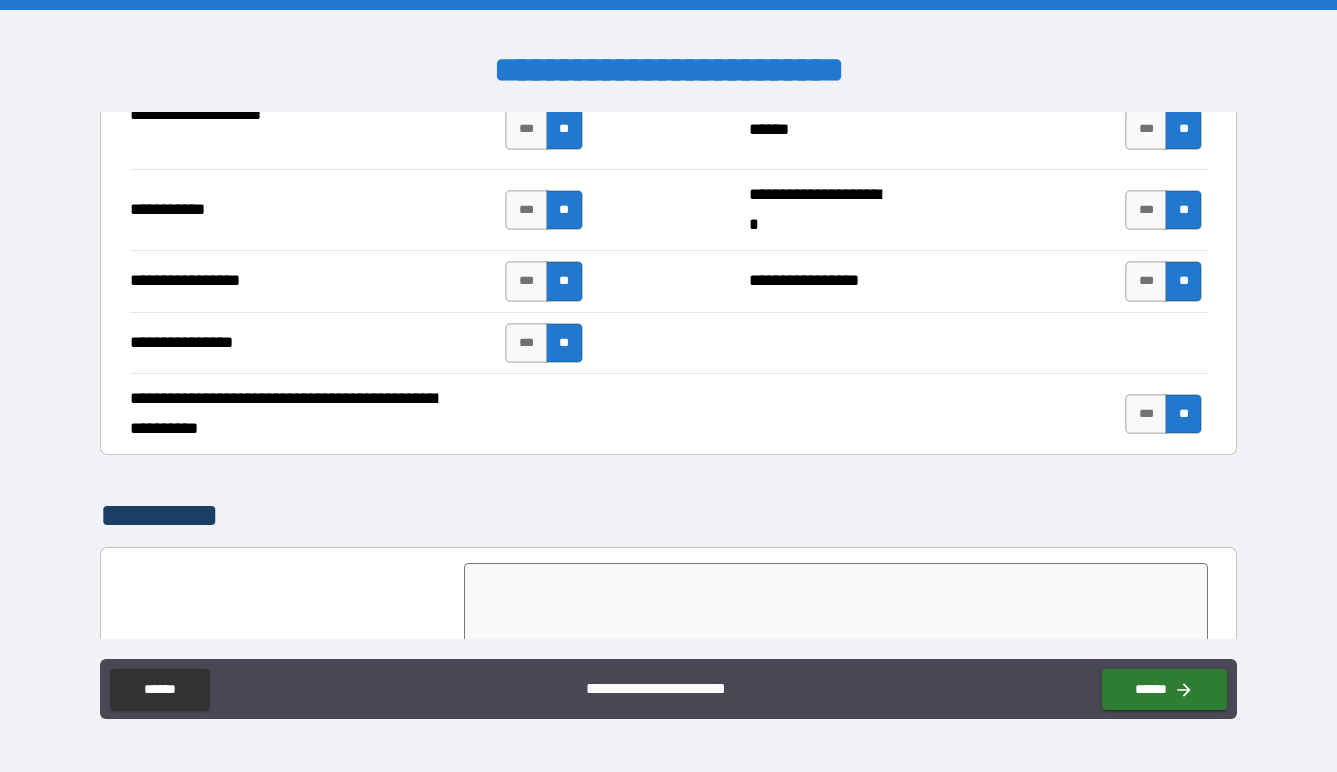 scroll, scrollTop: 4838, scrollLeft: 0, axis: vertical 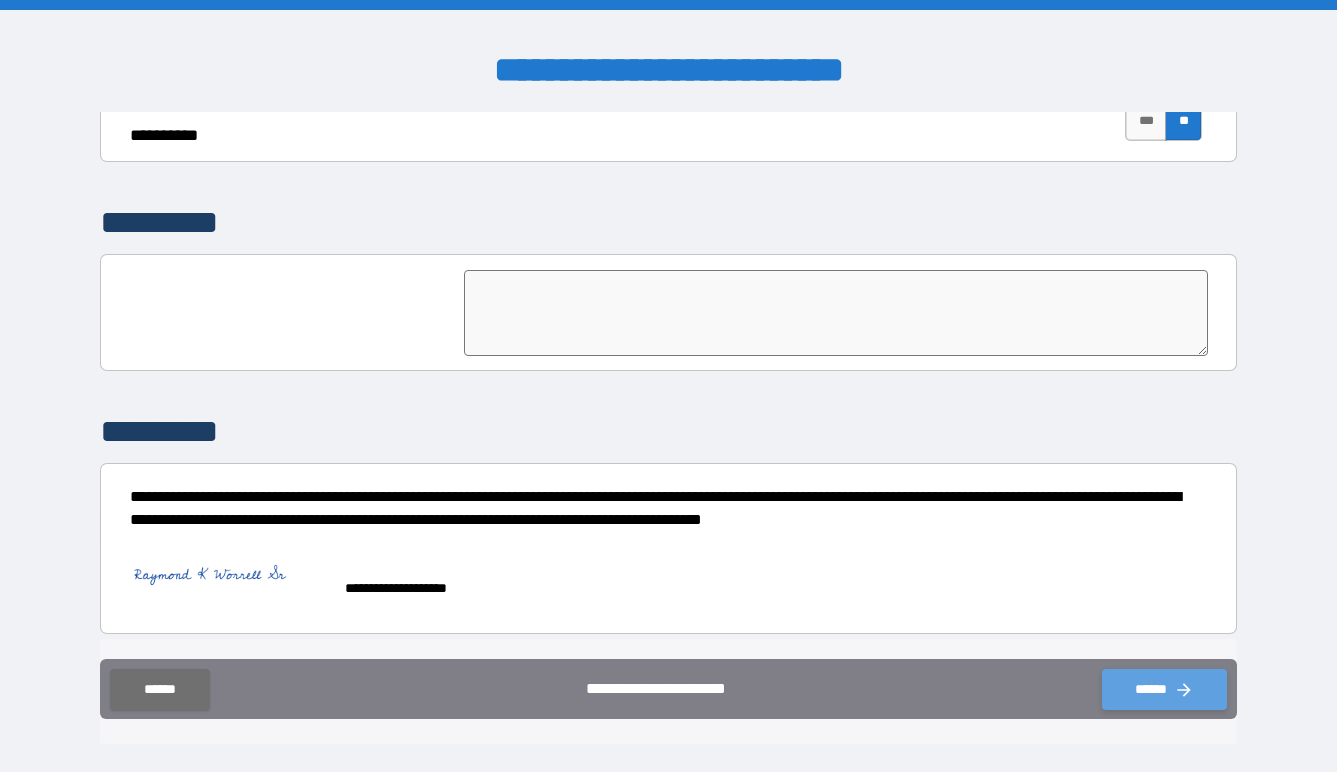 click 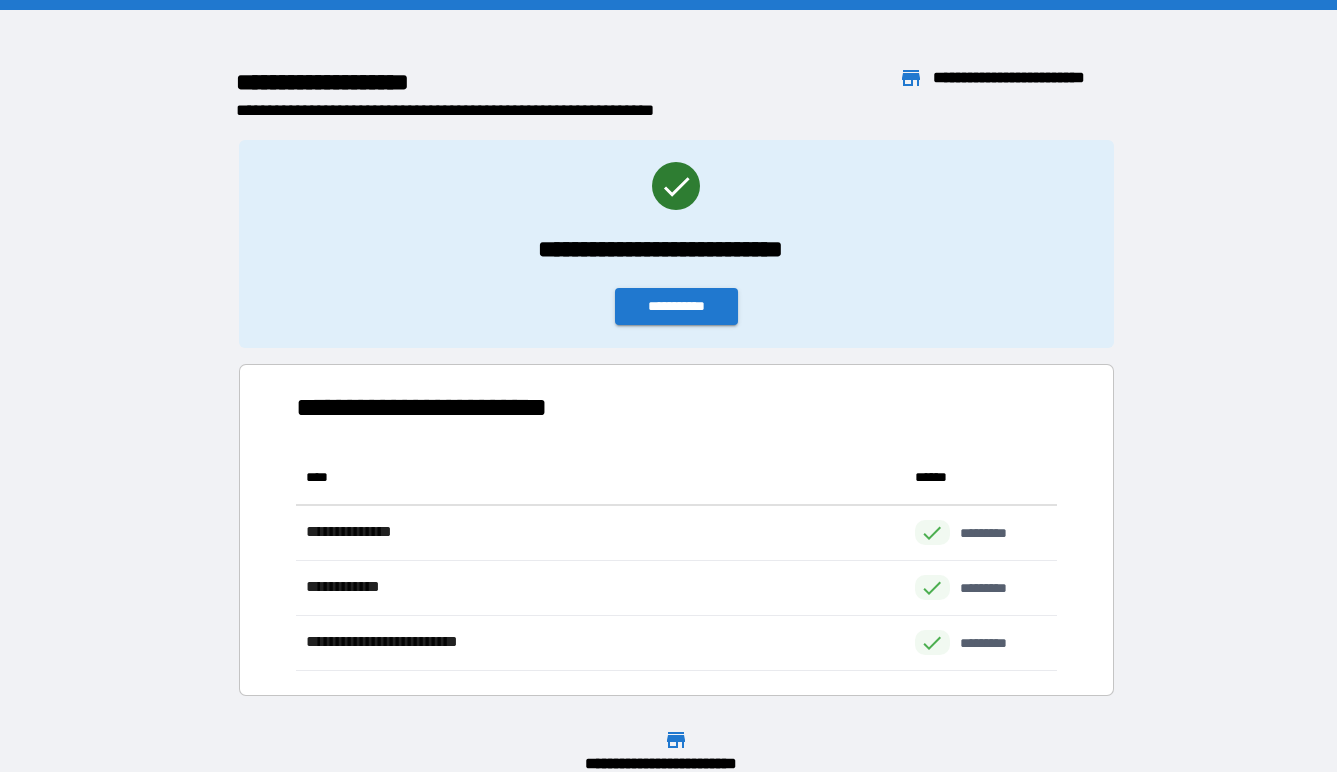 scroll, scrollTop: 1, scrollLeft: 0, axis: vertical 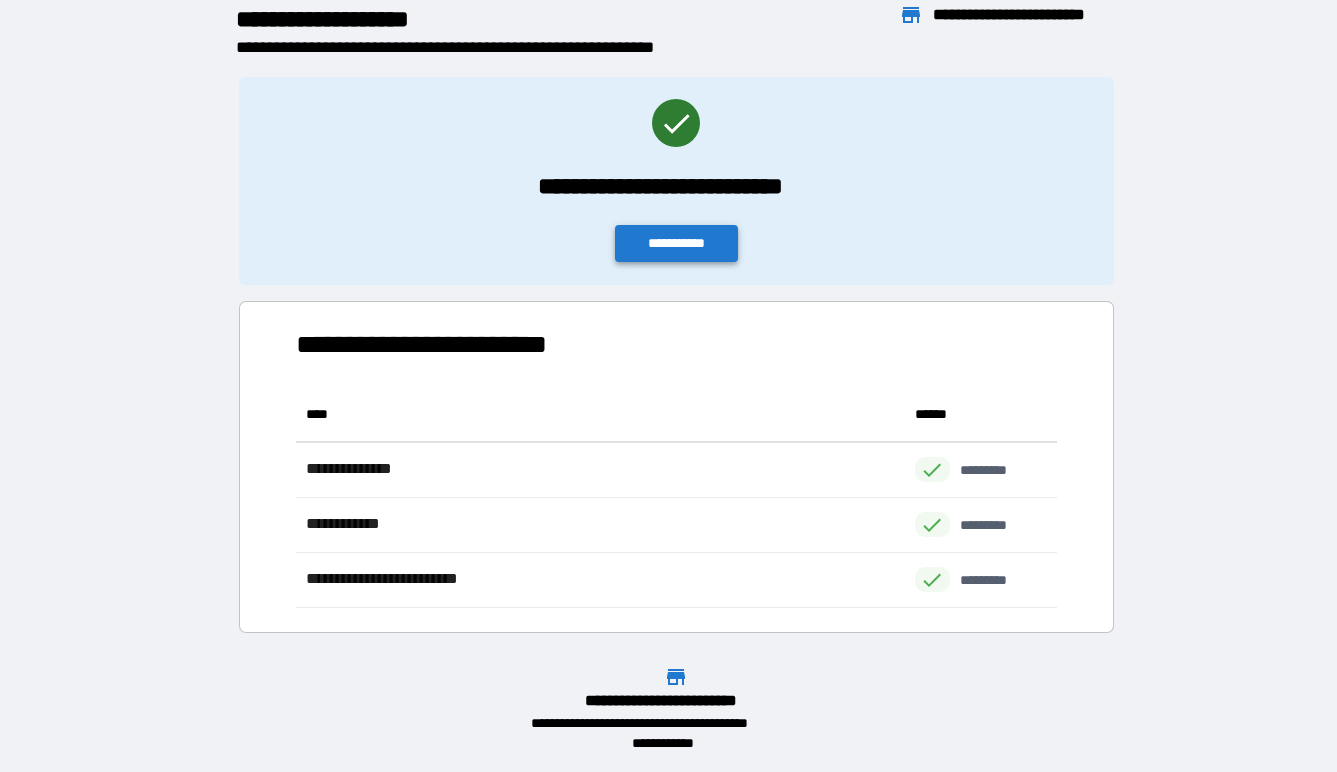 click on "**********" at bounding box center (677, 243) 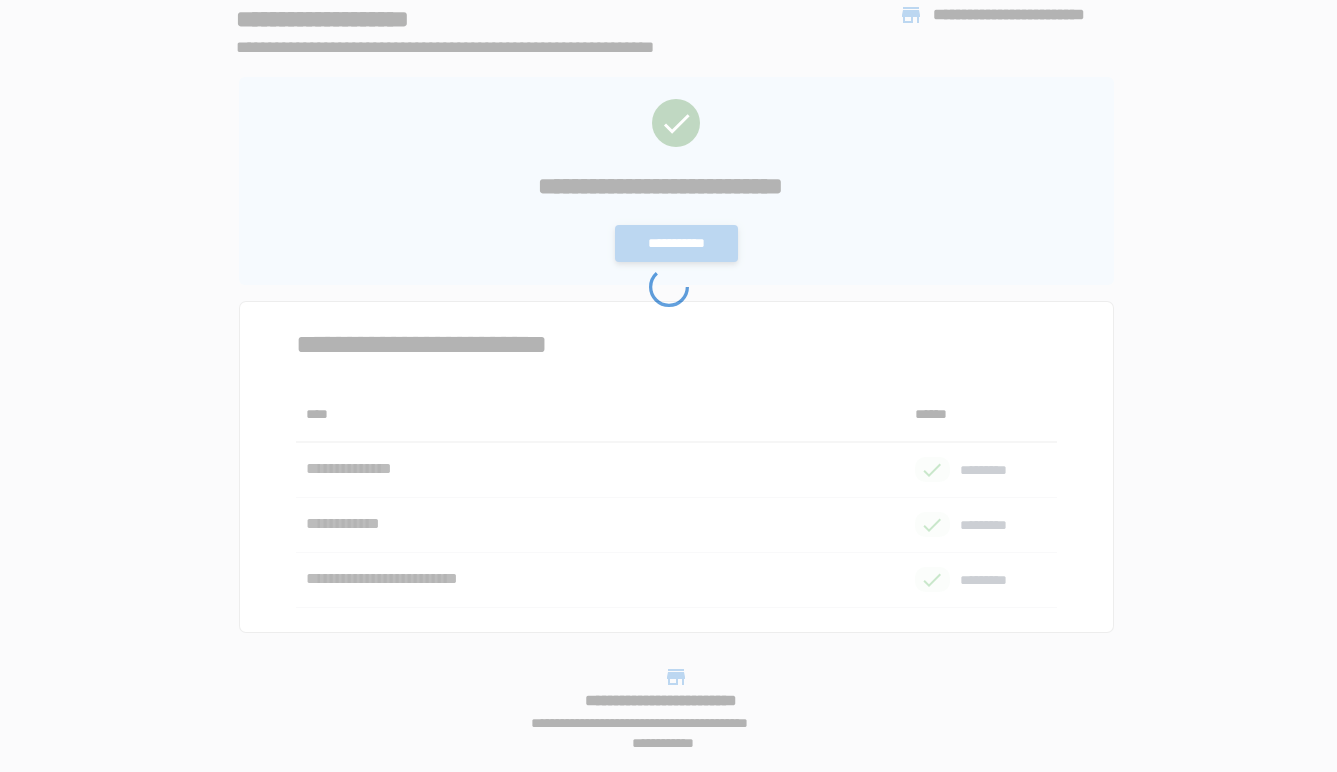 scroll, scrollTop: 0, scrollLeft: 0, axis: both 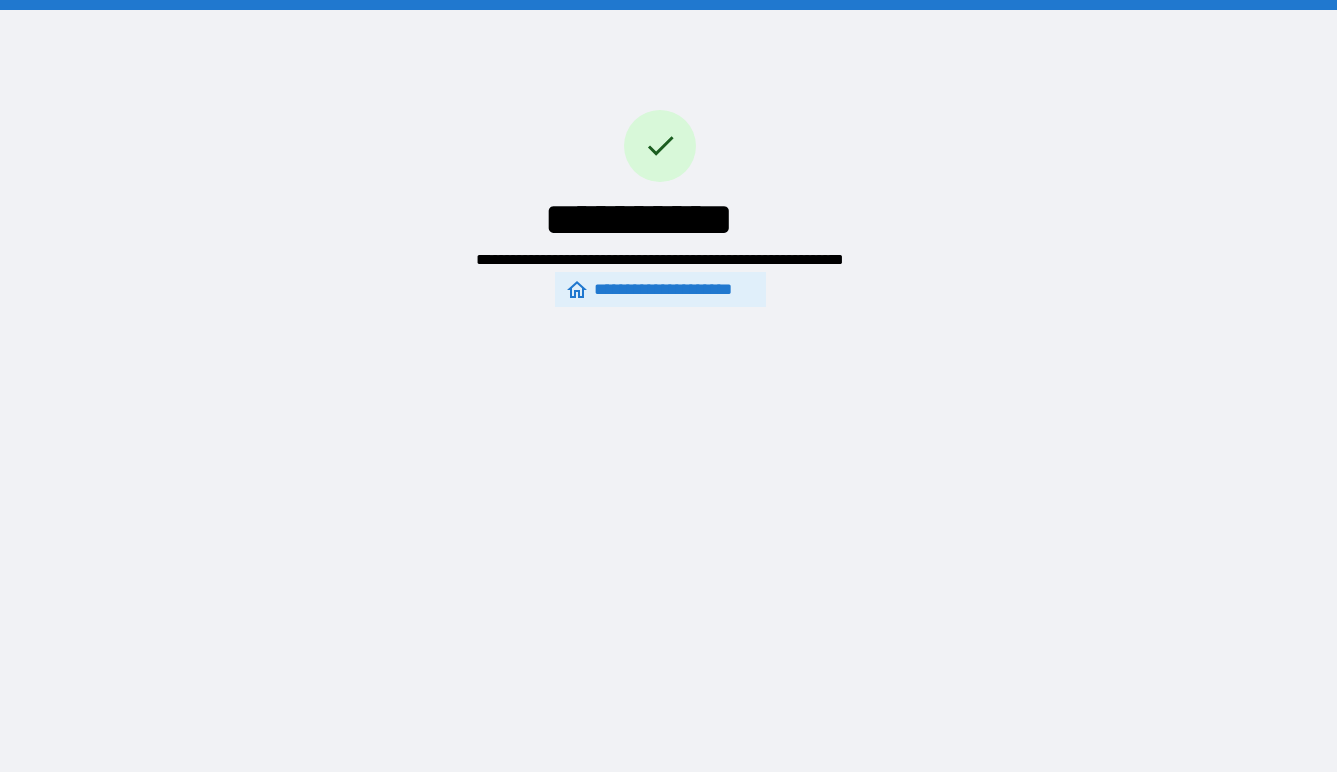click on "**********" at bounding box center (660, 290) 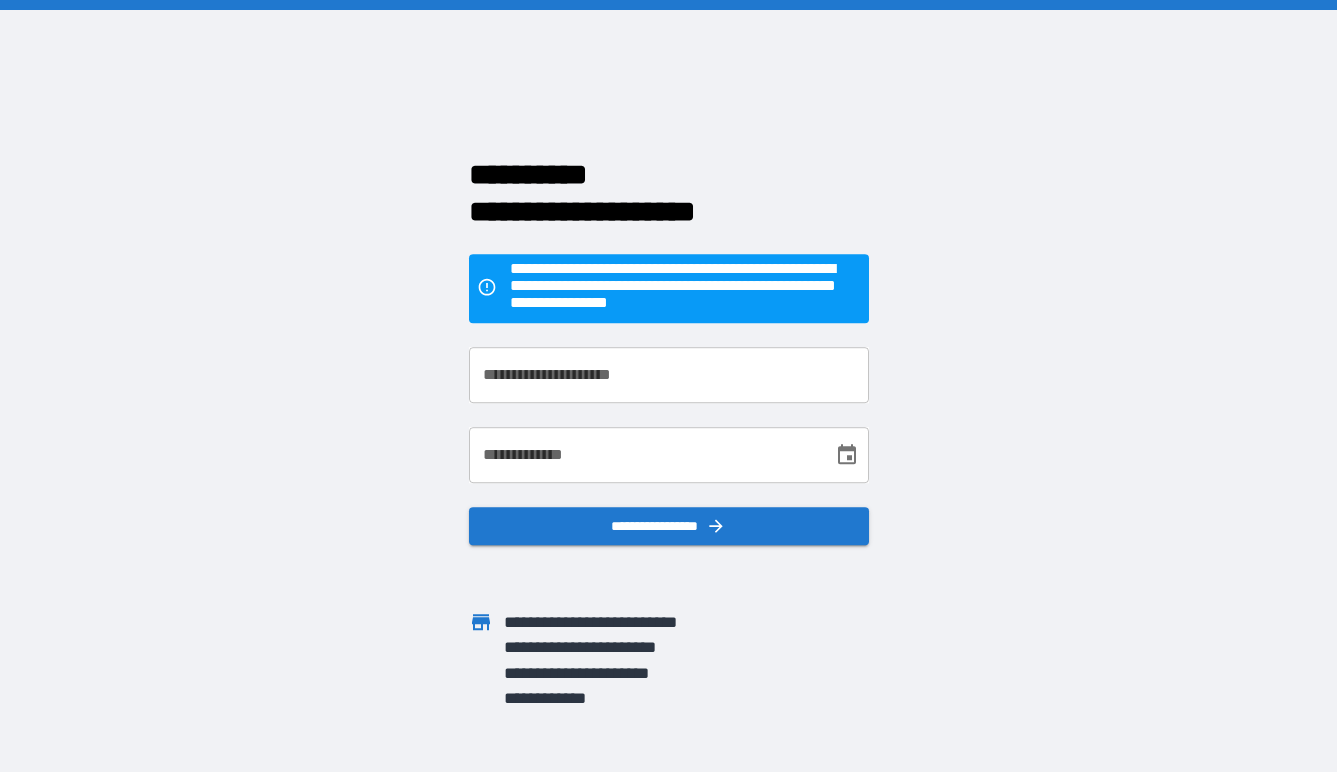 click on "**********" at bounding box center [668, 386] 